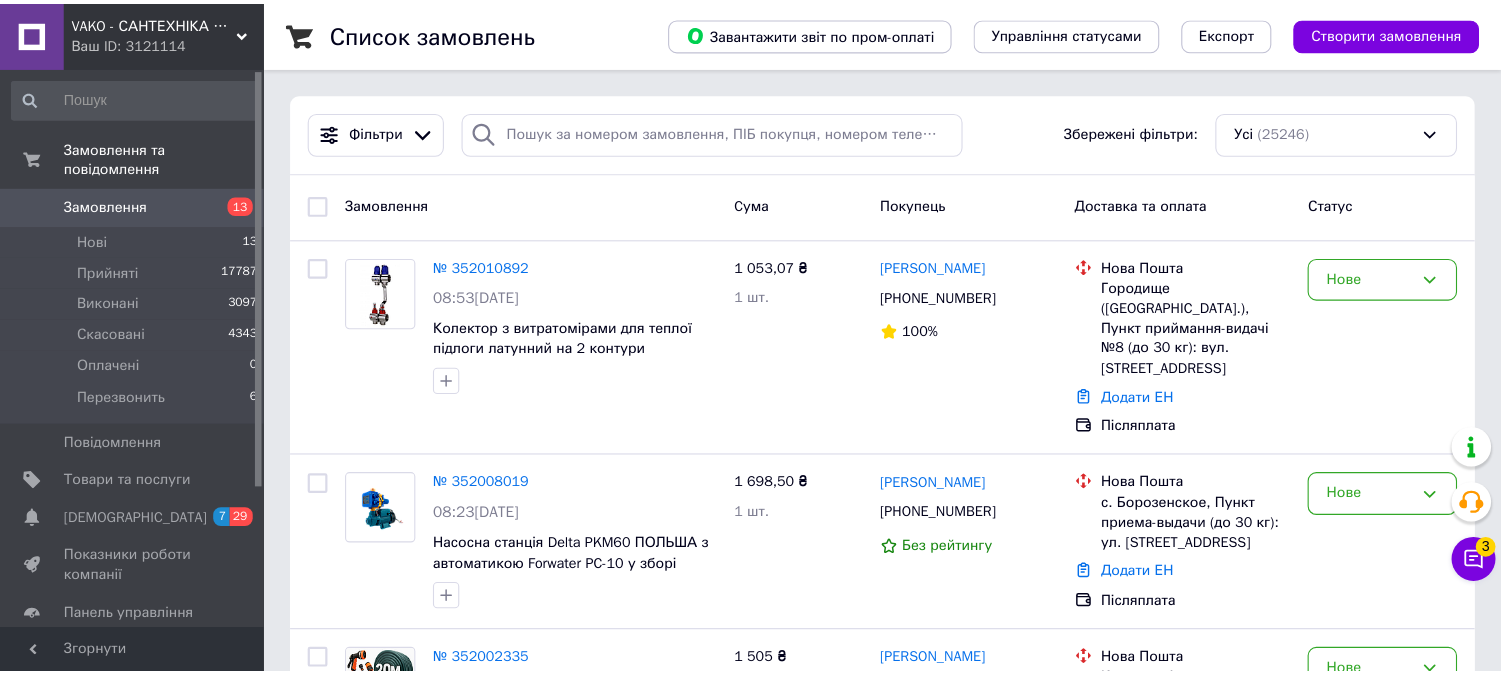 scroll, scrollTop: 0, scrollLeft: 0, axis: both 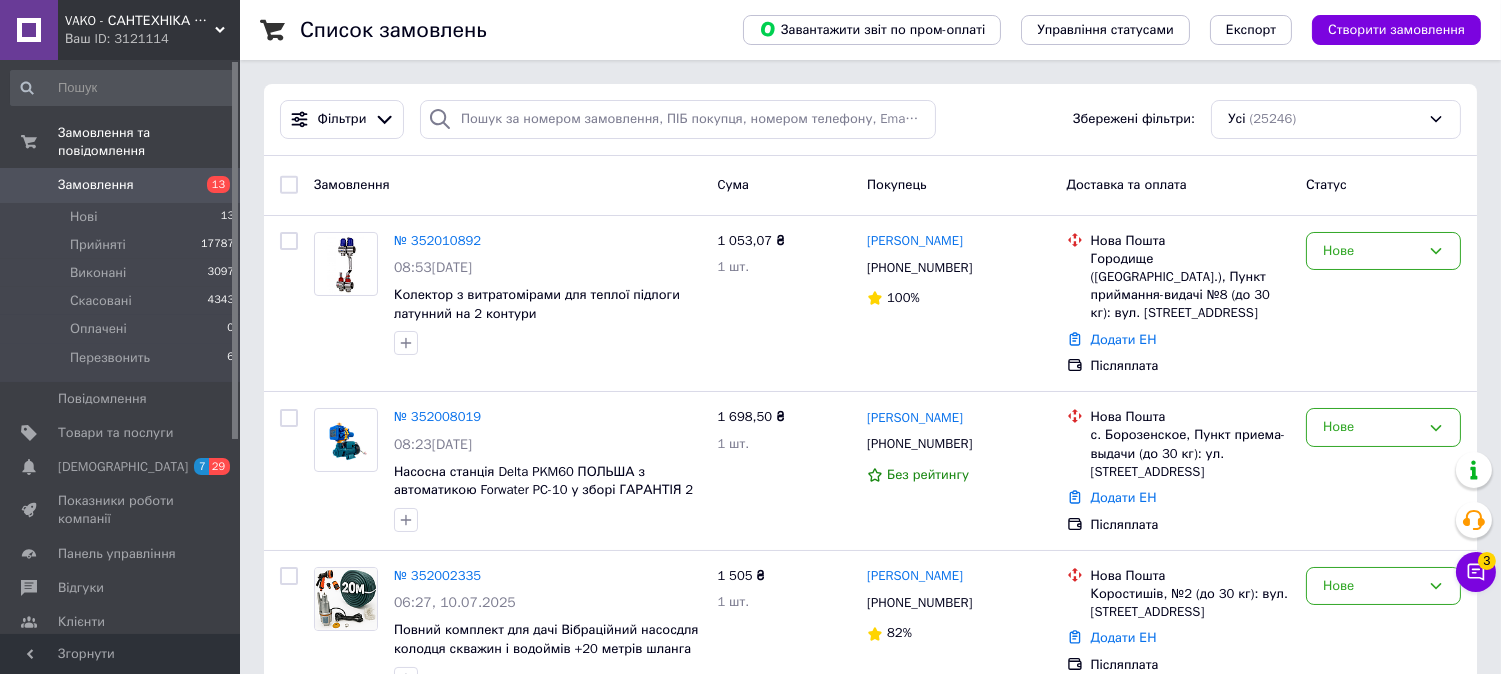 click on "Замовлення" at bounding box center [96, 185] 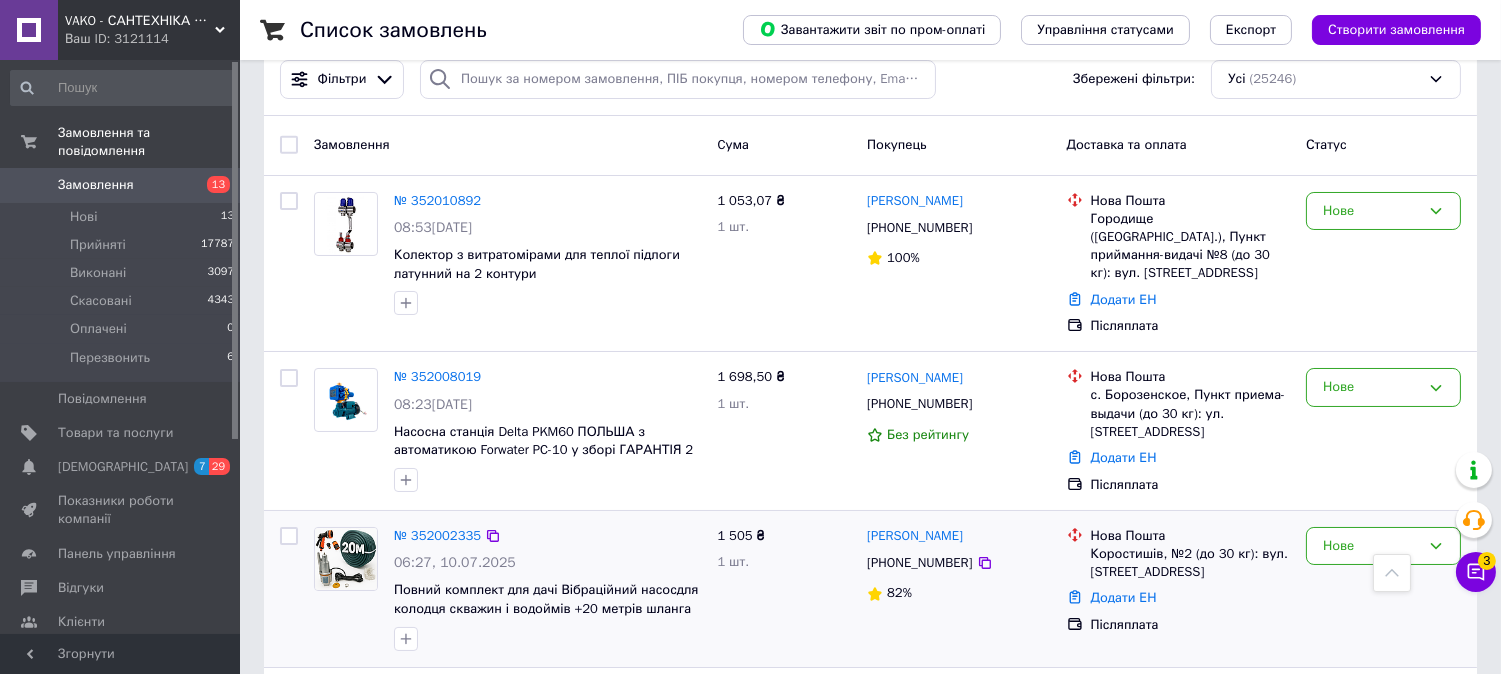 scroll, scrollTop: 0, scrollLeft: 0, axis: both 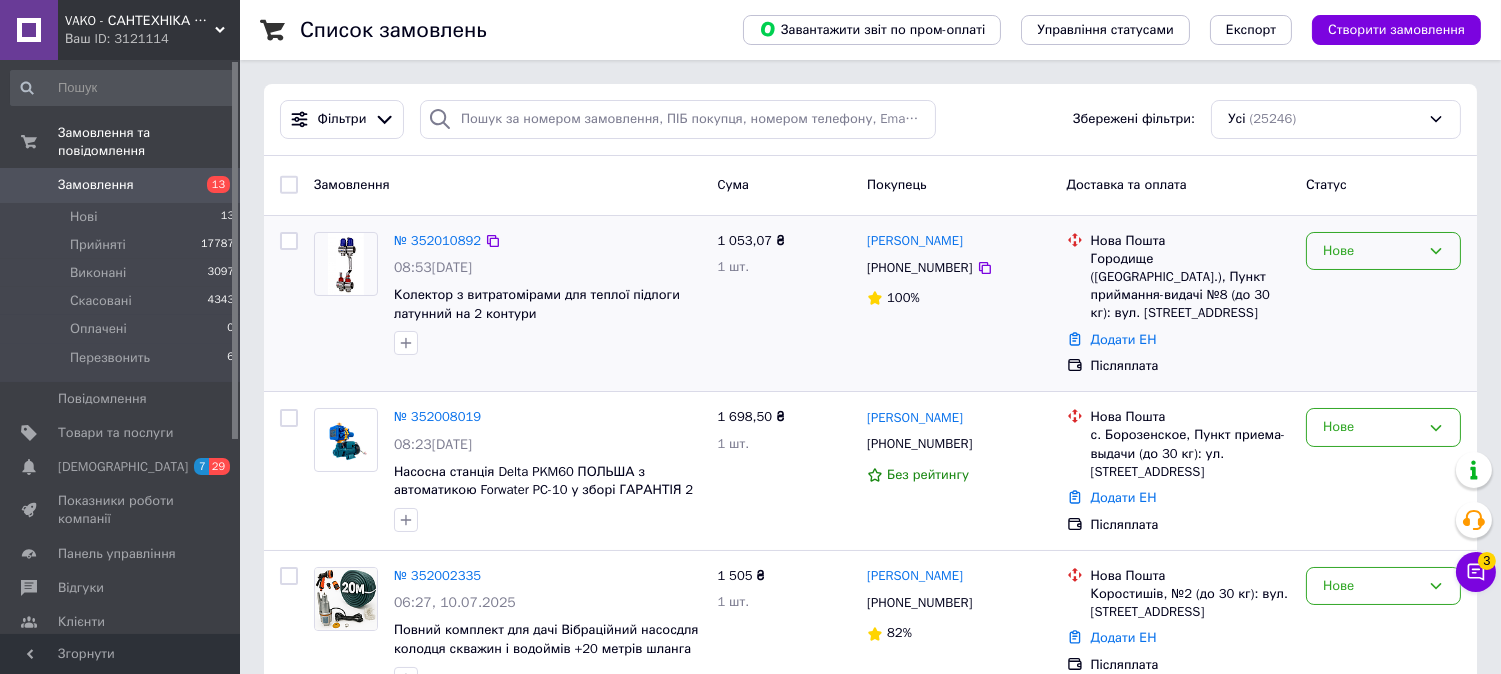 drag, startPoint x: 1413, startPoint y: 250, endPoint x: 1412, endPoint y: 260, distance: 10.049875 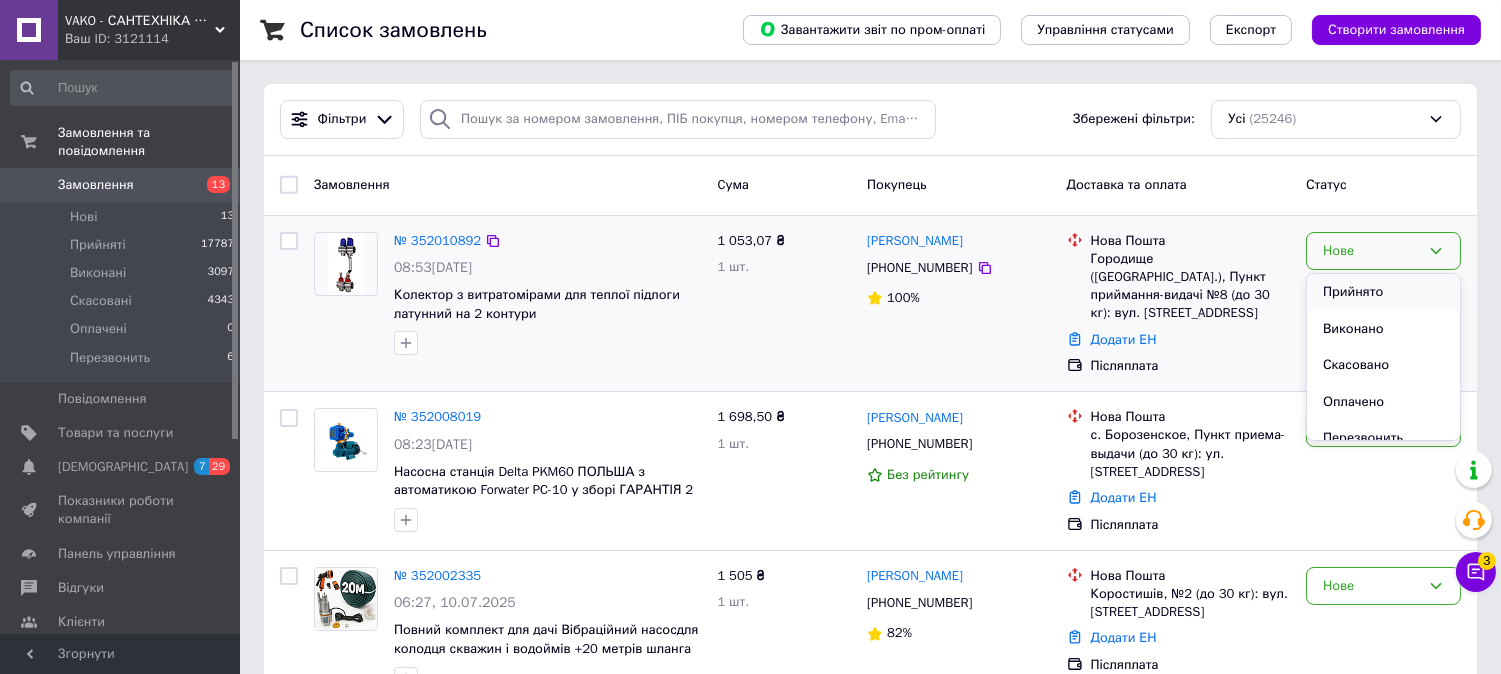 click on "Прийнято" at bounding box center [1383, 292] 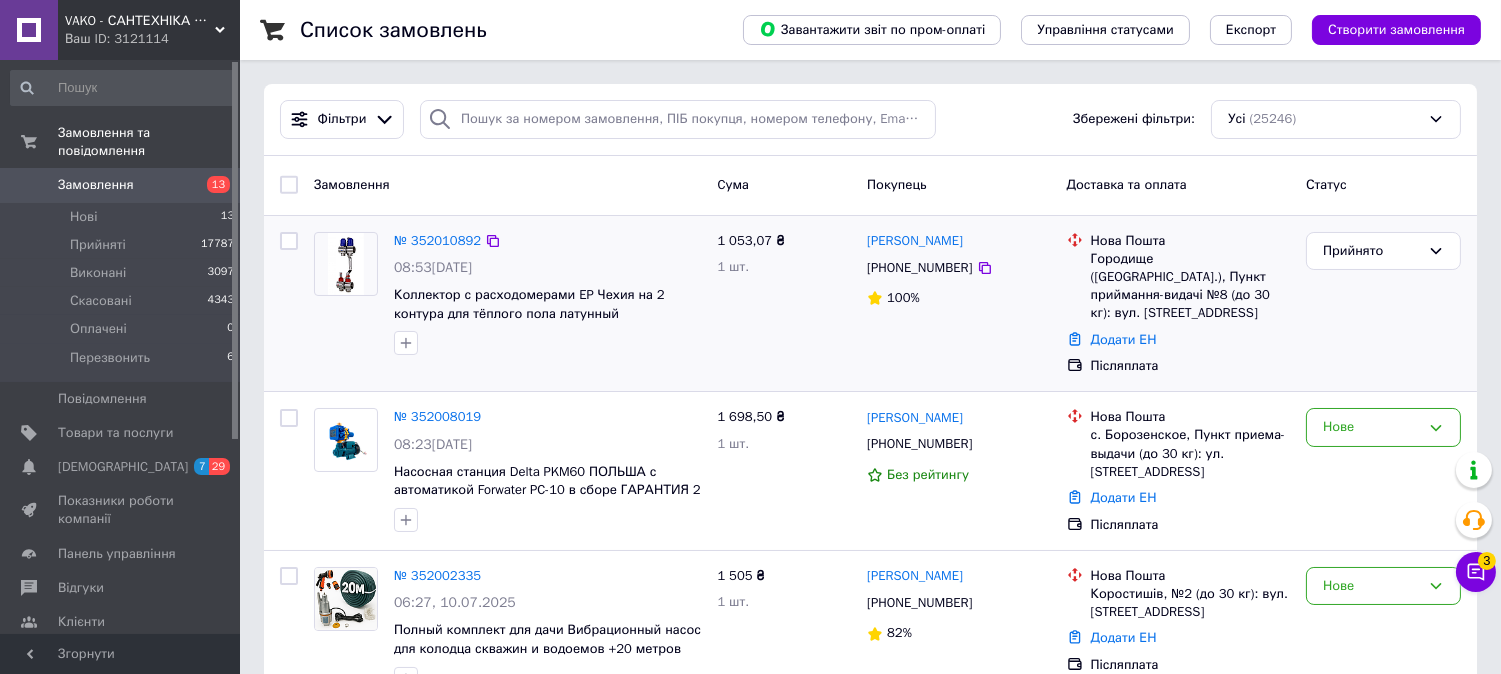 click at bounding box center [346, 264] 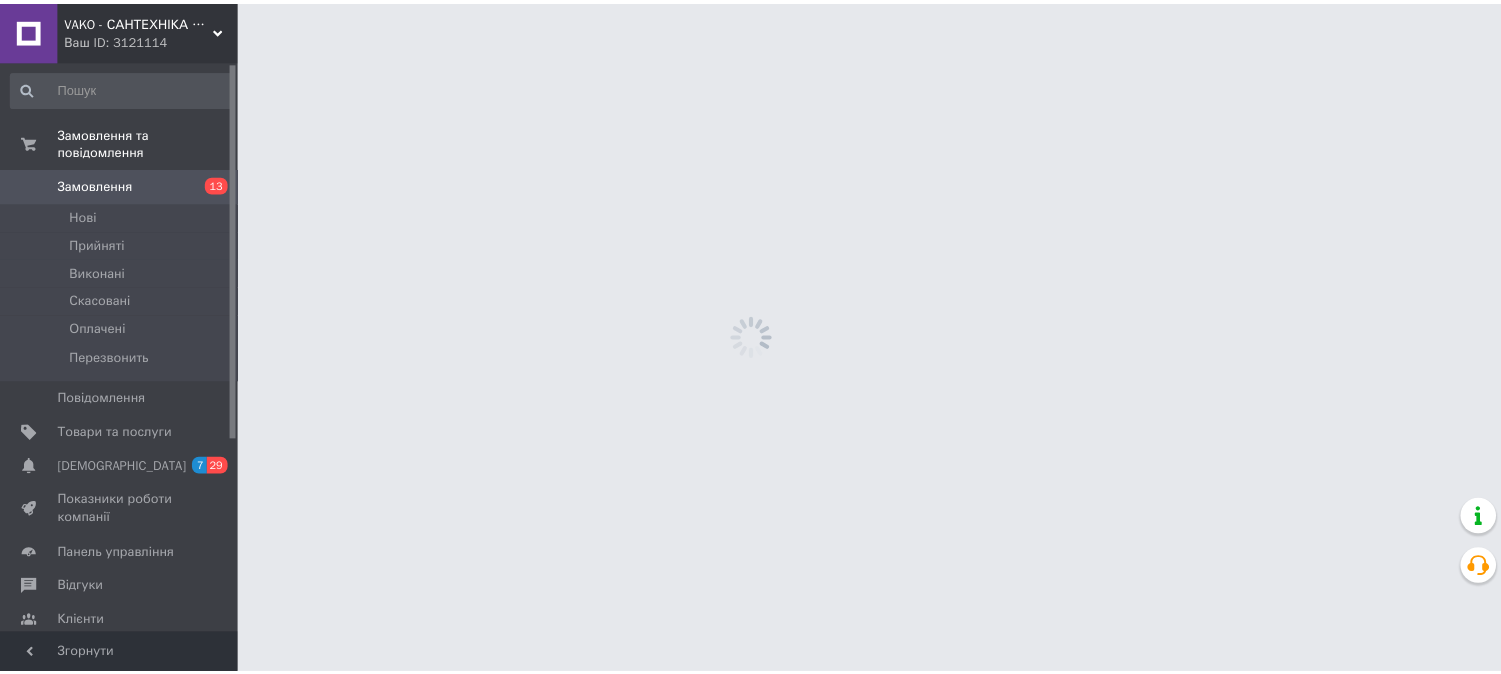 scroll, scrollTop: 0, scrollLeft: 0, axis: both 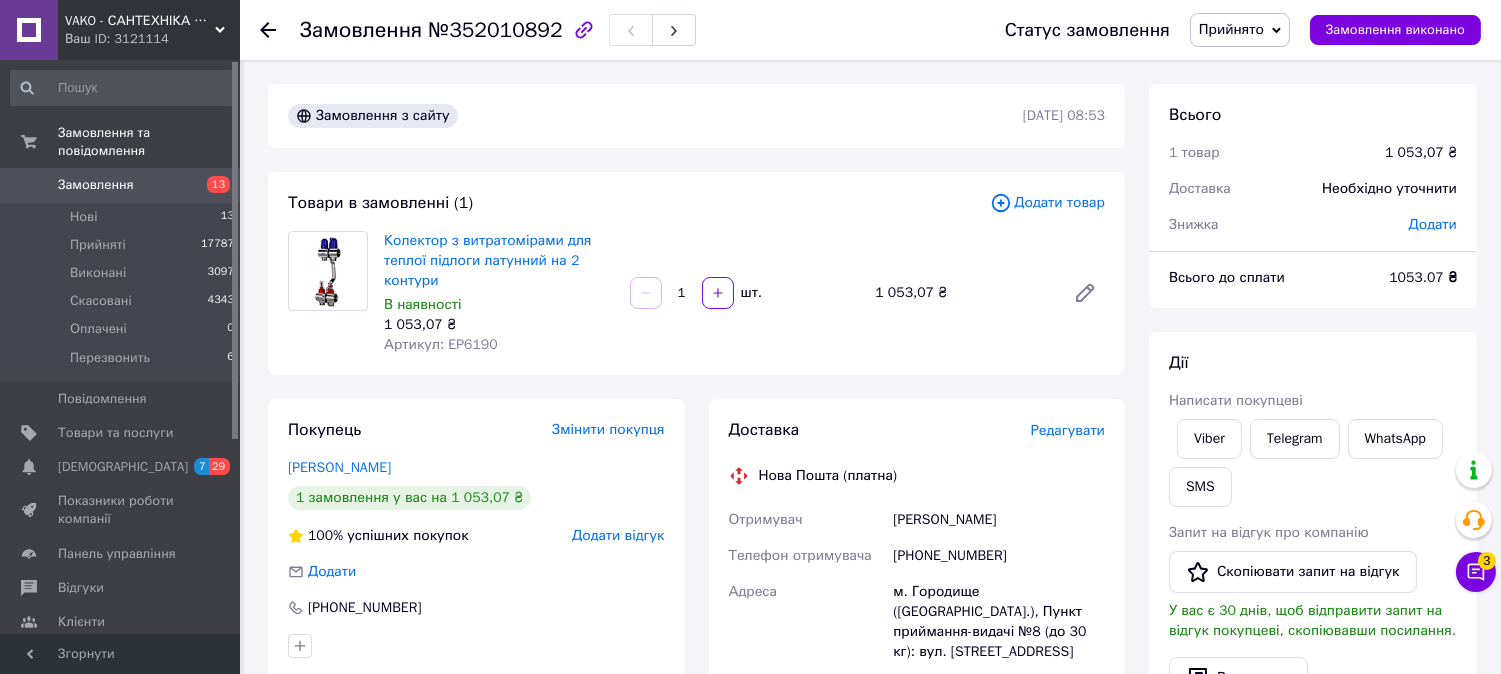 drag, startPoint x: 894, startPoint y: 518, endPoint x: 1062, endPoint y: 511, distance: 168.14577 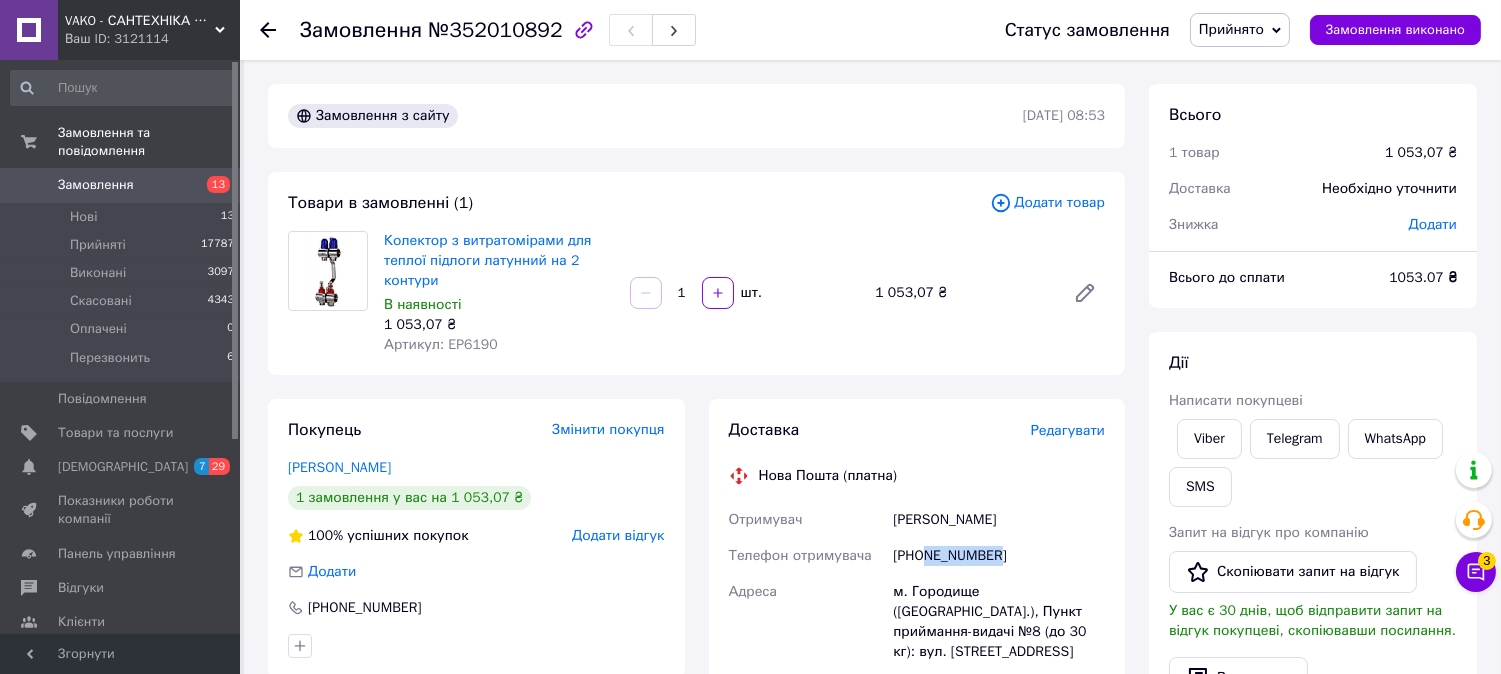 drag, startPoint x: 932, startPoint y: 552, endPoint x: 1054, endPoint y: 547, distance: 122.10242 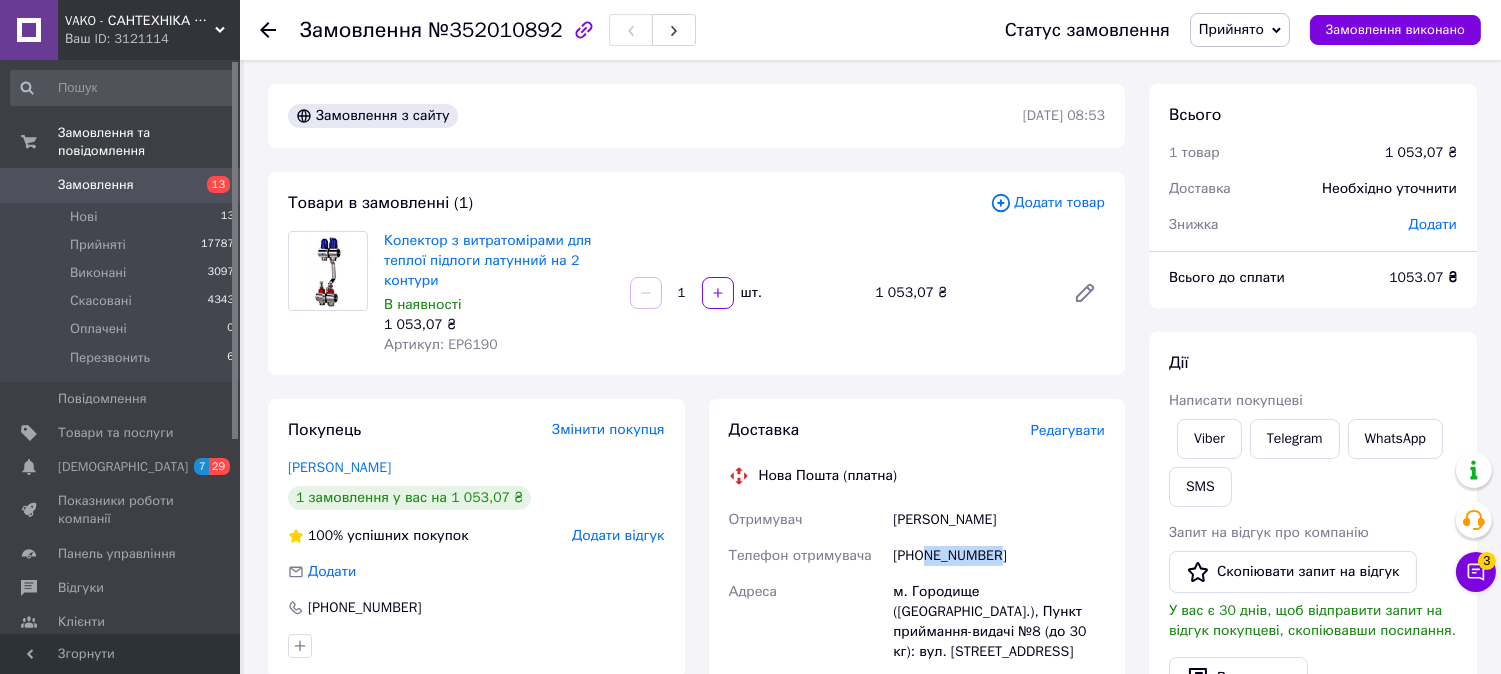 scroll, scrollTop: 111, scrollLeft: 0, axis: vertical 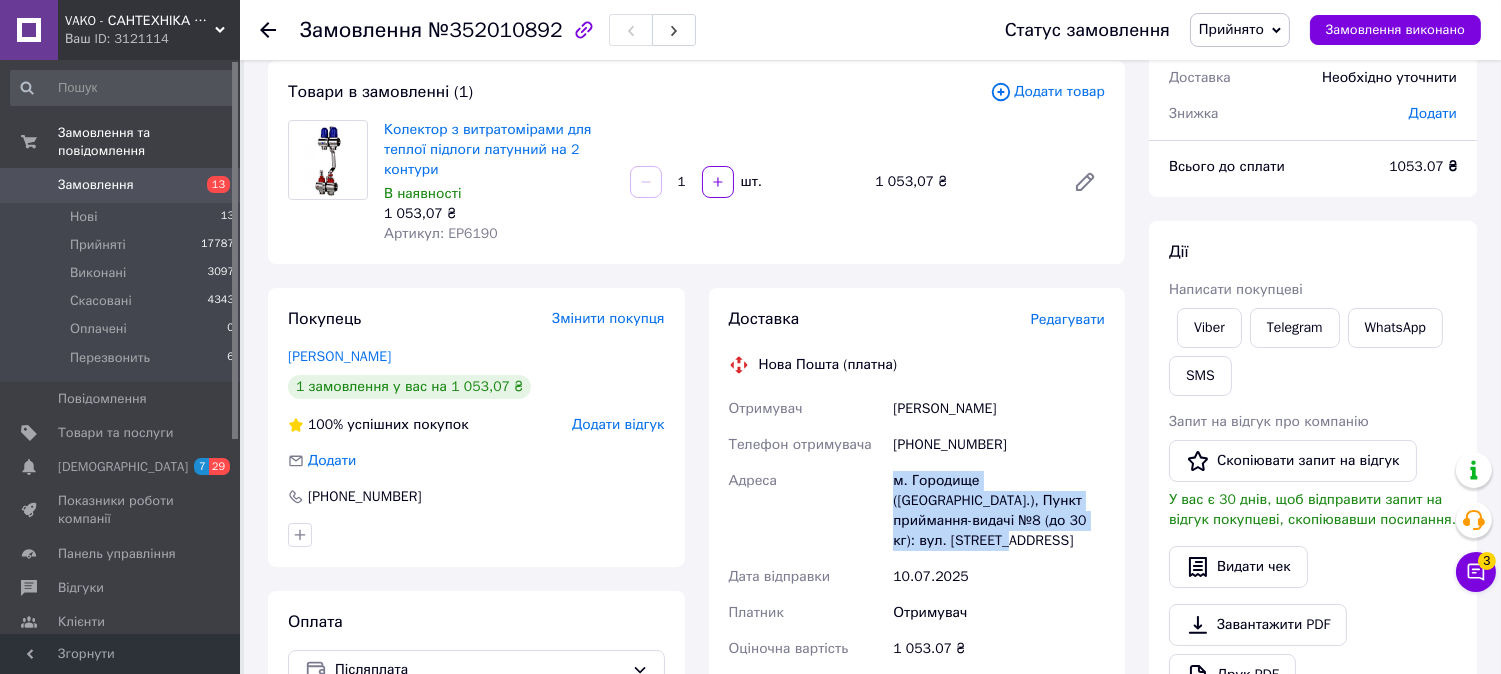 drag, startPoint x: 892, startPoint y: 480, endPoint x: 1127, endPoint y: 530, distance: 240.26027 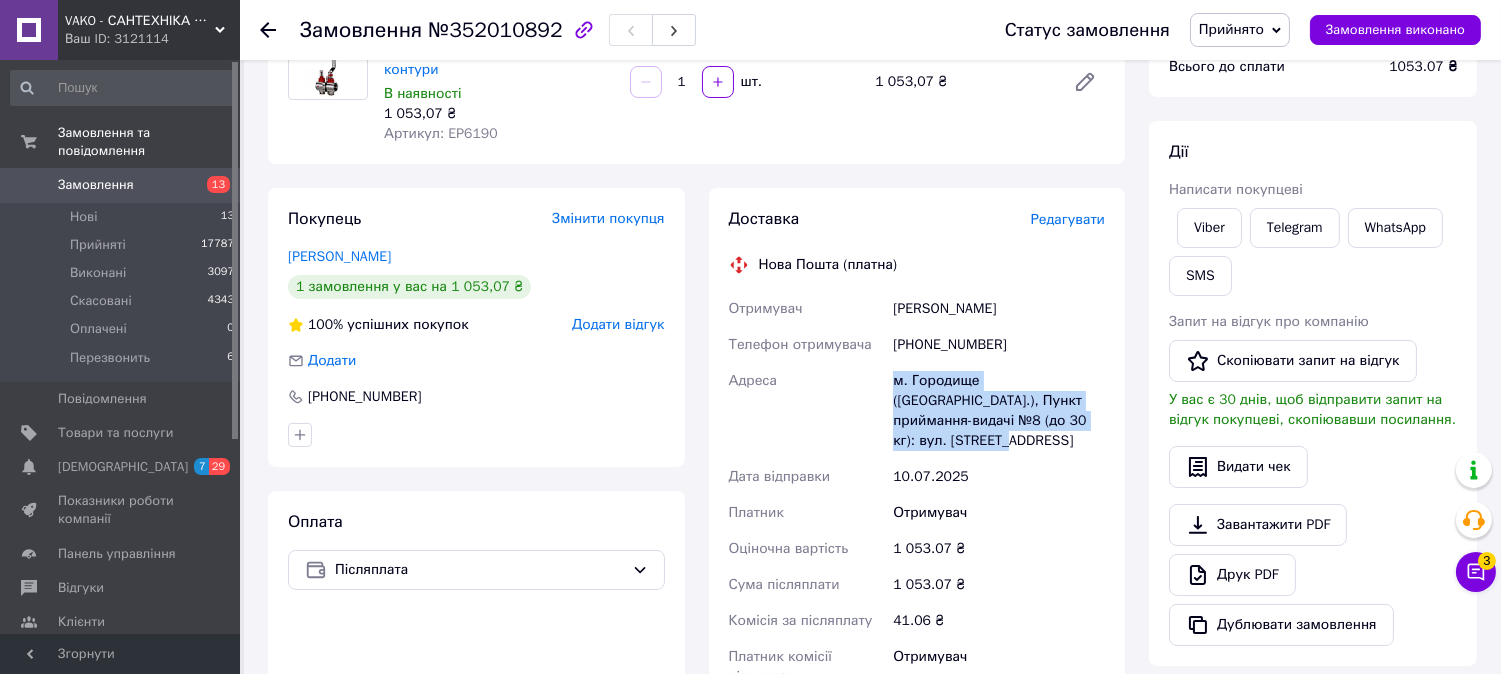 scroll, scrollTop: 0, scrollLeft: 0, axis: both 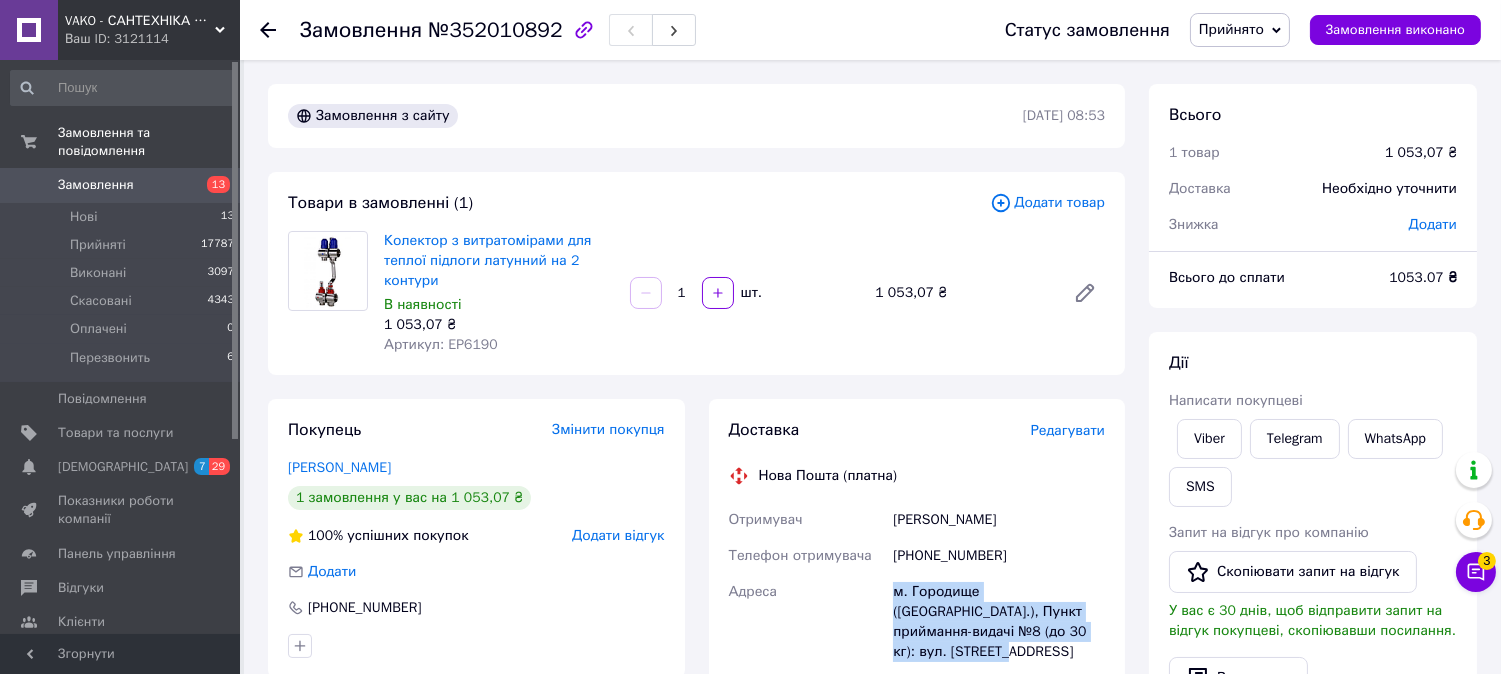 click on "Замовлення" at bounding box center [96, 185] 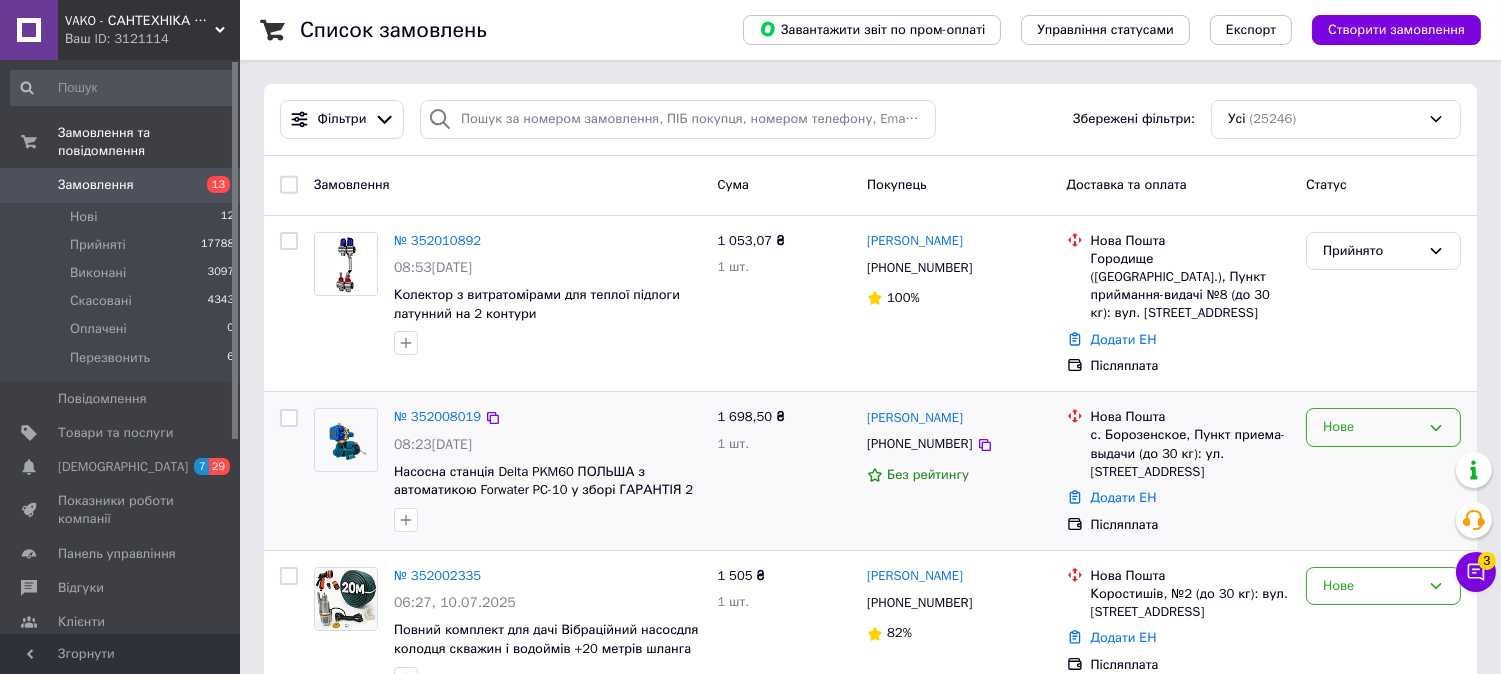 click on "Нове" at bounding box center (1371, 427) 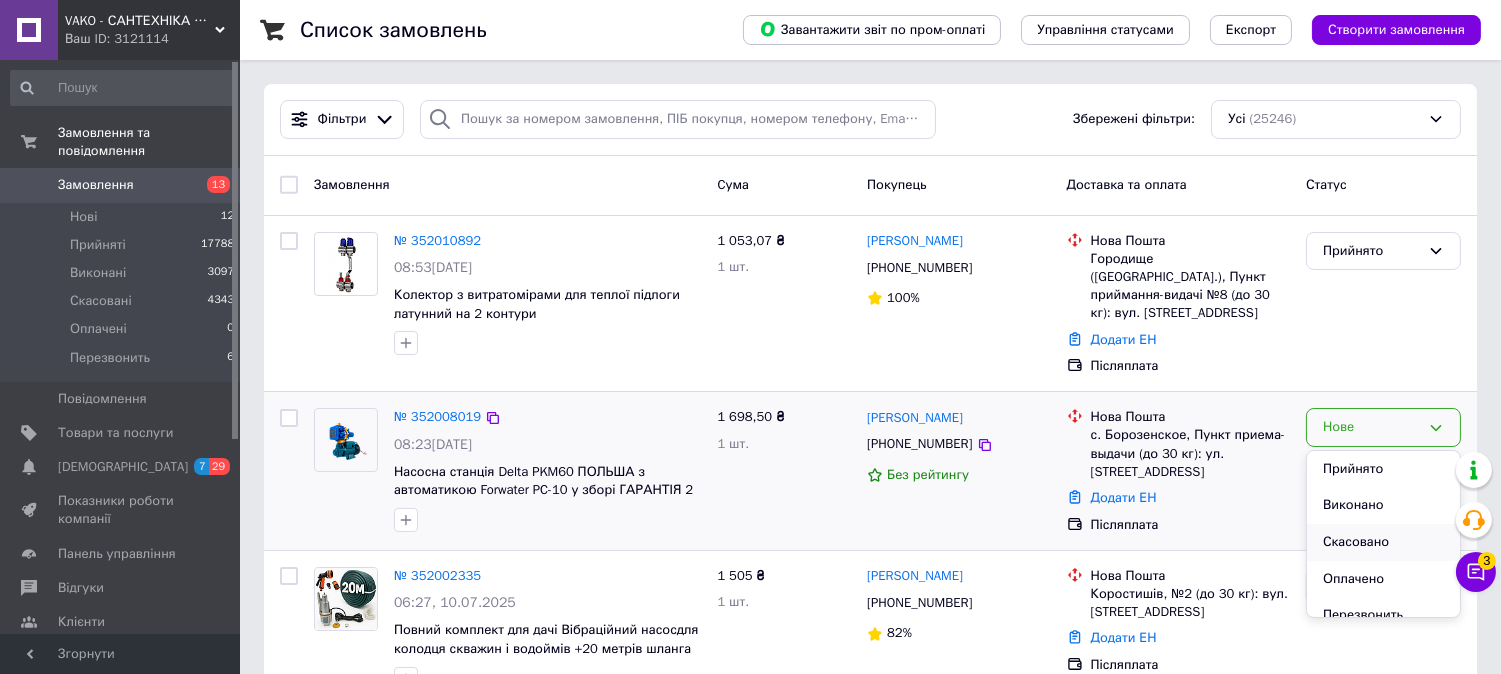 scroll, scrollTop: 16, scrollLeft: 0, axis: vertical 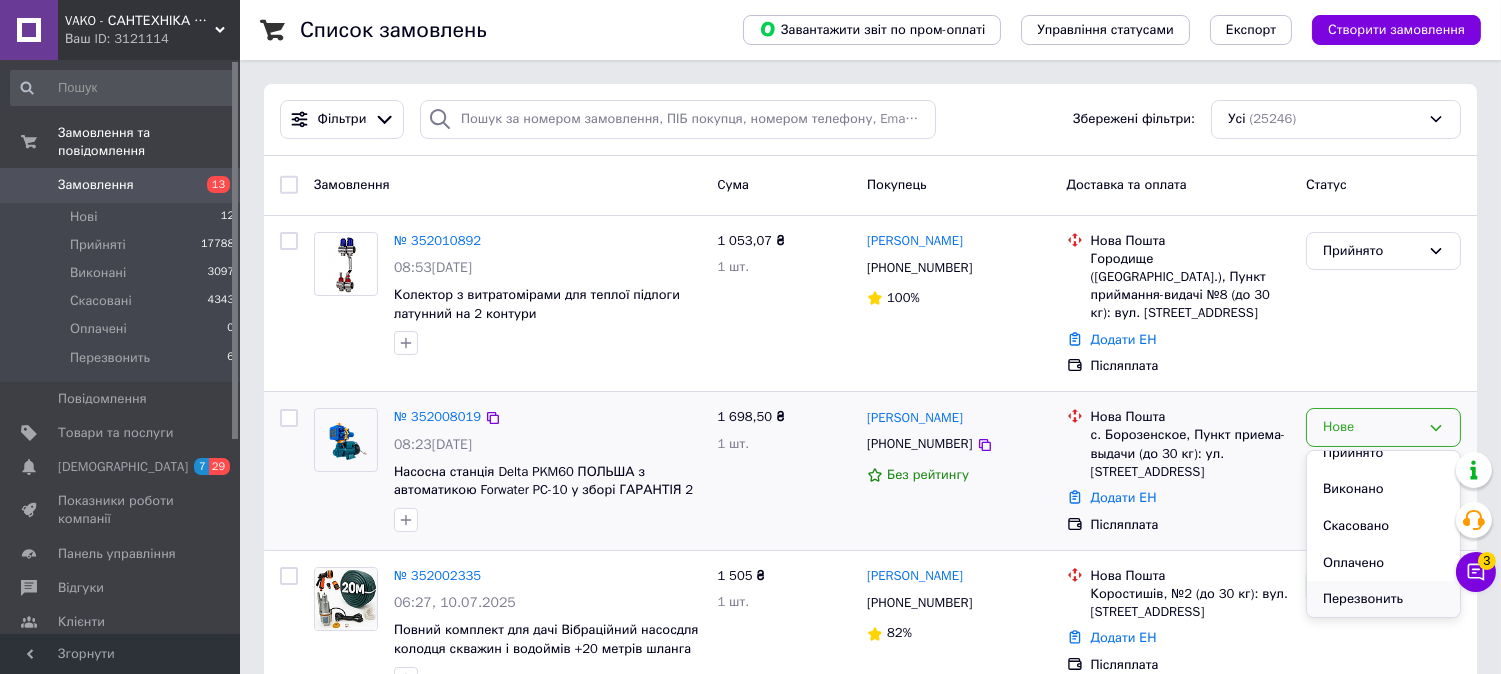 click on "Перезвонить" at bounding box center [1383, 599] 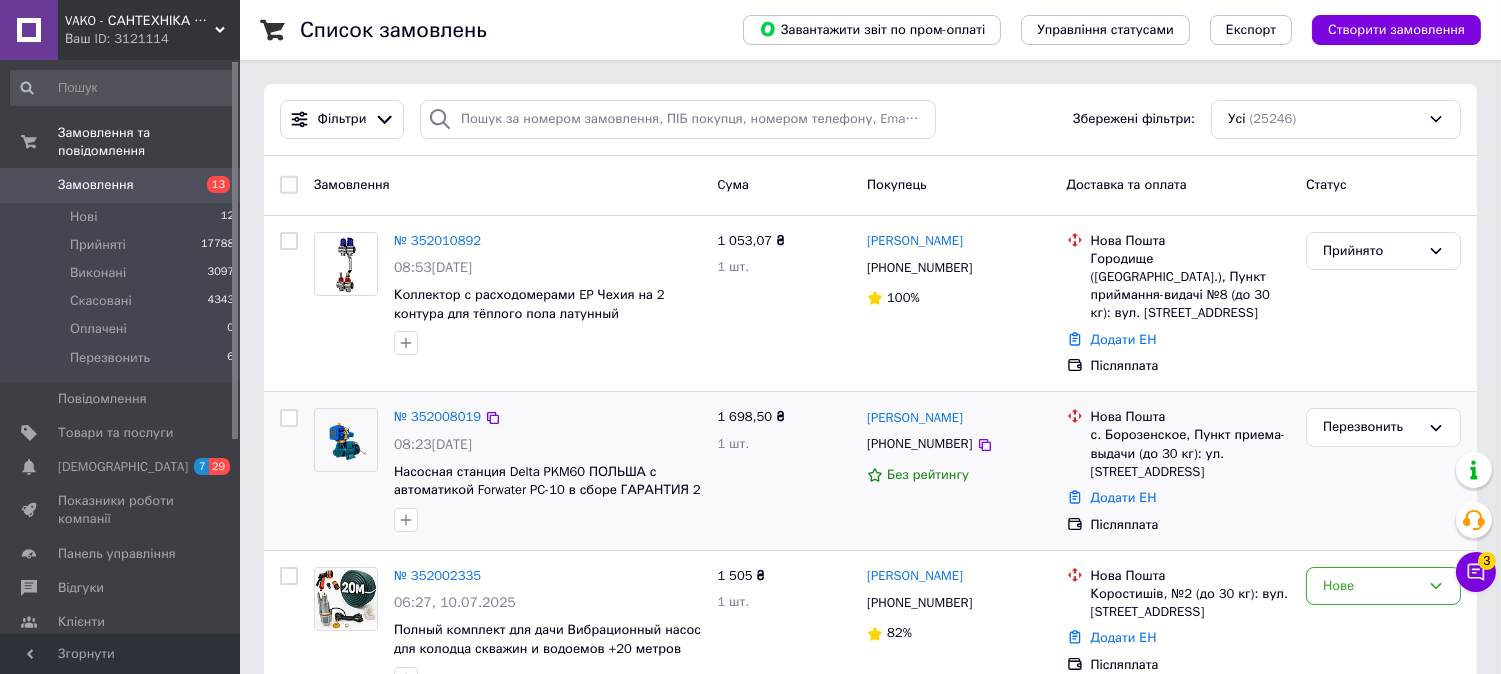 click at bounding box center [346, 440] 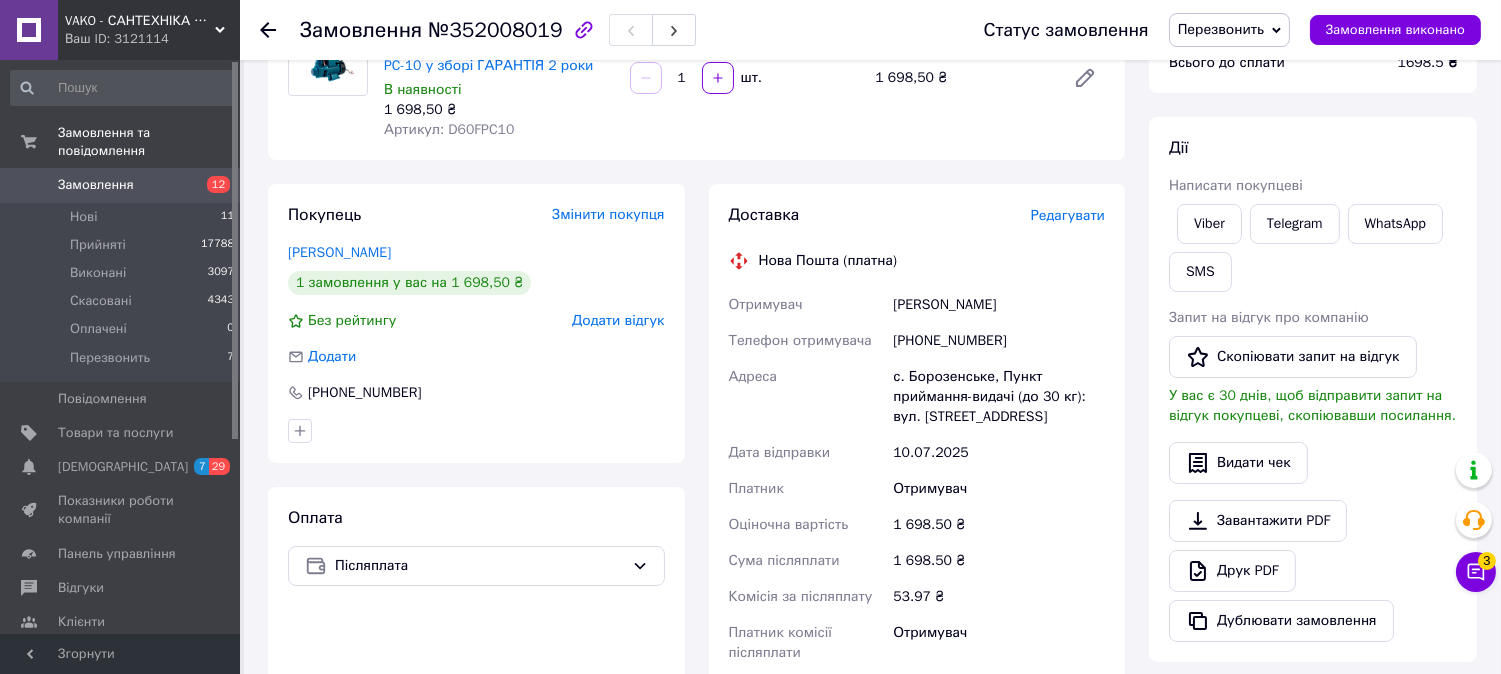 scroll, scrollTop: 222, scrollLeft: 0, axis: vertical 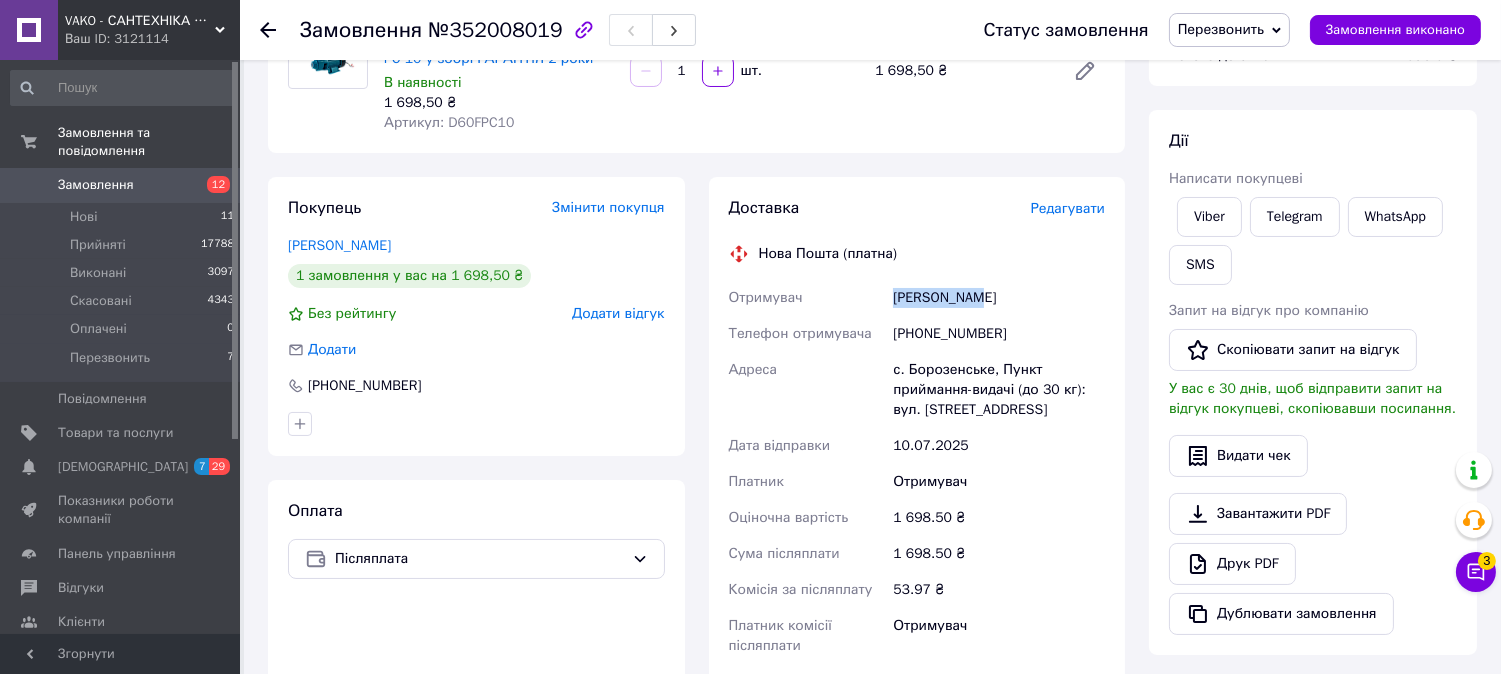 drag, startPoint x: 897, startPoint y: 293, endPoint x: 1023, endPoint y: 295, distance: 126.01587 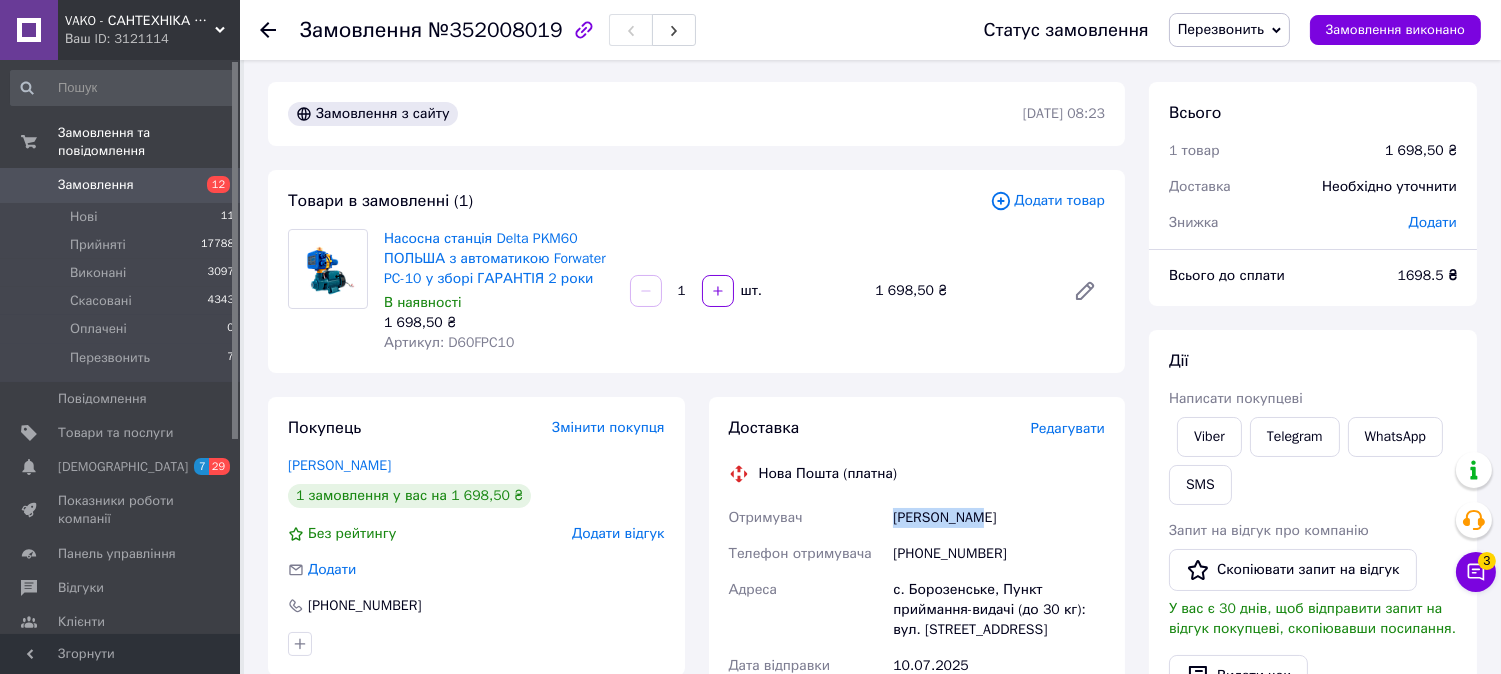 scroll, scrollTop: 0, scrollLeft: 0, axis: both 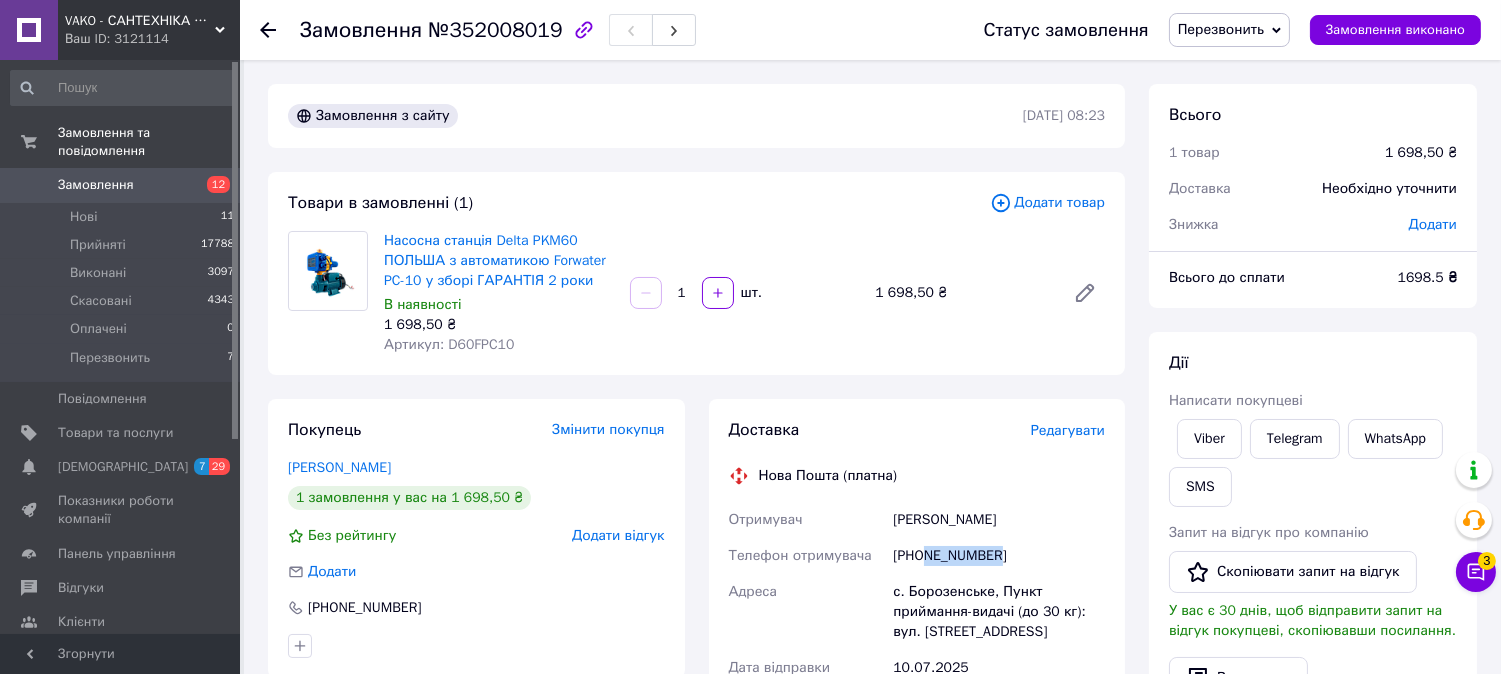 drag, startPoint x: 926, startPoint y: 556, endPoint x: 1002, endPoint y: 552, distance: 76.105194 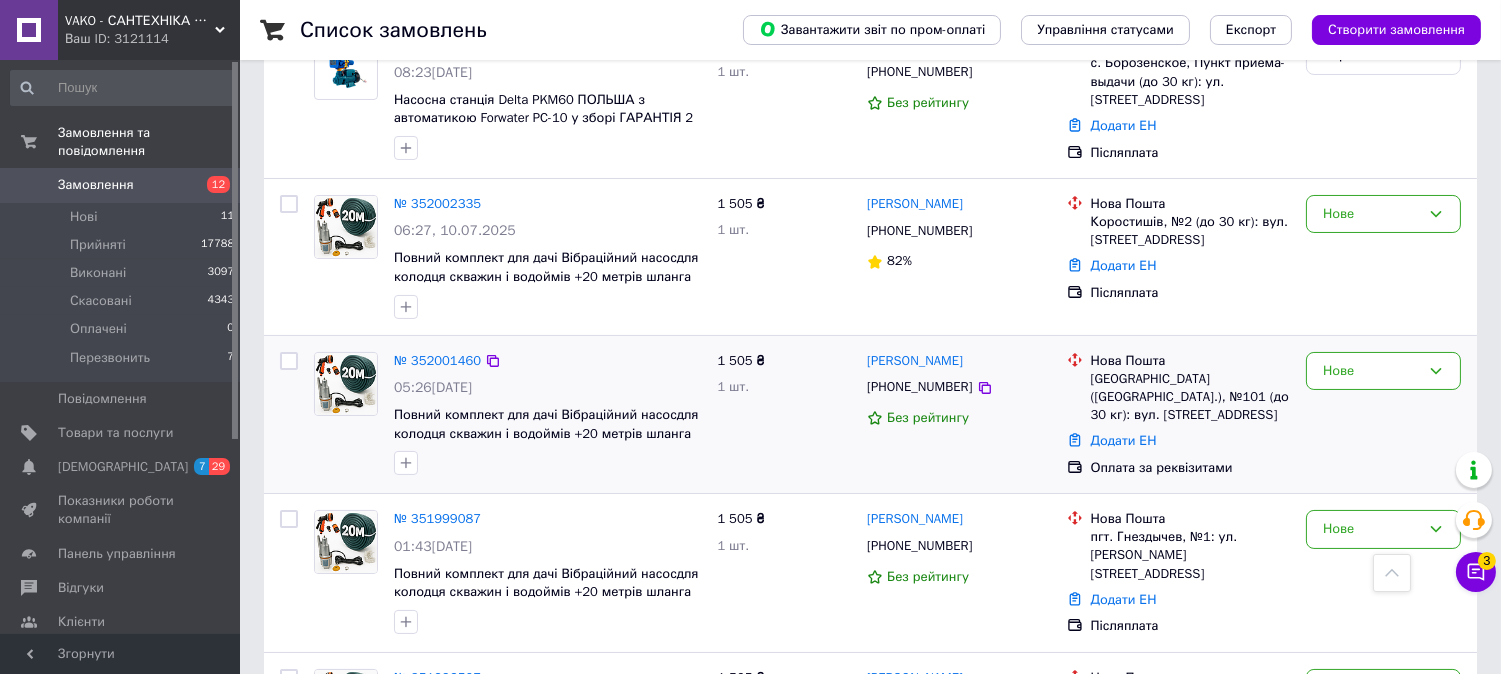 scroll, scrollTop: 333, scrollLeft: 0, axis: vertical 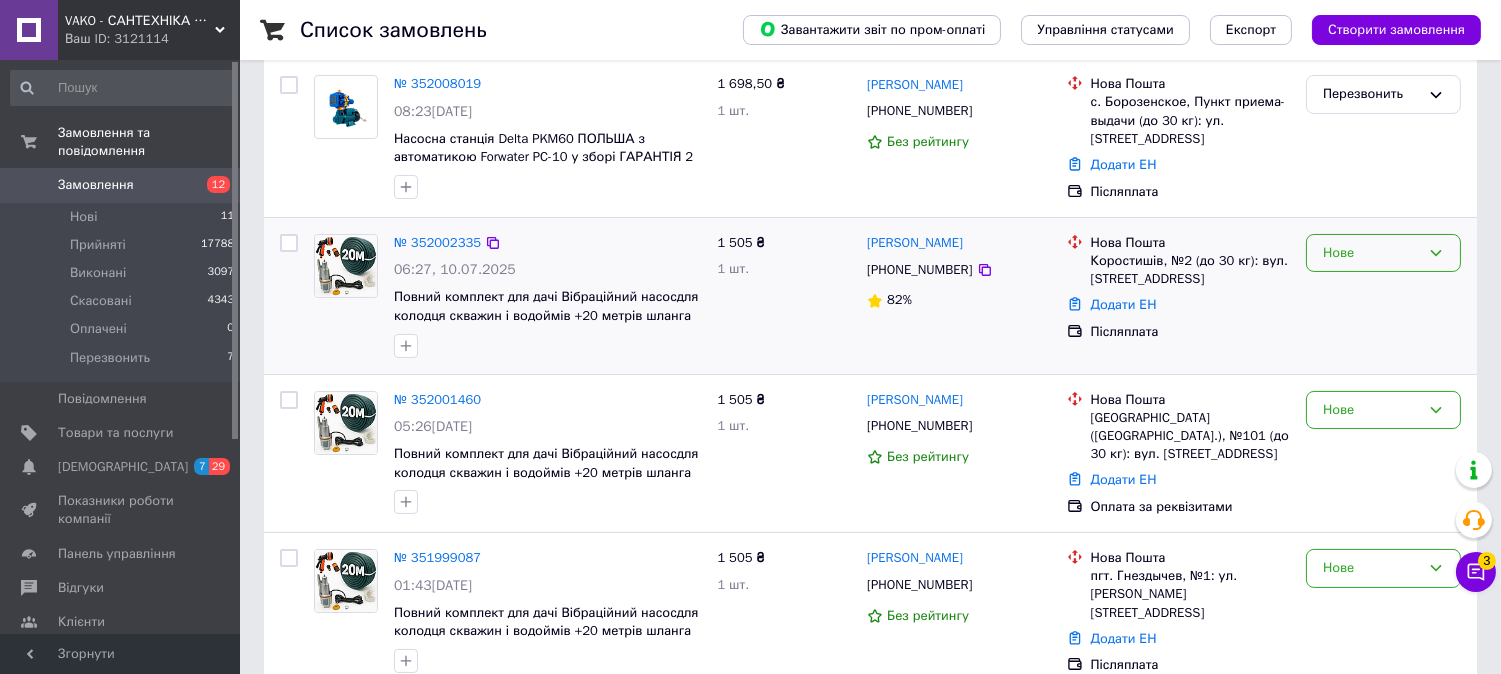 click on "Нове" at bounding box center [1371, 253] 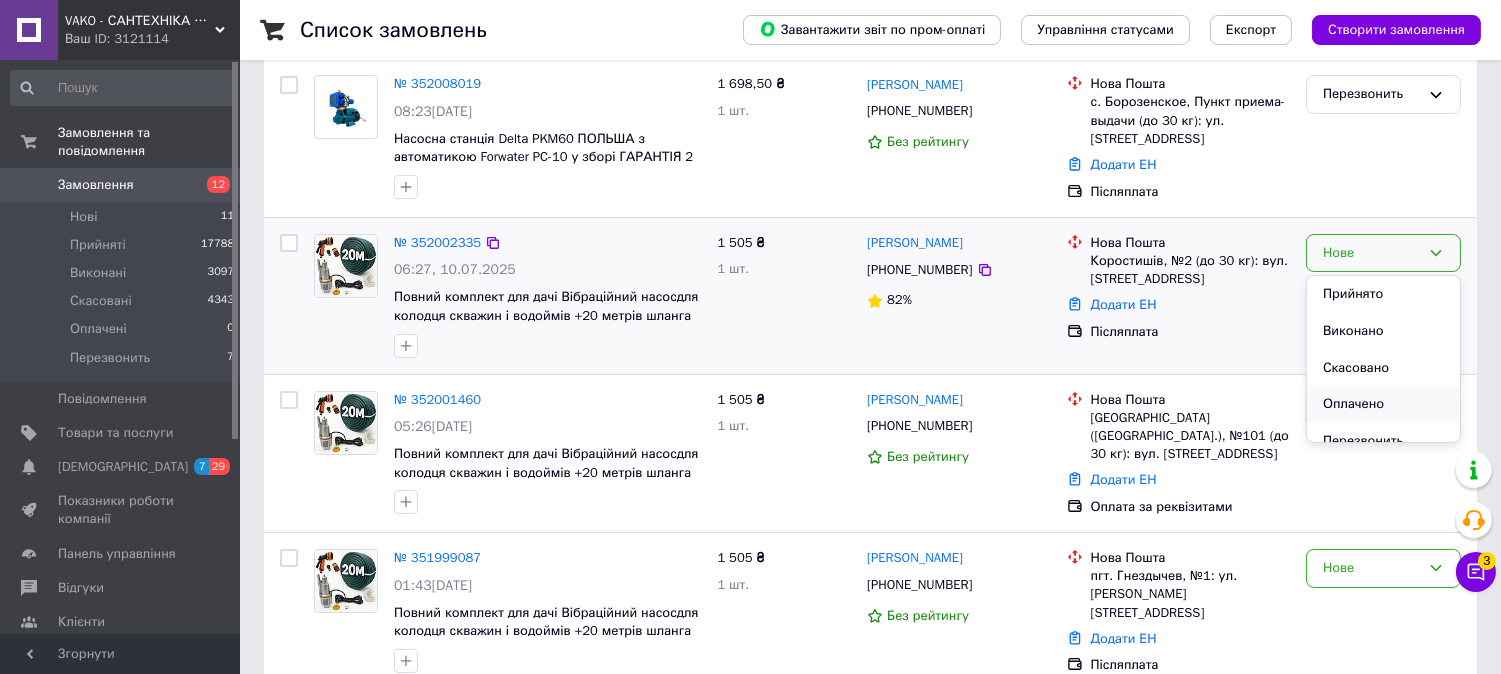 scroll, scrollTop: 16, scrollLeft: 0, axis: vertical 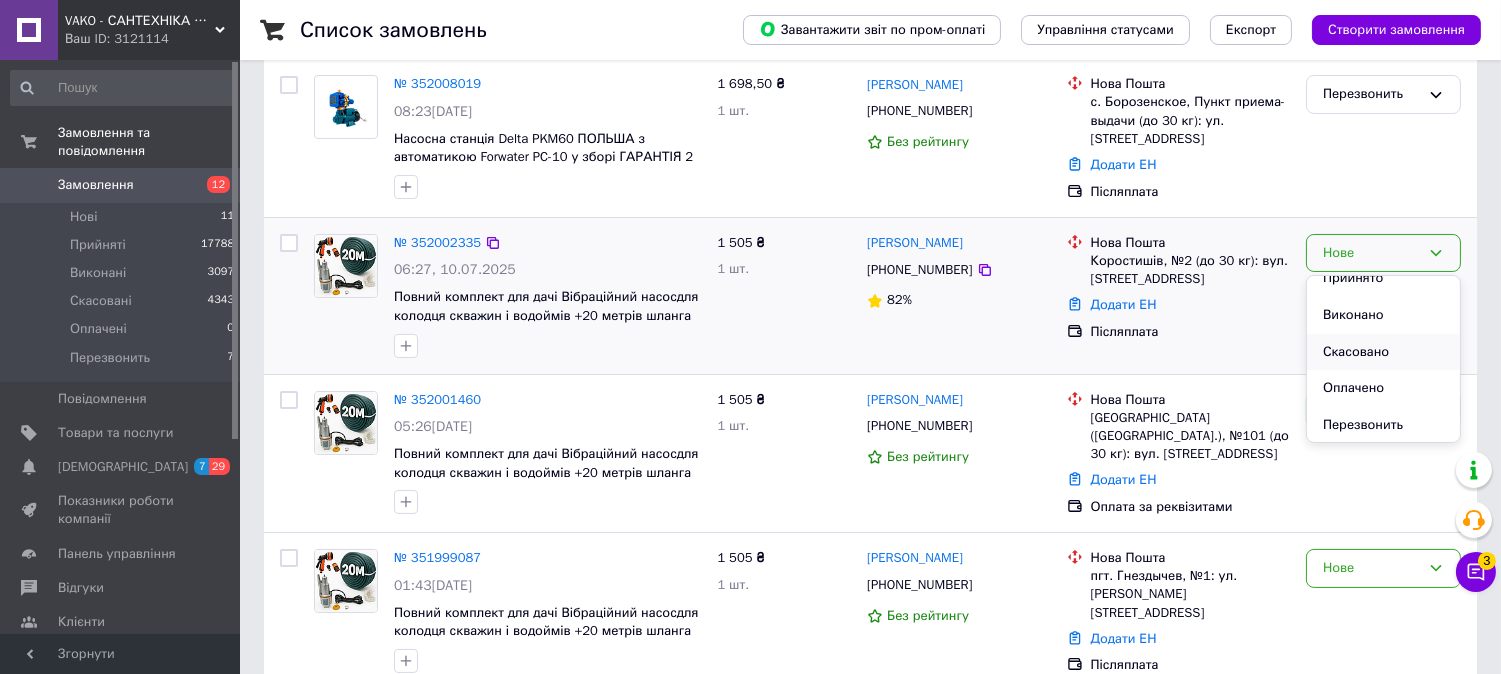 click on "Скасовано" at bounding box center [1383, 352] 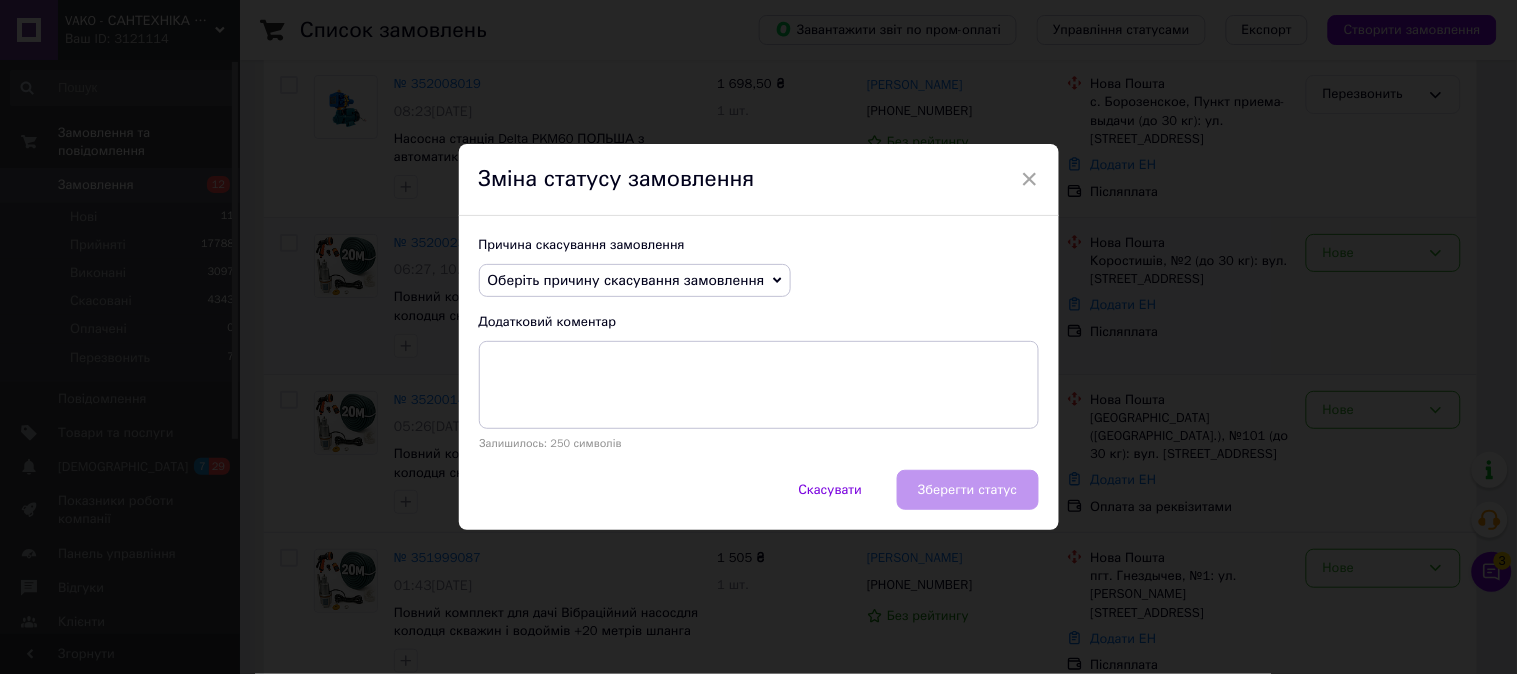 click on "Оберіть причину скасування замовлення" at bounding box center (626, 280) 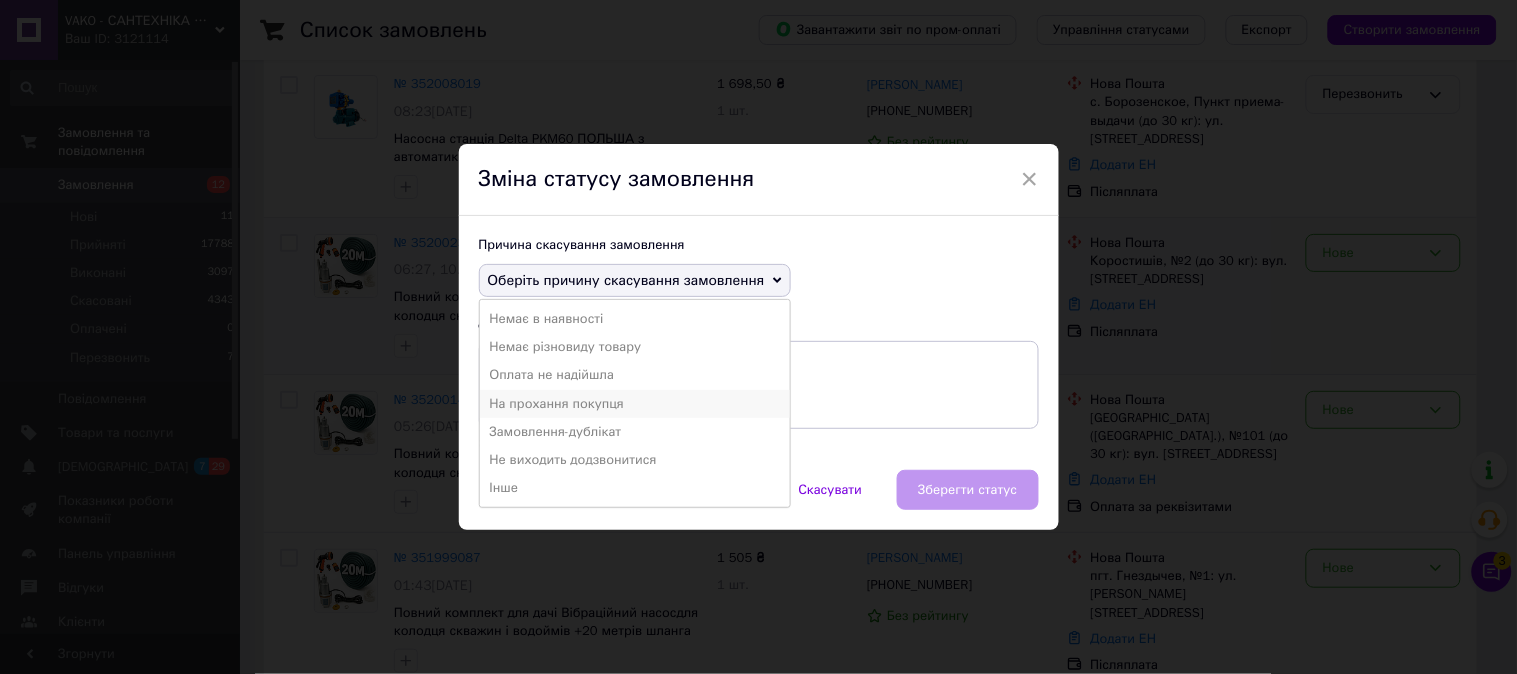 click on "На прохання покупця" at bounding box center (635, 404) 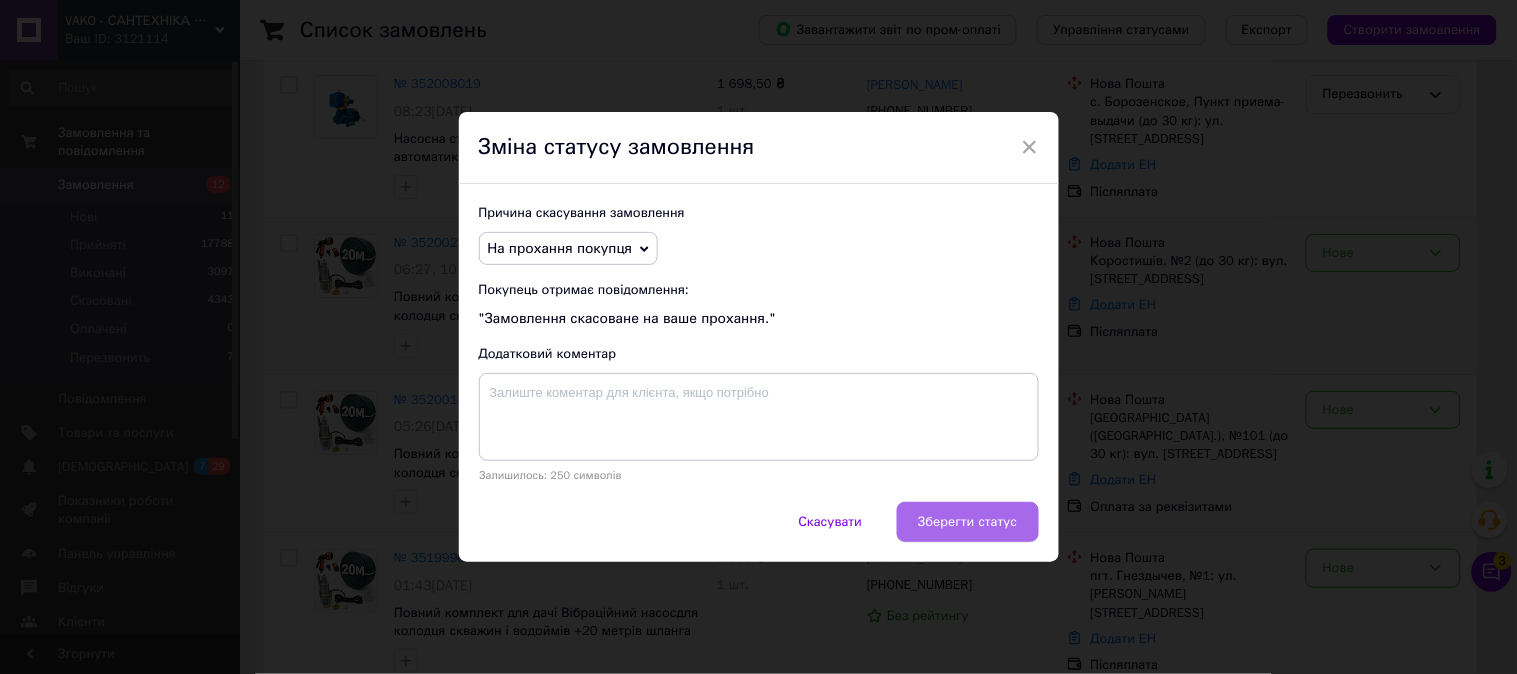 click on "Зберегти статус" at bounding box center (967, 522) 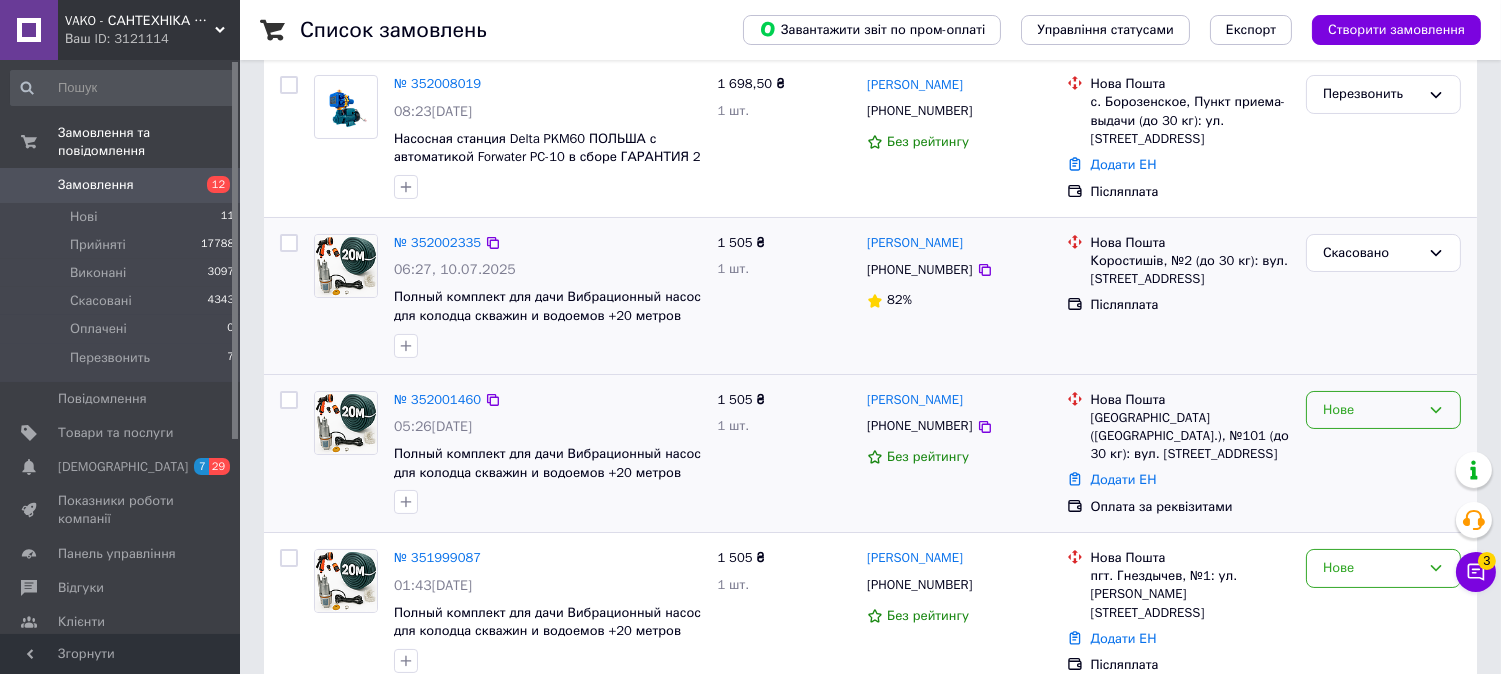 click on "Нове" at bounding box center [1371, 410] 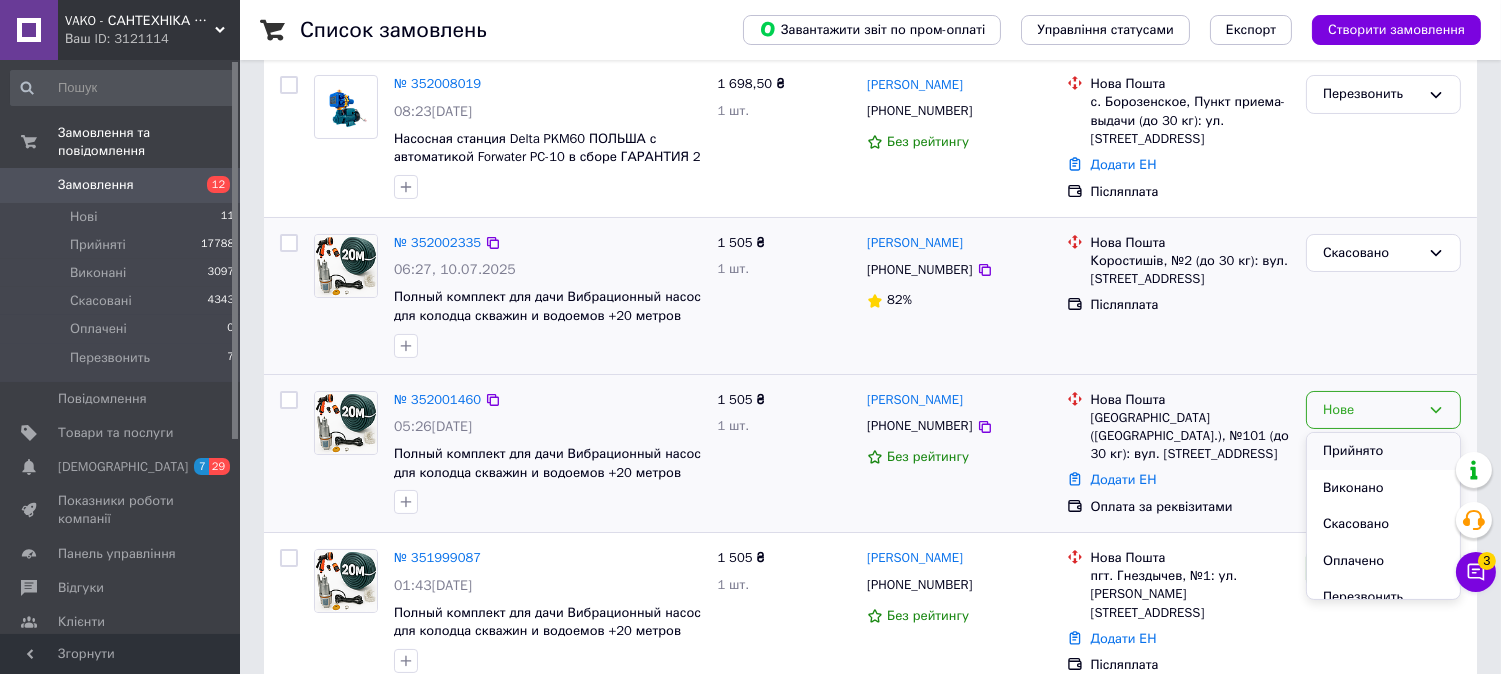 click on "Прийнято" at bounding box center (1383, 451) 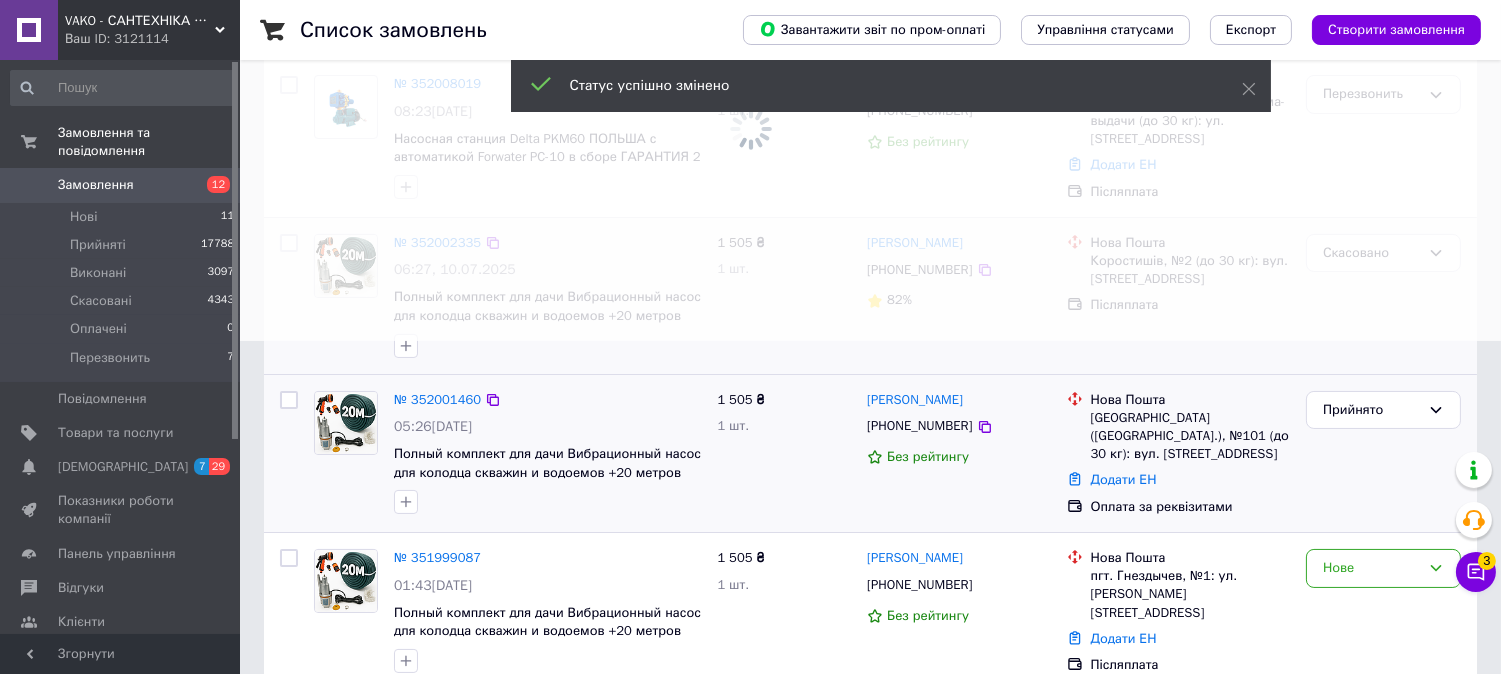 click at bounding box center (346, 423) 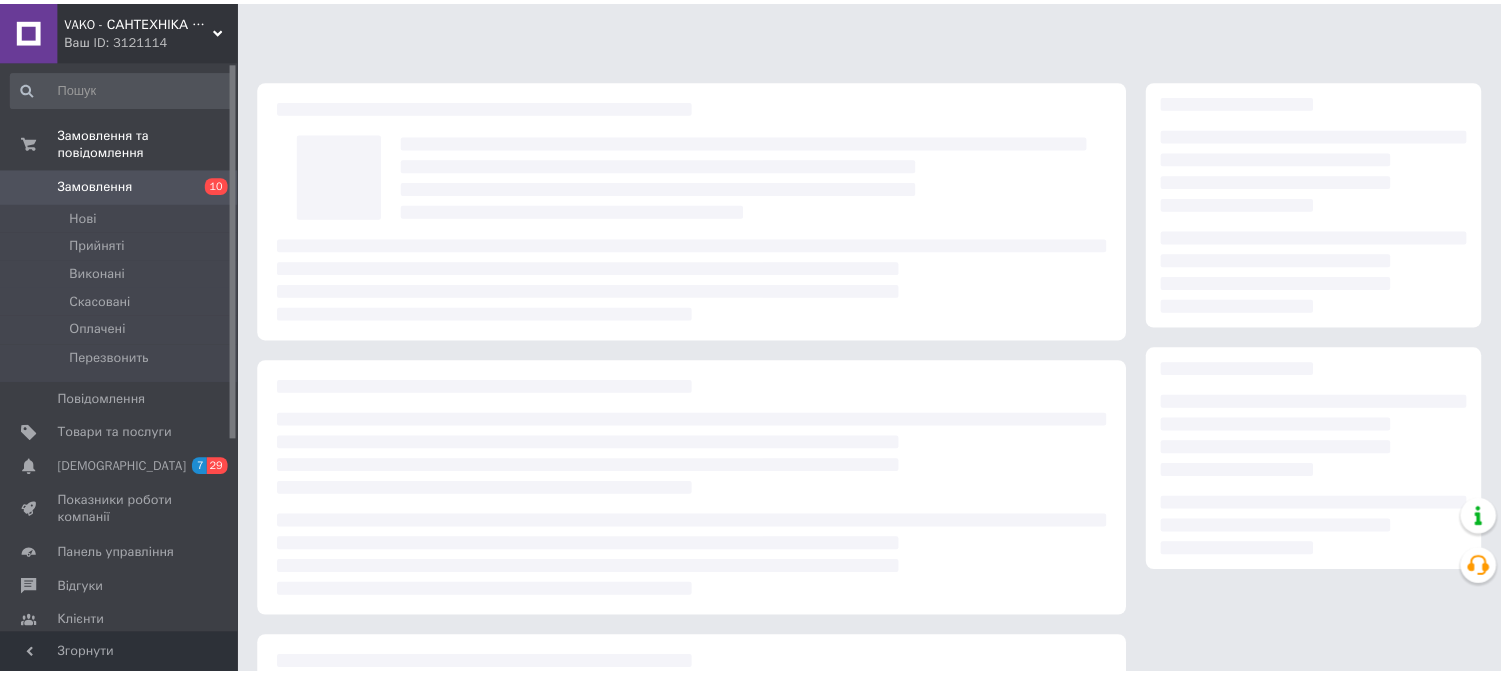 scroll, scrollTop: 0, scrollLeft: 0, axis: both 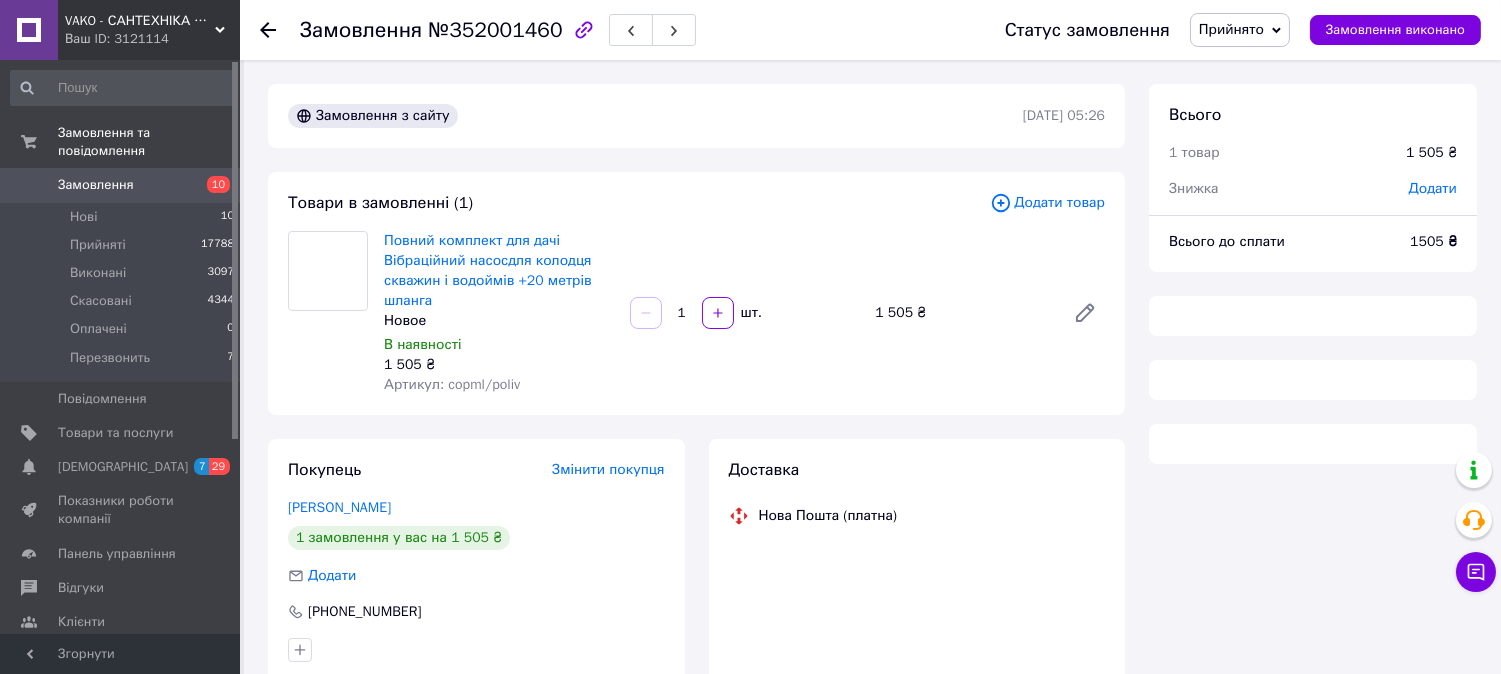 drag, startPoint x: 0, startPoint y: 0, endPoint x: 242, endPoint y: 330, distance: 409.22366 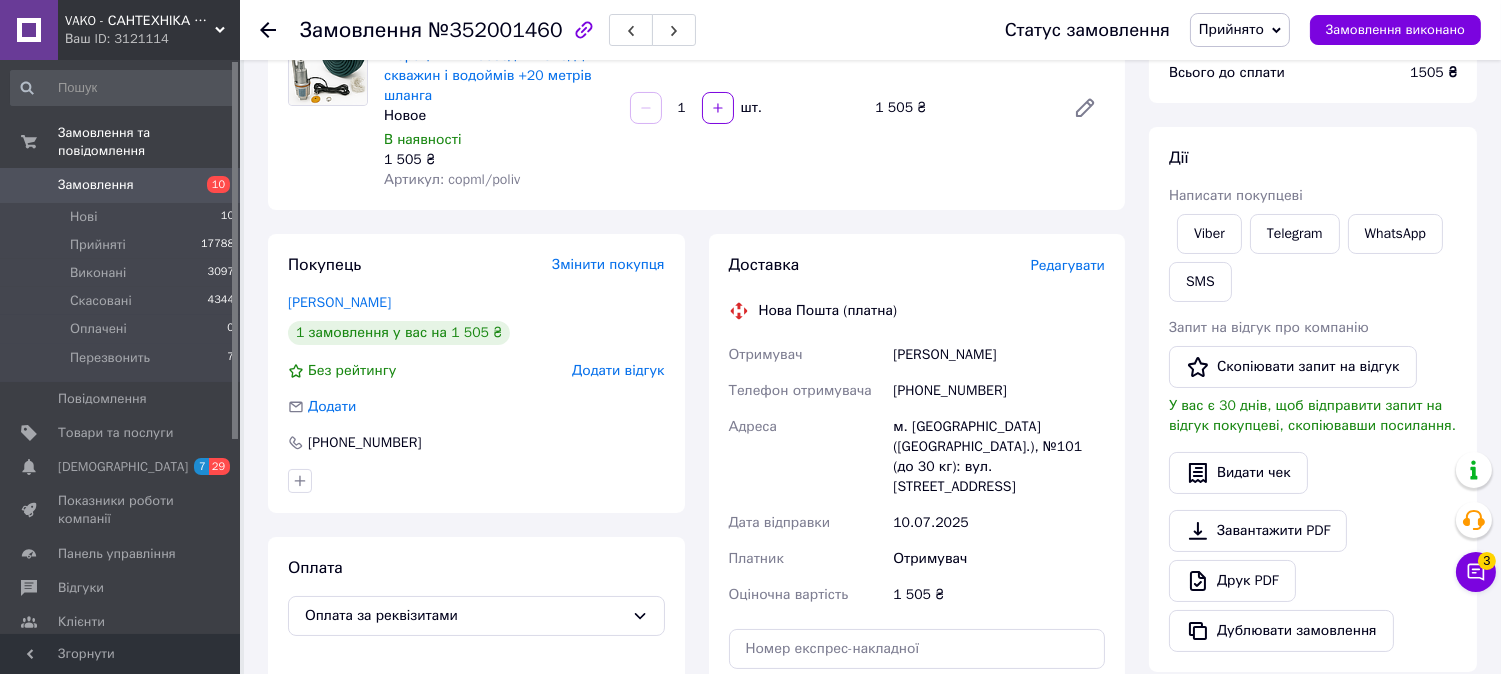 scroll, scrollTop: 222, scrollLeft: 0, axis: vertical 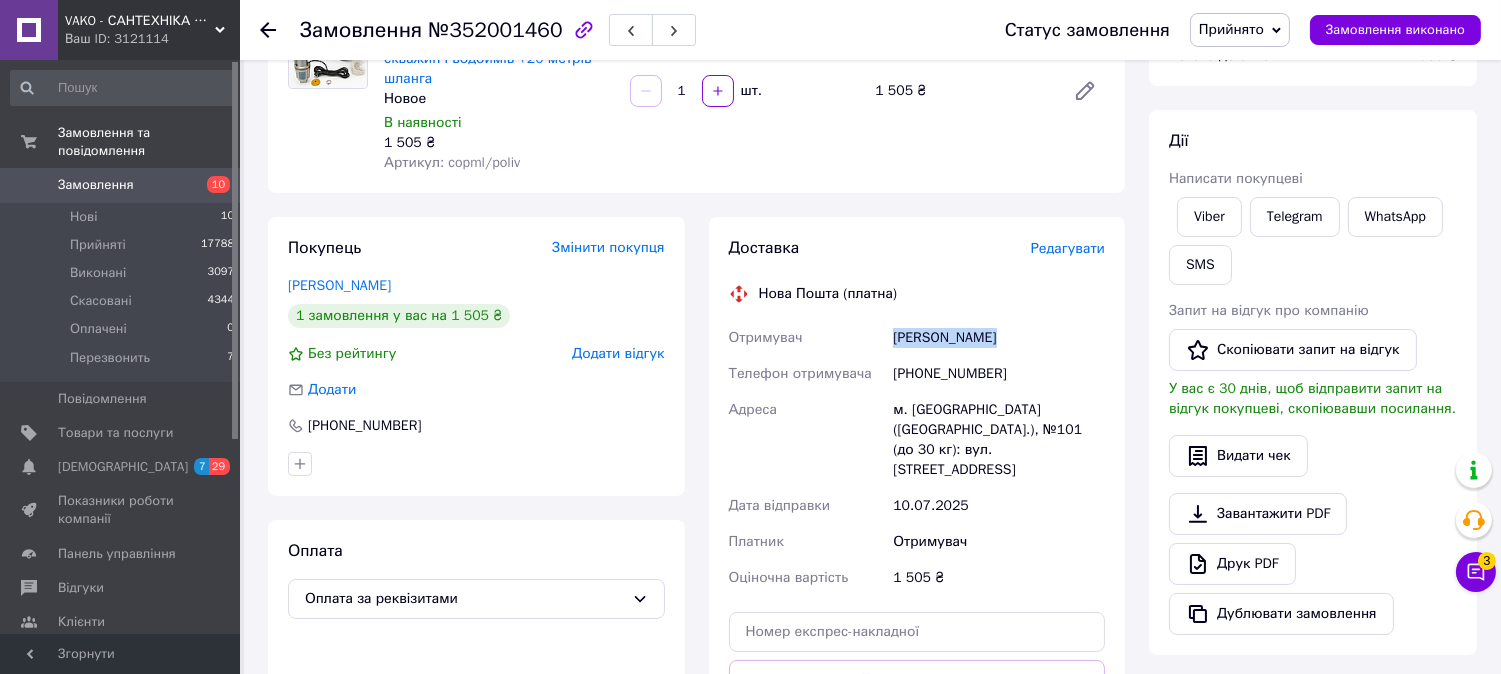 drag, startPoint x: 896, startPoint y: 335, endPoint x: 1052, endPoint y: 323, distance: 156.46086 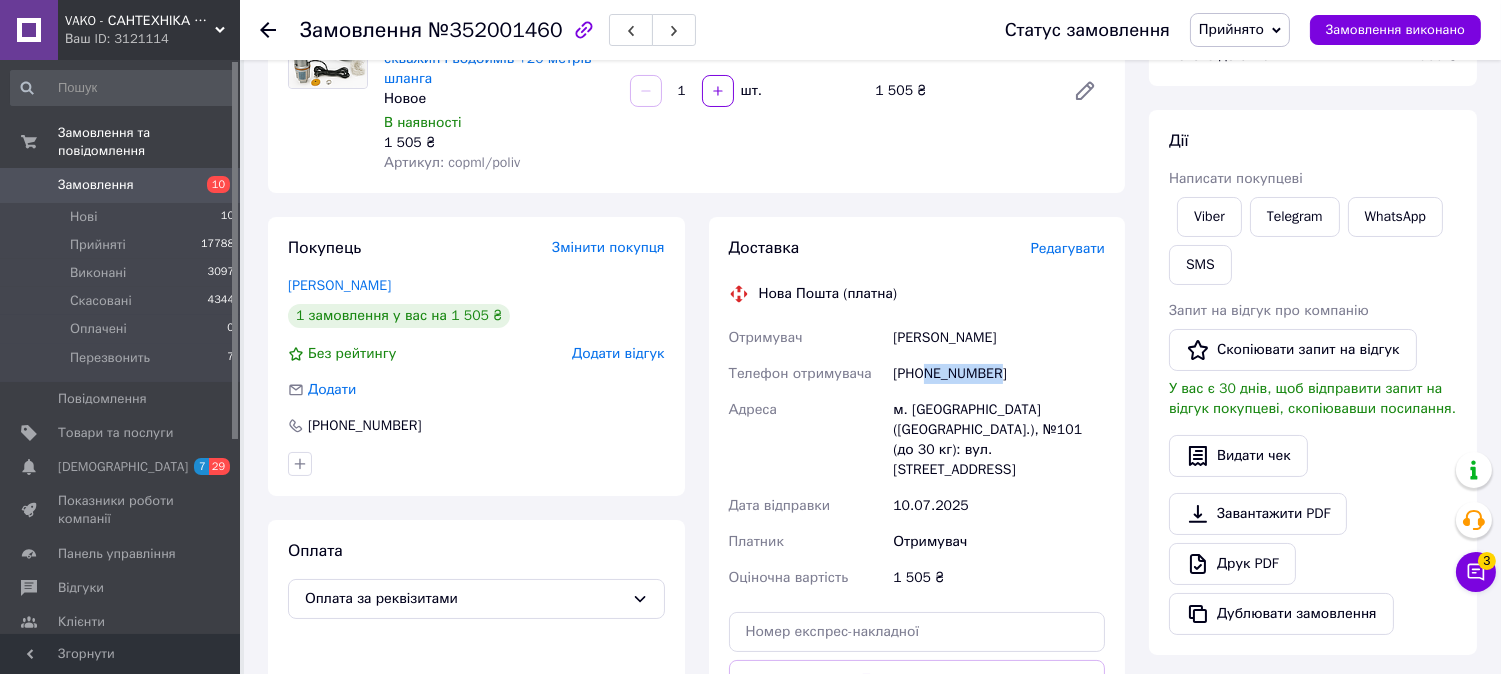drag, startPoint x: 926, startPoint y: 367, endPoint x: 1058, endPoint y: 367, distance: 132 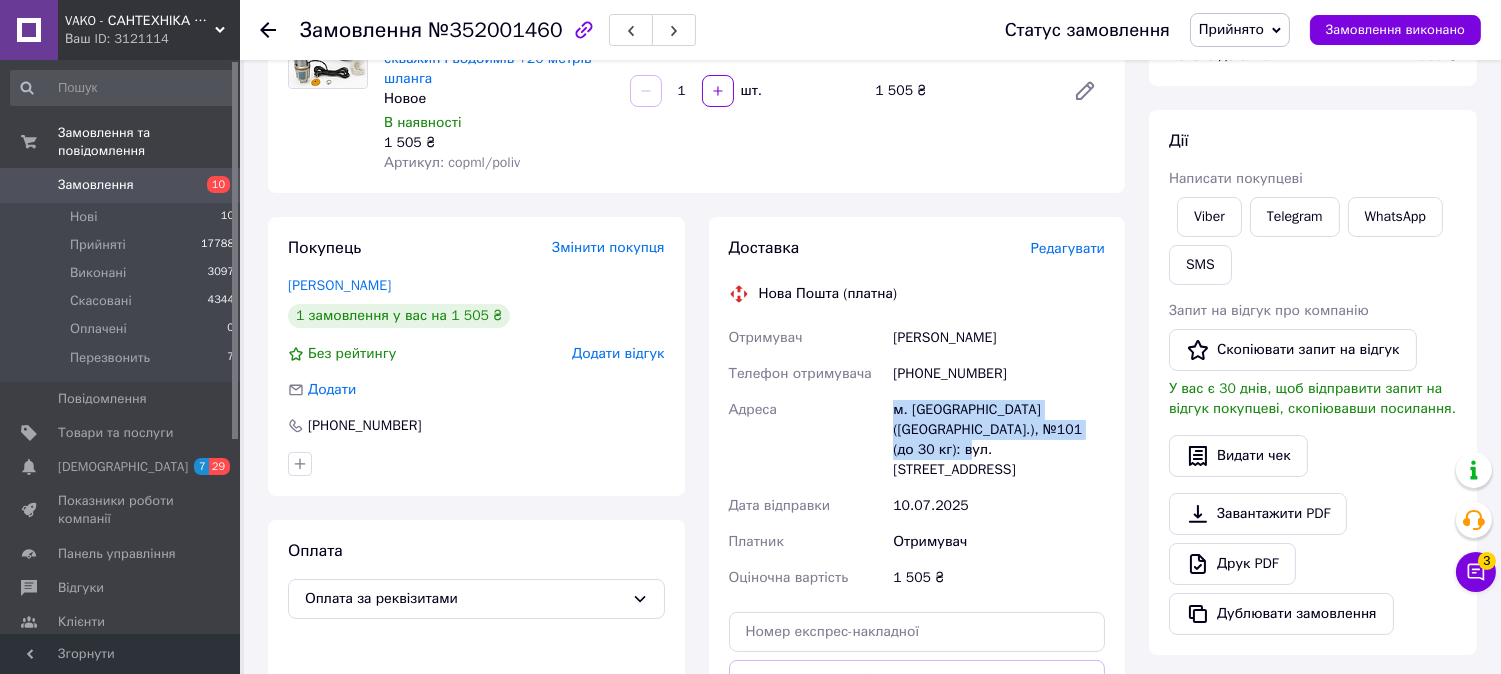 drag, startPoint x: 897, startPoint y: 406, endPoint x: 1102, endPoint y: 432, distance: 206.6422 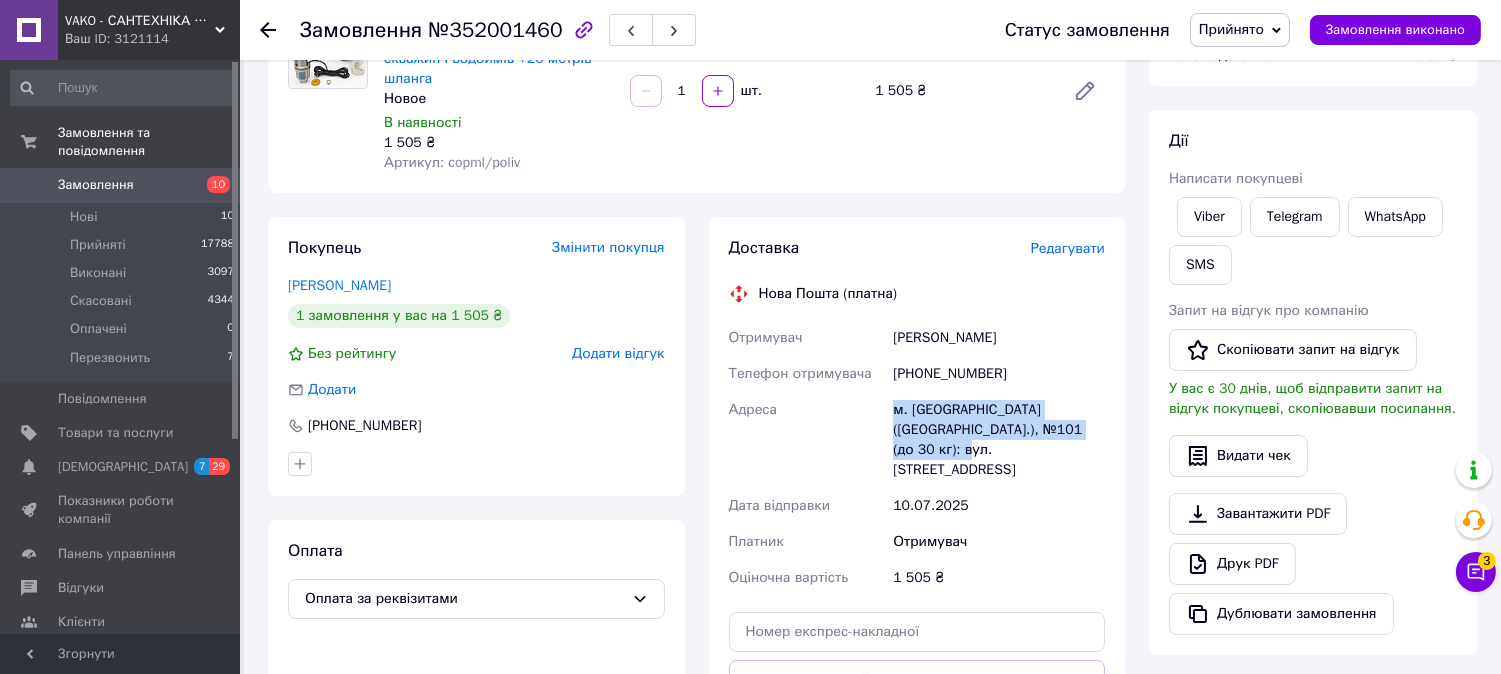 click on "м. [GEOGRAPHIC_DATA] ([GEOGRAPHIC_DATA].), №101 (до 30 кг): вул. [STREET_ADDRESS]" at bounding box center [999, 440] 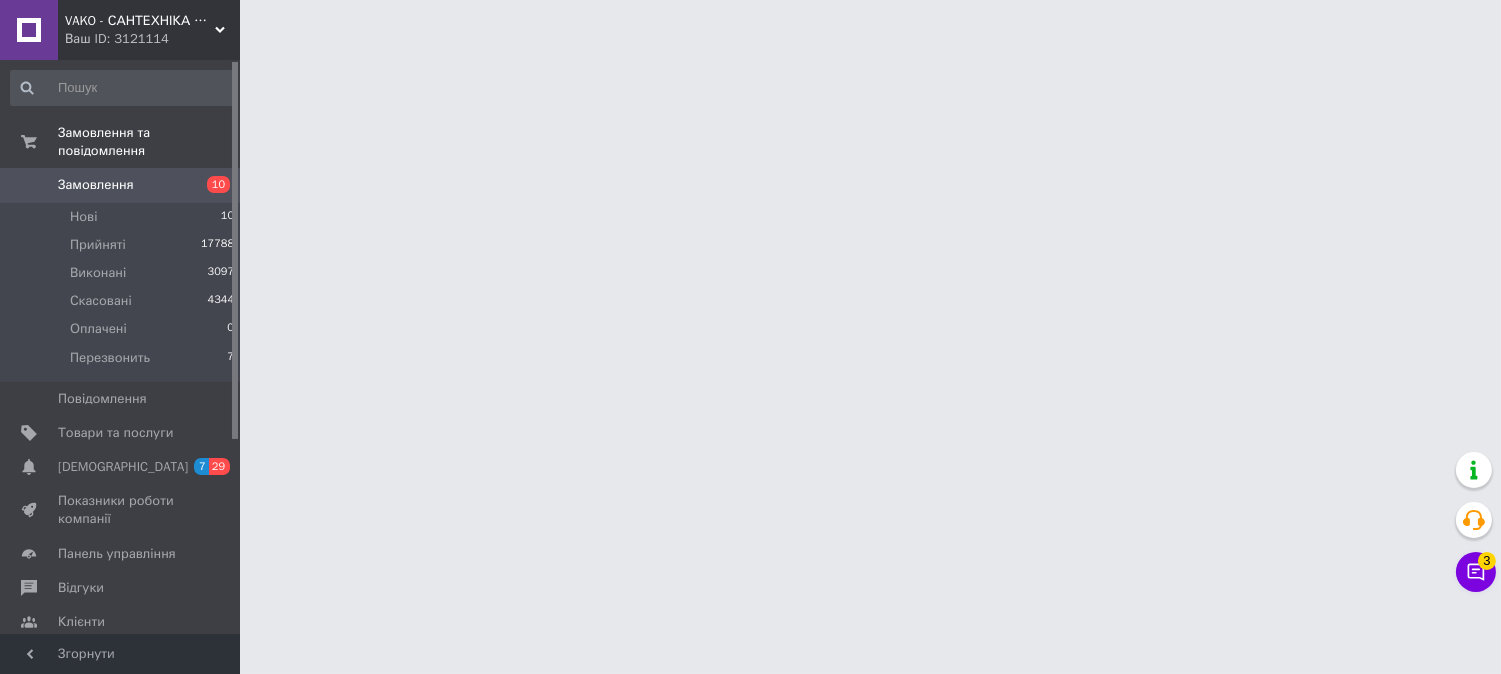 scroll, scrollTop: 0, scrollLeft: 0, axis: both 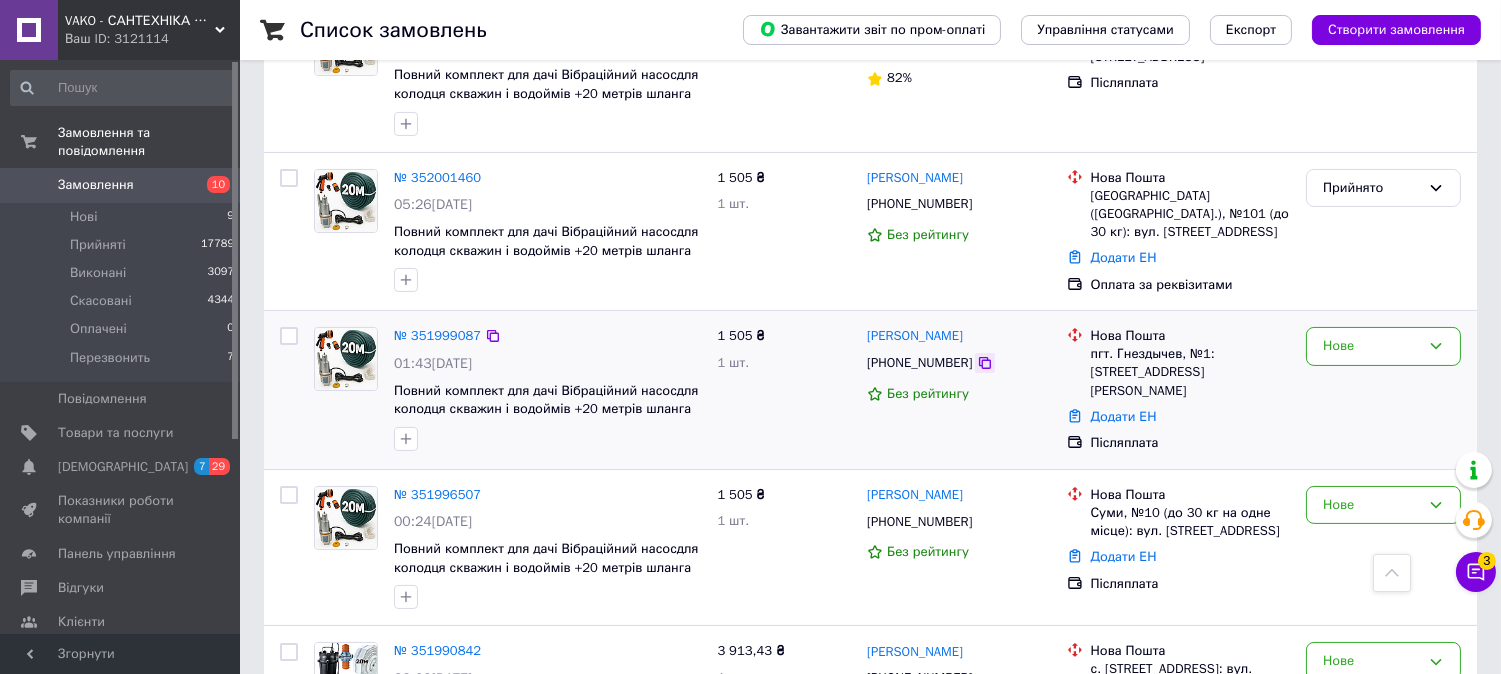click 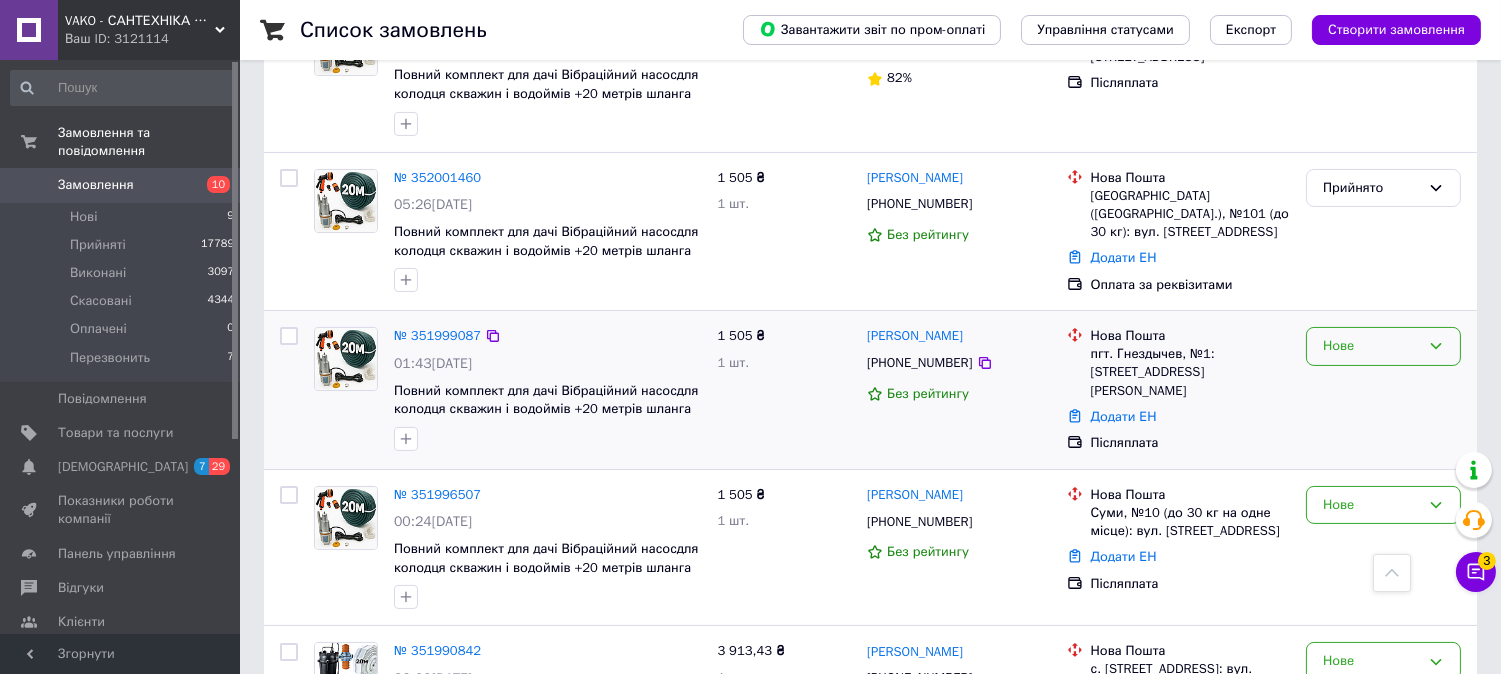click on "Нове" at bounding box center [1371, 346] 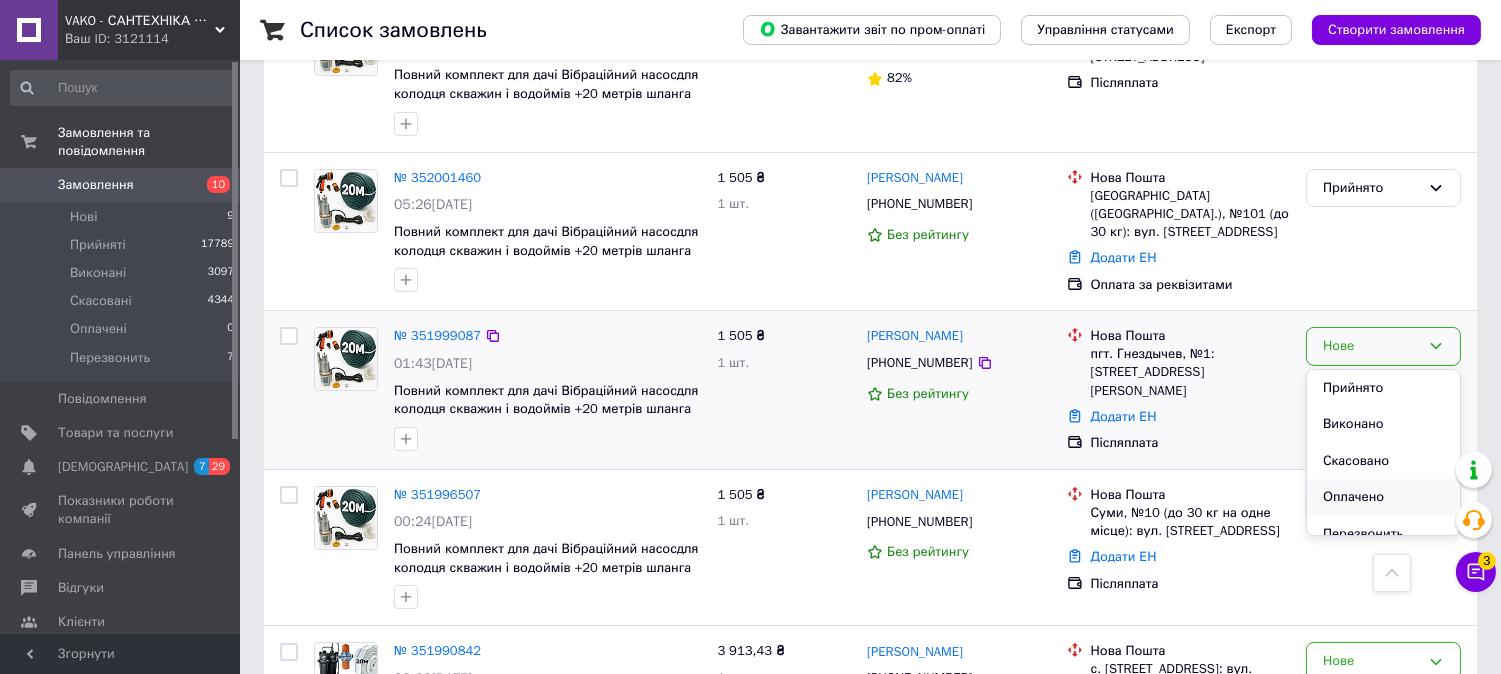 scroll, scrollTop: 16, scrollLeft: 0, axis: vertical 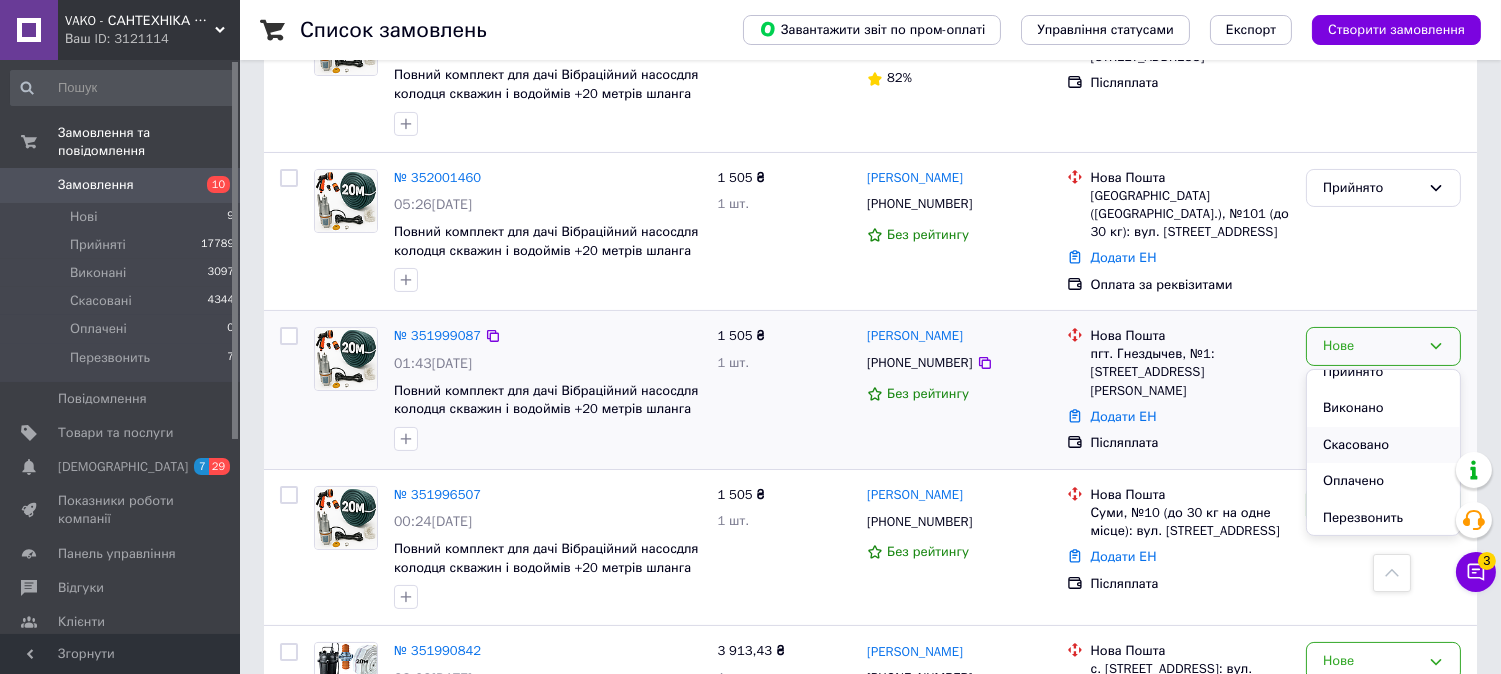click on "Скасовано" at bounding box center [1383, 445] 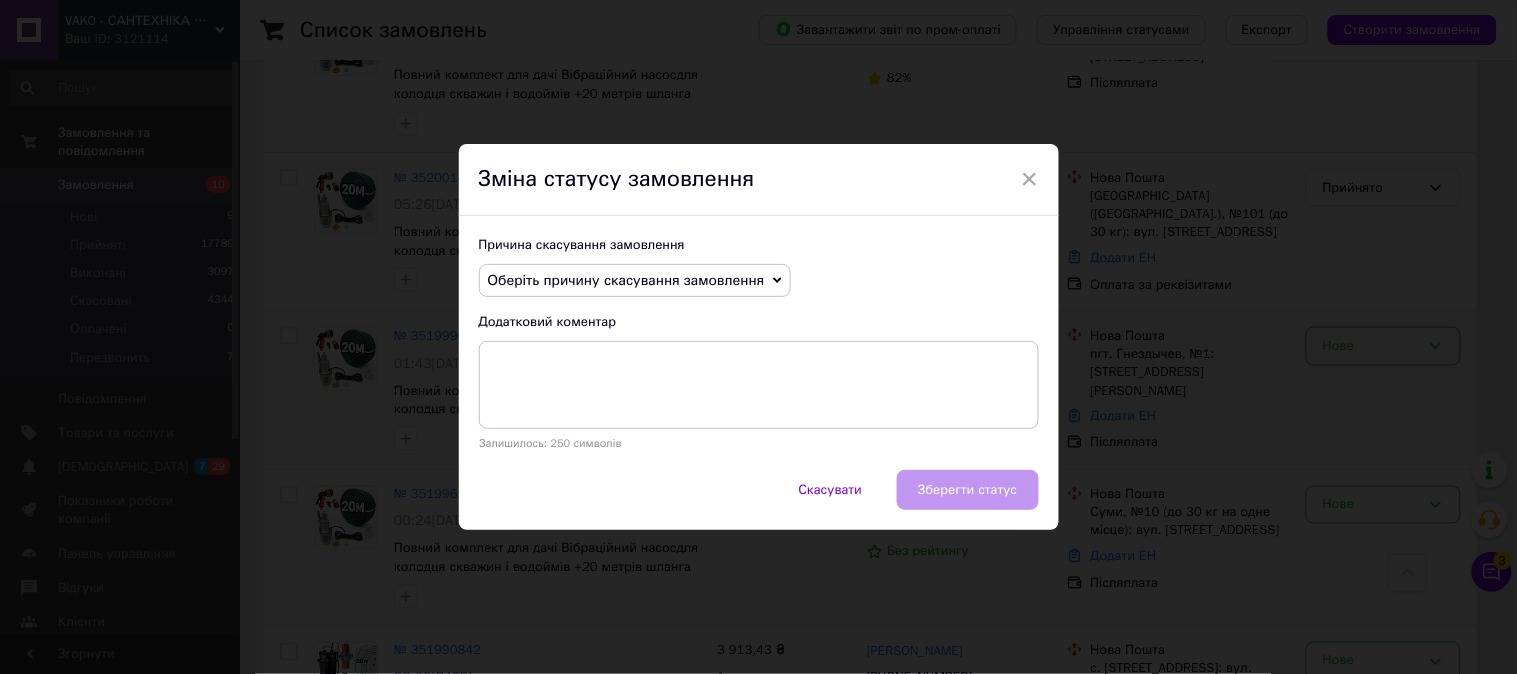 click on "Оберіть причину скасування замовлення" at bounding box center [635, 281] 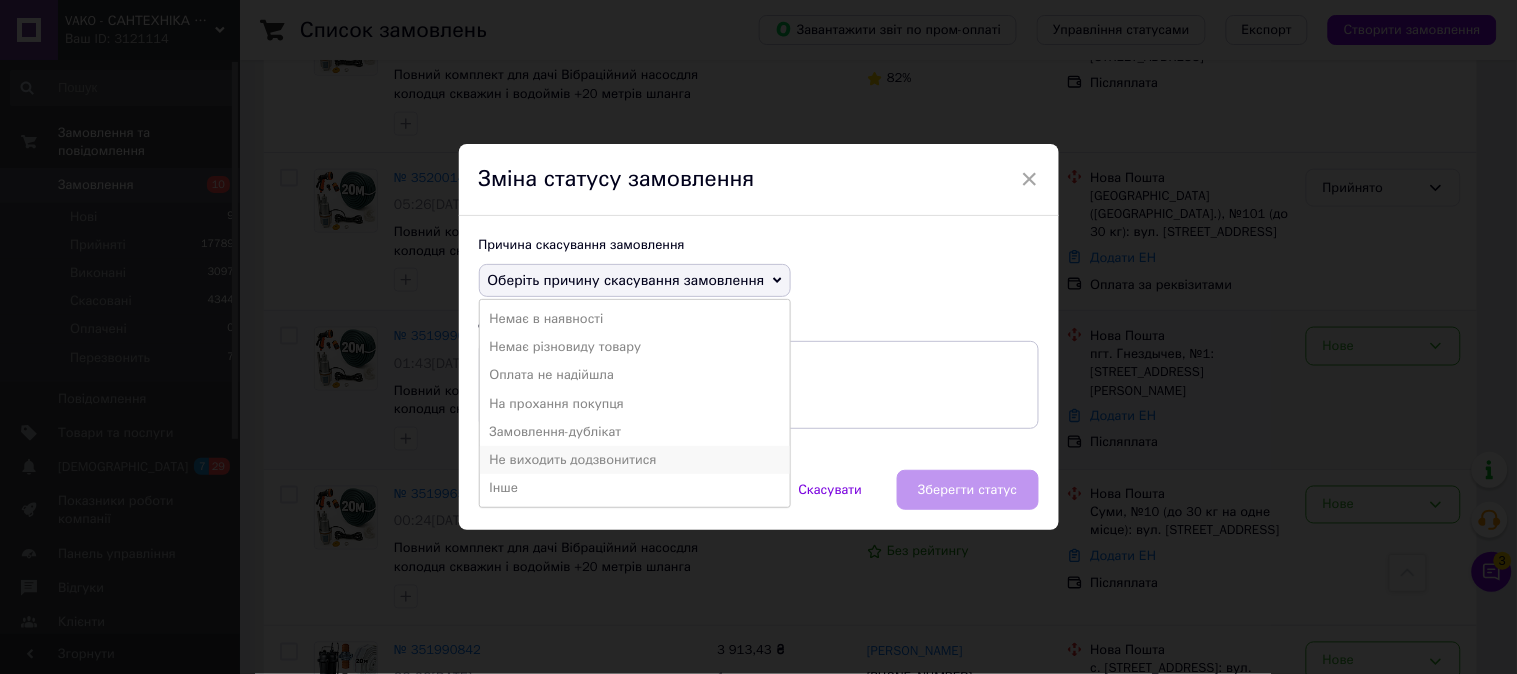 click on "Не виходить додзвонитися" at bounding box center [635, 460] 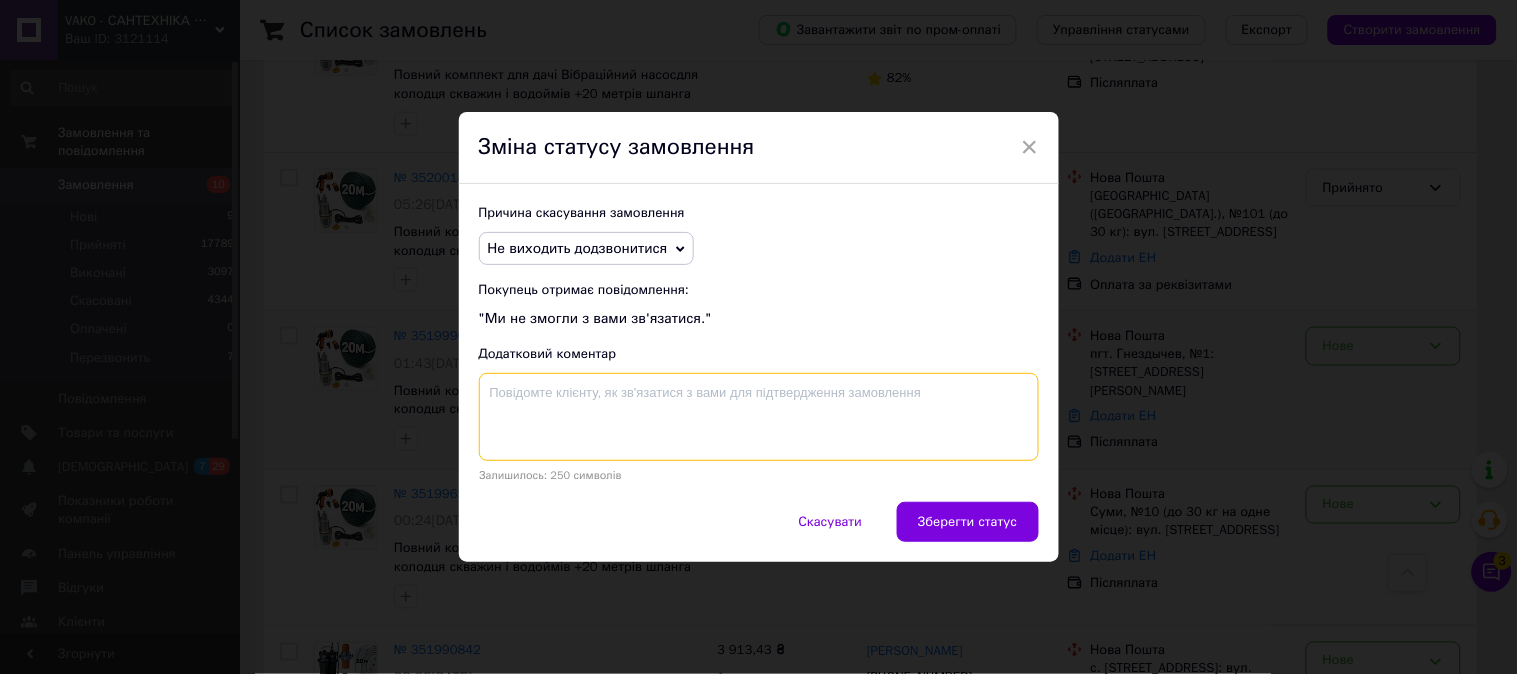 click at bounding box center [759, 417] 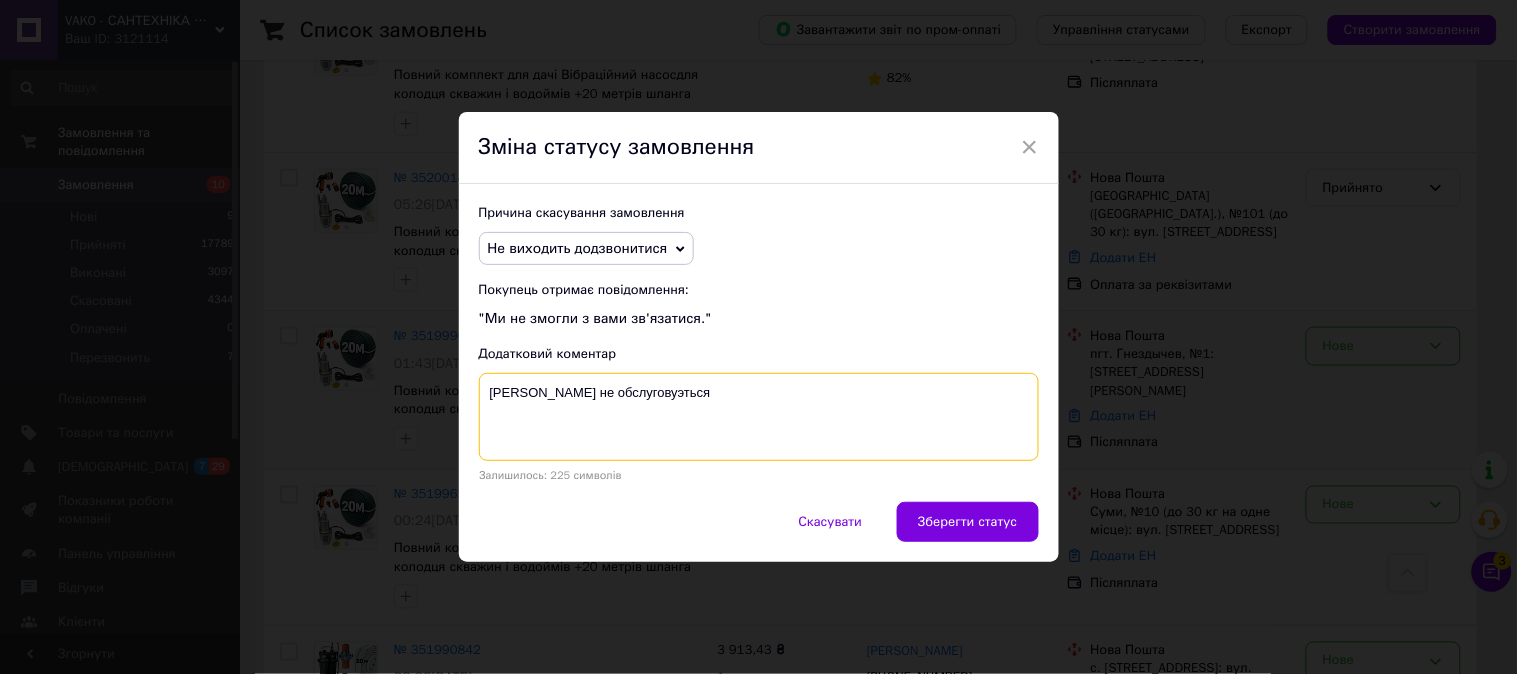 click on "Номер не обслуговуэться" at bounding box center (759, 417) 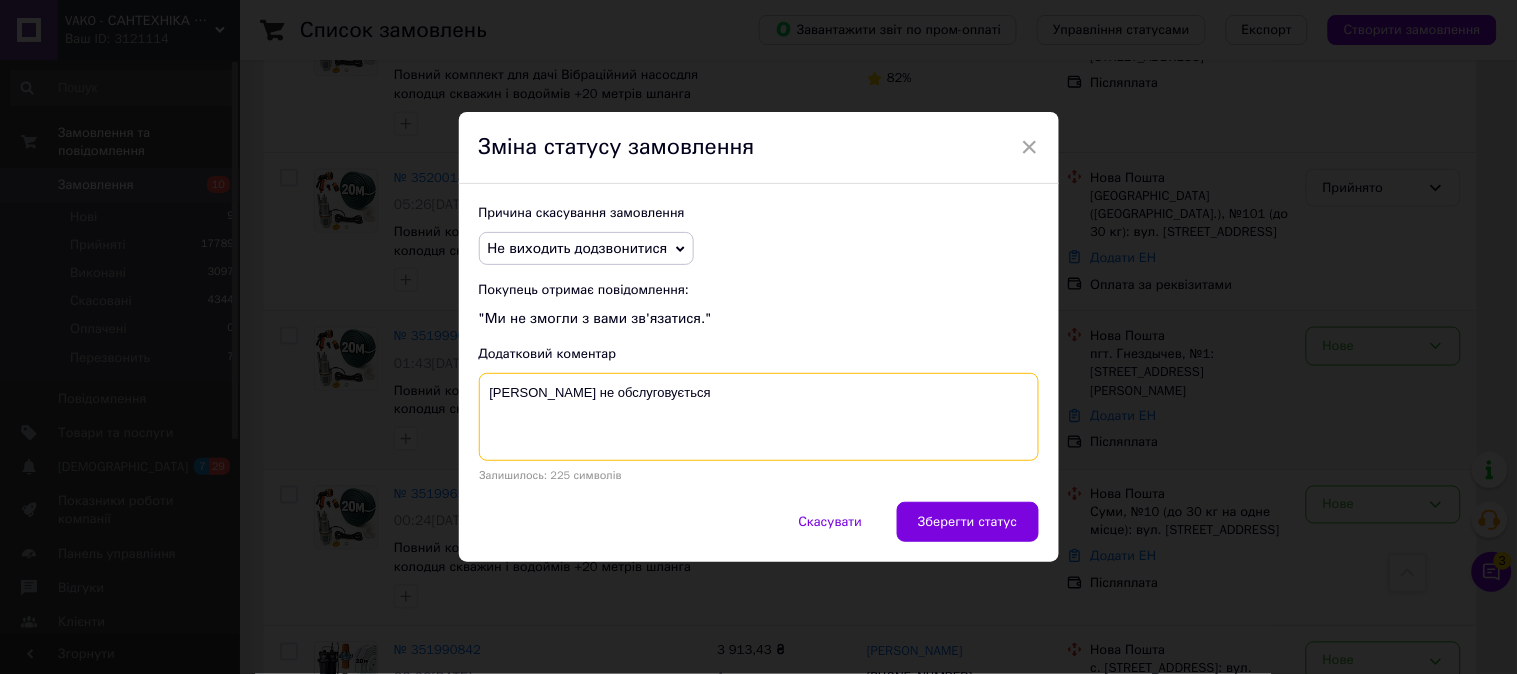 click on "Номер не обслуговується" at bounding box center [759, 417] 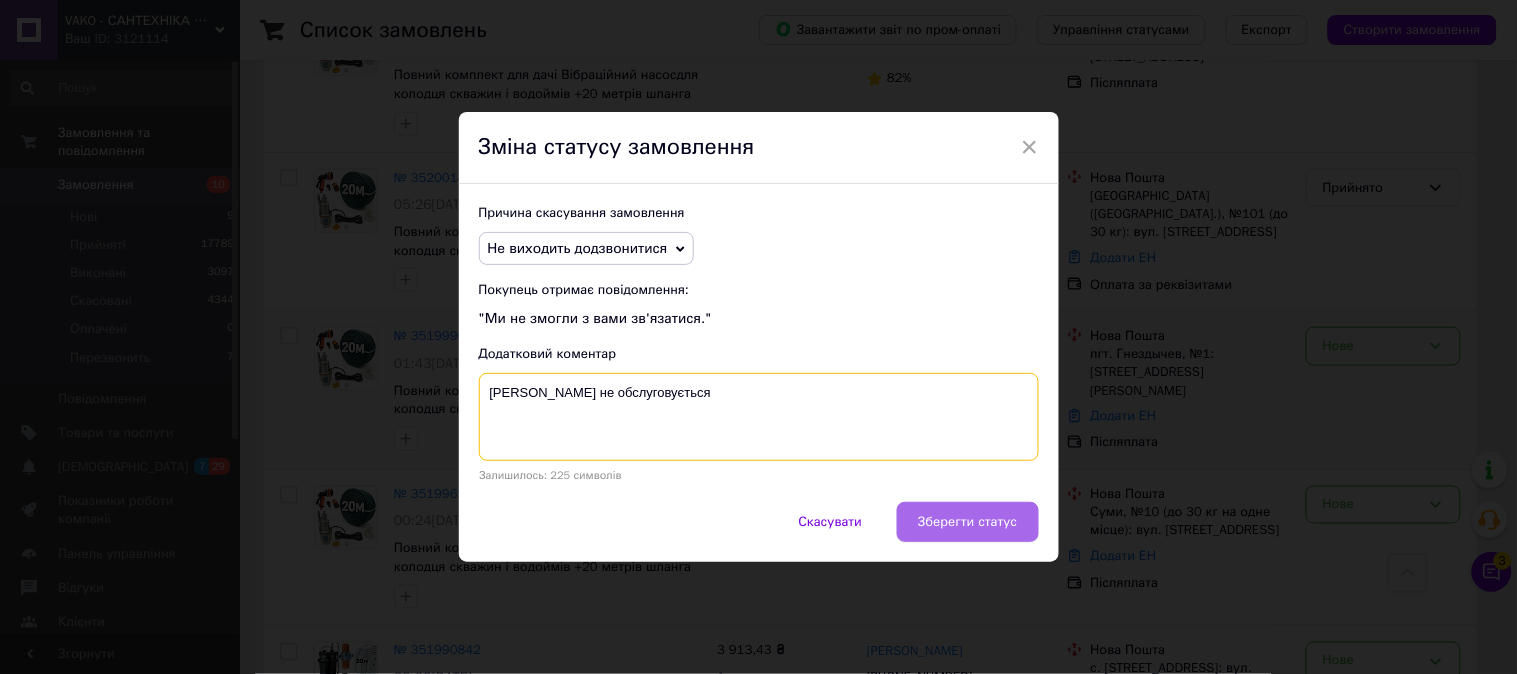 type on "Номер не обслуговується" 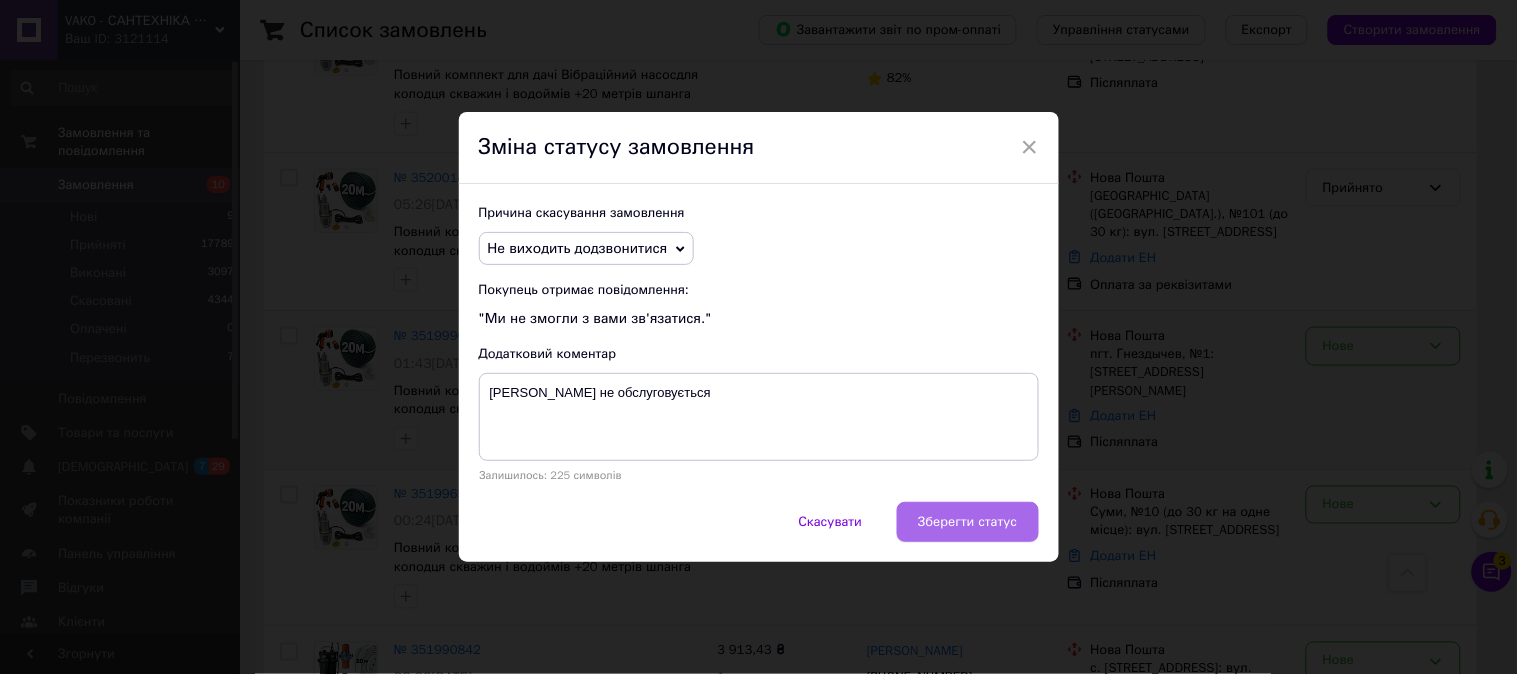 click on "Зберегти статус" at bounding box center [967, 522] 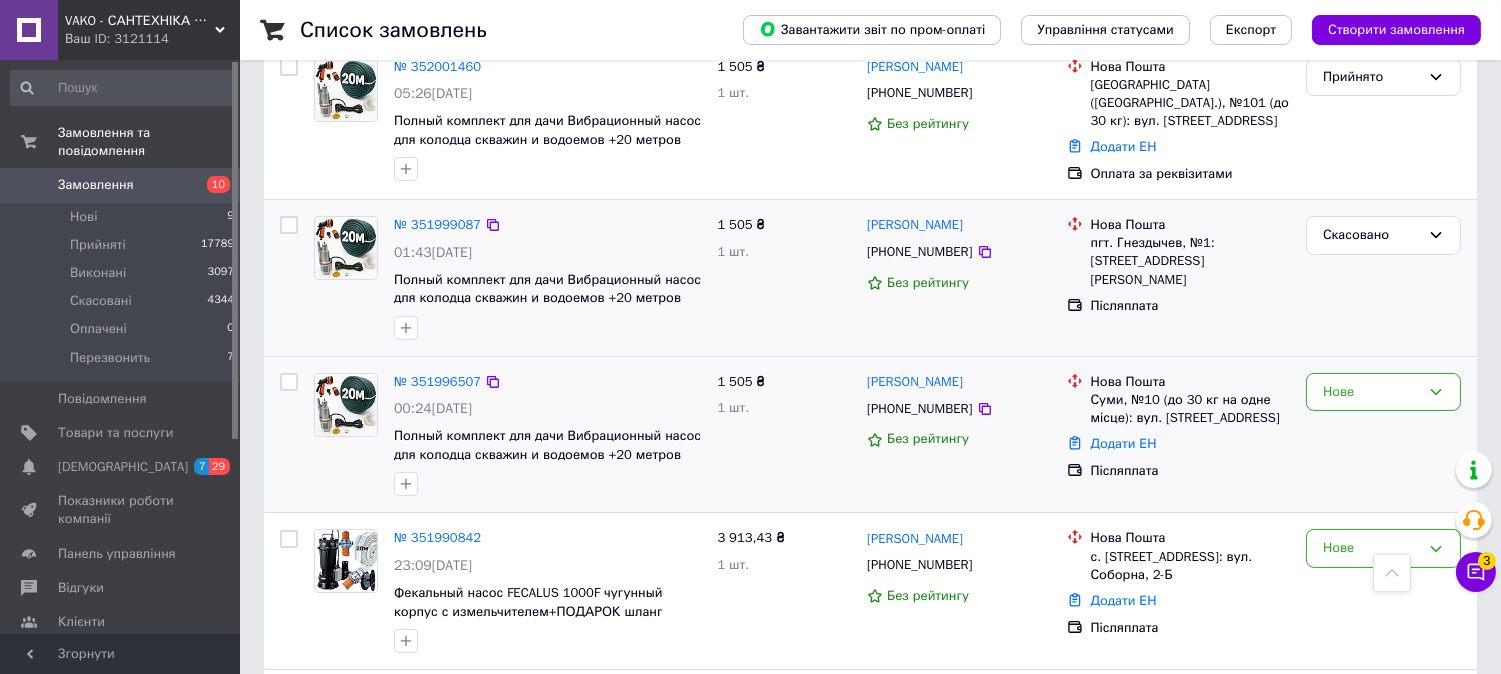 scroll, scrollTop: 777, scrollLeft: 0, axis: vertical 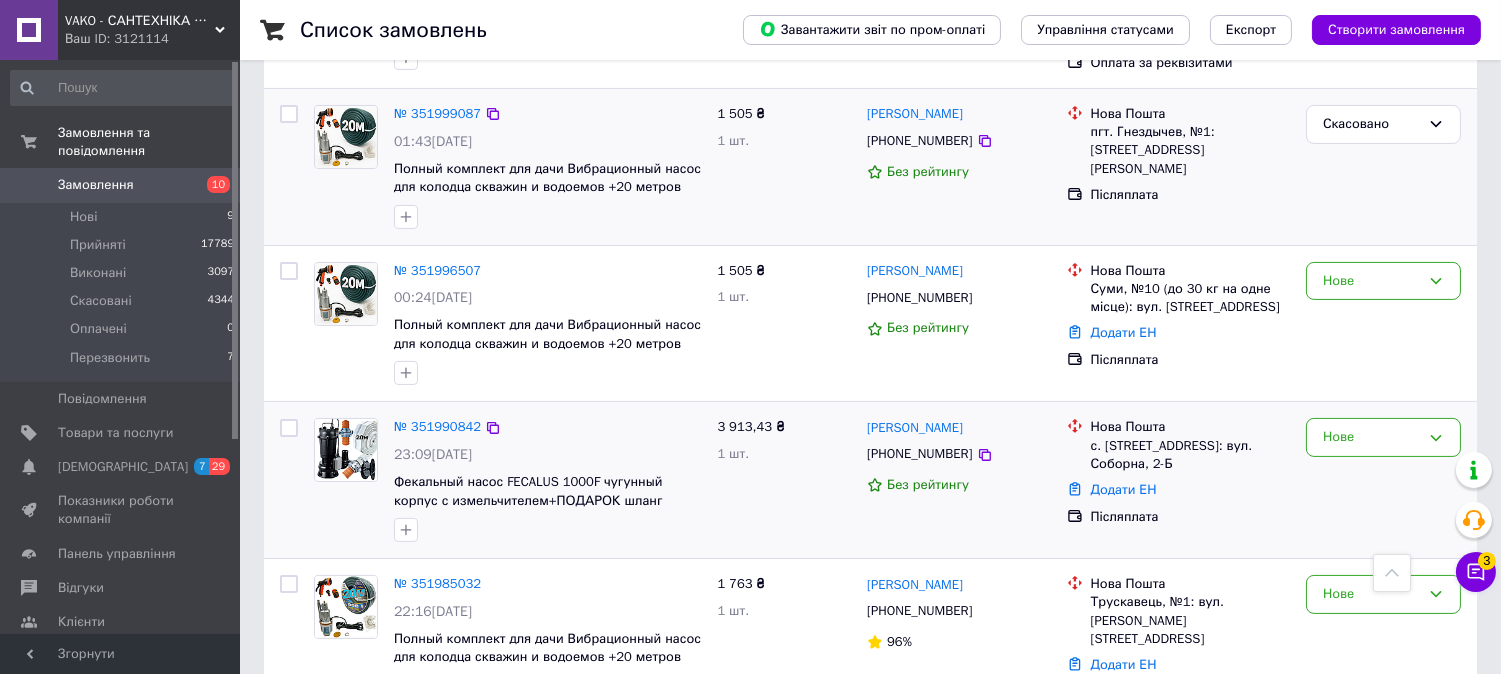 click on "№ 351990842 23:09, 09.07.2025 Фекальный насос FECALUS 1000F чугунный корпус с измельчителем+ПОДАРОК шланг пожарный 20м+трос 5м+хомуты+зажимы" at bounding box center (547, 480) 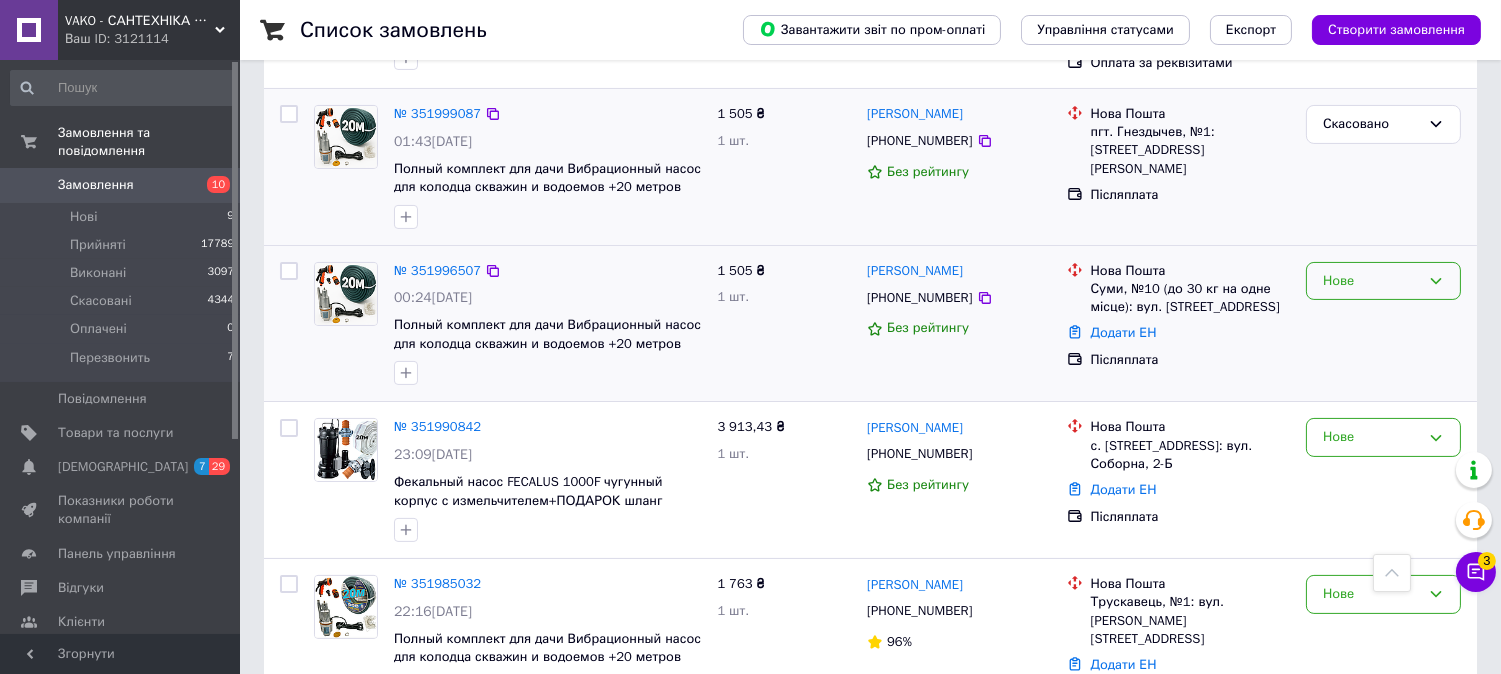 click on "Нове" at bounding box center [1371, 281] 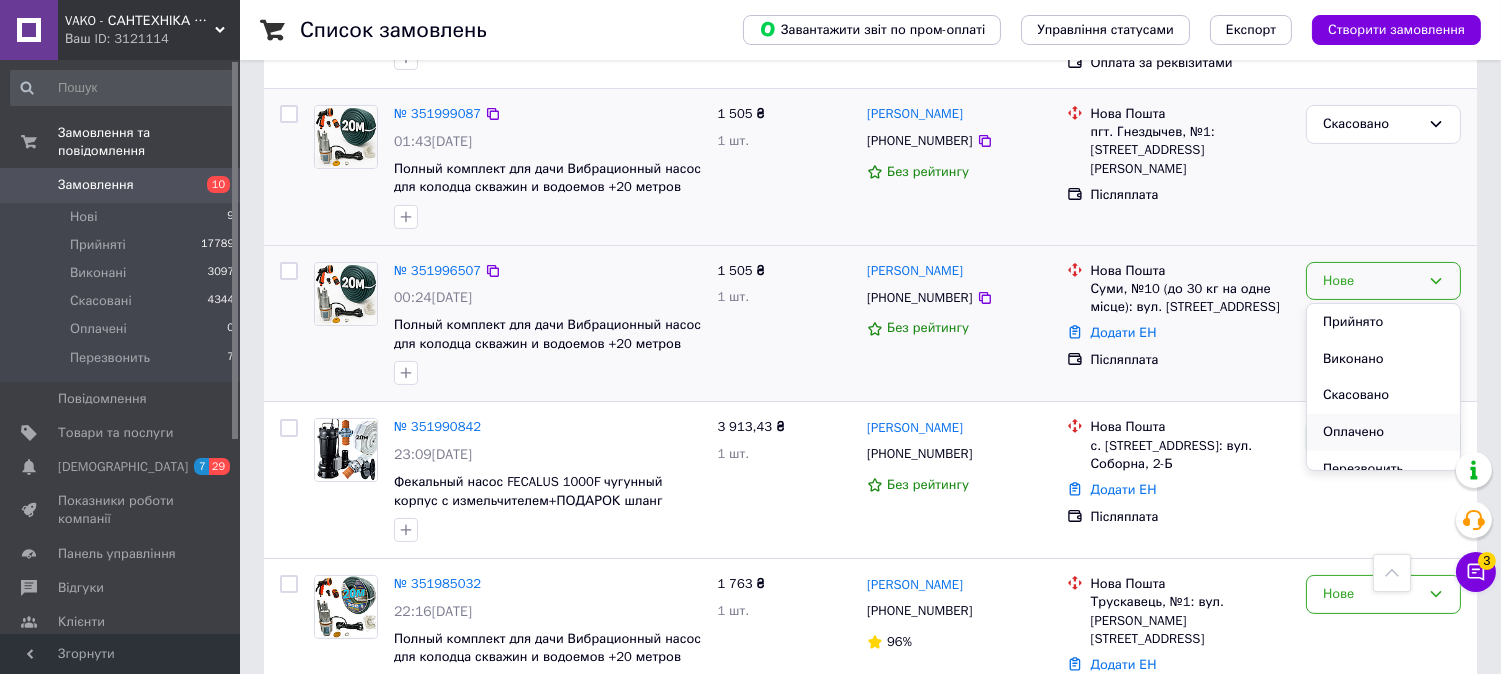 scroll, scrollTop: 16, scrollLeft: 0, axis: vertical 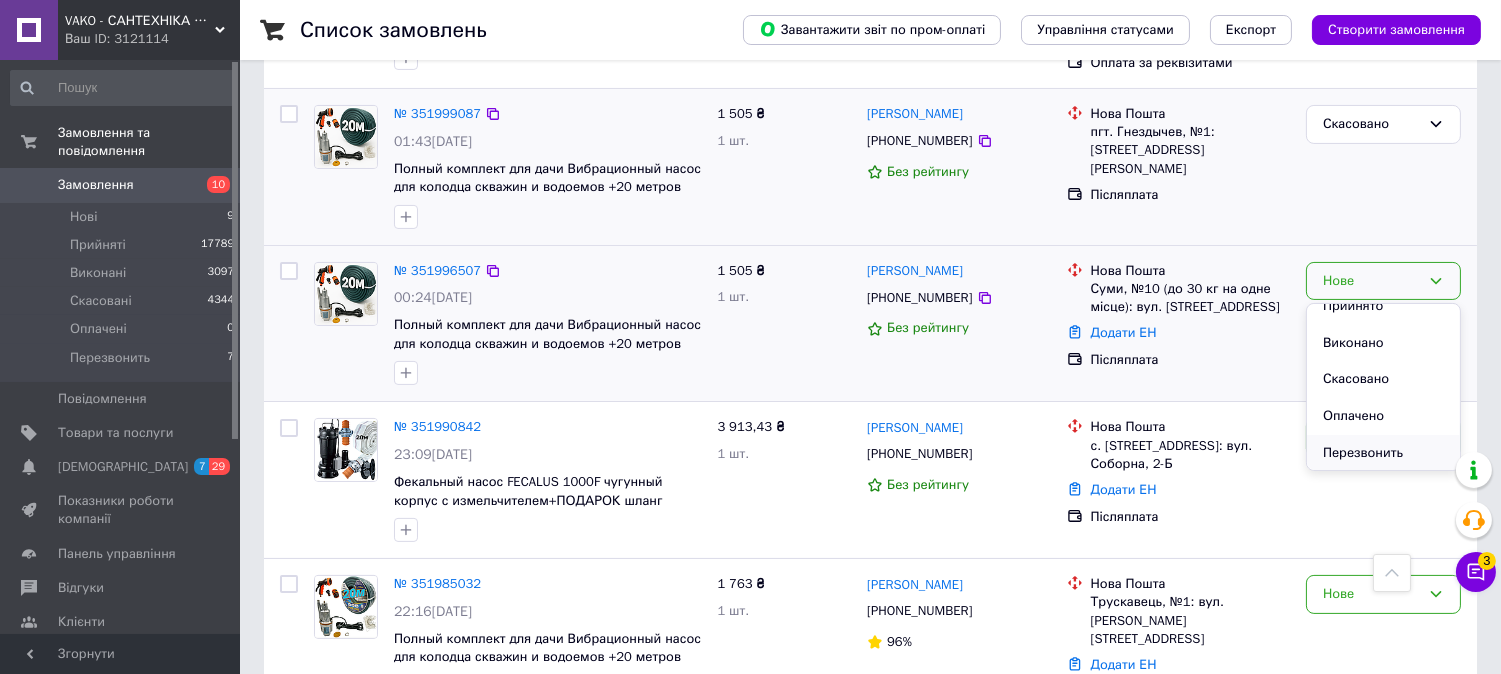 click on "Перезвонить" at bounding box center (1383, 453) 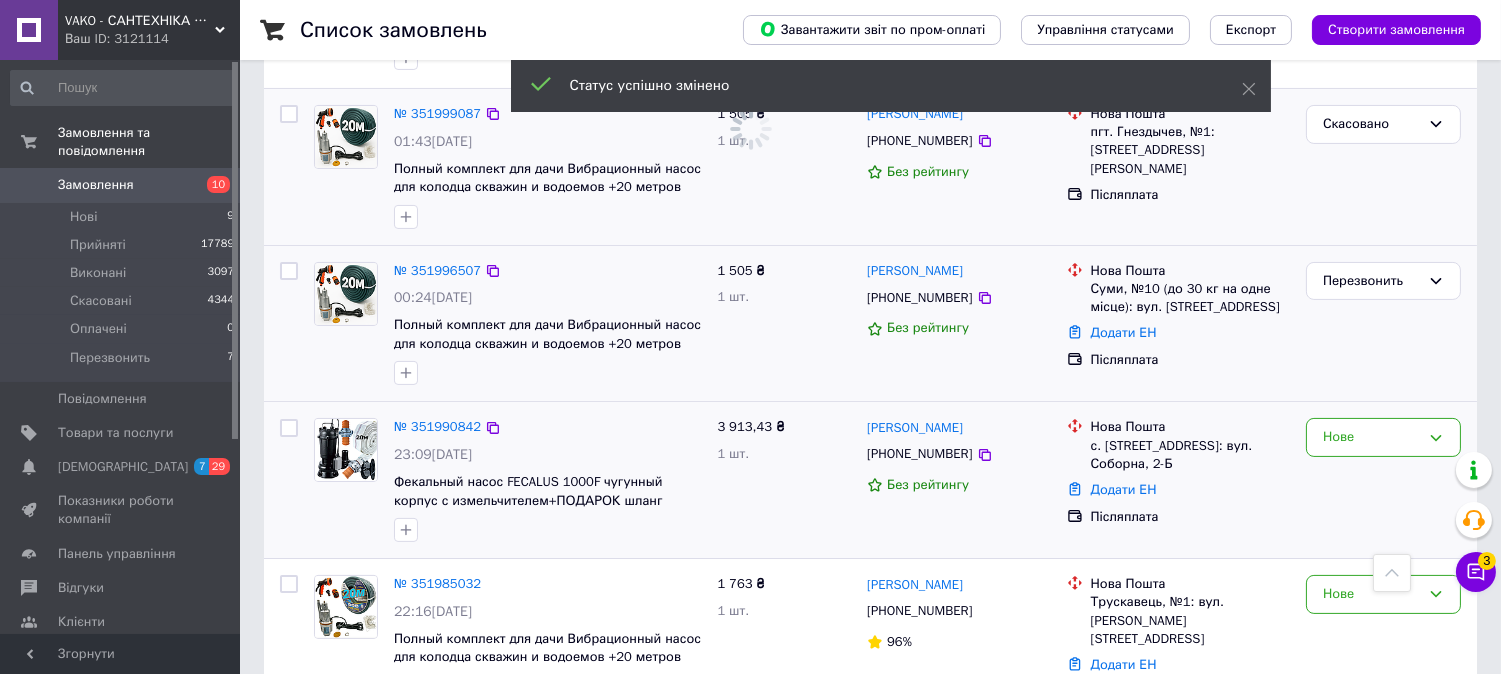 click at bounding box center (346, 450) 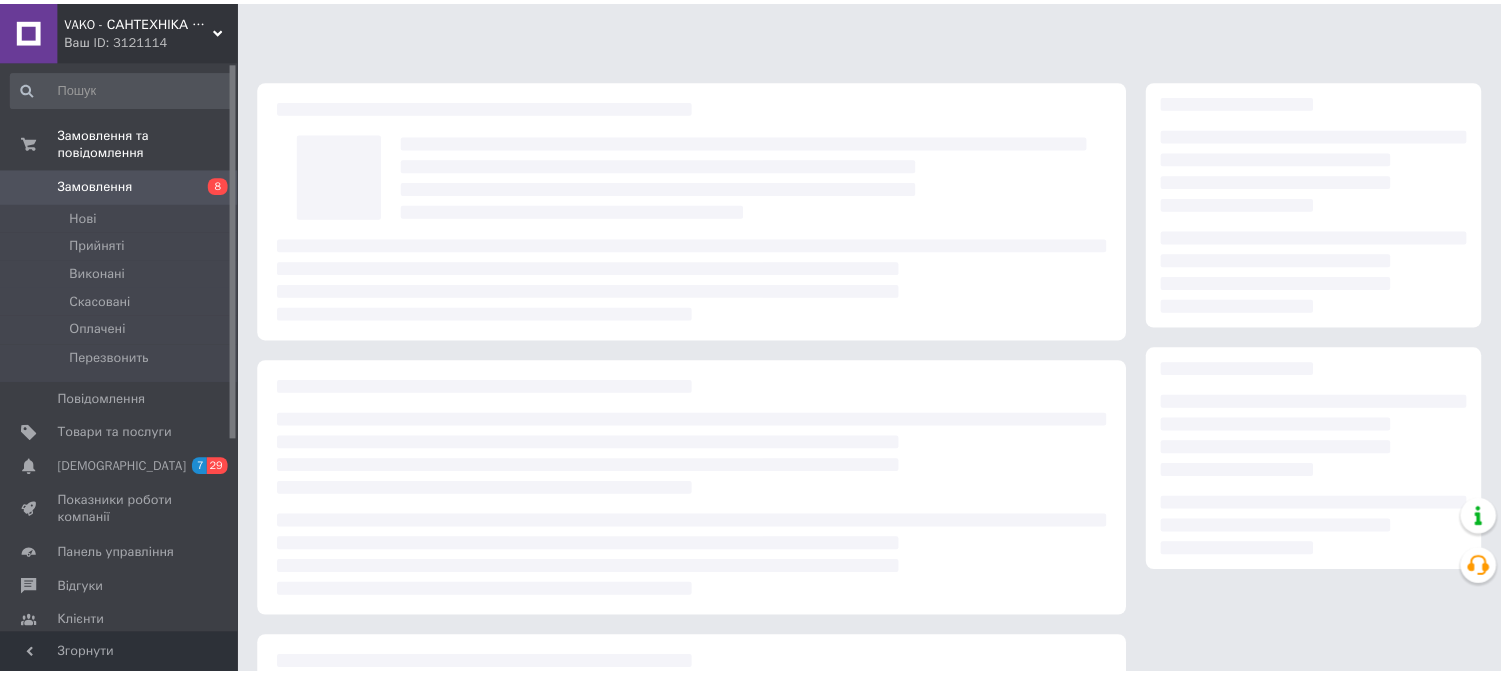 scroll, scrollTop: 0, scrollLeft: 0, axis: both 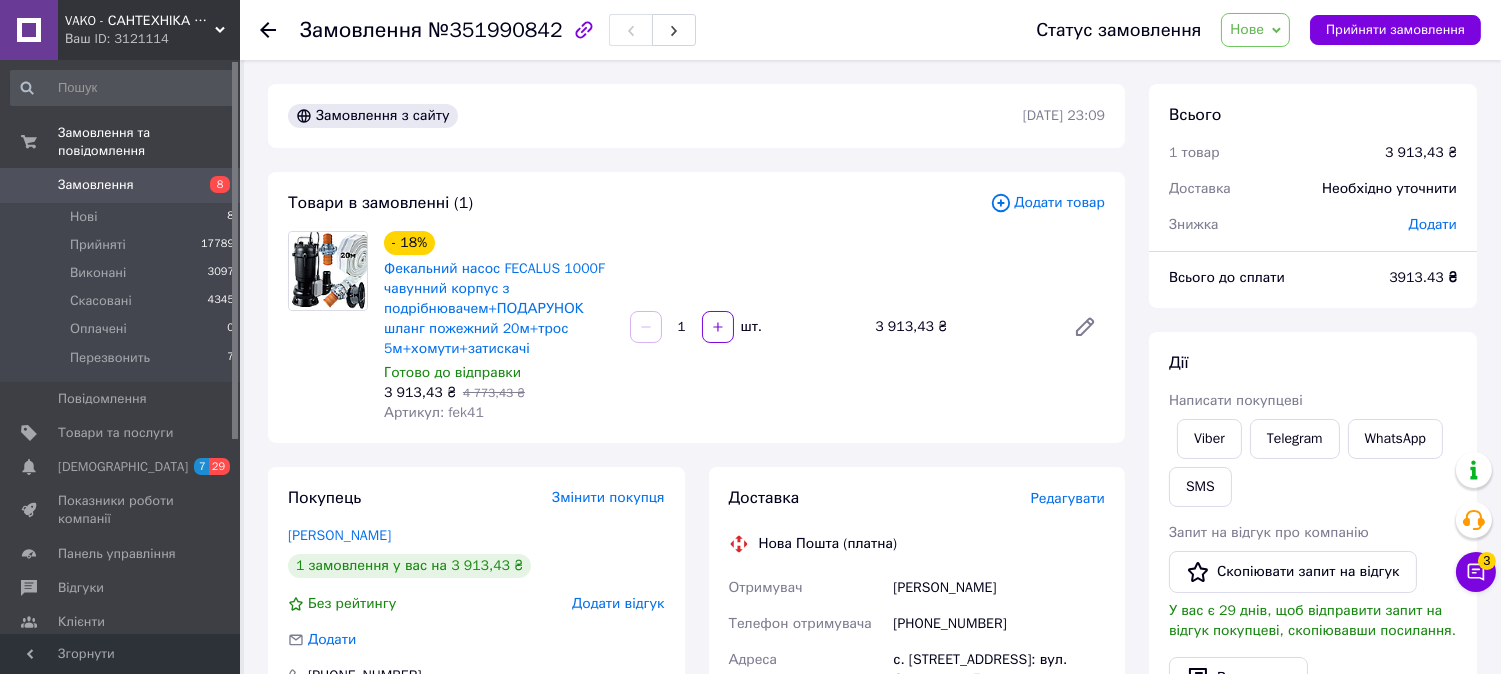 click at bounding box center [328, 271] 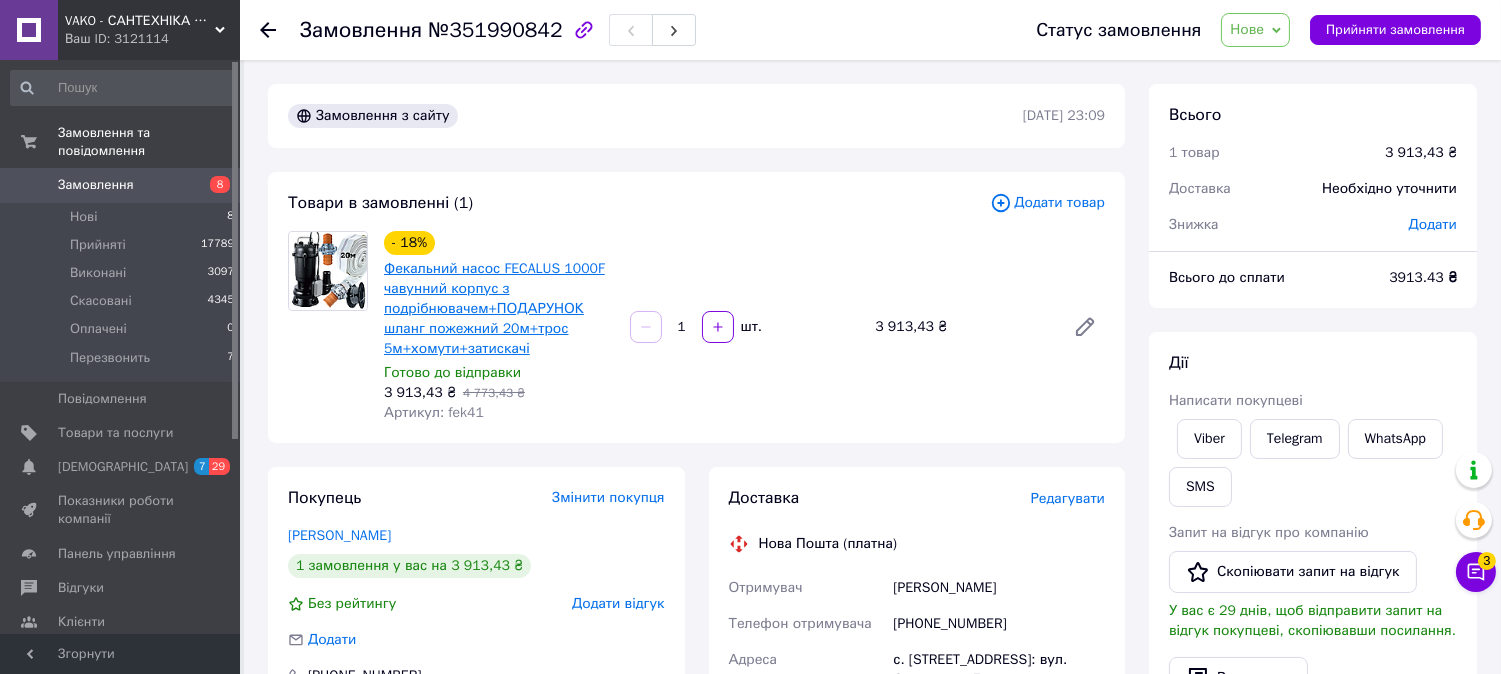 click on "Фекальний насос FECALUS 1000F чавунний корпус з подрібнювачем+ПОДАРУНОК шланг пожежний 20м+трос 5м+хомути+затискачі" at bounding box center (494, 308) 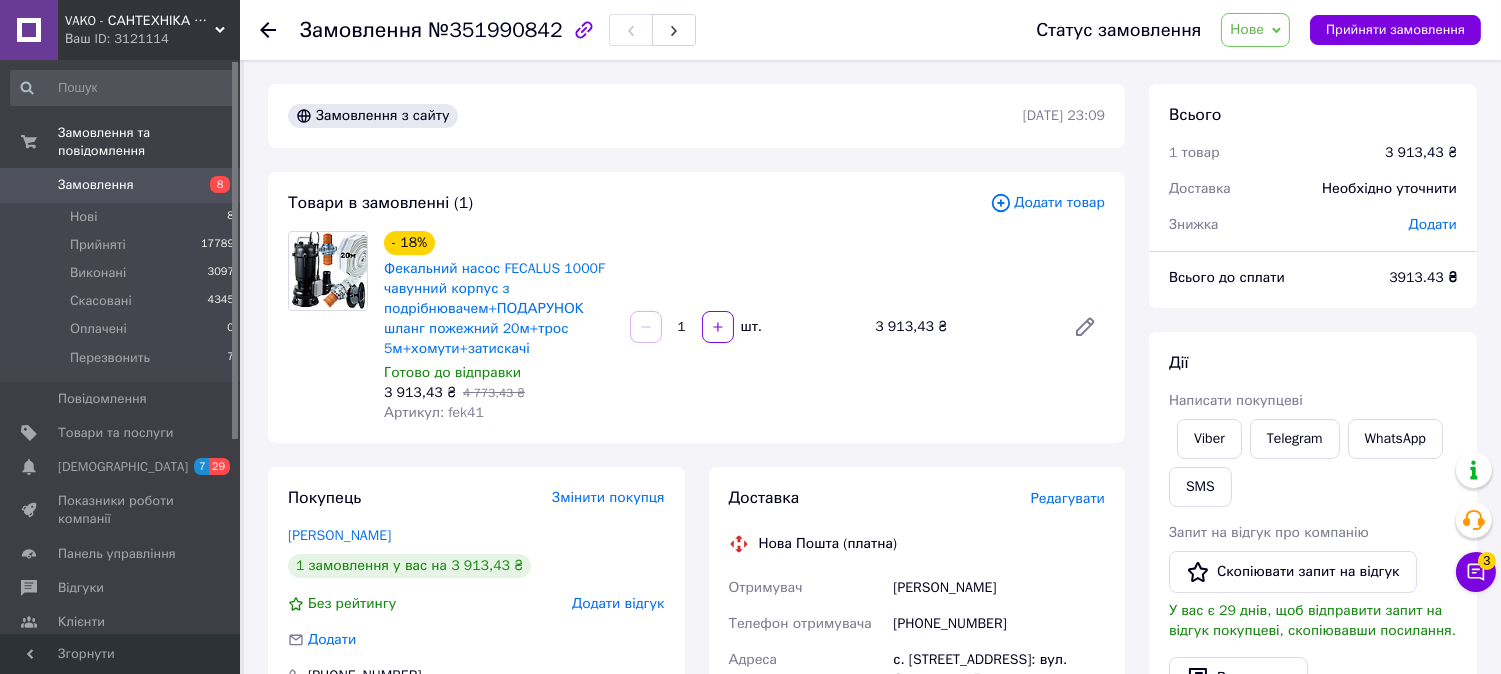 click on "Нове" at bounding box center (1247, 29) 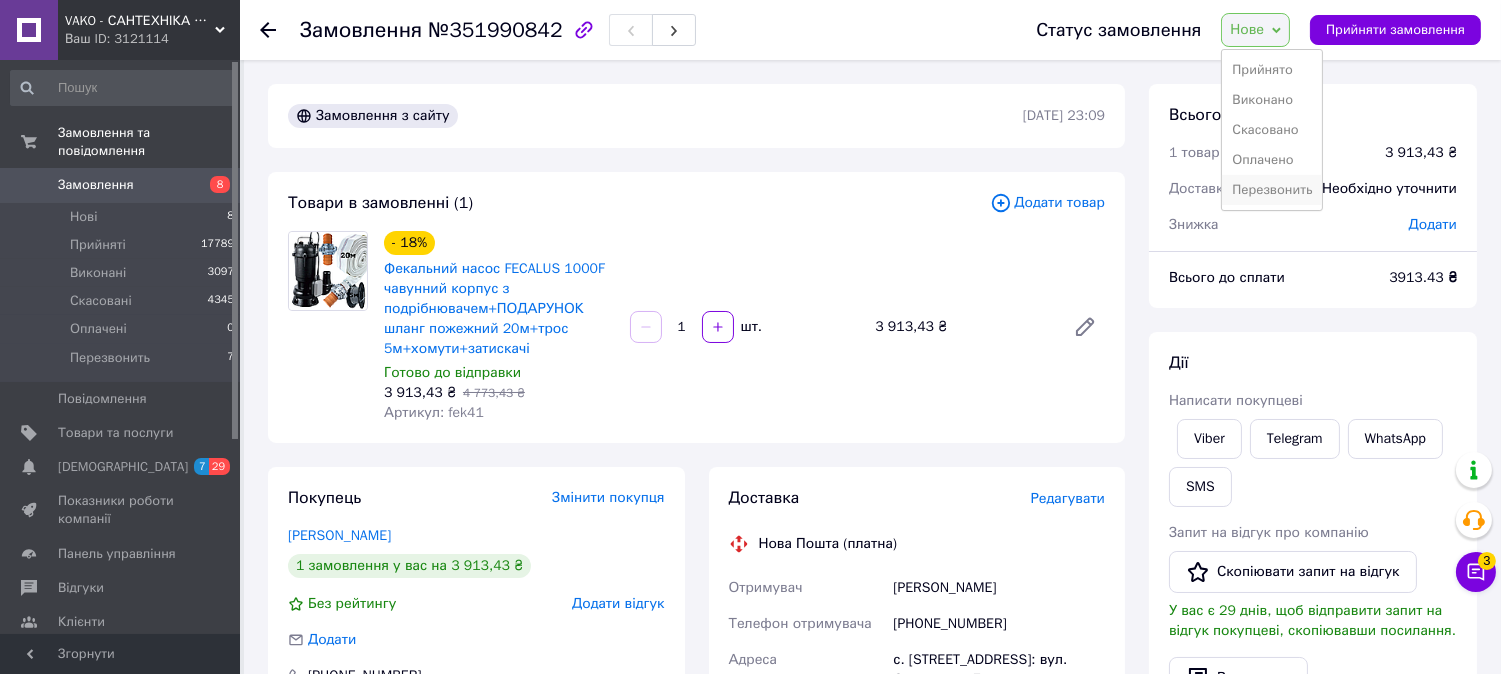 click on "Перезвонить" at bounding box center (1272, 190) 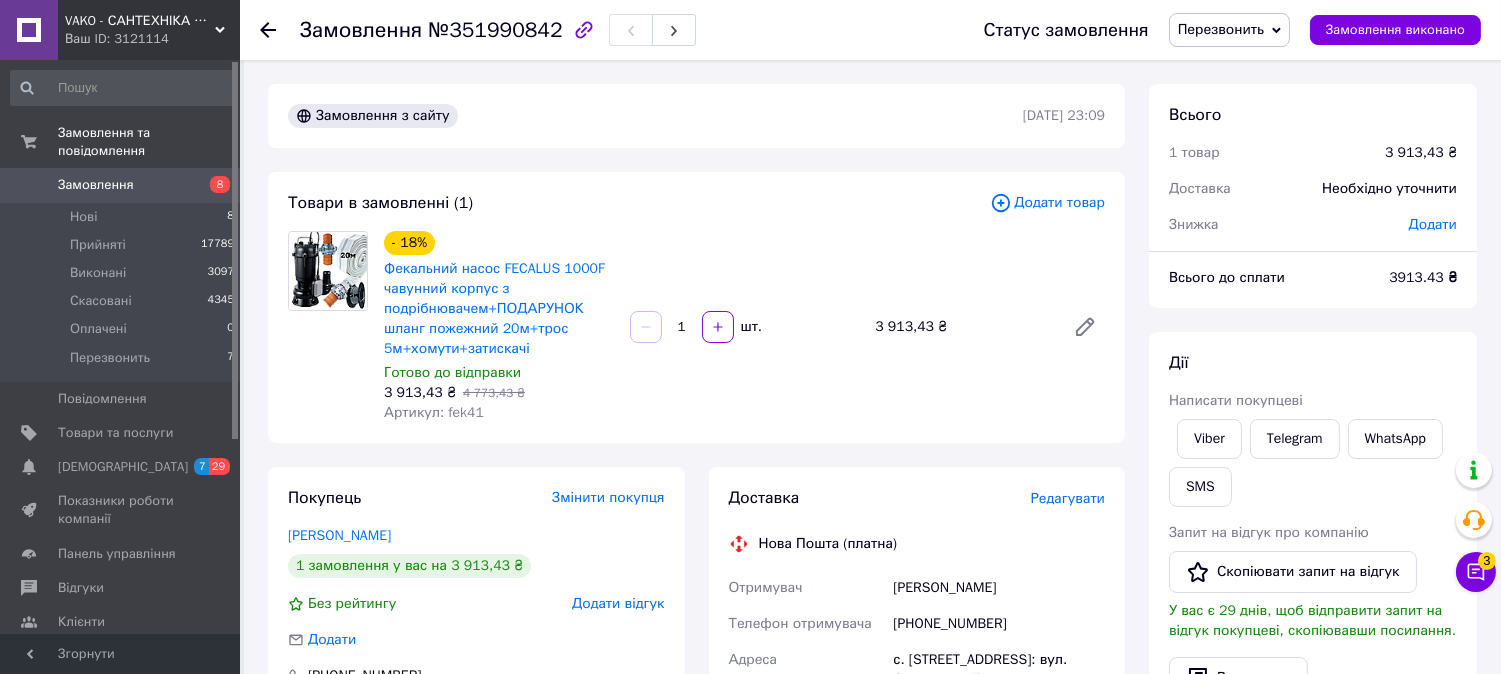 click on "Замовлення" at bounding box center (96, 185) 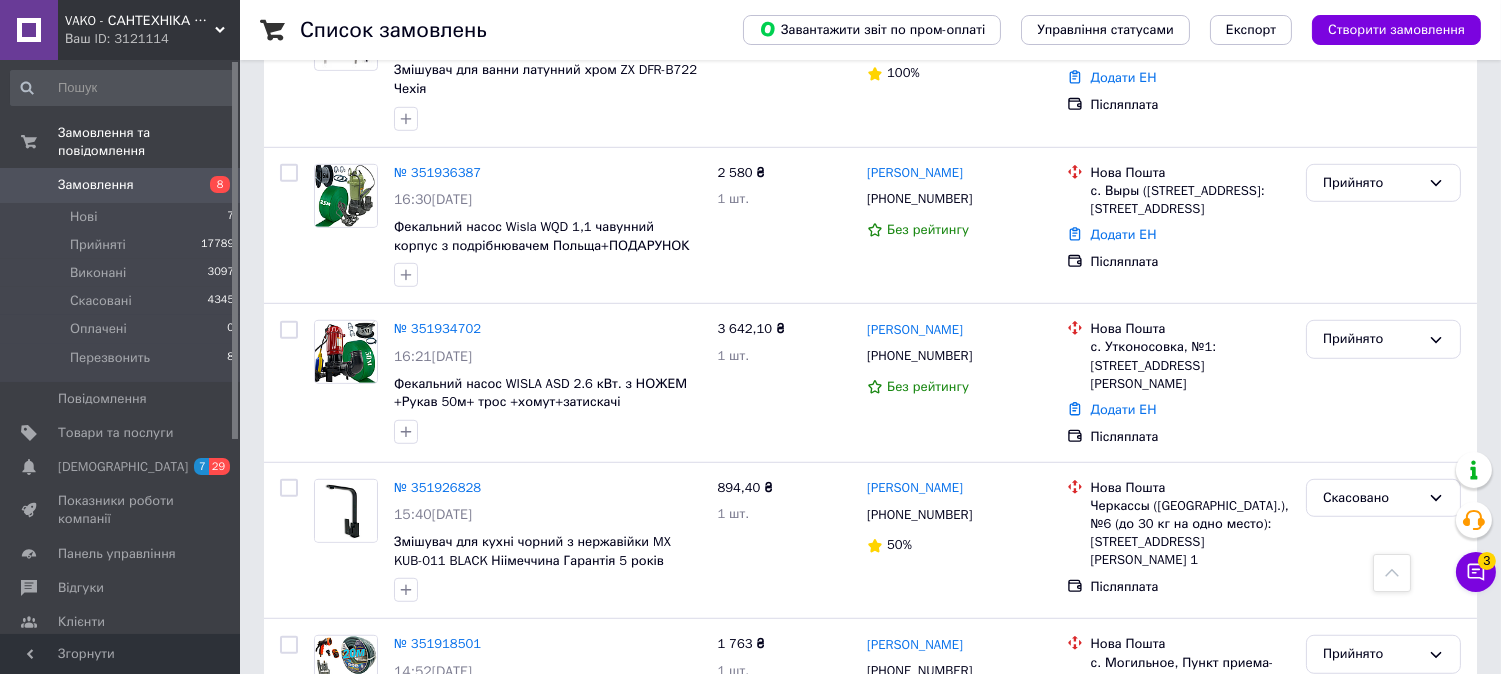 scroll, scrollTop: 2444, scrollLeft: 0, axis: vertical 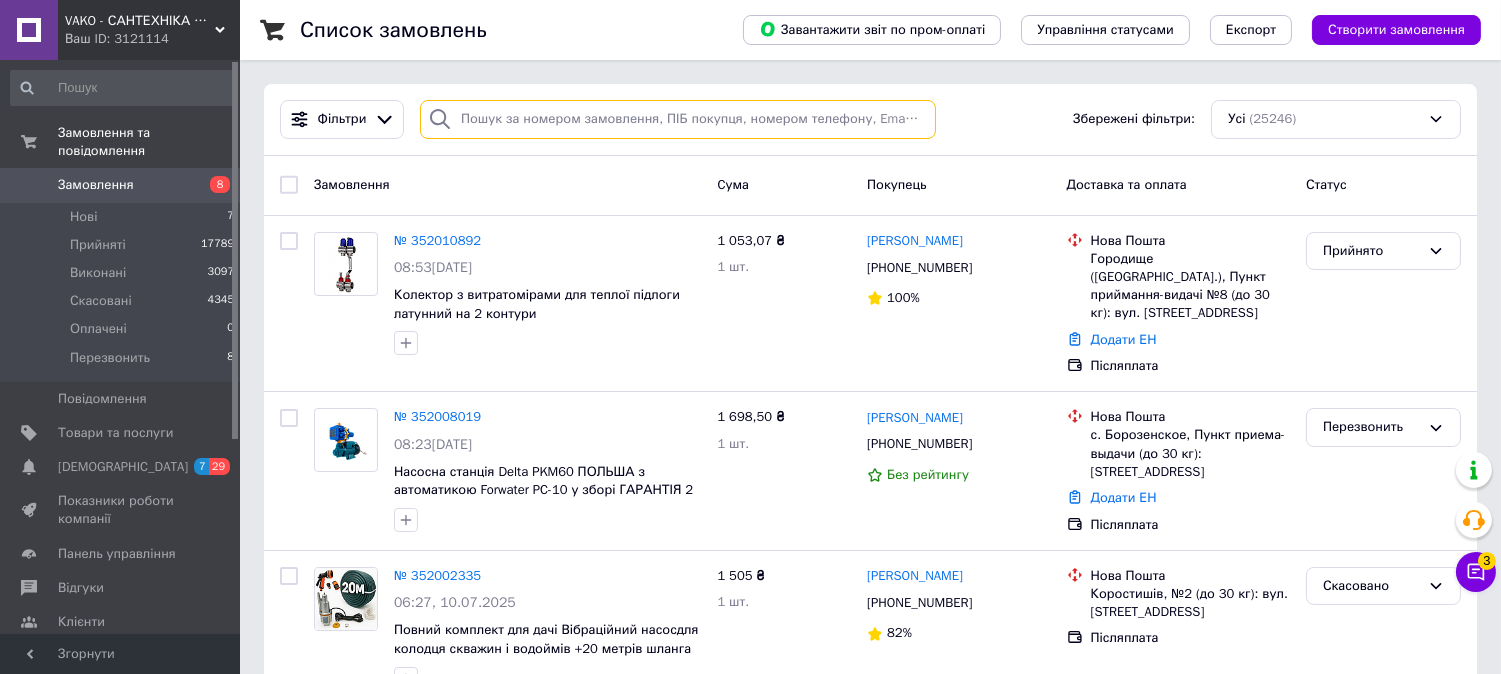 click at bounding box center [678, 119] 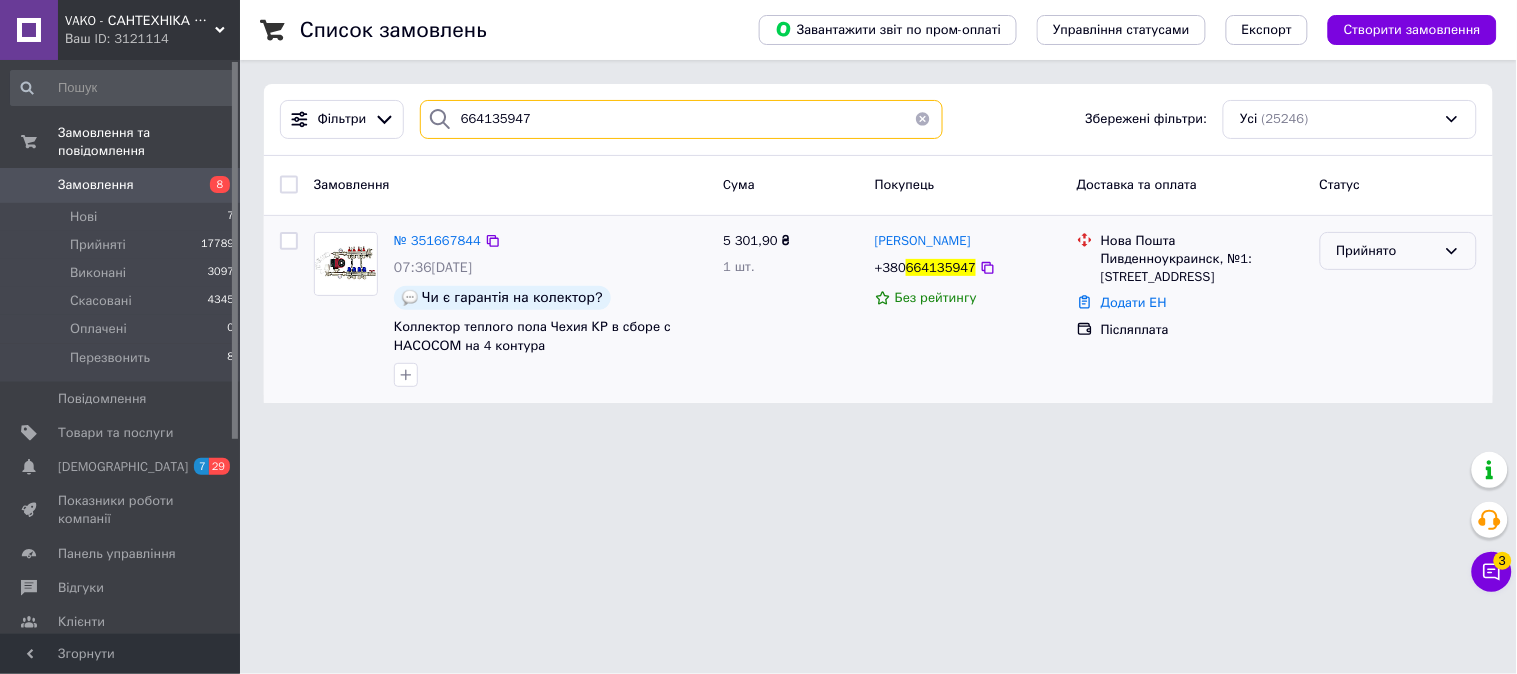 type on "664135947" 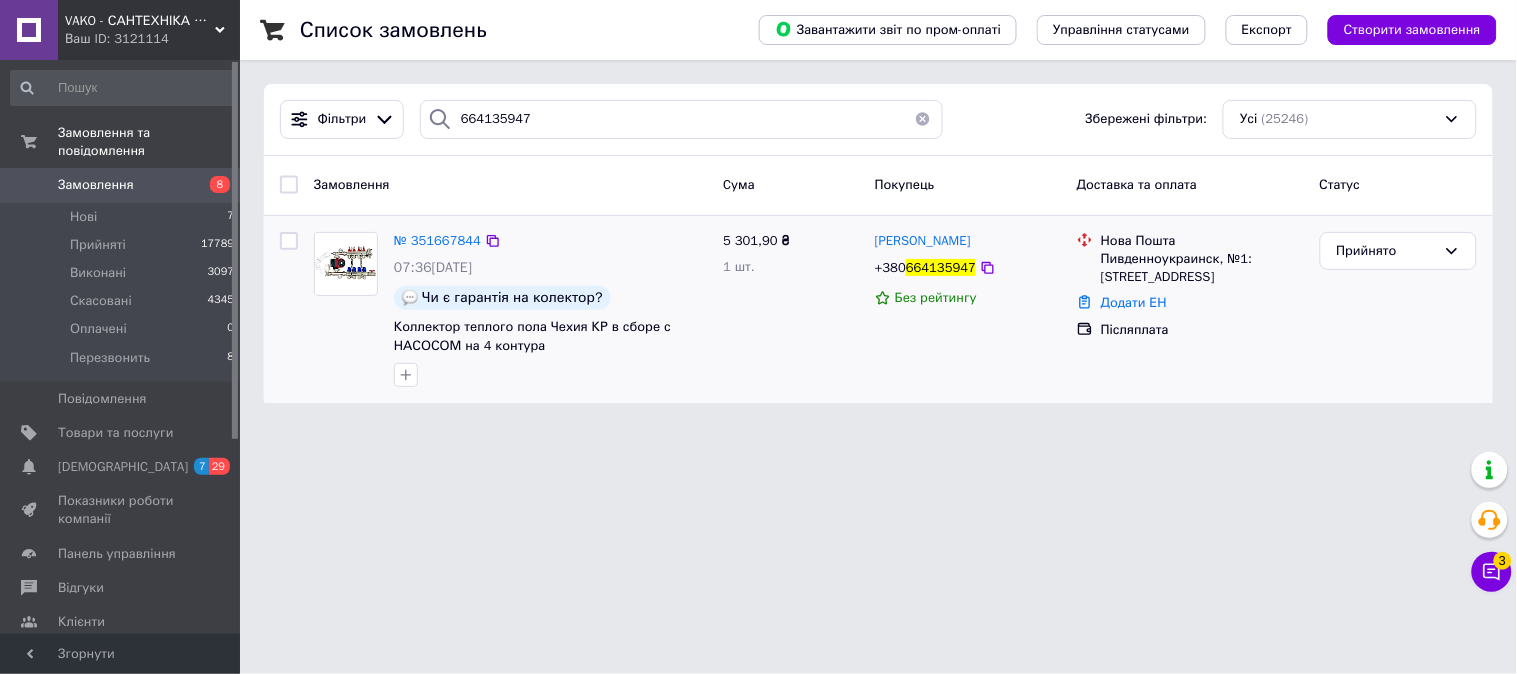 drag, startPoint x: 1340, startPoint y: 252, endPoint x: 1398, endPoint y: 345, distance: 109.60383 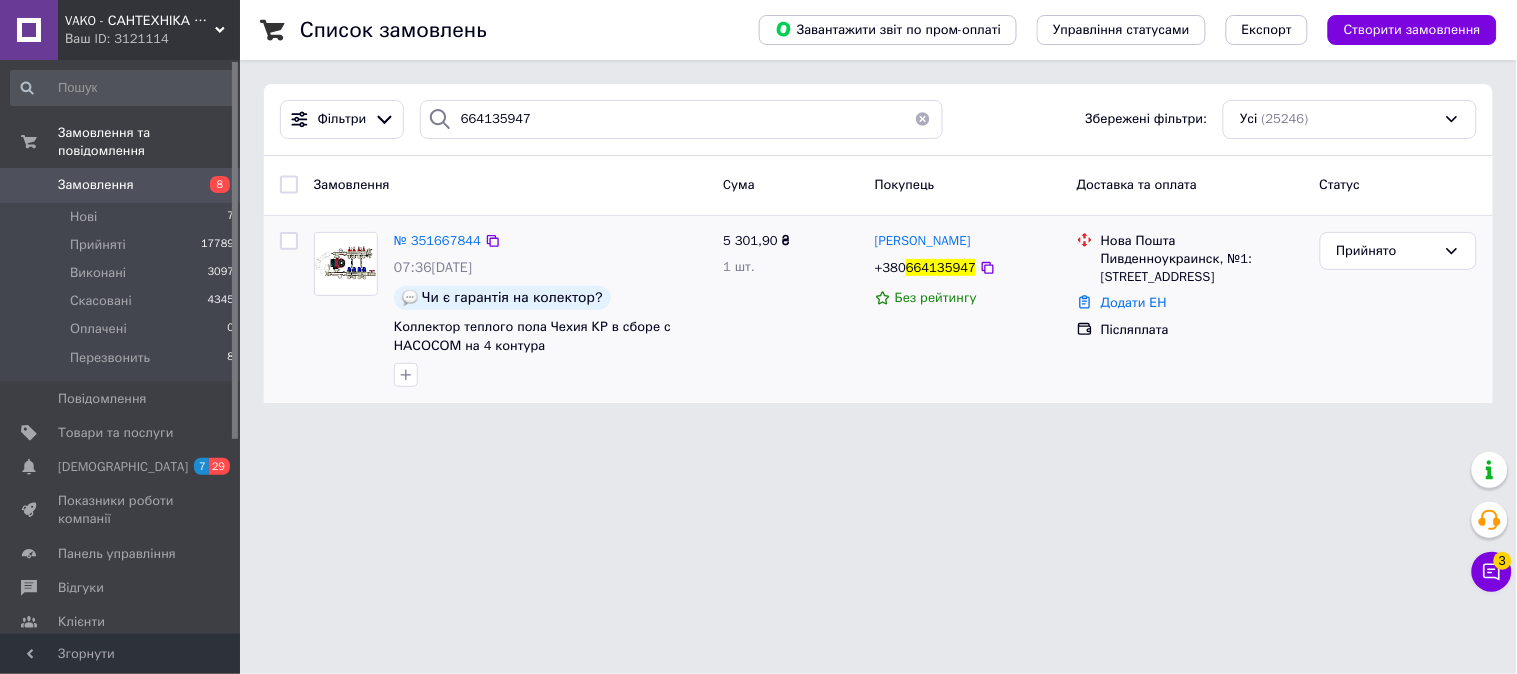 click at bounding box center [346, 264] 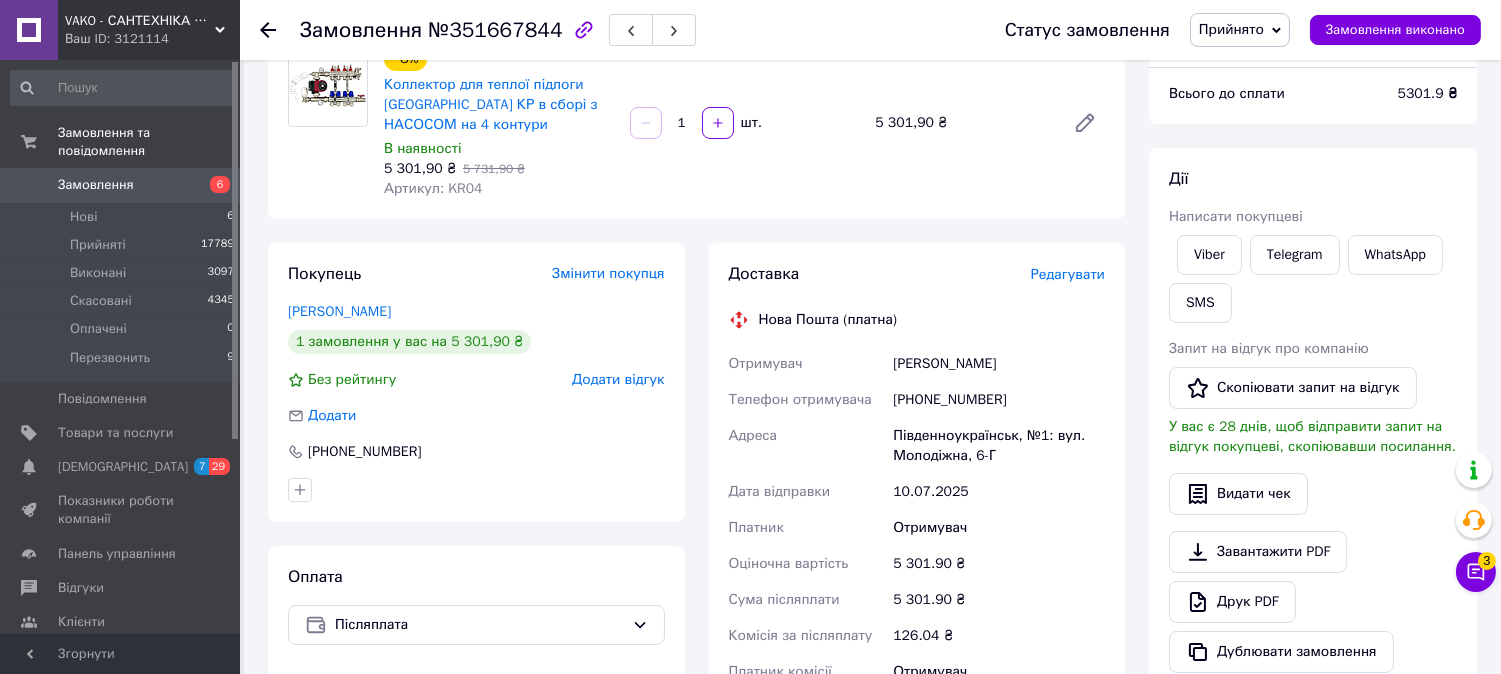scroll, scrollTop: 222, scrollLeft: 0, axis: vertical 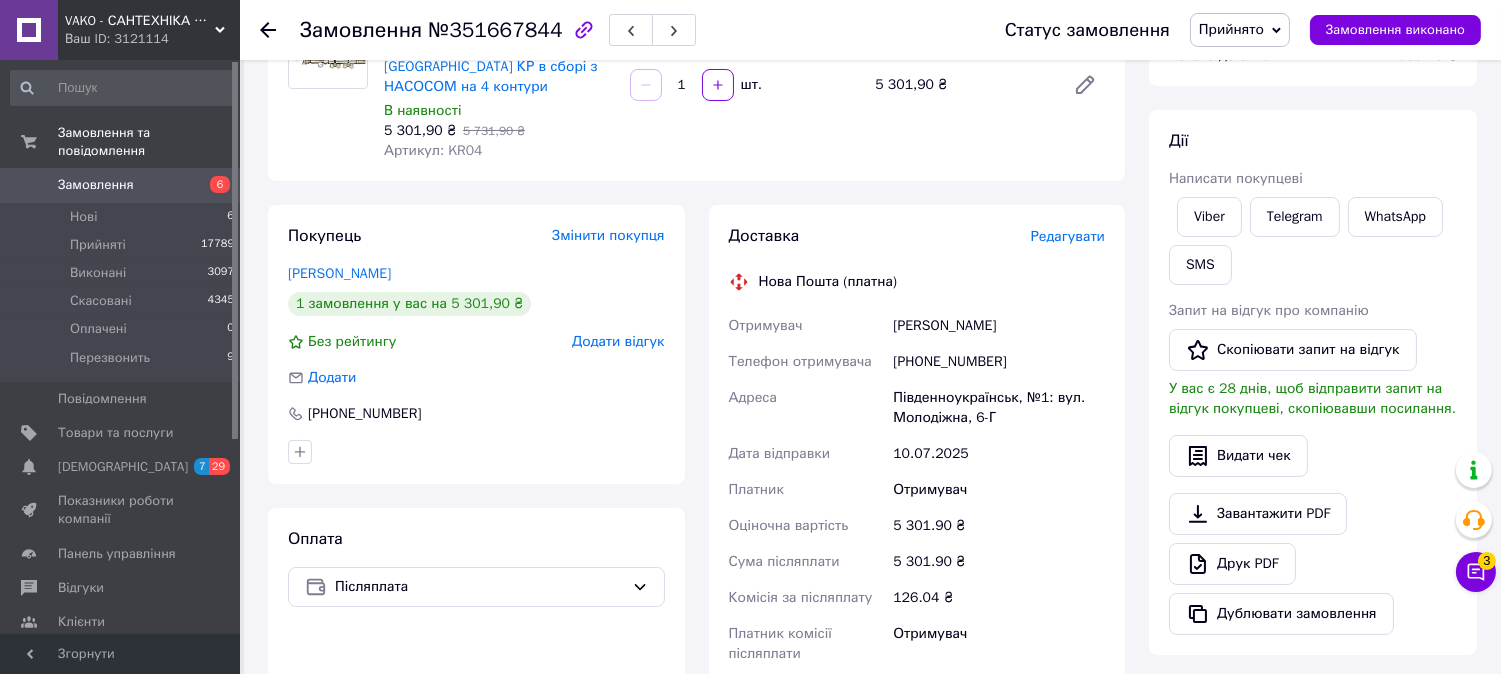 drag, startPoint x: 898, startPoint y: 326, endPoint x: 1028, endPoint y: 314, distance: 130.55267 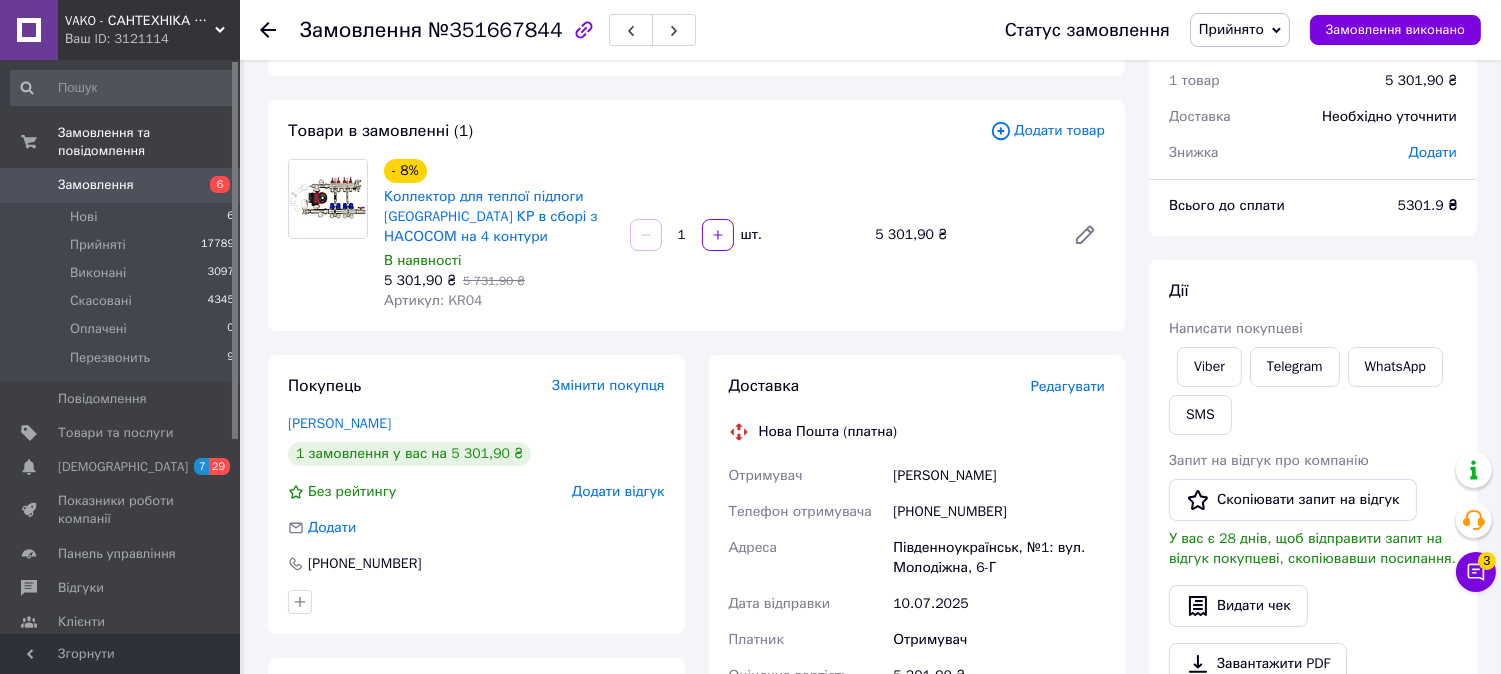 scroll, scrollTop: 111, scrollLeft: 0, axis: vertical 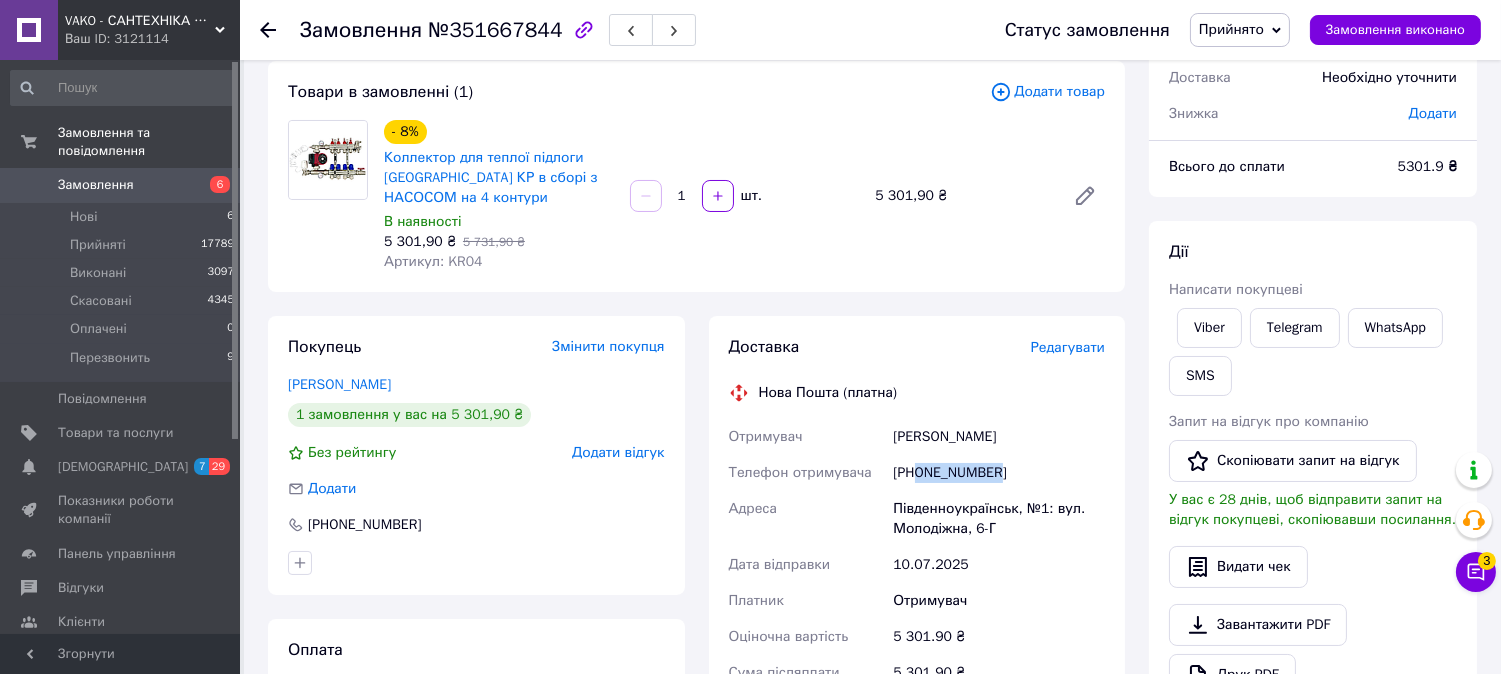 drag, startPoint x: 997, startPoint y: 471, endPoint x: 918, endPoint y: 476, distance: 79.15807 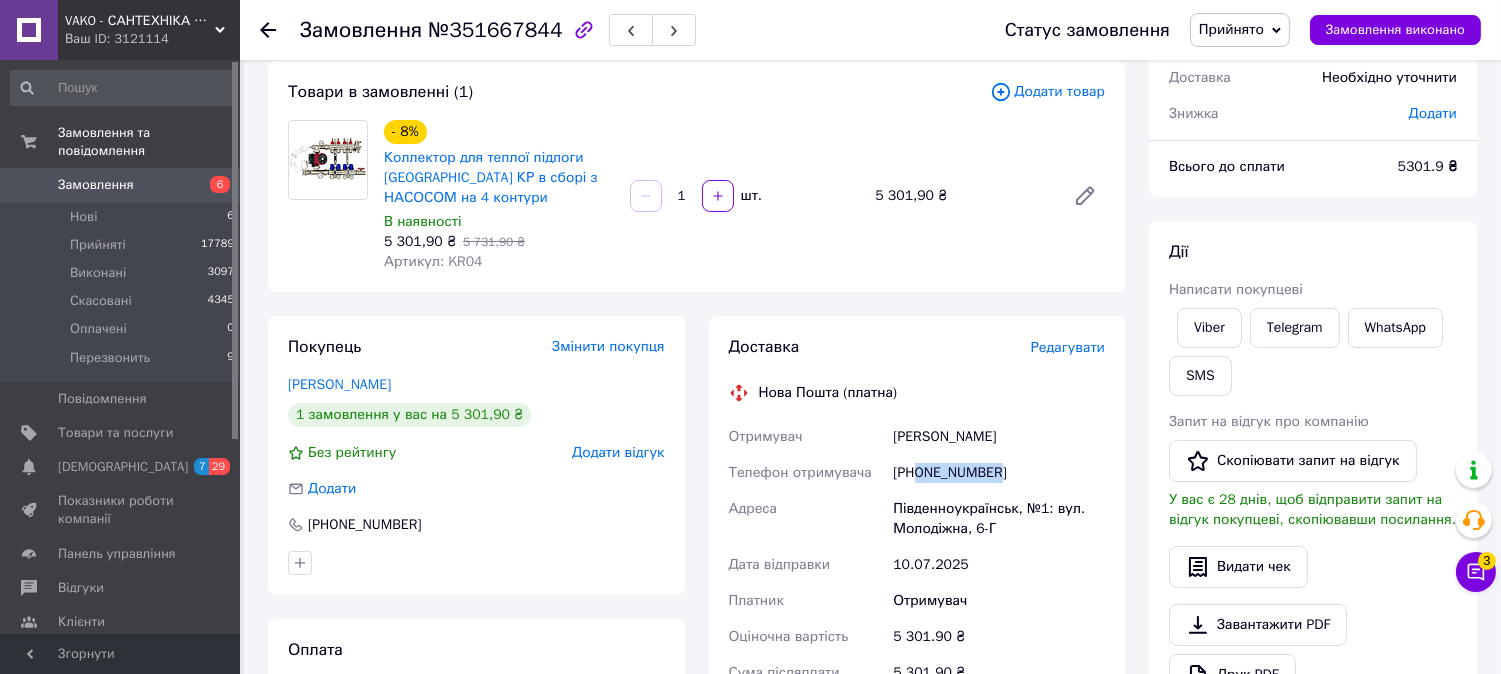 click on "[PHONE_NUMBER]" at bounding box center [999, 473] 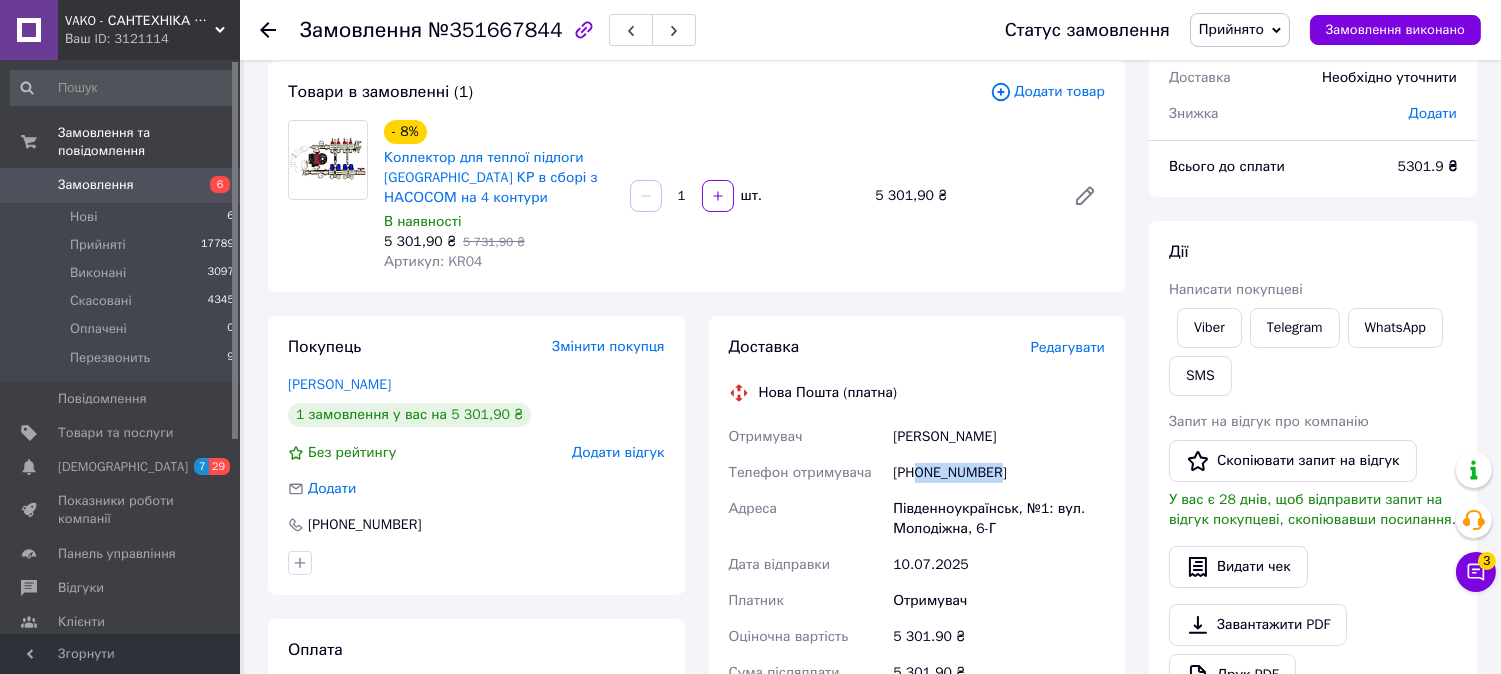 click on "Замовлення" at bounding box center [121, 185] 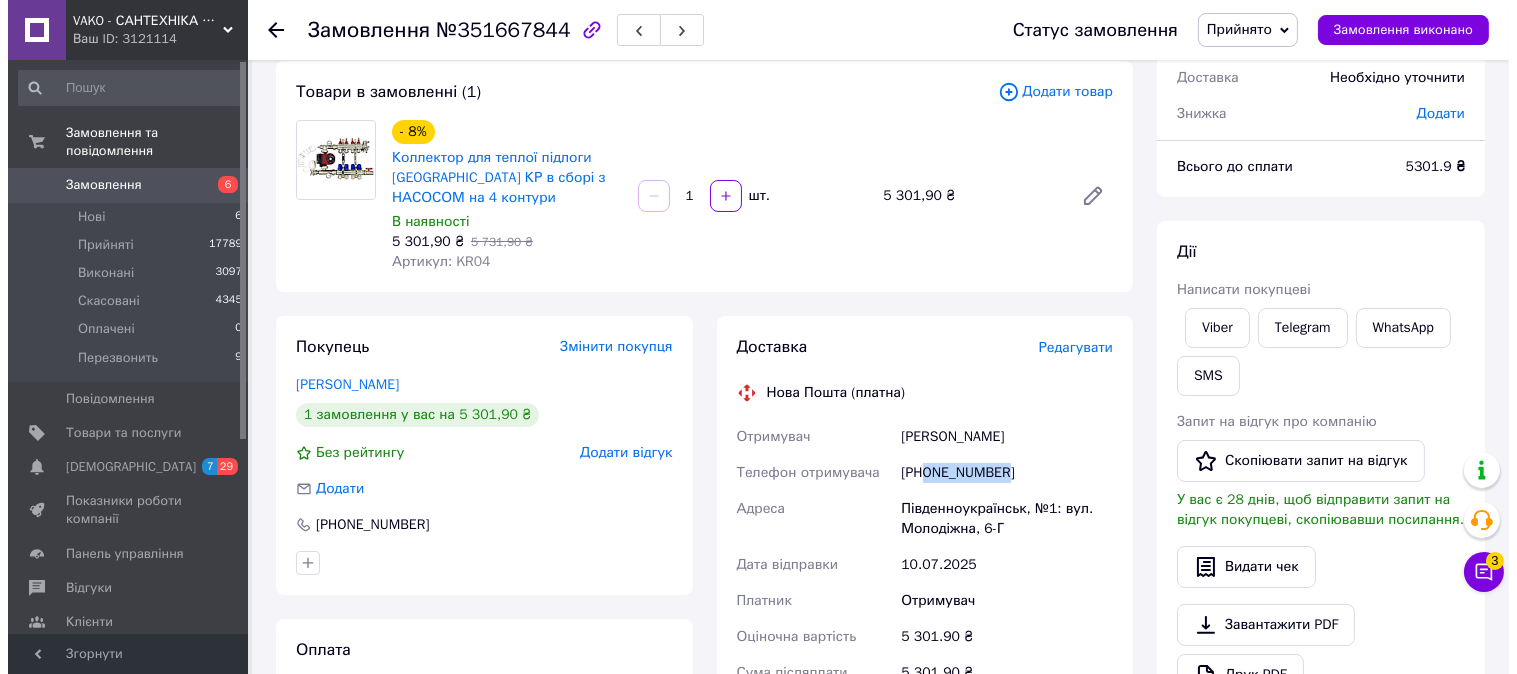 scroll, scrollTop: 0, scrollLeft: 0, axis: both 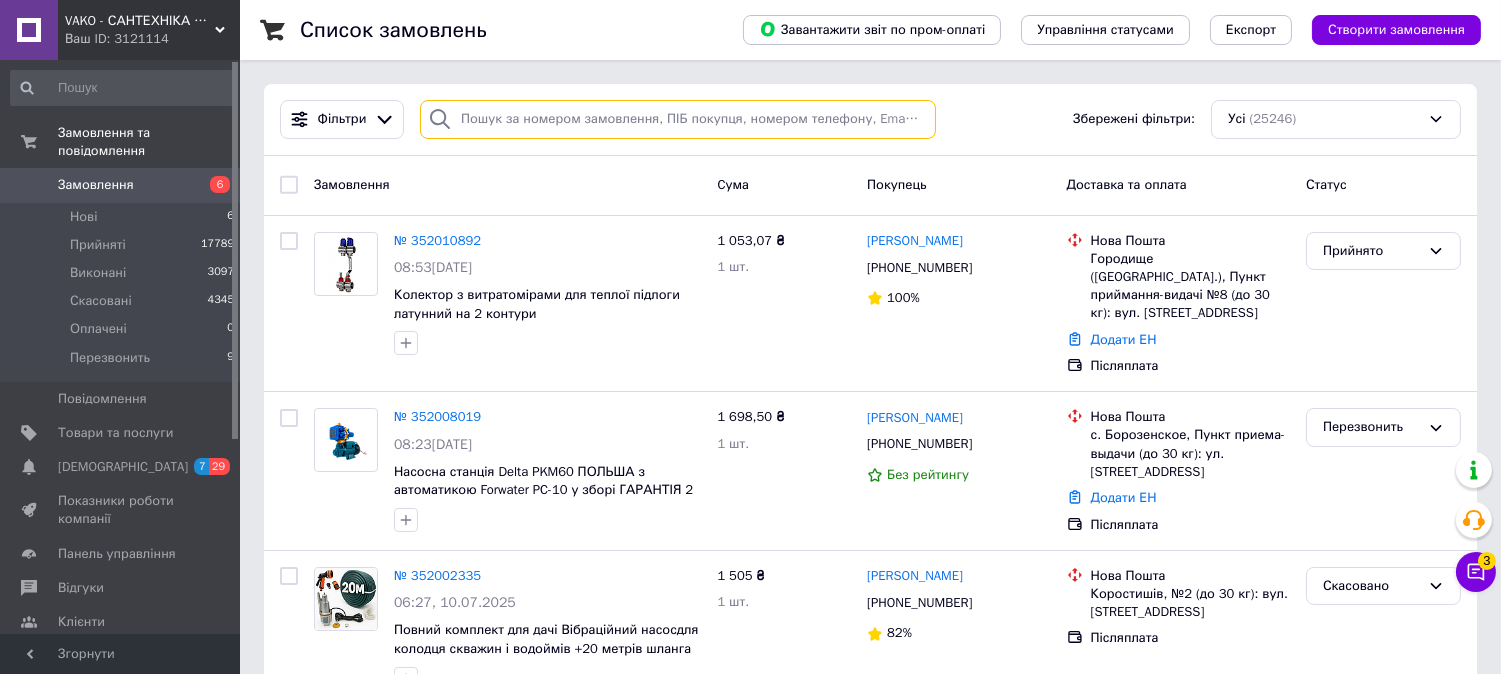 click at bounding box center [678, 119] 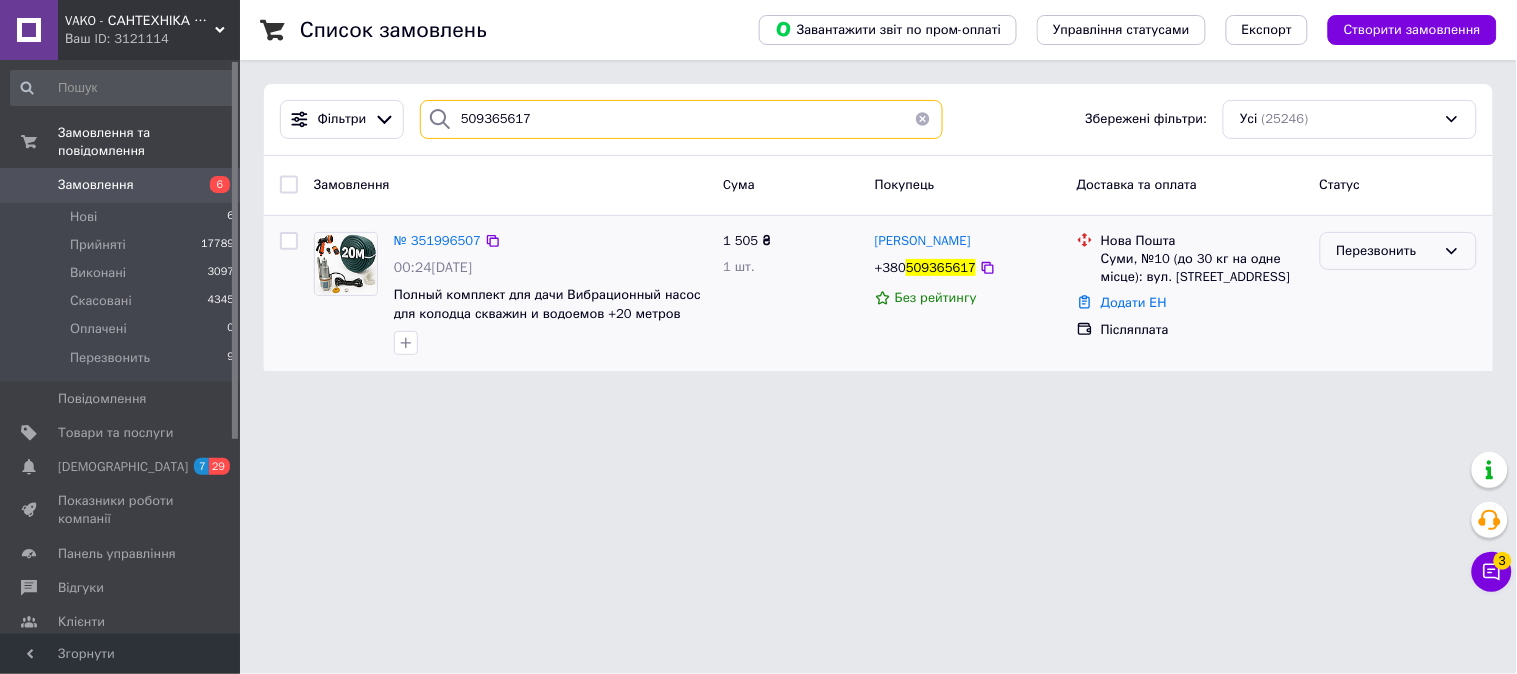 type on "509365617" 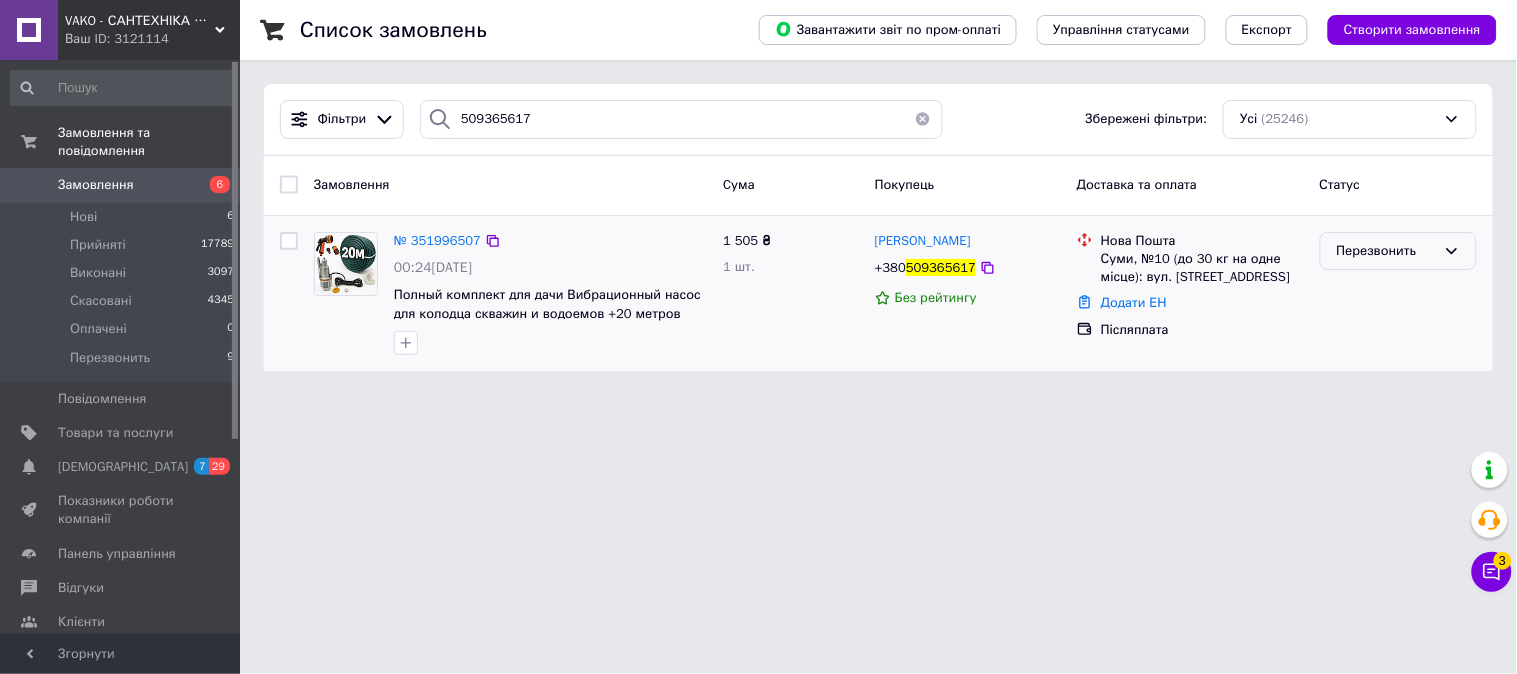 click on "Перезвонить" at bounding box center (1386, 251) 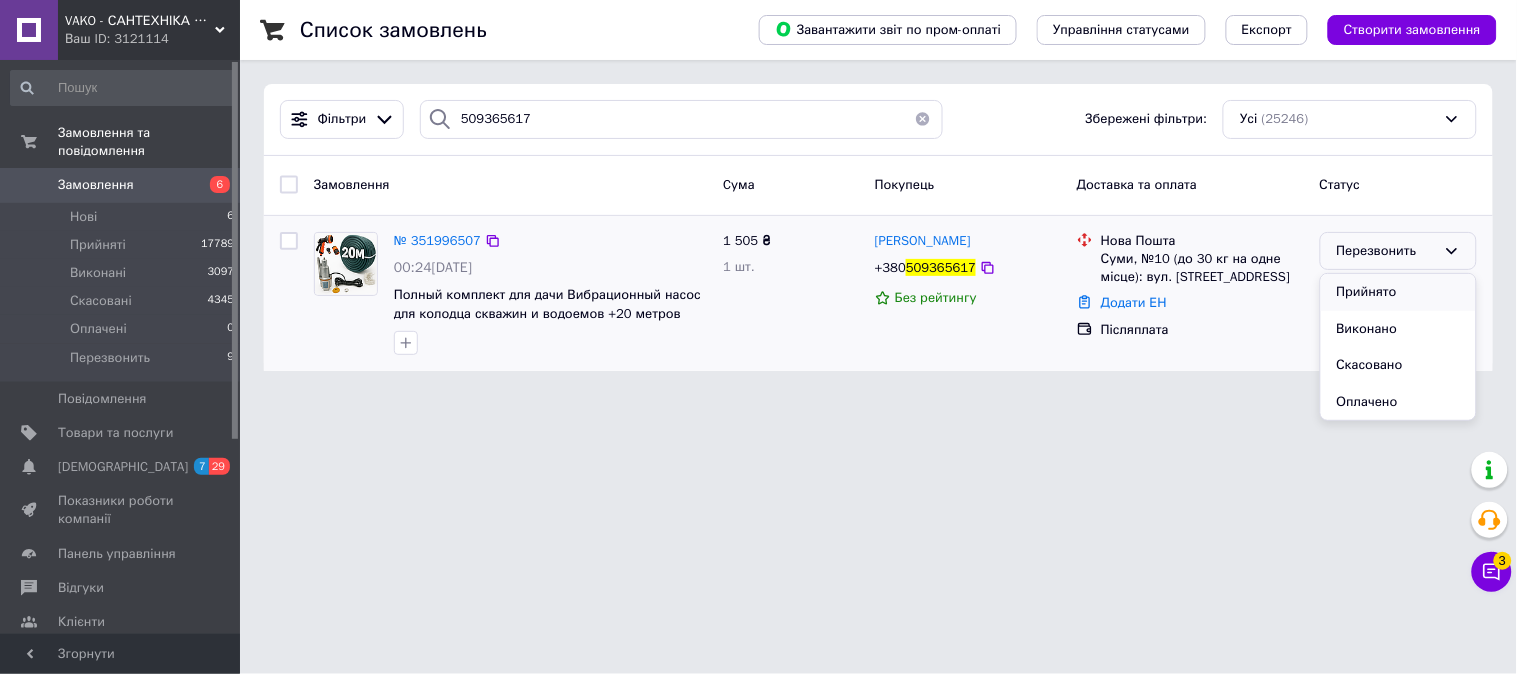 click on "Прийнято" at bounding box center [1398, 292] 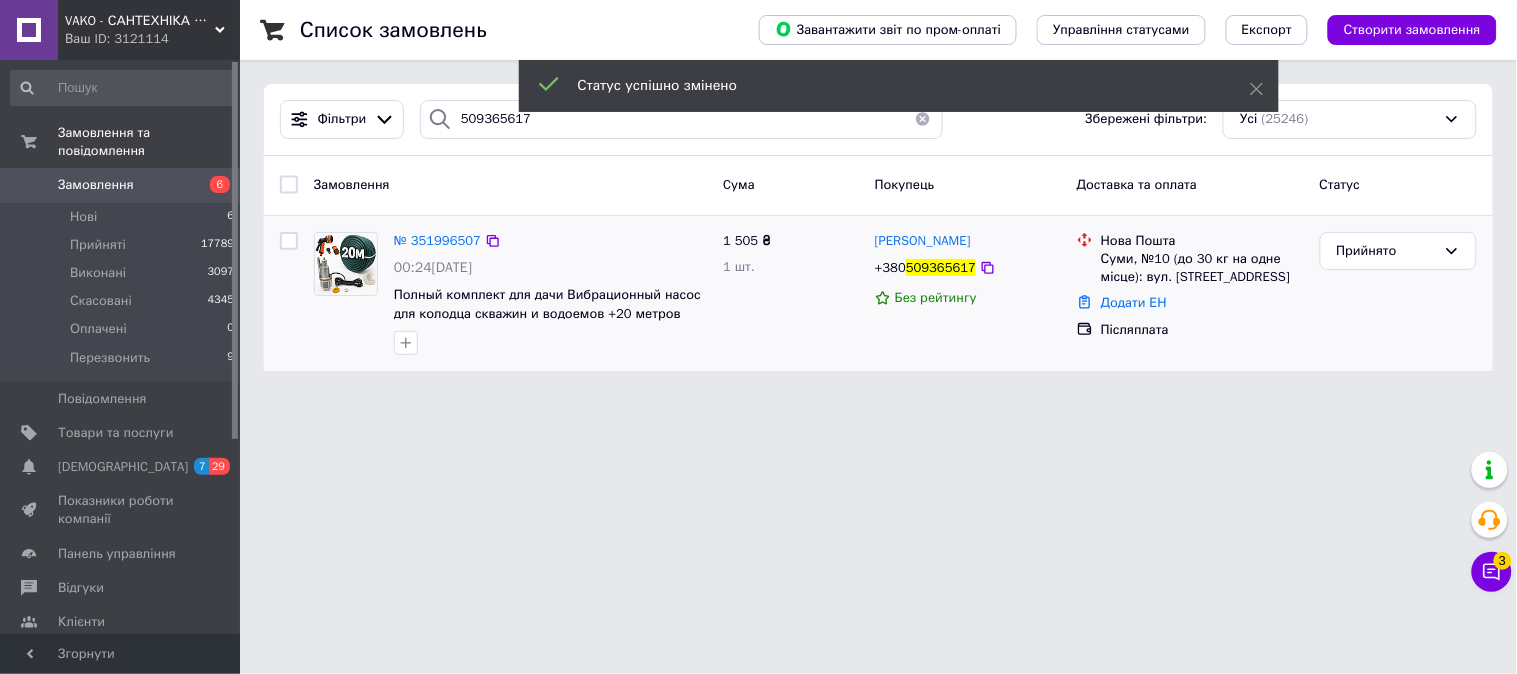 click at bounding box center [346, 264] 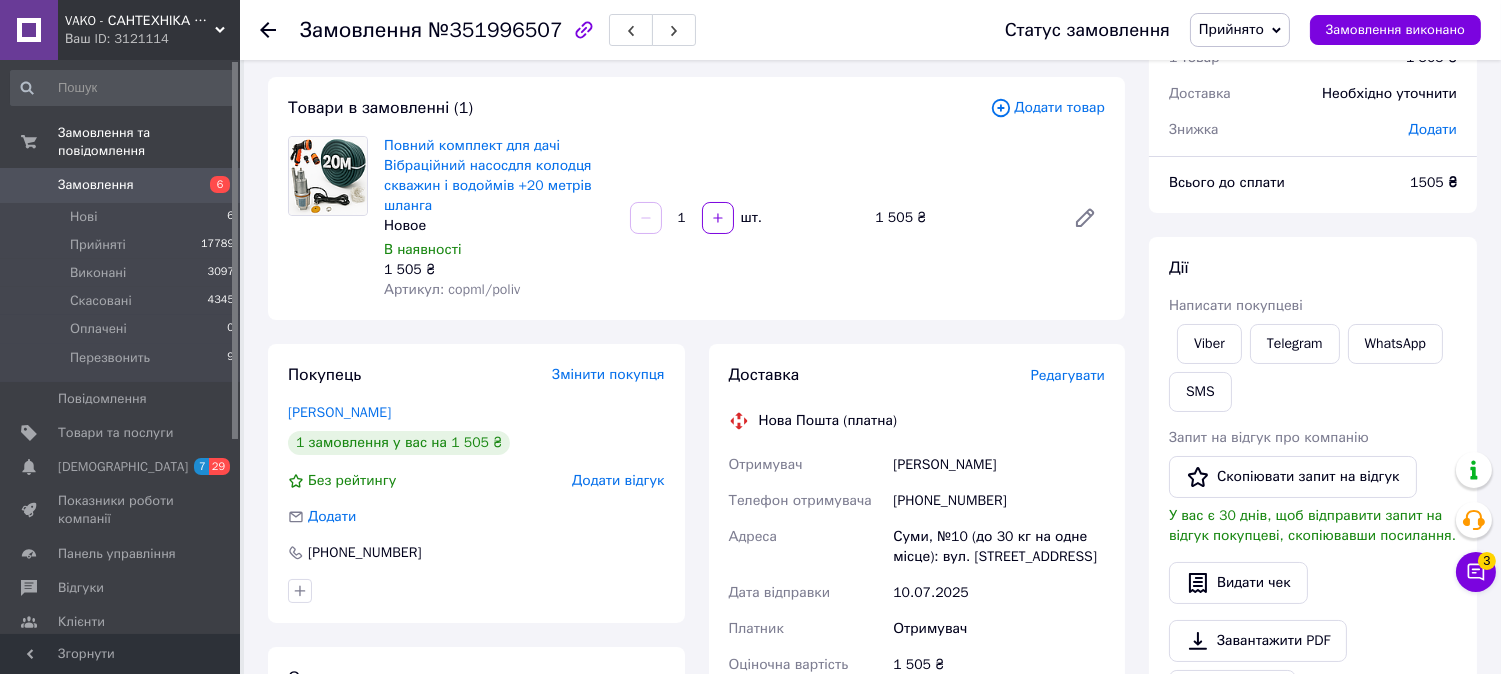 scroll, scrollTop: 222, scrollLeft: 0, axis: vertical 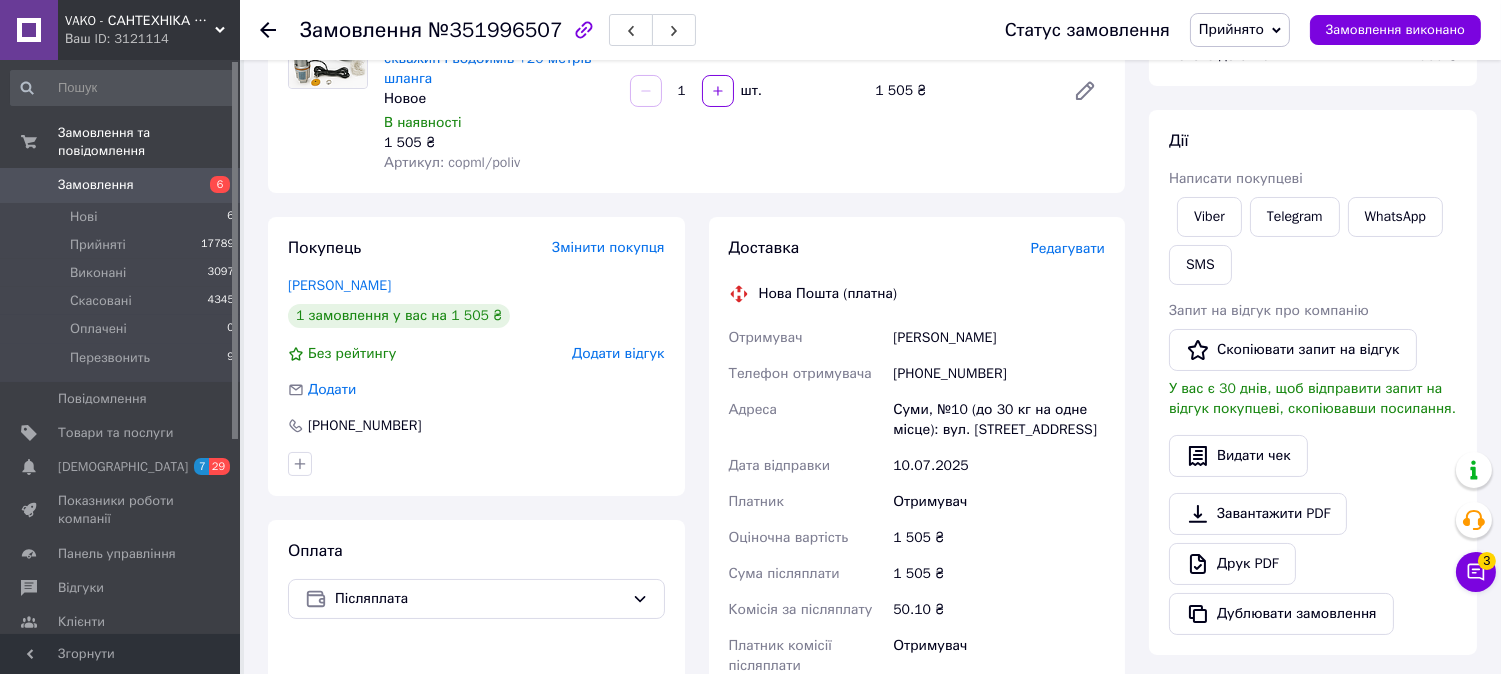 drag, startPoint x: 895, startPoint y: 331, endPoint x: 1054, endPoint y: 337, distance: 159.11317 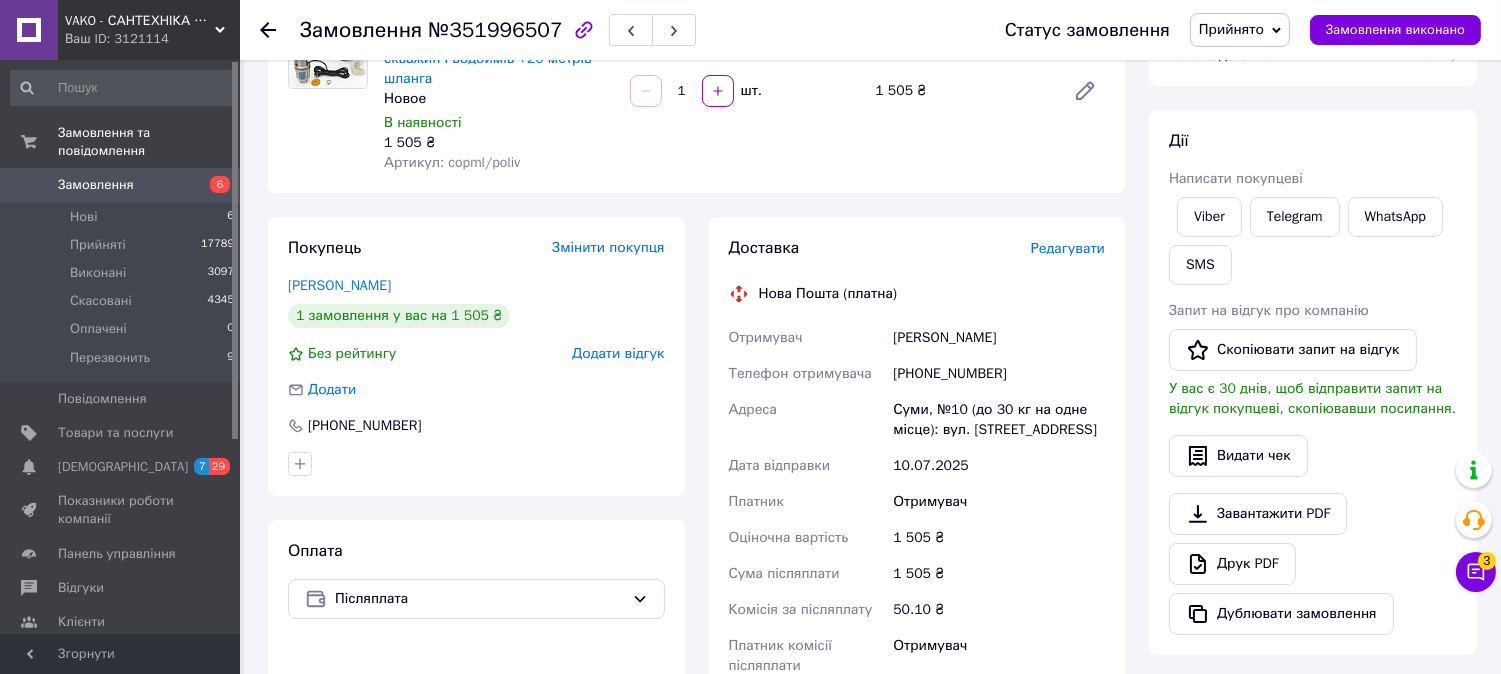 copy on "[PERSON_NAME]" 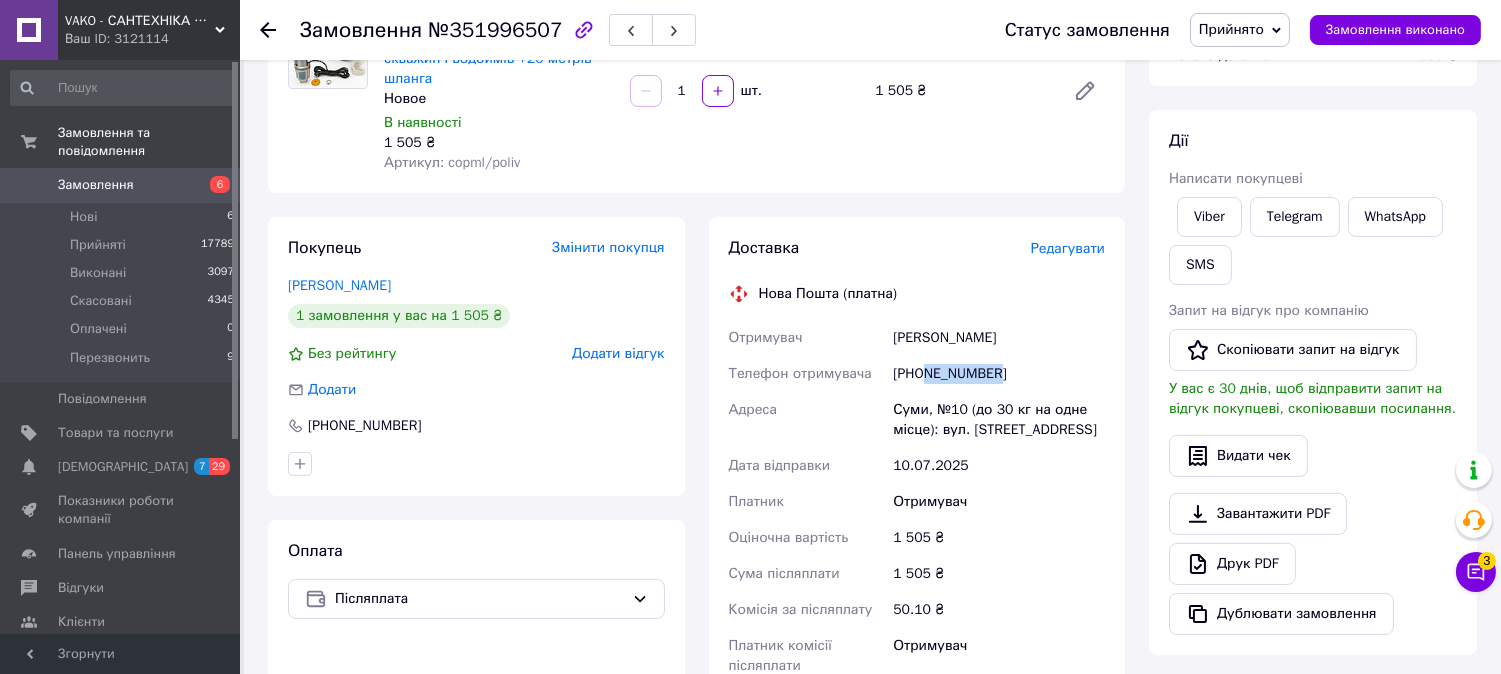 drag, startPoint x: 925, startPoint y: 373, endPoint x: 1011, endPoint y: 366, distance: 86.28442 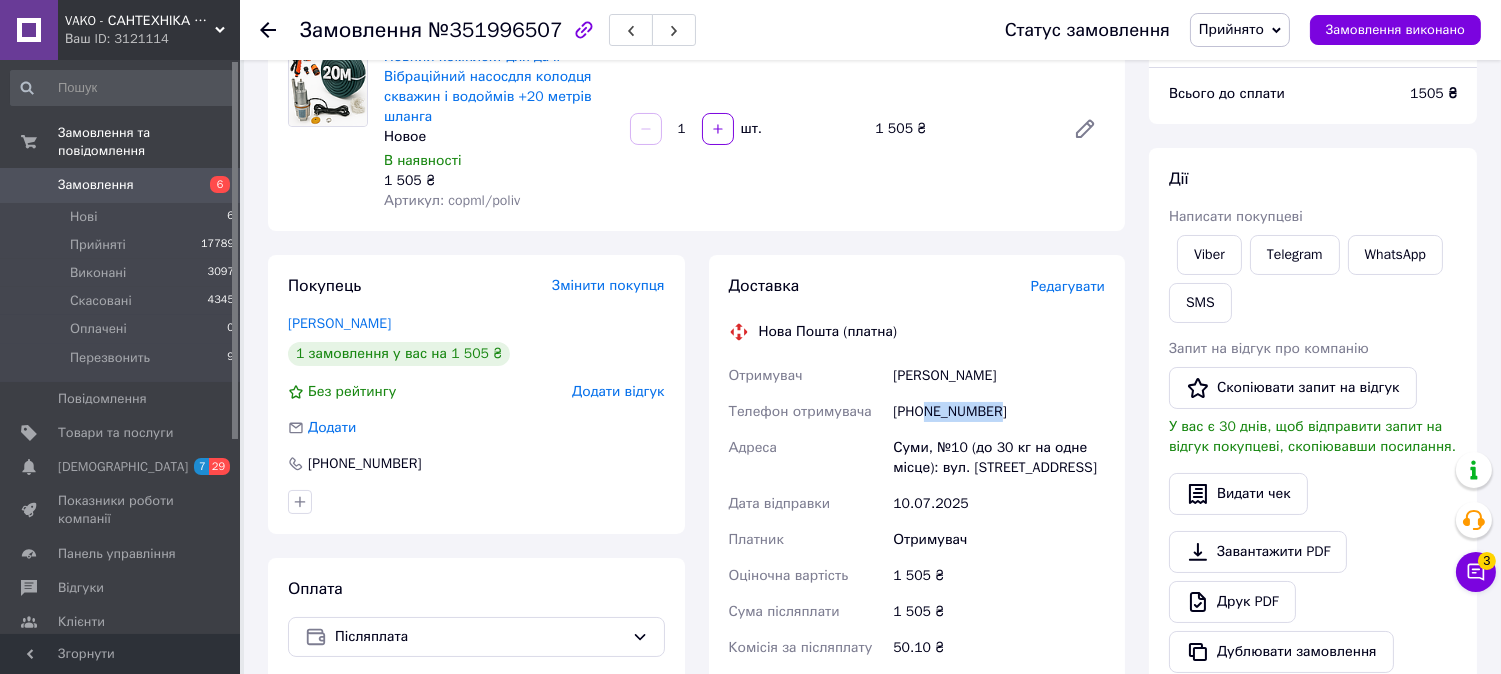 scroll, scrollTop: 0, scrollLeft: 0, axis: both 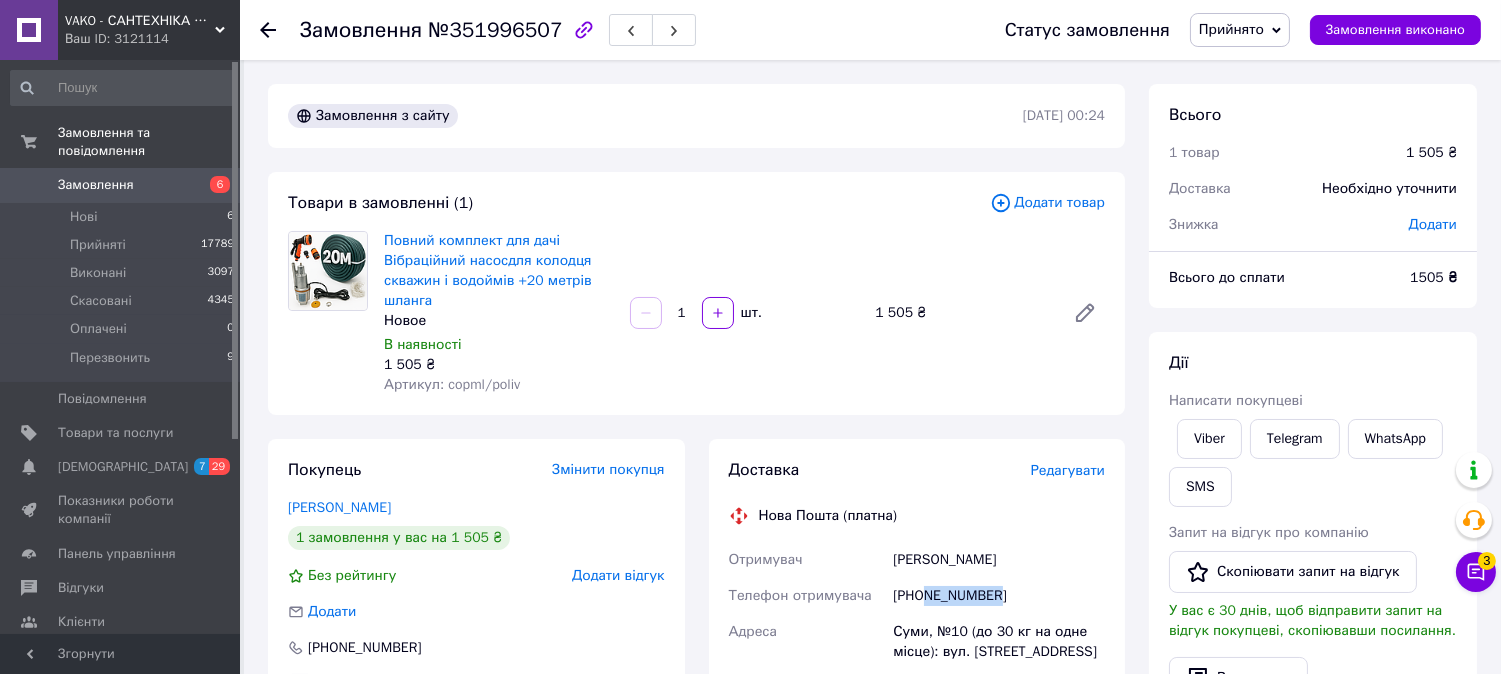 click on "Замовлення 6" at bounding box center [123, 185] 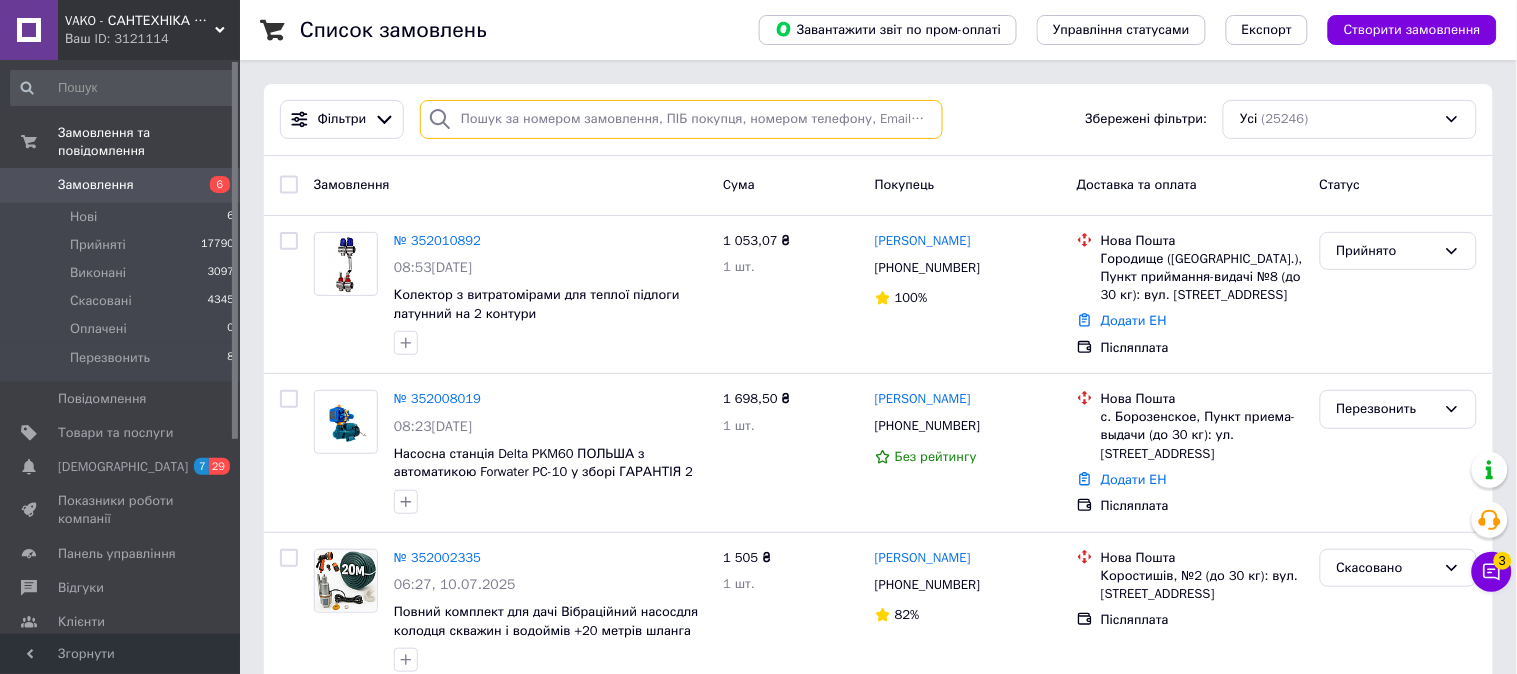 click at bounding box center [681, 119] 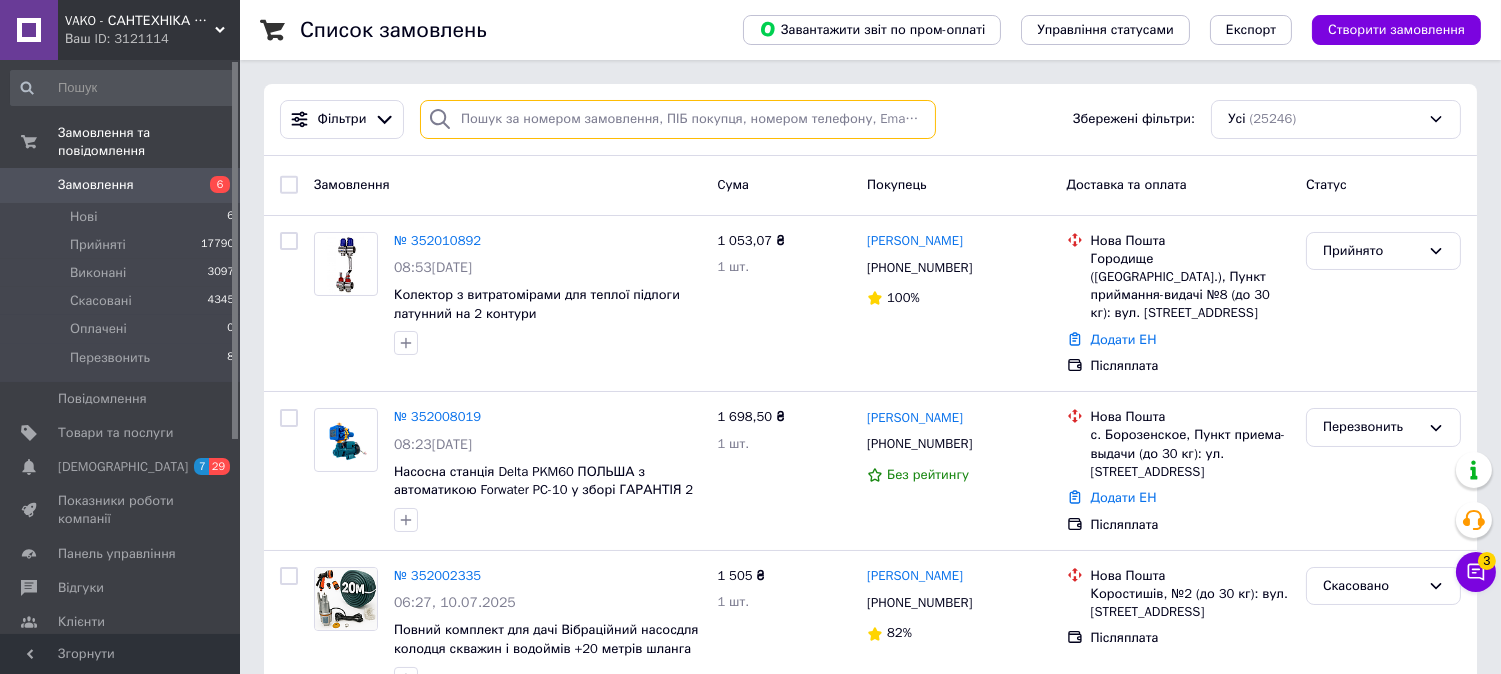 paste on "969131795" 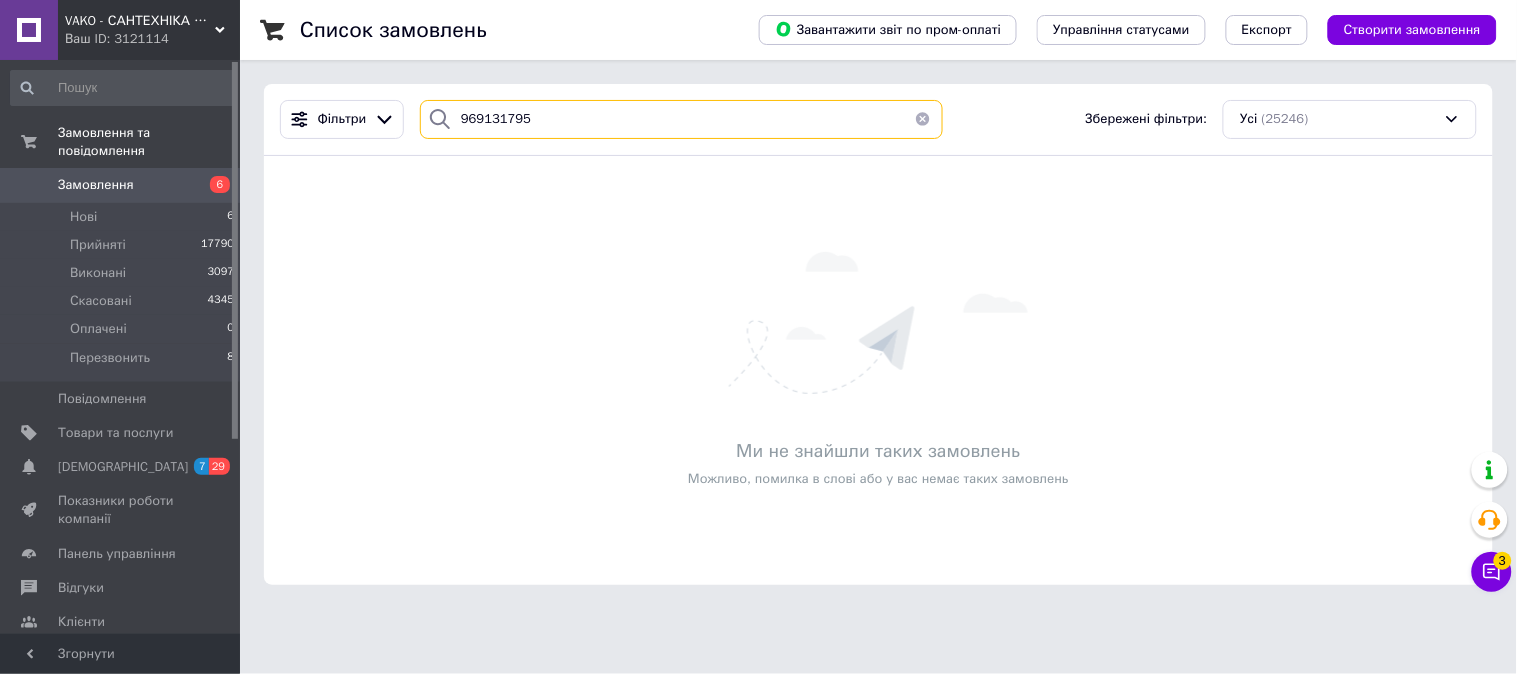type on "969131795" 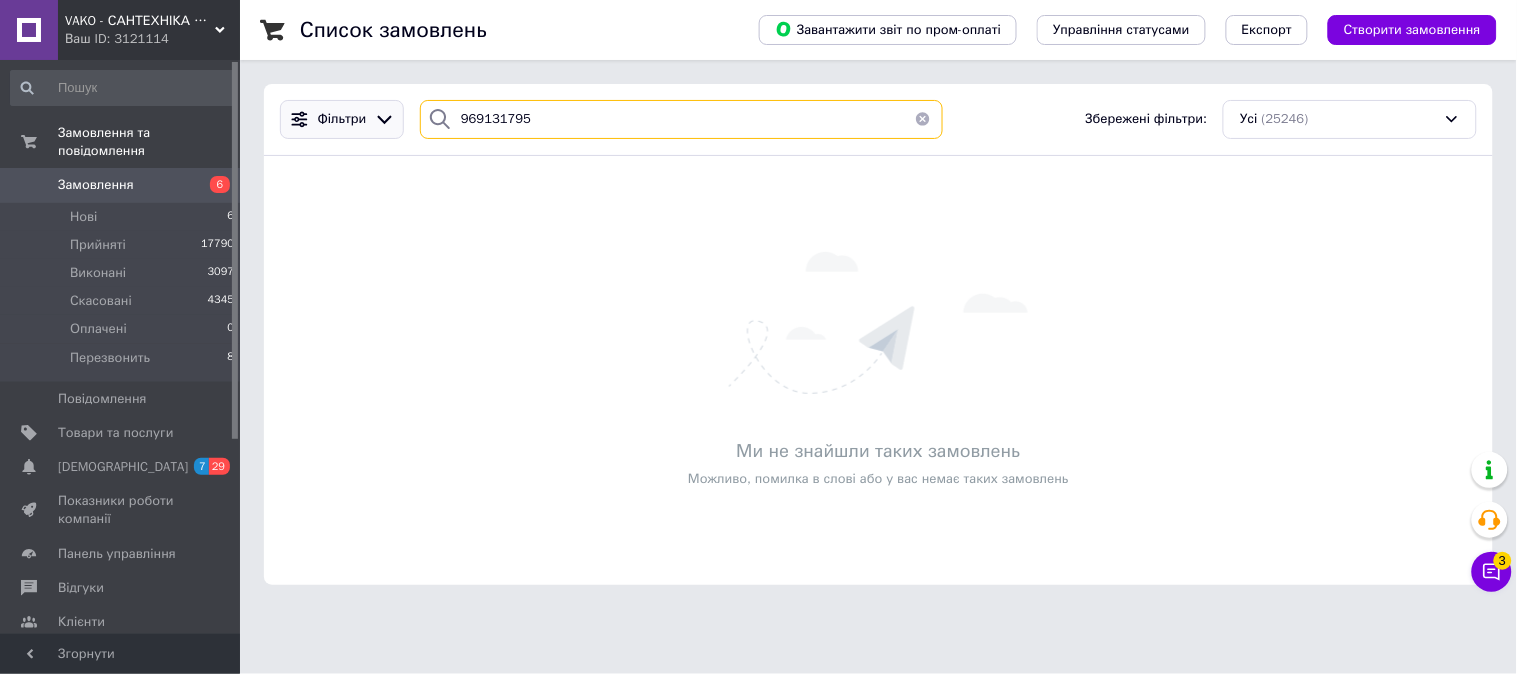 drag, startPoint x: 746, startPoint y: 123, endPoint x: 318, endPoint y: 117, distance: 428.04205 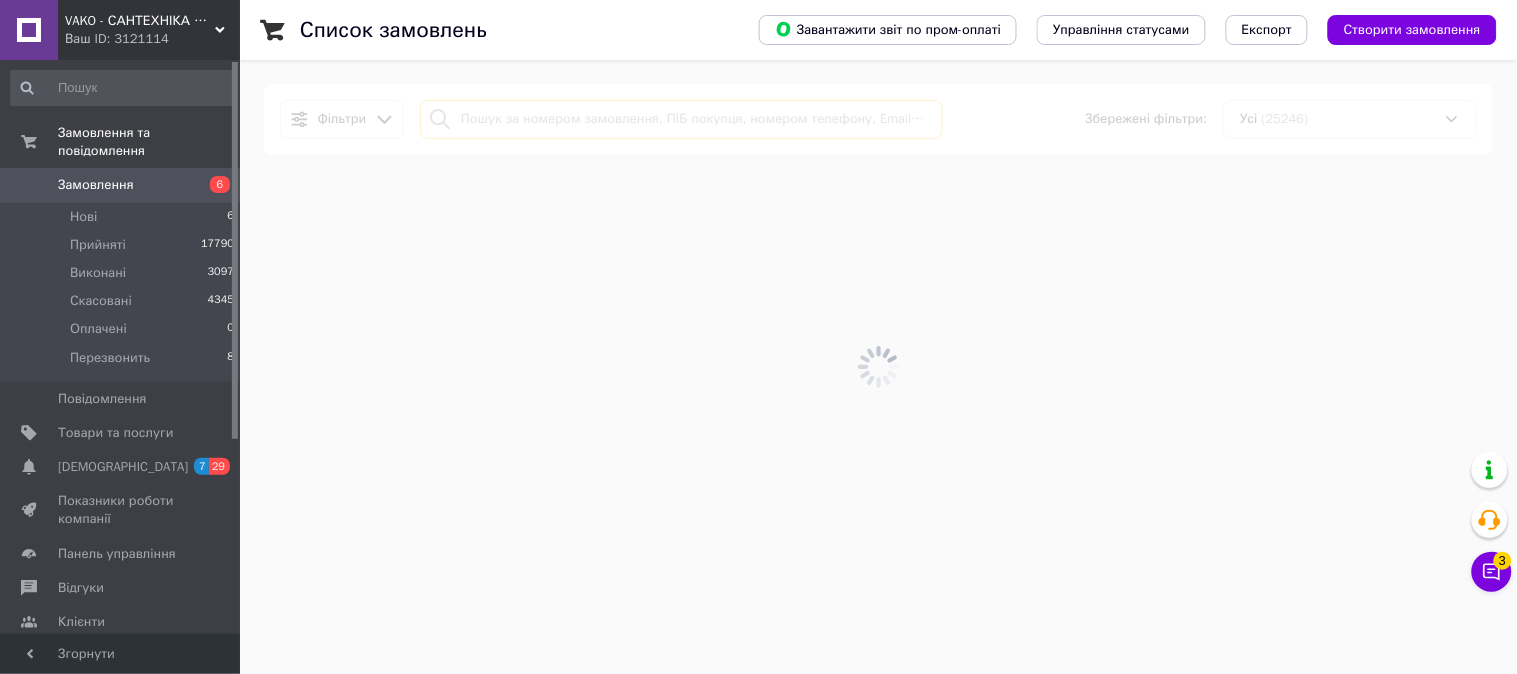 type 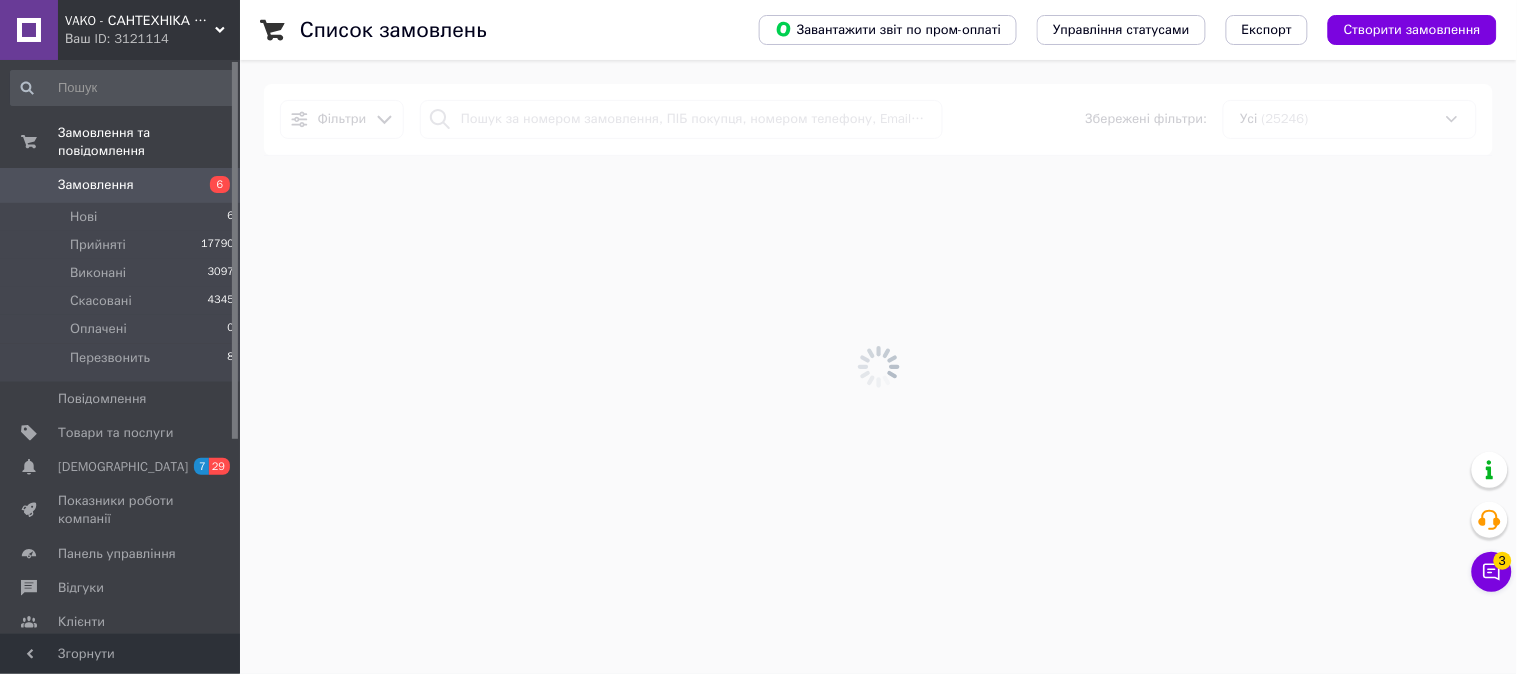 click on "Замовлення" at bounding box center [121, 185] 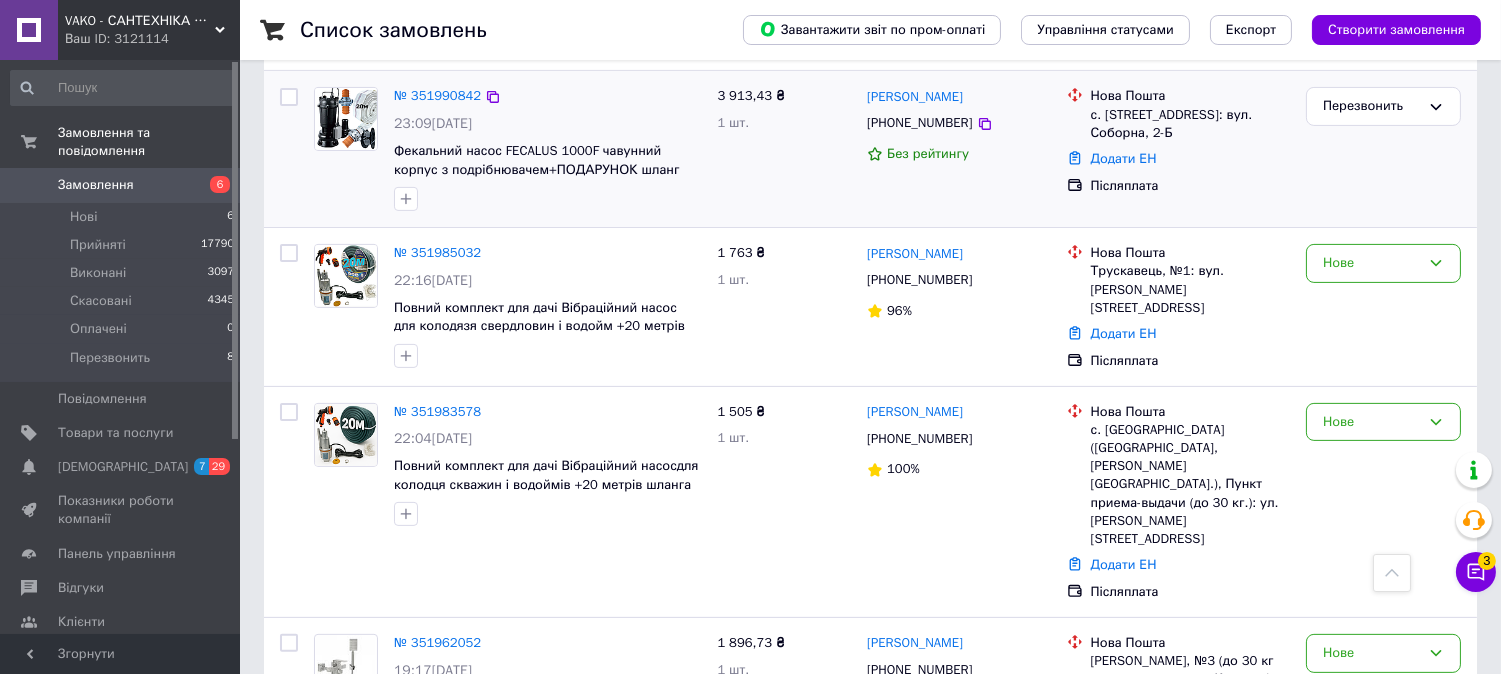 scroll, scrollTop: 1111, scrollLeft: 0, axis: vertical 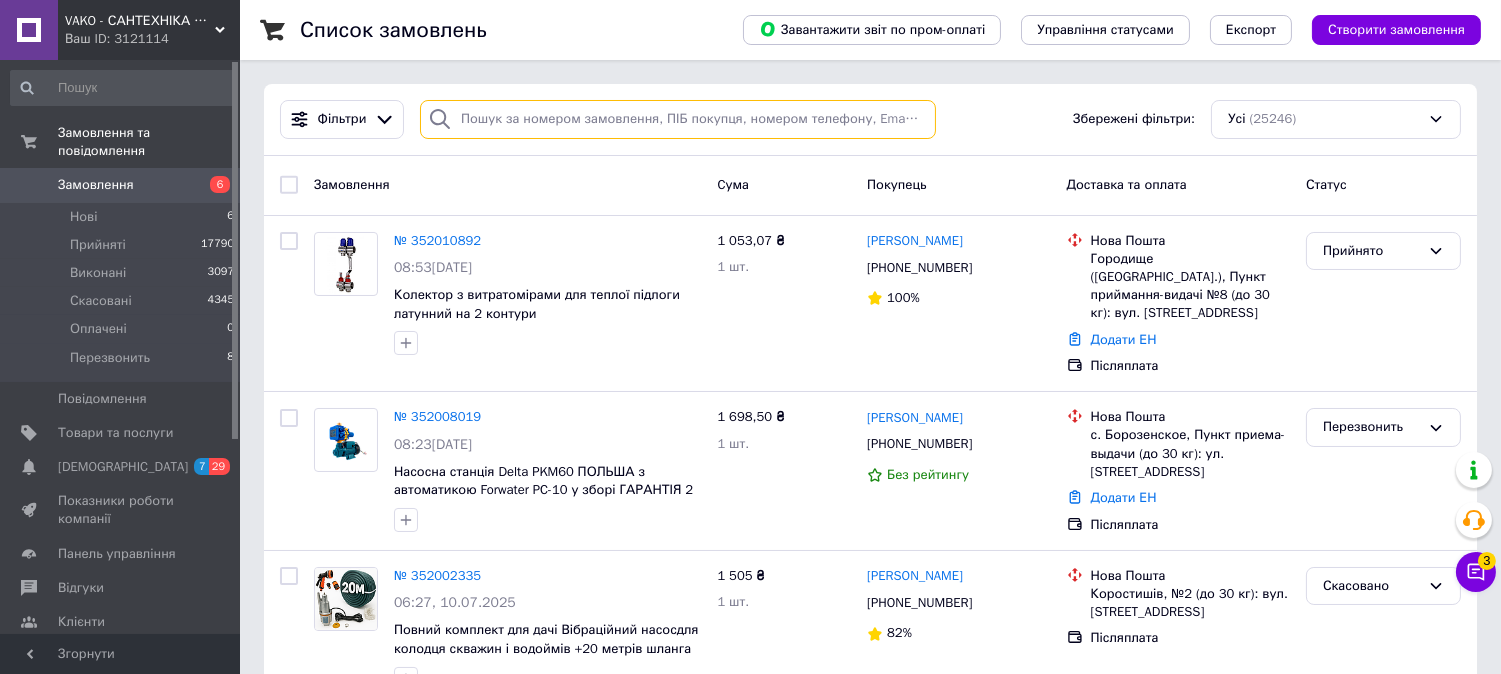 click at bounding box center (678, 119) 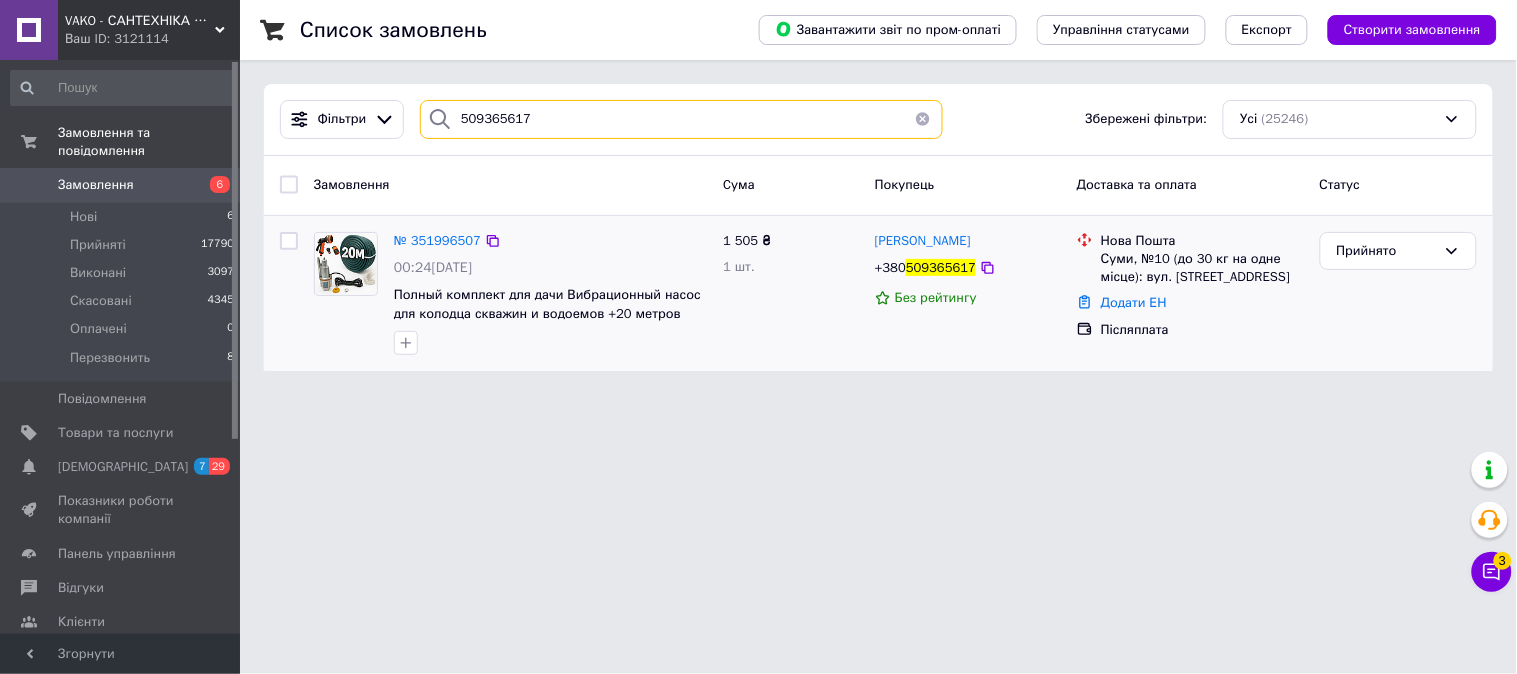 type on "509365617" 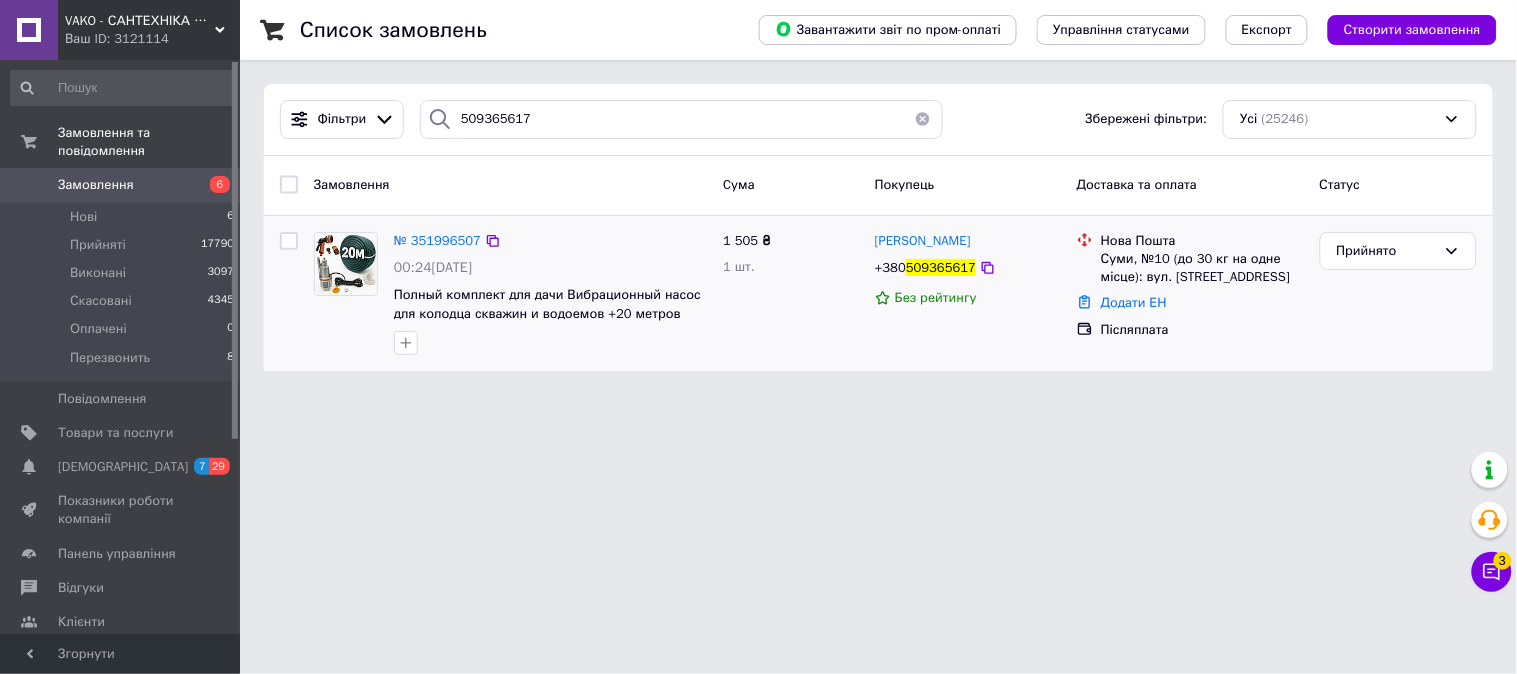 click at bounding box center [346, 264] 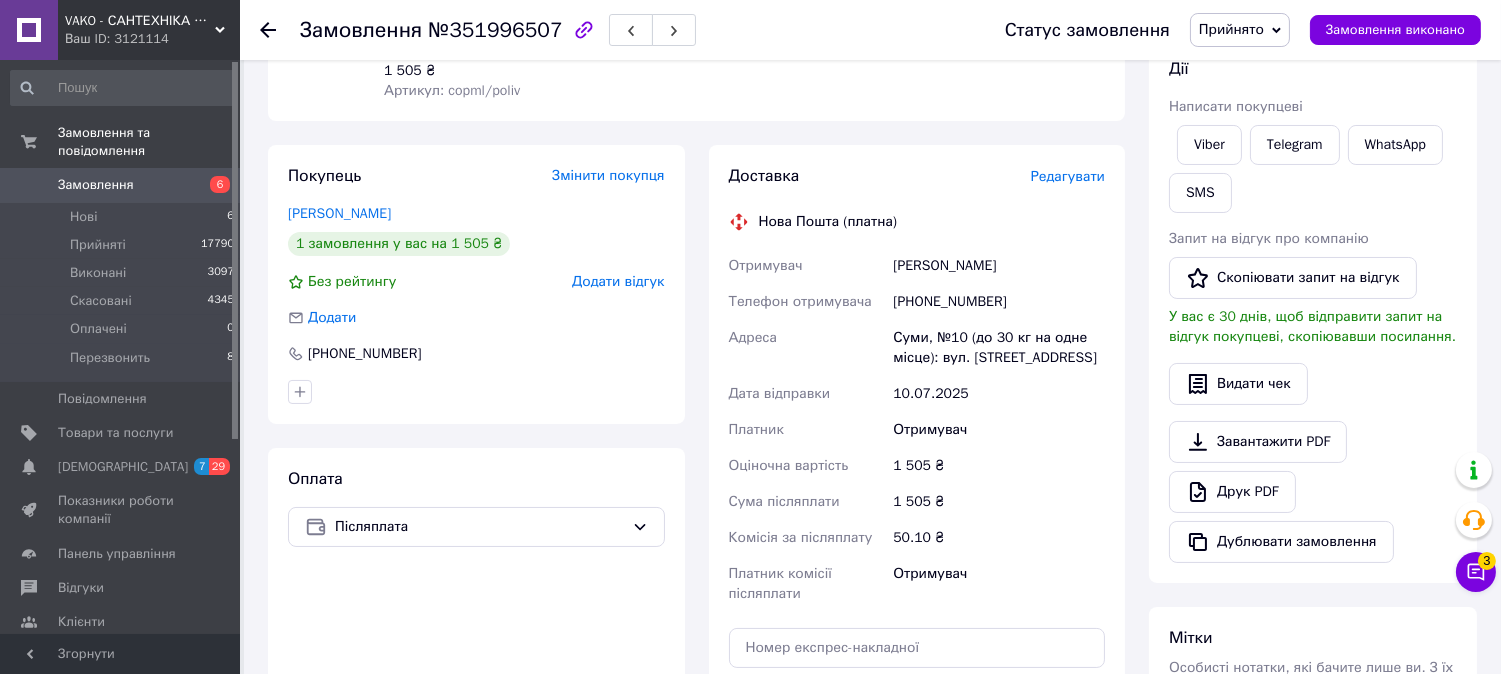 scroll, scrollTop: 333, scrollLeft: 0, axis: vertical 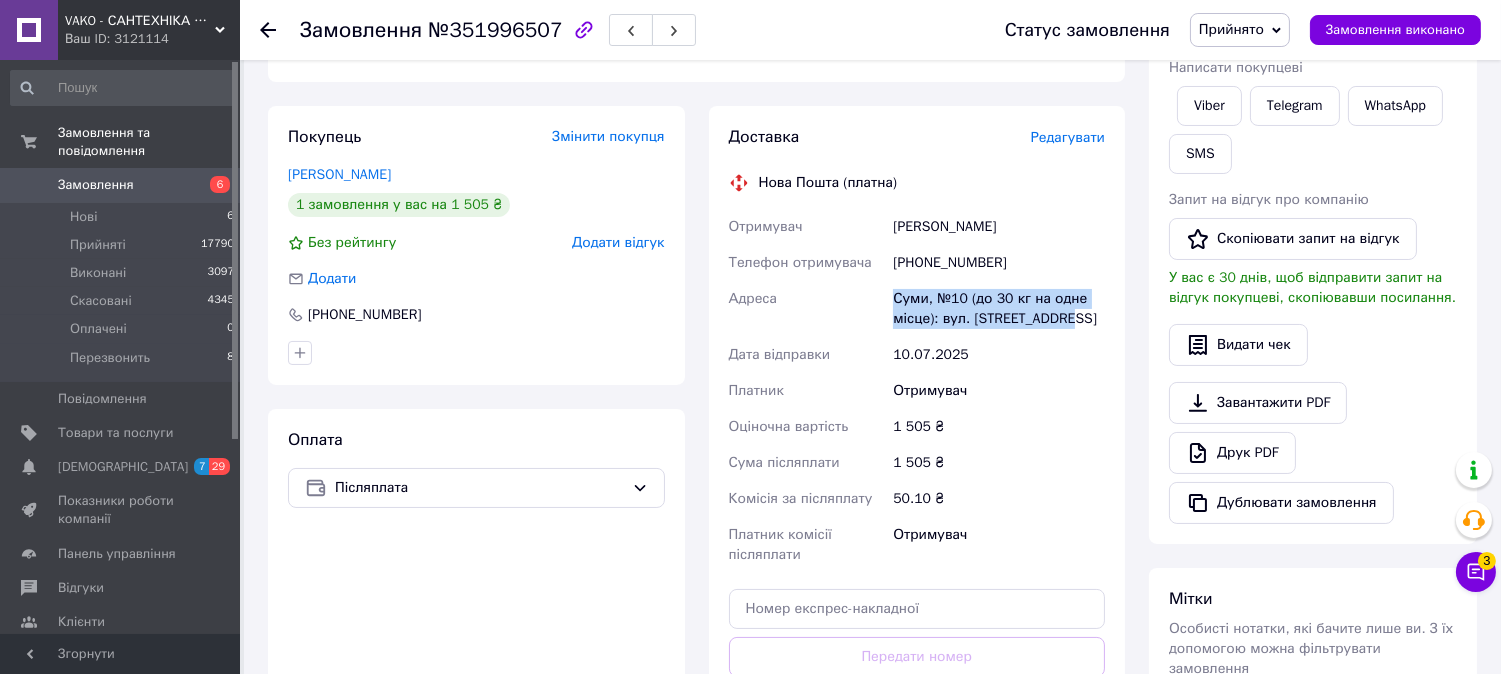 drag, startPoint x: 895, startPoint y: 295, endPoint x: 1070, endPoint y: 315, distance: 176.13914 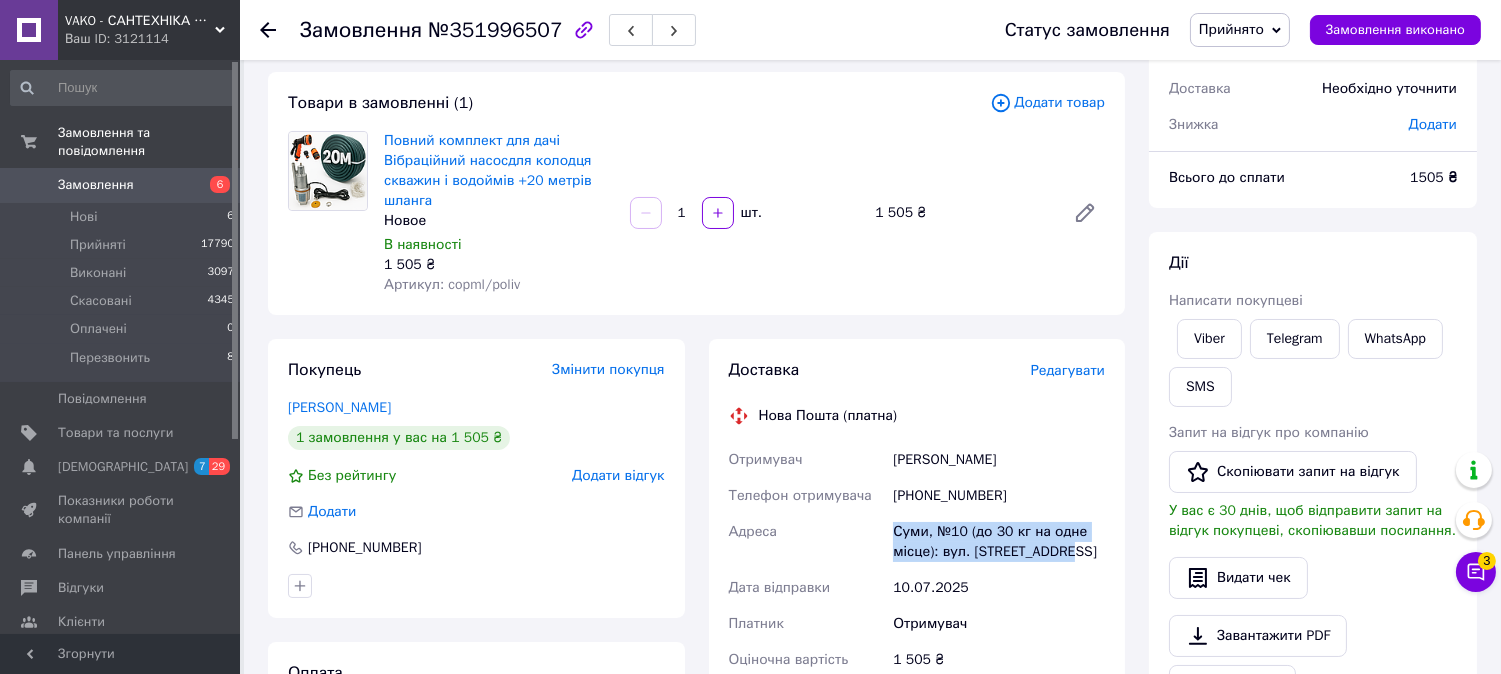 scroll, scrollTop: 0, scrollLeft: 0, axis: both 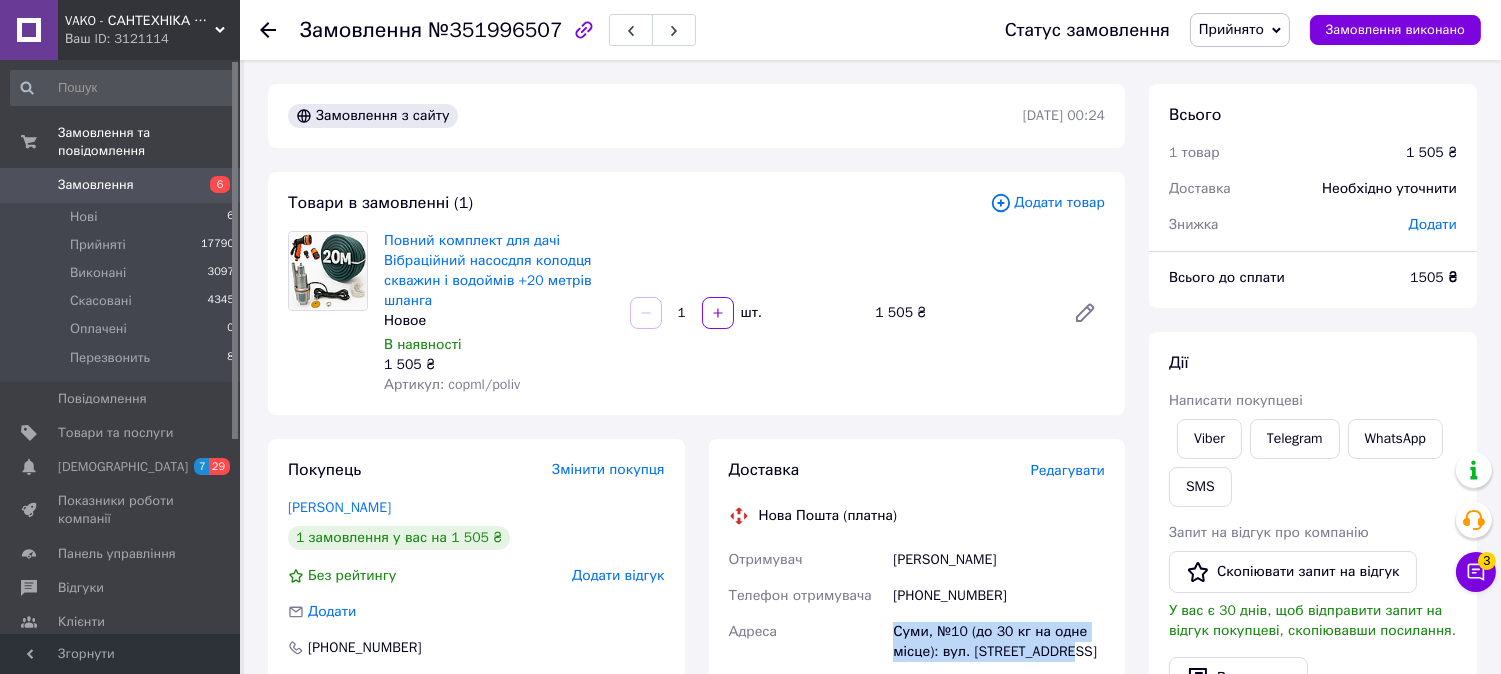 click on "Замовлення" at bounding box center [96, 185] 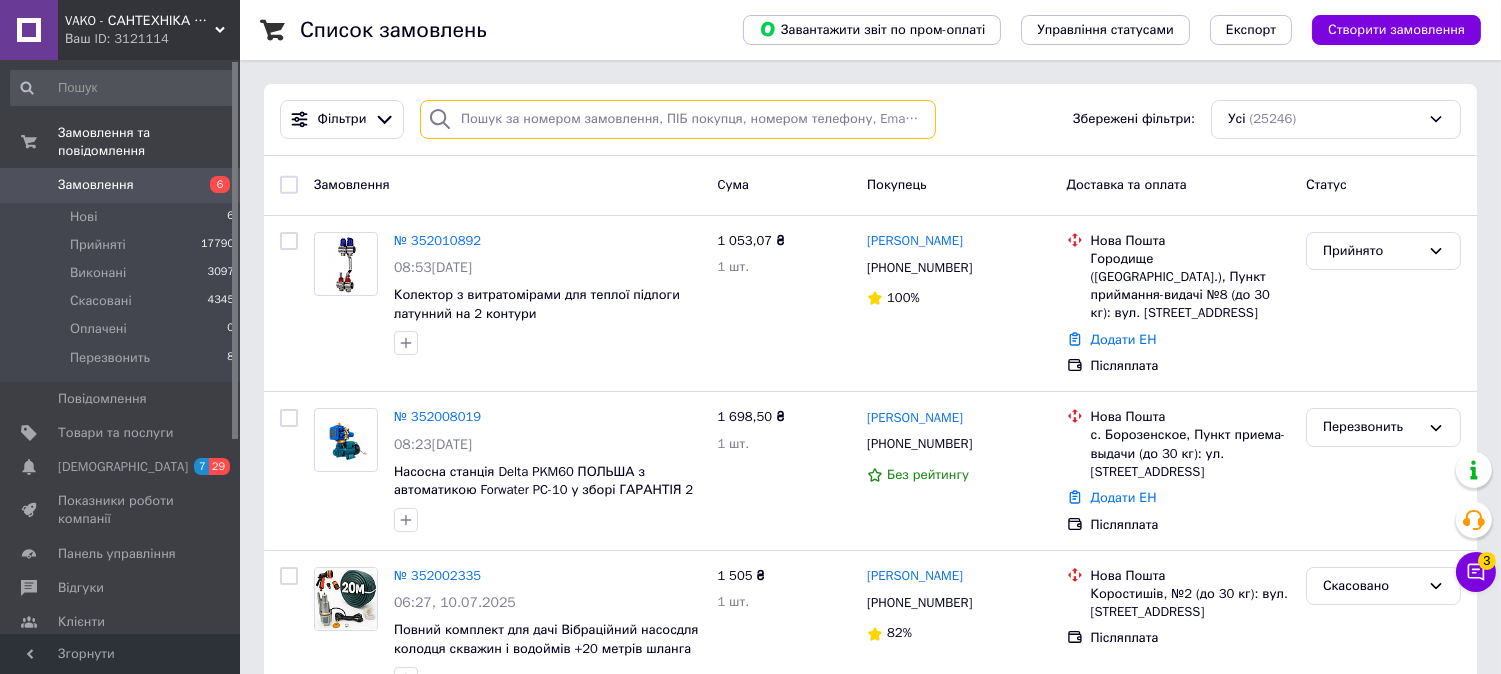 click at bounding box center [678, 119] 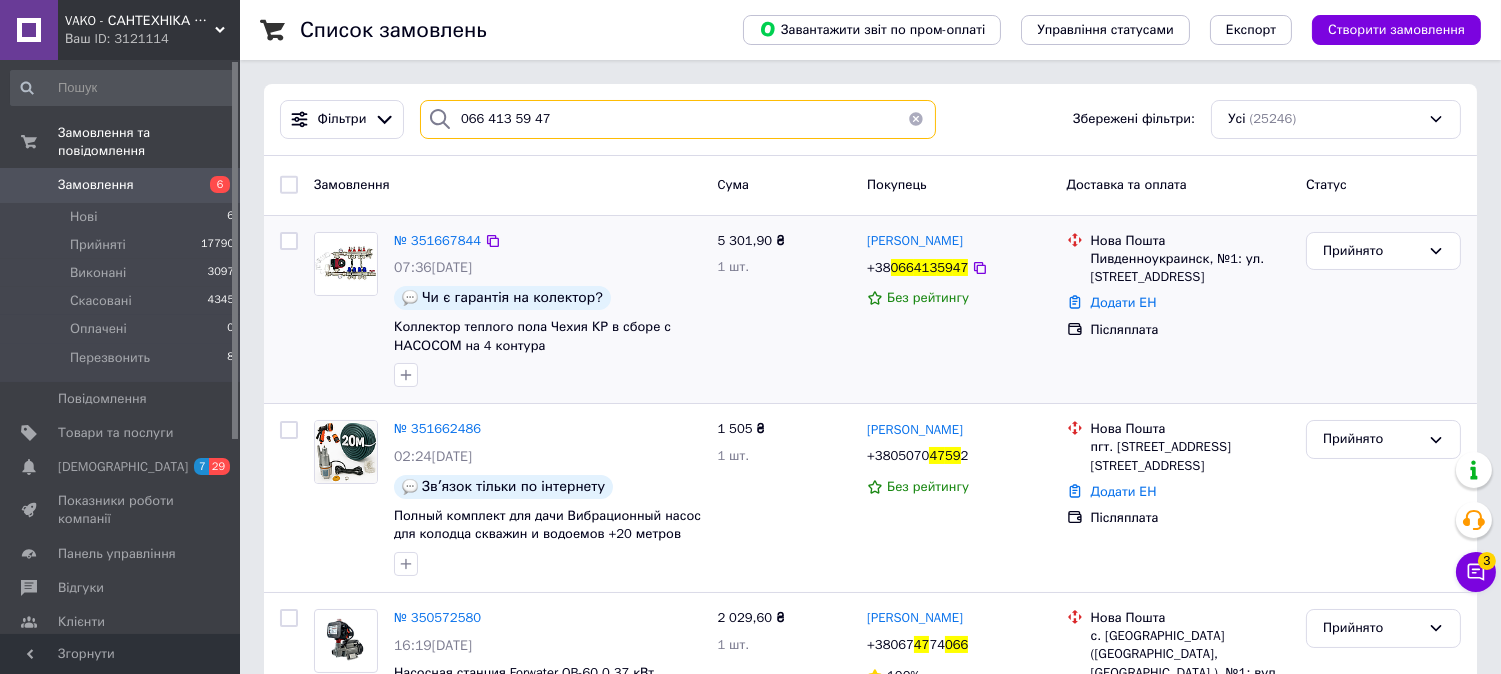 type on "066 413 59 47" 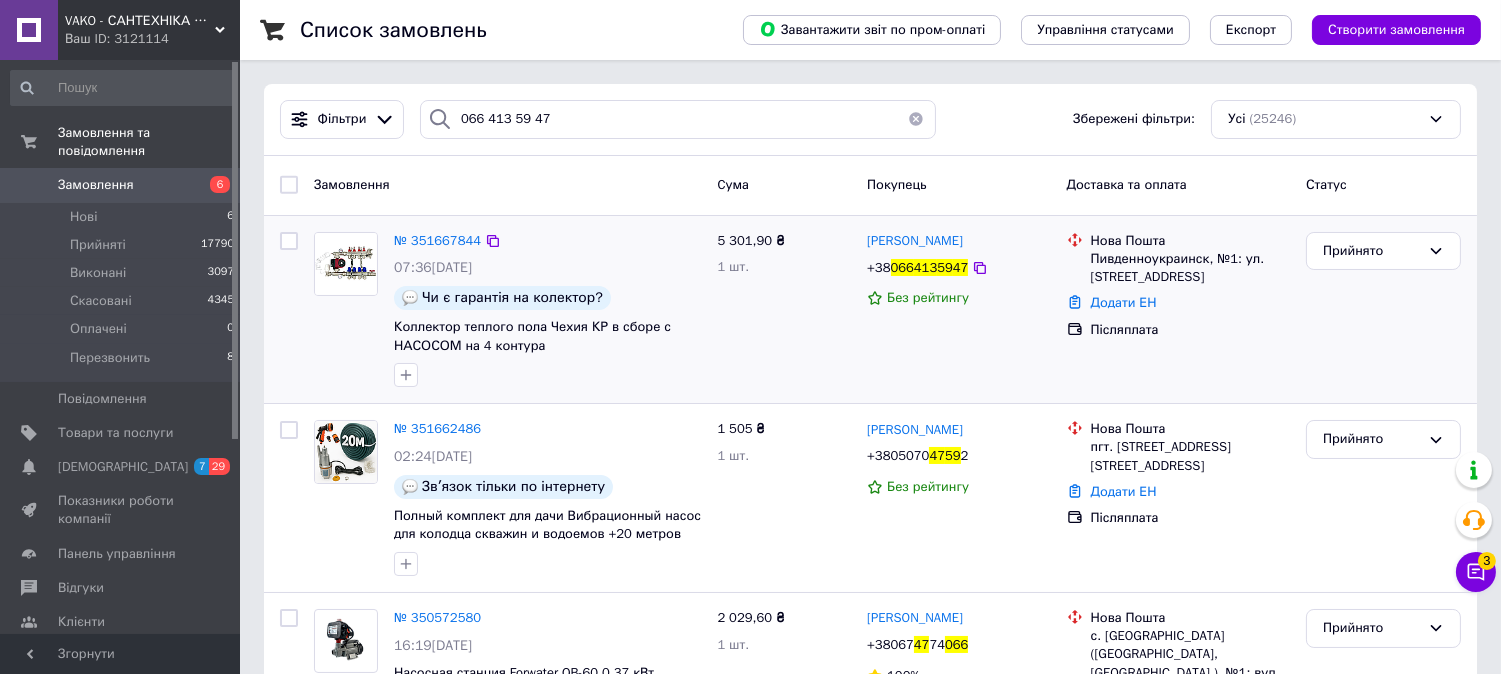click at bounding box center (346, 264) 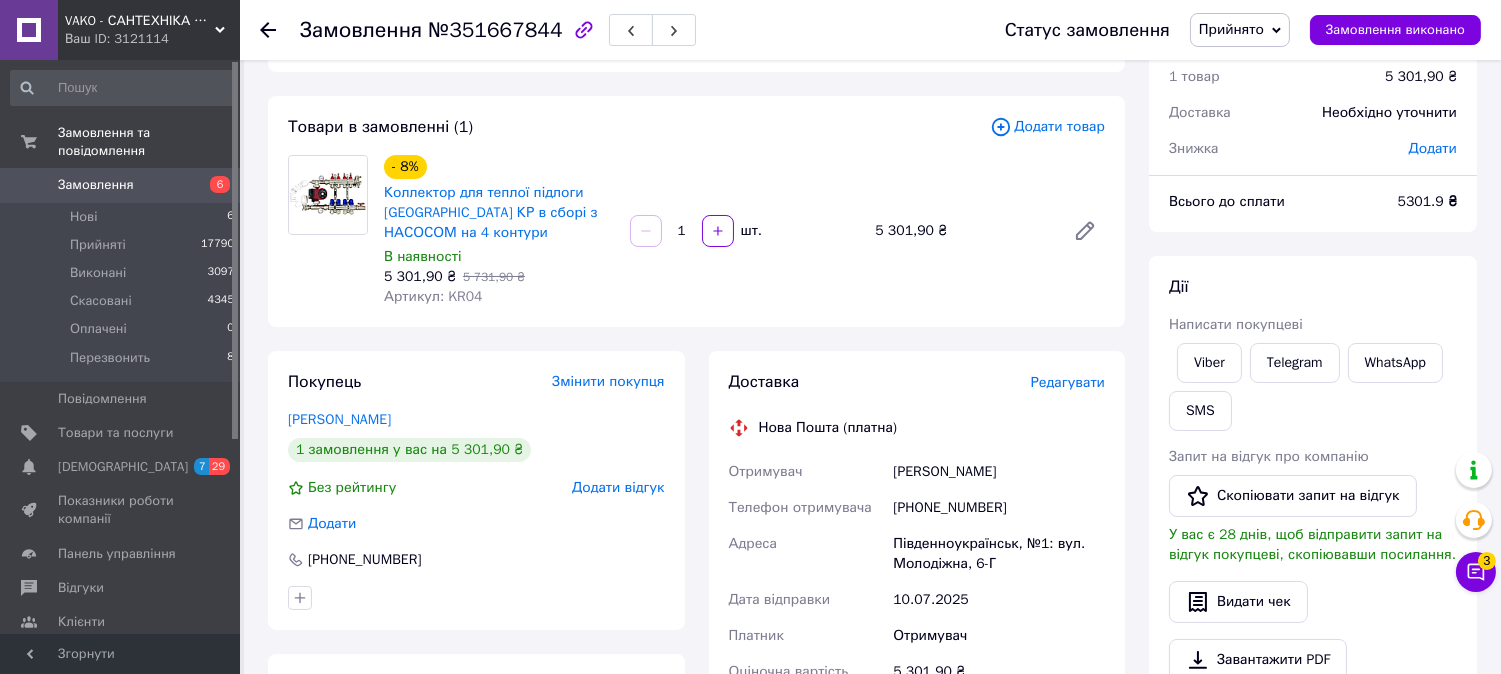 scroll, scrollTop: 111, scrollLeft: 0, axis: vertical 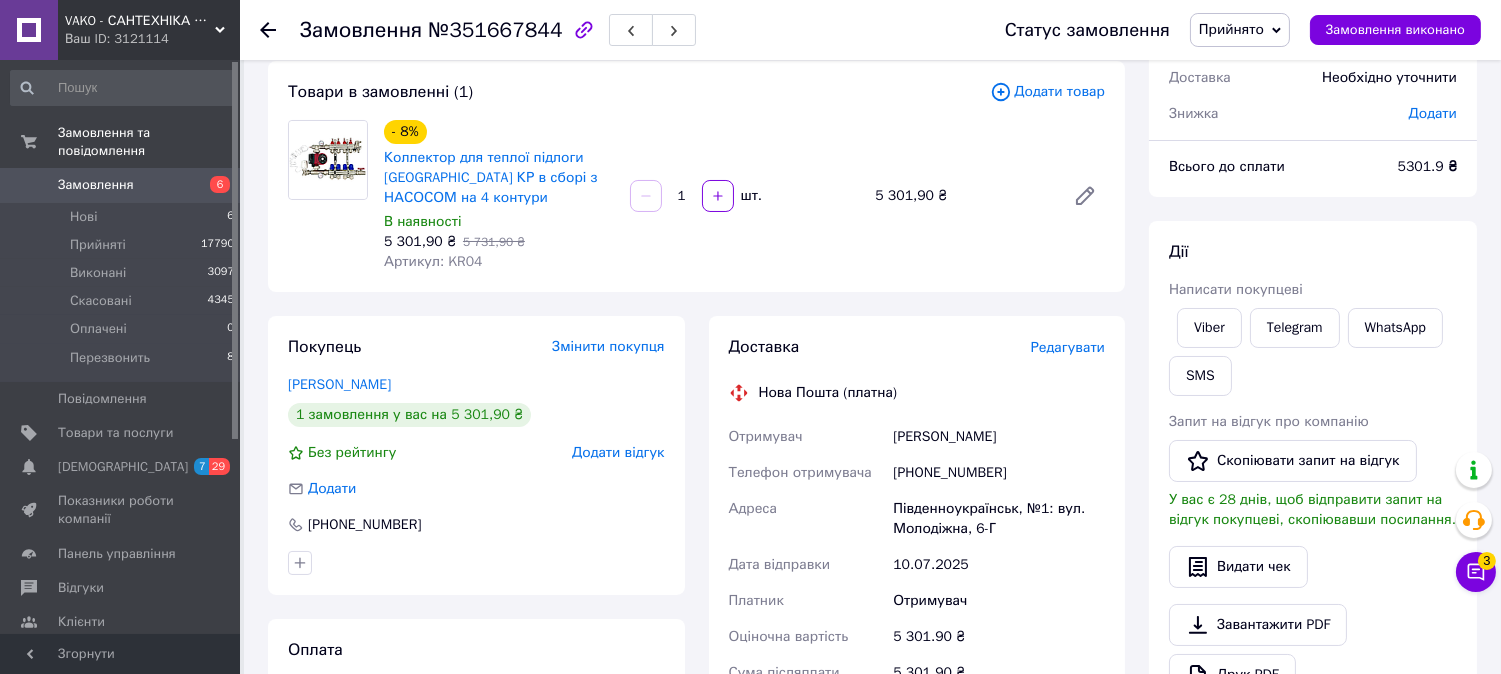 drag, startPoint x: 900, startPoint y: 435, endPoint x: 1043, endPoint y: 430, distance: 143.08739 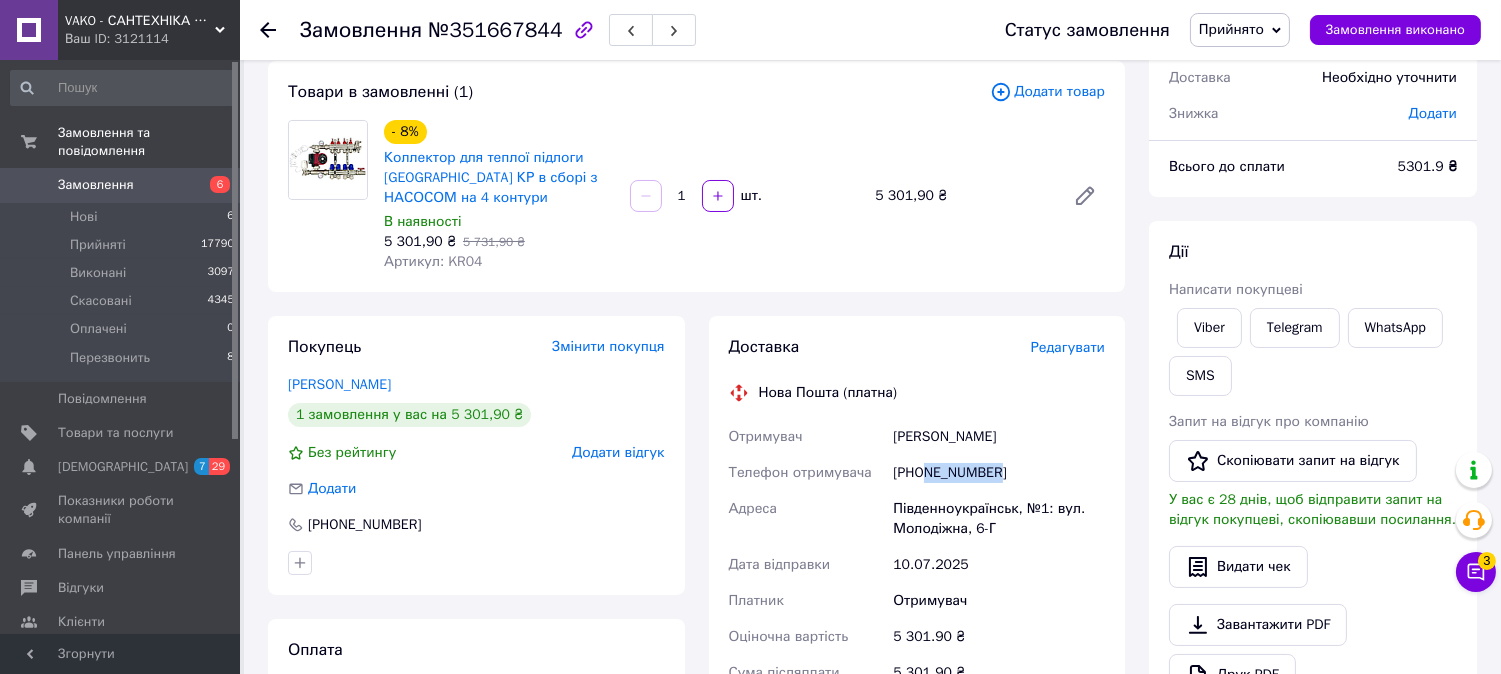 drag, startPoint x: 926, startPoint y: 474, endPoint x: 1011, endPoint y: 478, distance: 85.09406 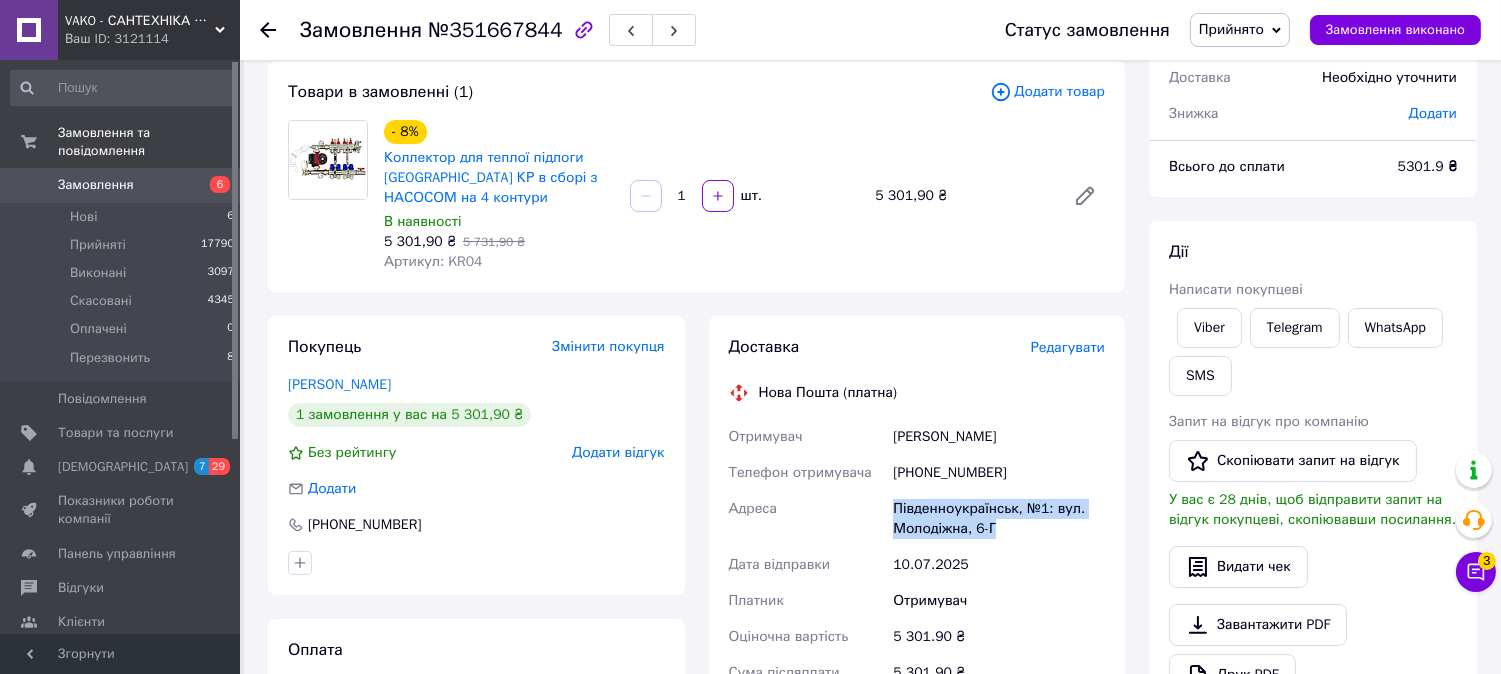 drag, startPoint x: 895, startPoint y: 513, endPoint x: 1018, endPoint y: 538, distance: 125.51494 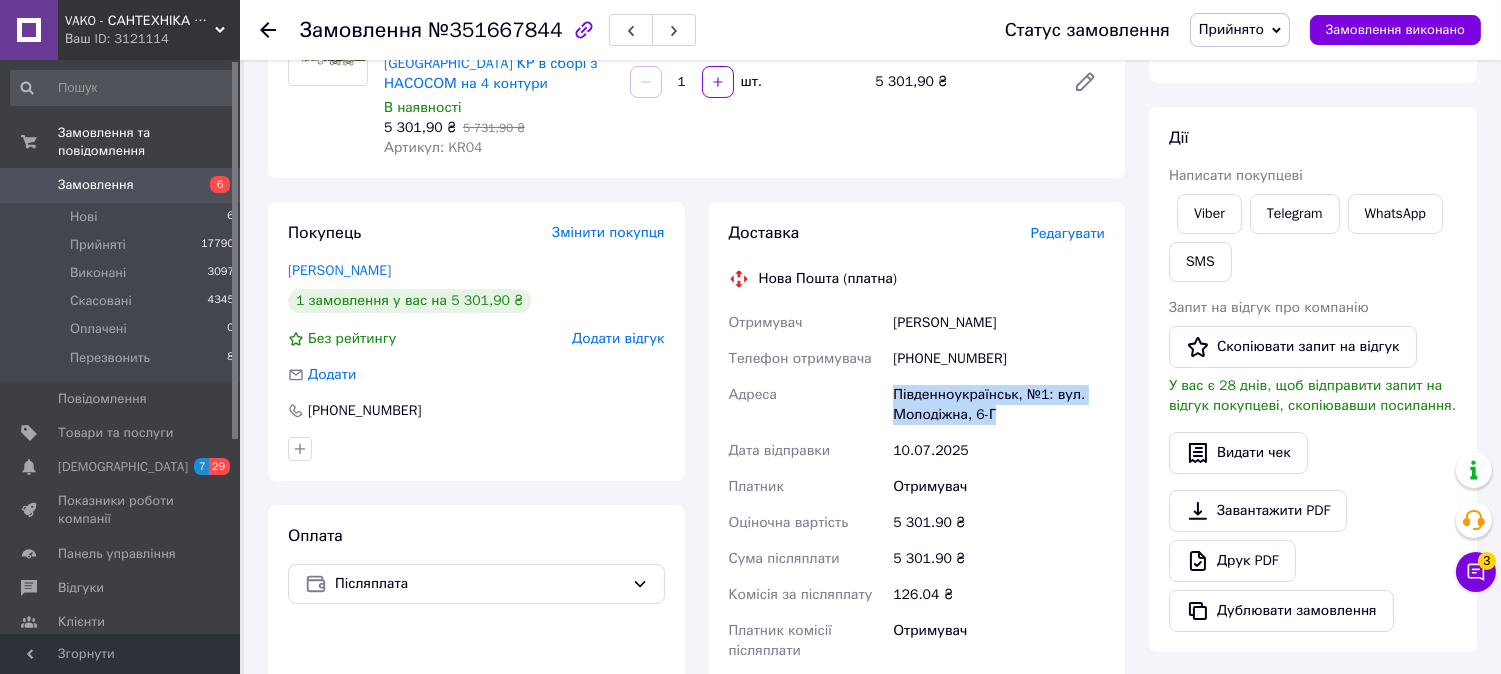 scroll, scrollTop: 0, scrollLeft: 0, axis: both 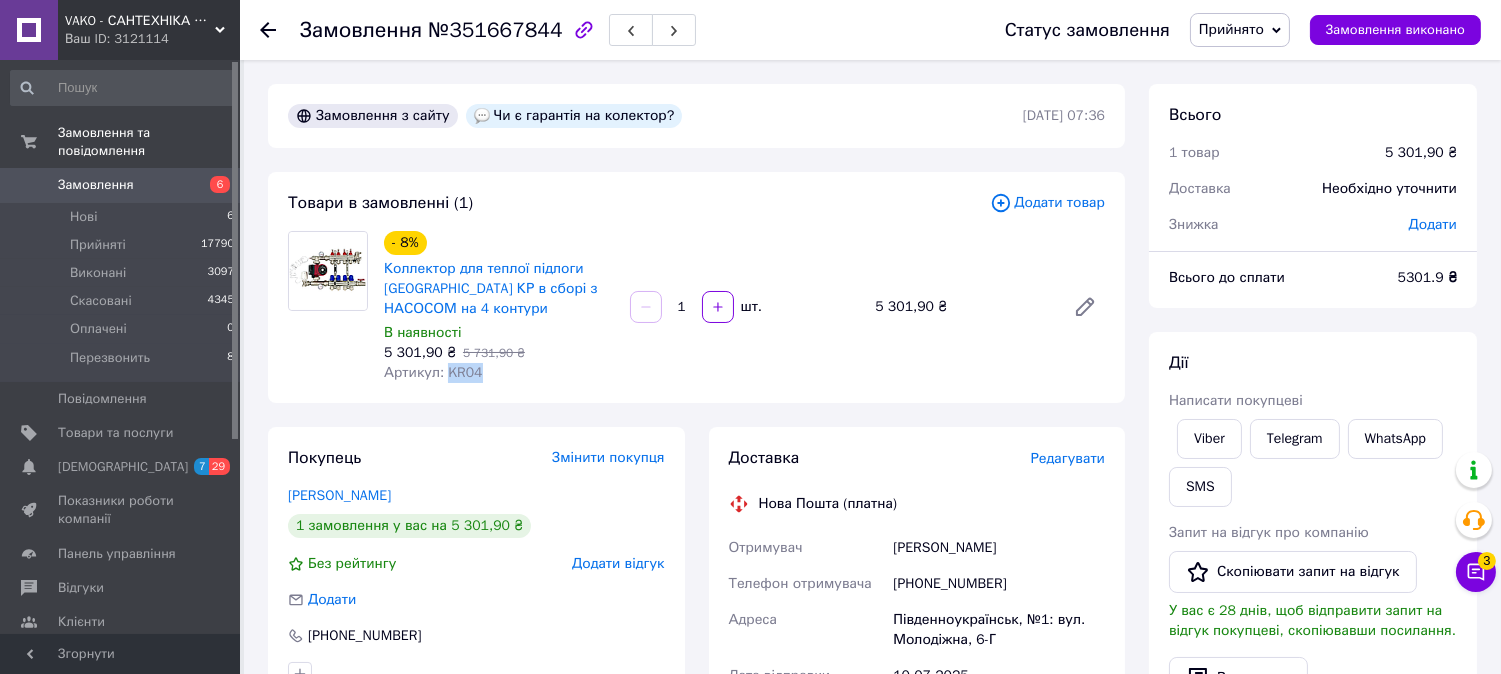 drag, startPoint x: 446, startPoint y: 374, endPoint x: 484, endPoint y: 378, distance: 38.209946 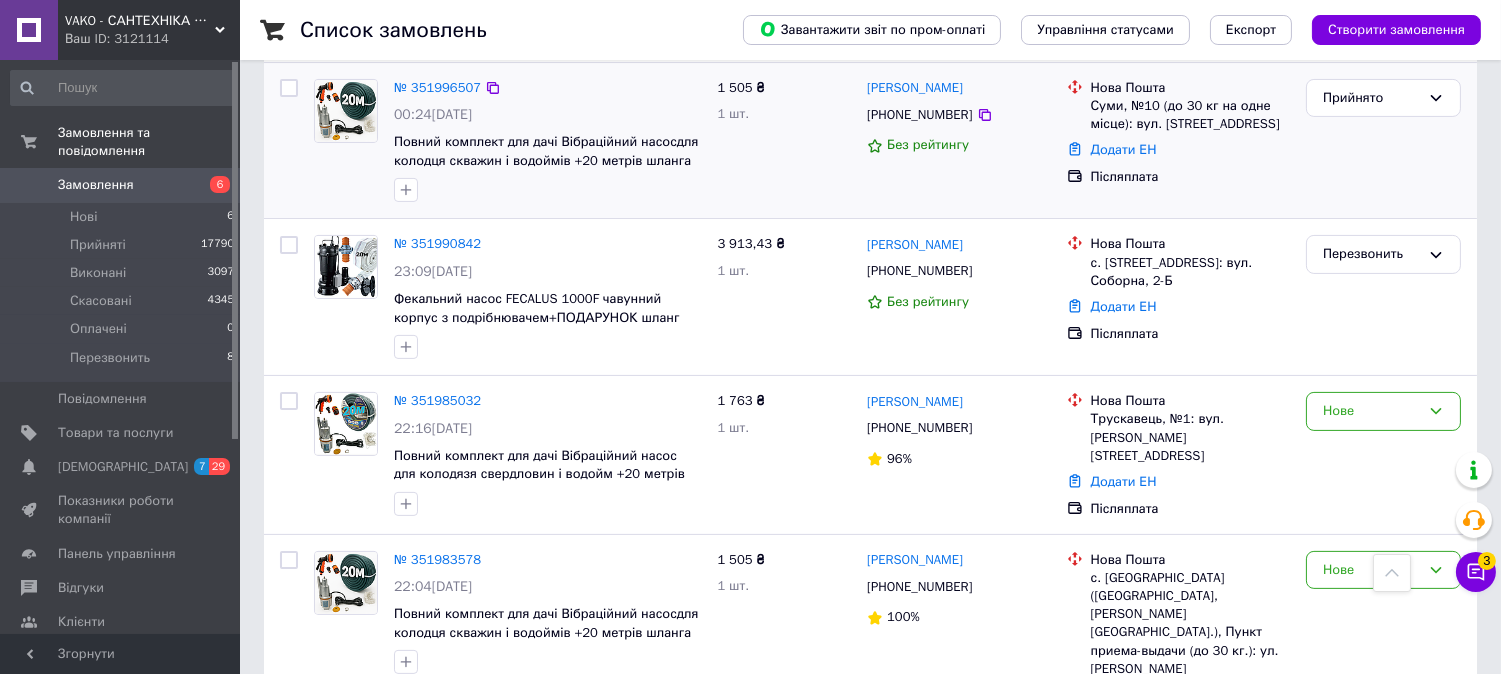 scroll, scrollTop: 1000, scrollLeft: 0, axis: vertical 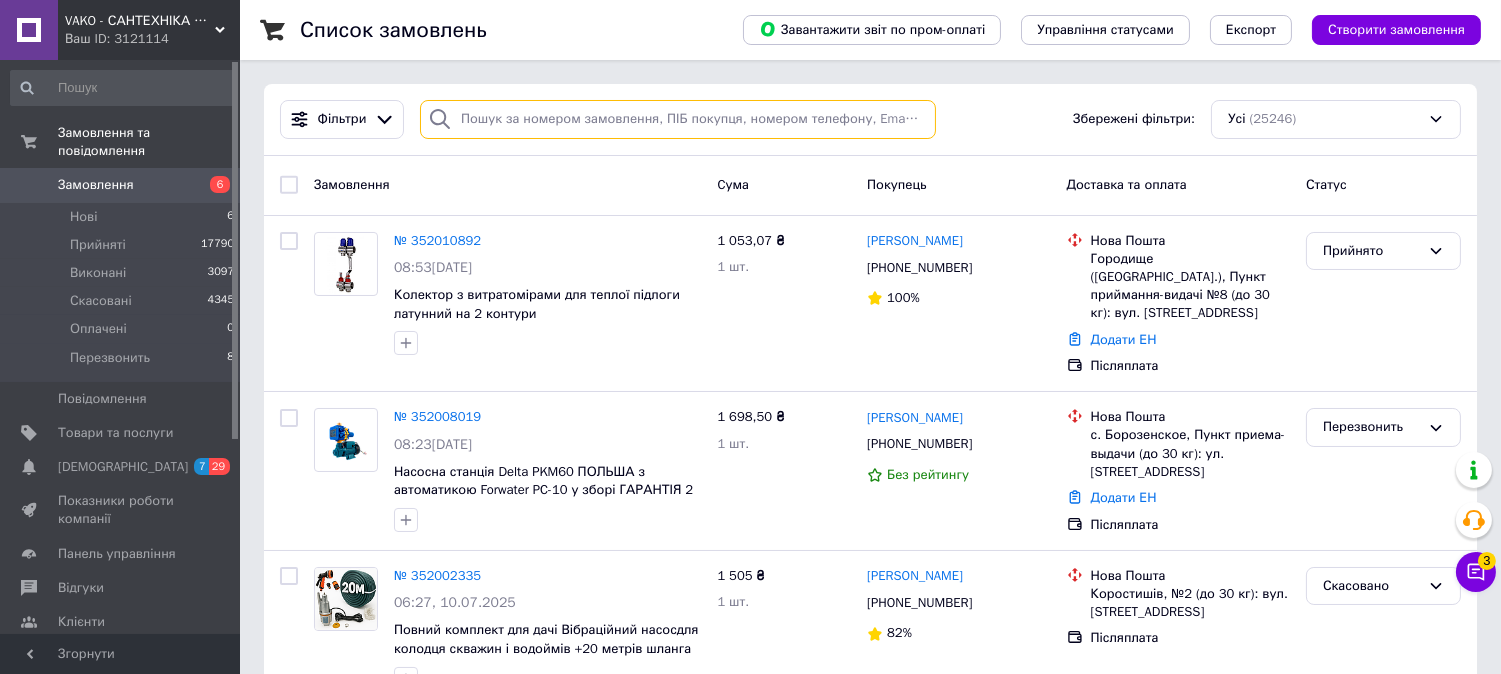 click at bounding box center [678, 119] 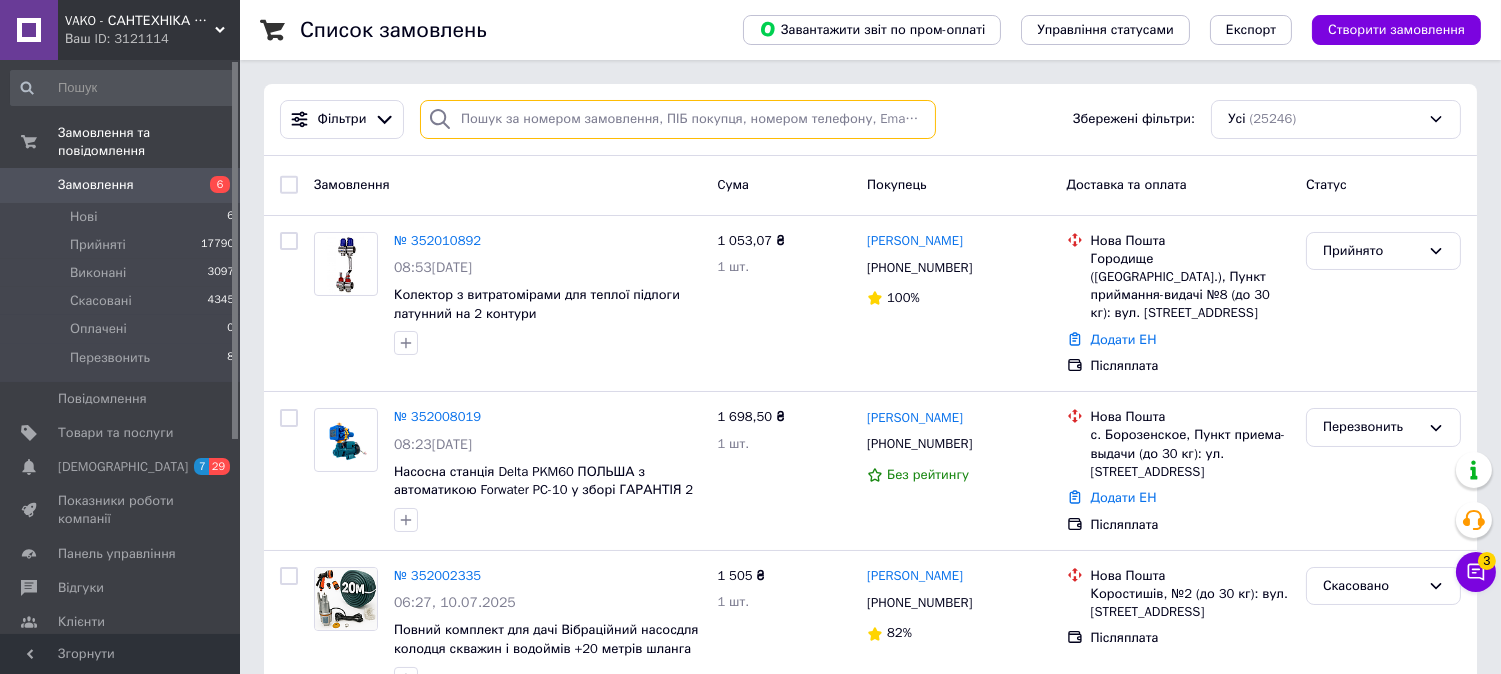 paste on "980065939" 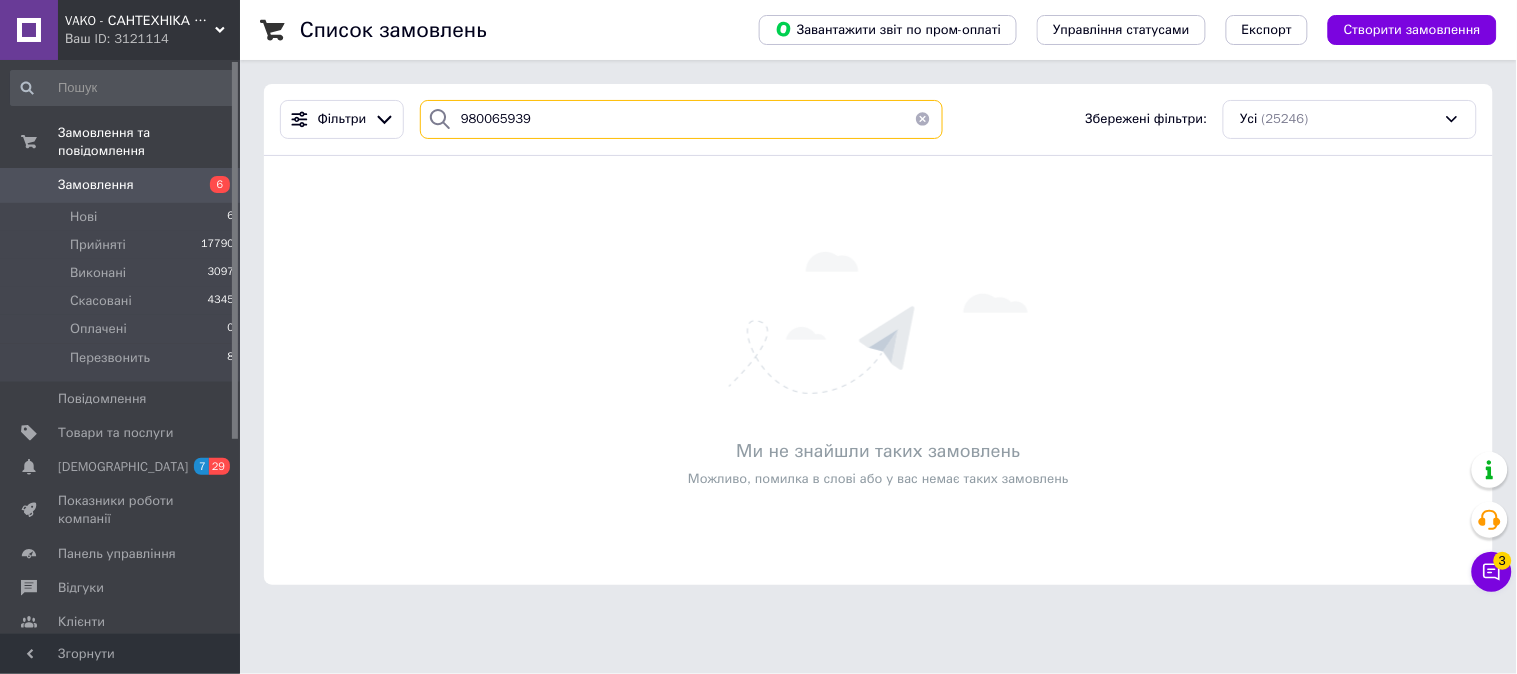 type on "980065939" 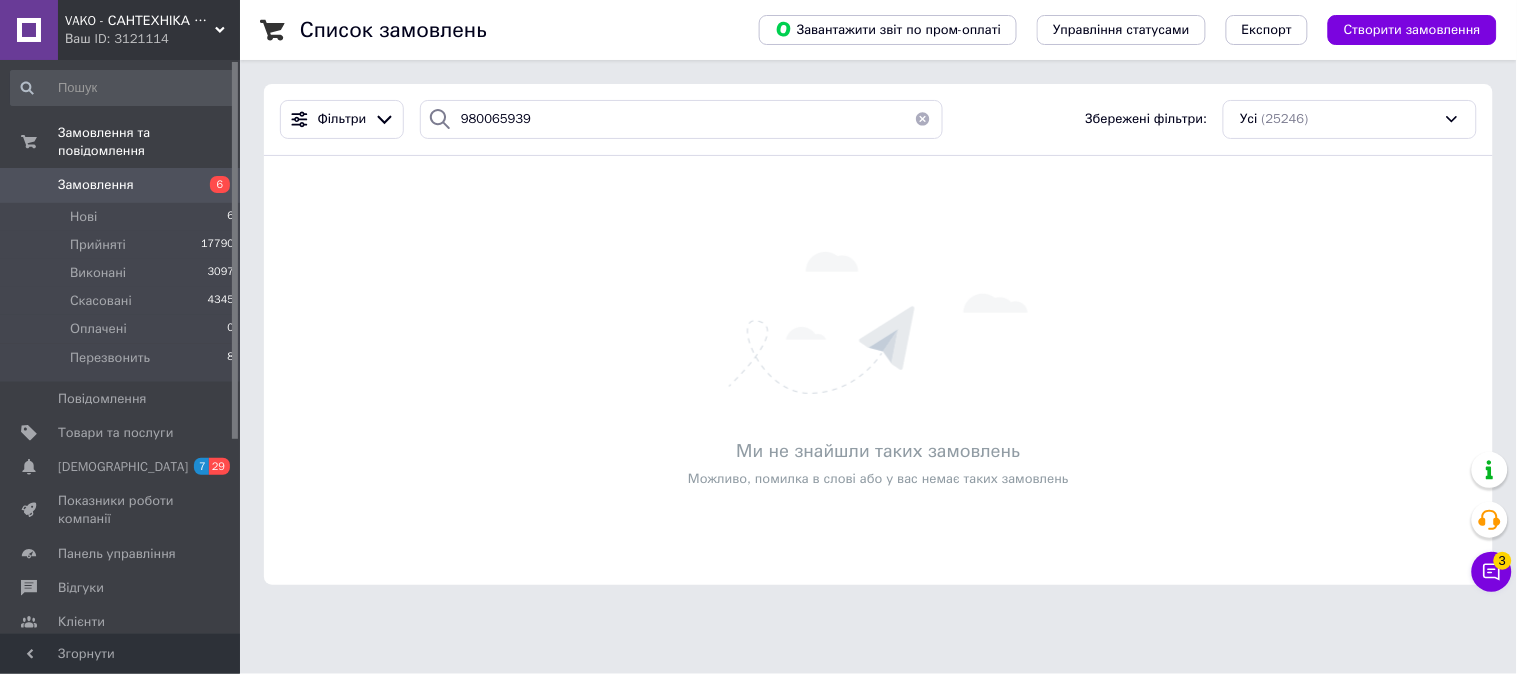 click on "Замовлення" at bounding box center [96, 185] 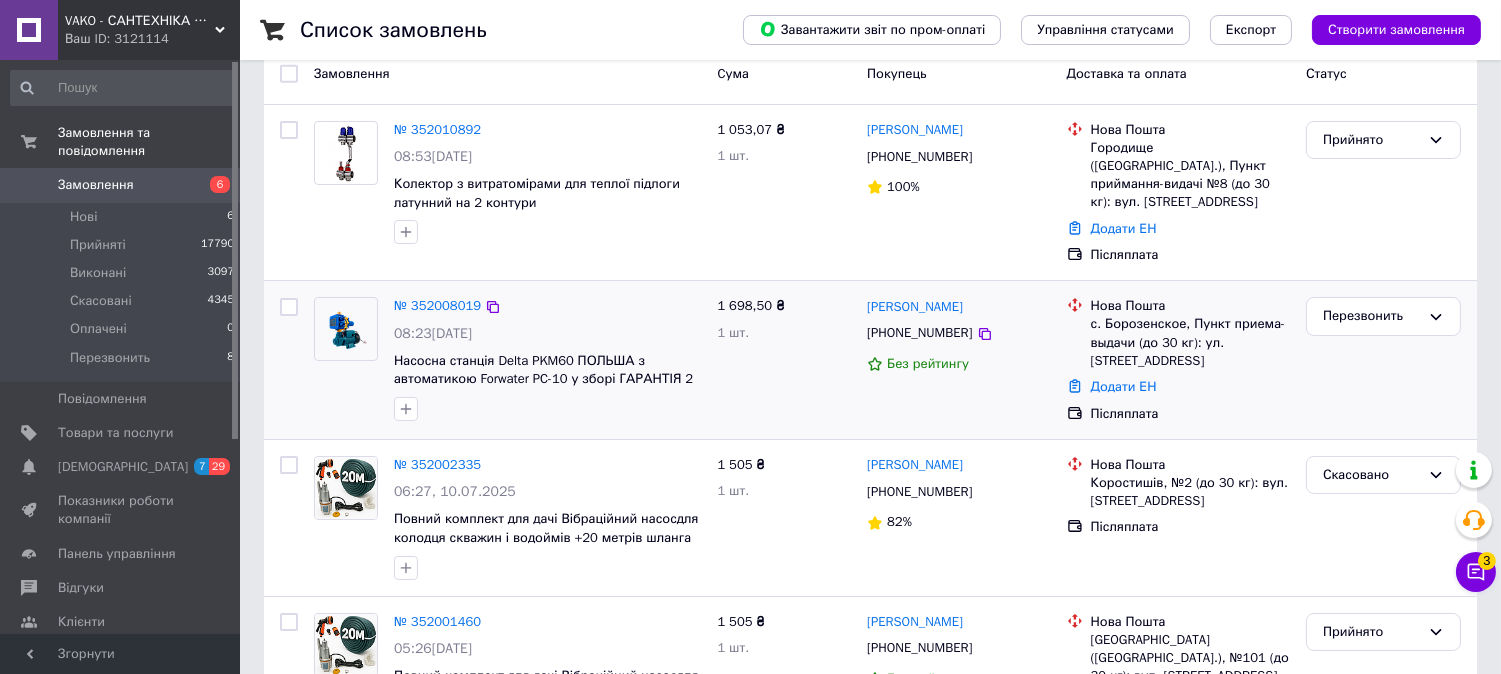 scroll, scrollTop: 222, scrollLeft: 0, axis: vertical 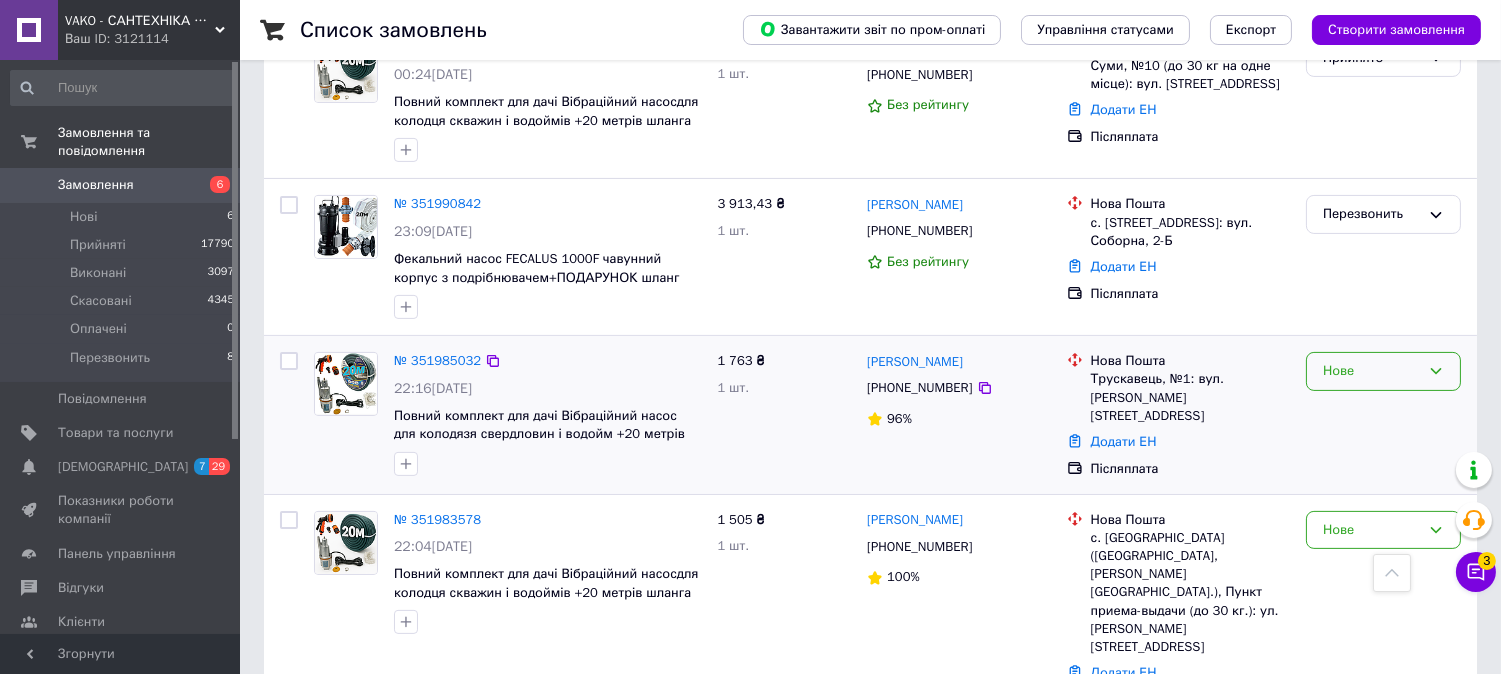 click on "Нове" at bounding box center [1371, 371] 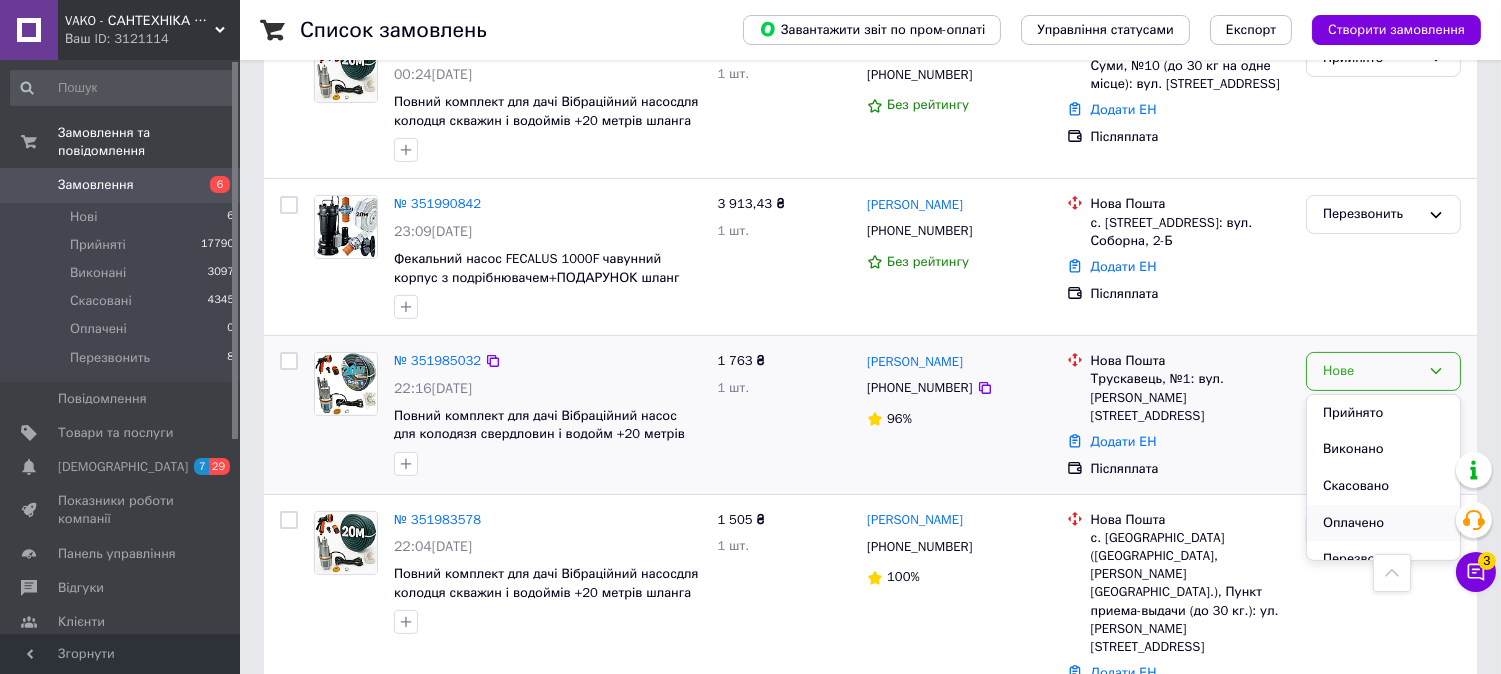 scroll, scrollTop: 16, scrollLeft: 0, axis: vertical 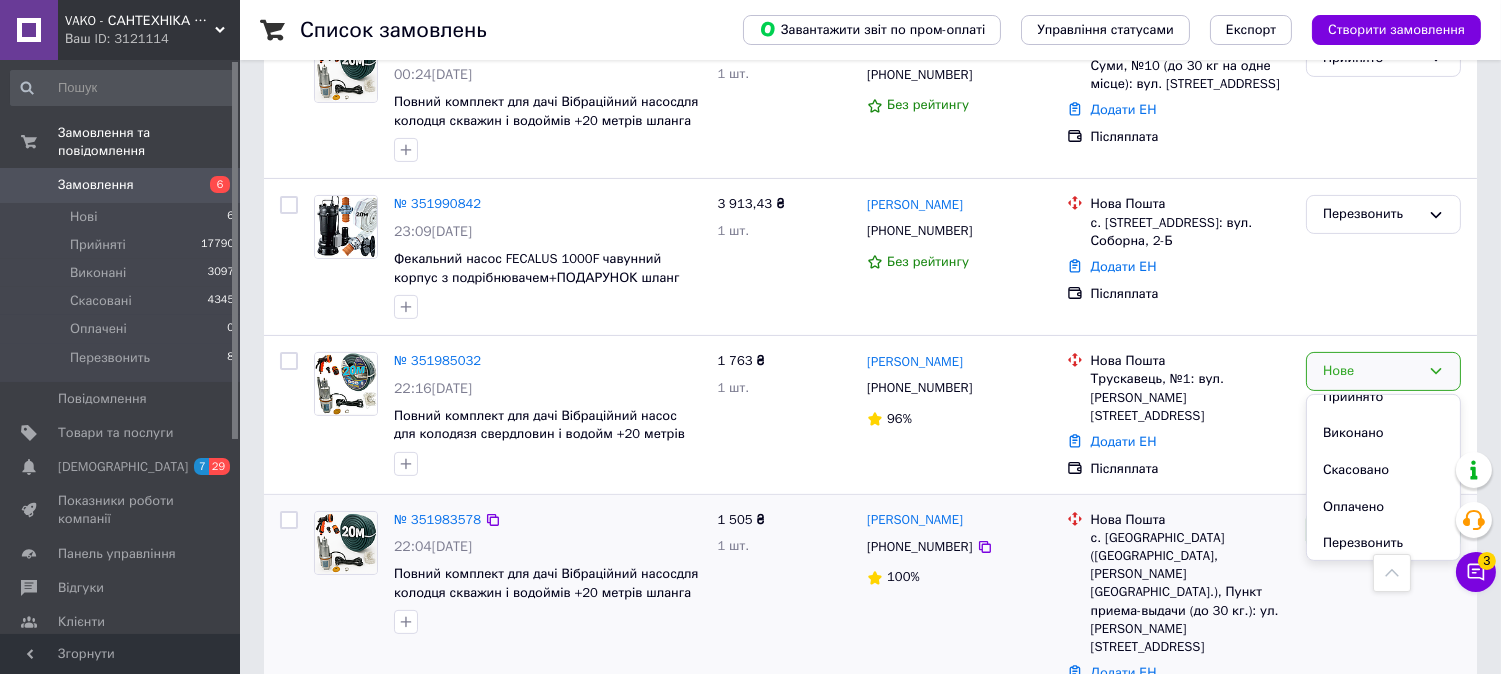 click on "Перезвонить" at bounding box center [1383, 543] 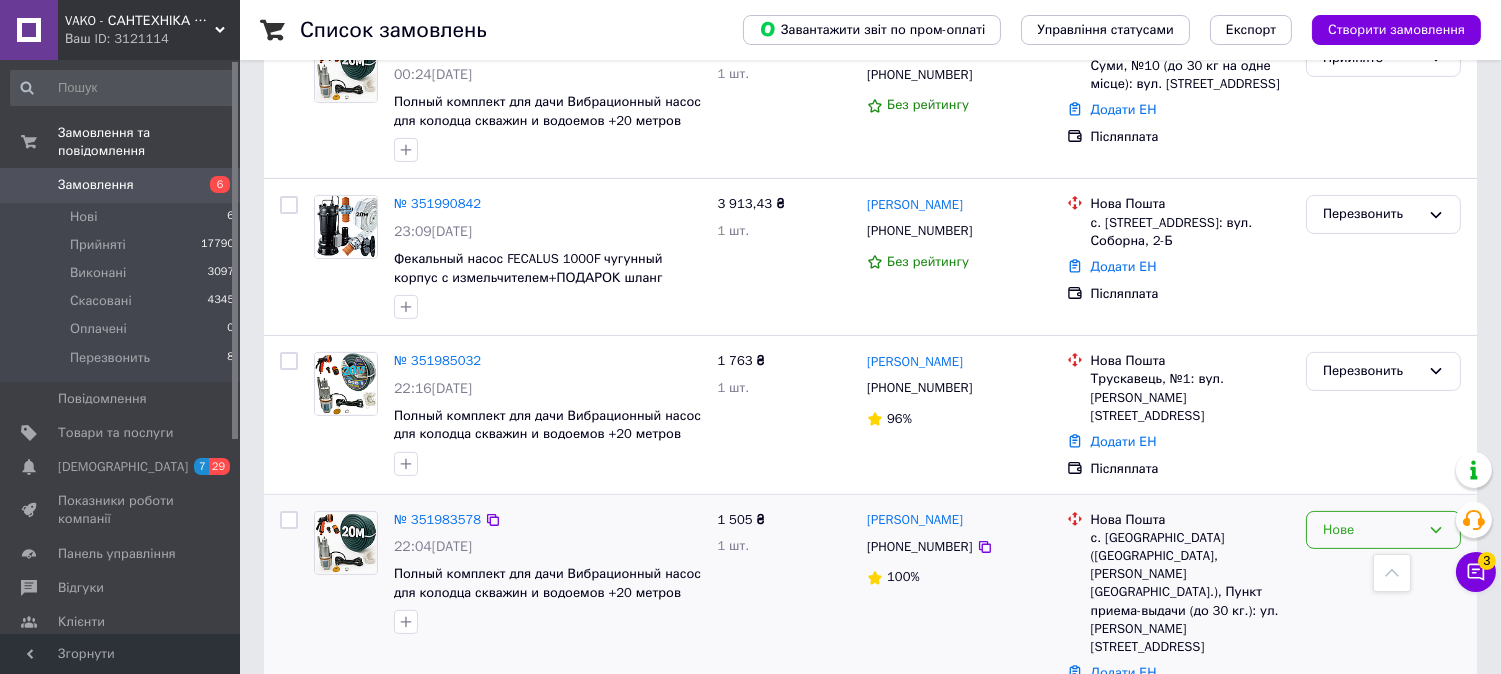 click on "Нове" at bounding box center [1371, 530] 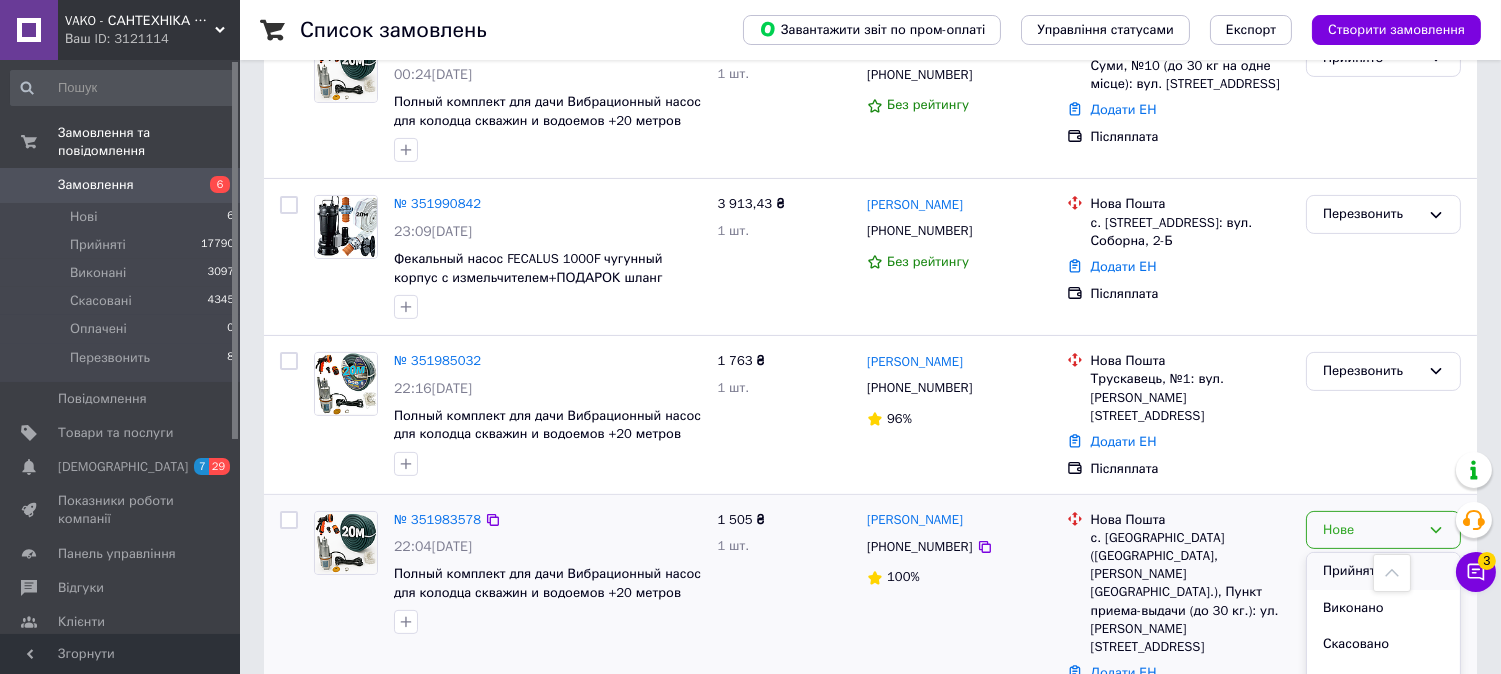 click on "Прийнято" at bounding box center (1383, 571) 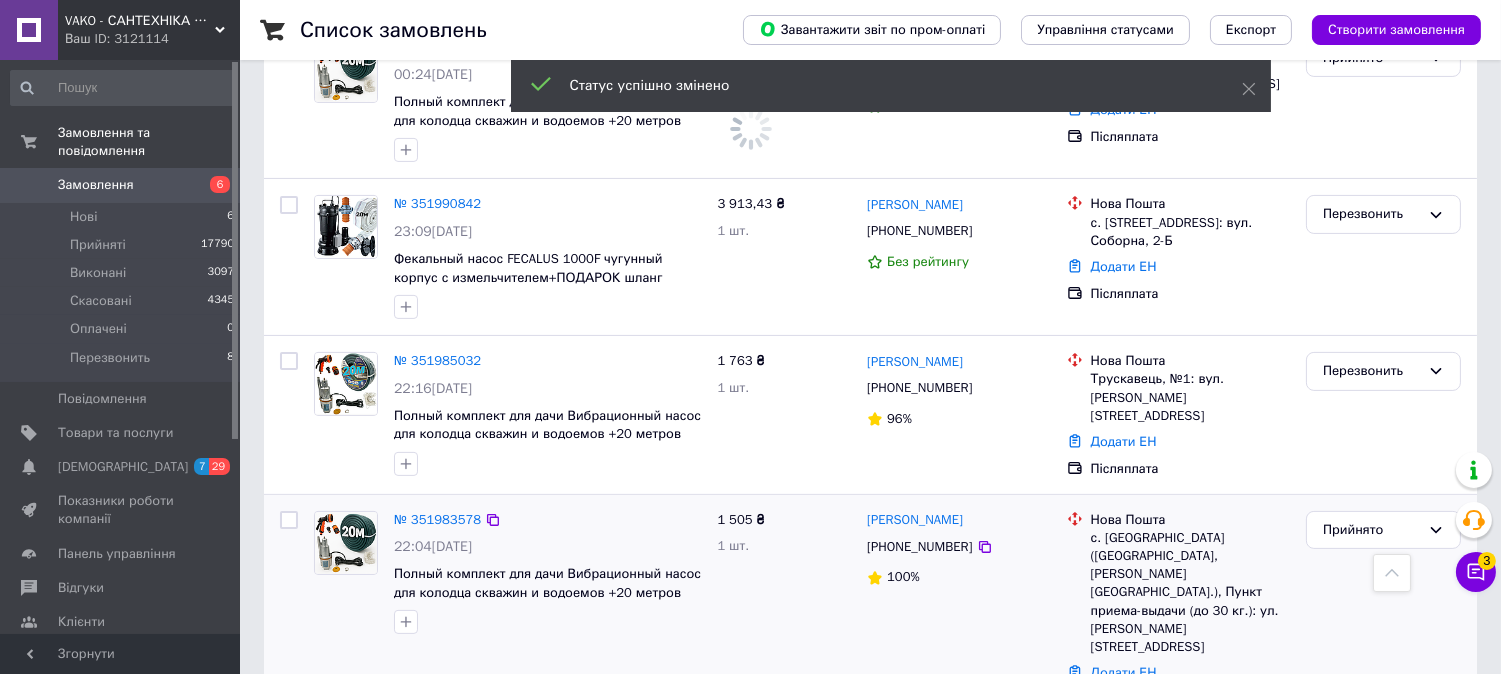 click at bounding box center [346, 543] 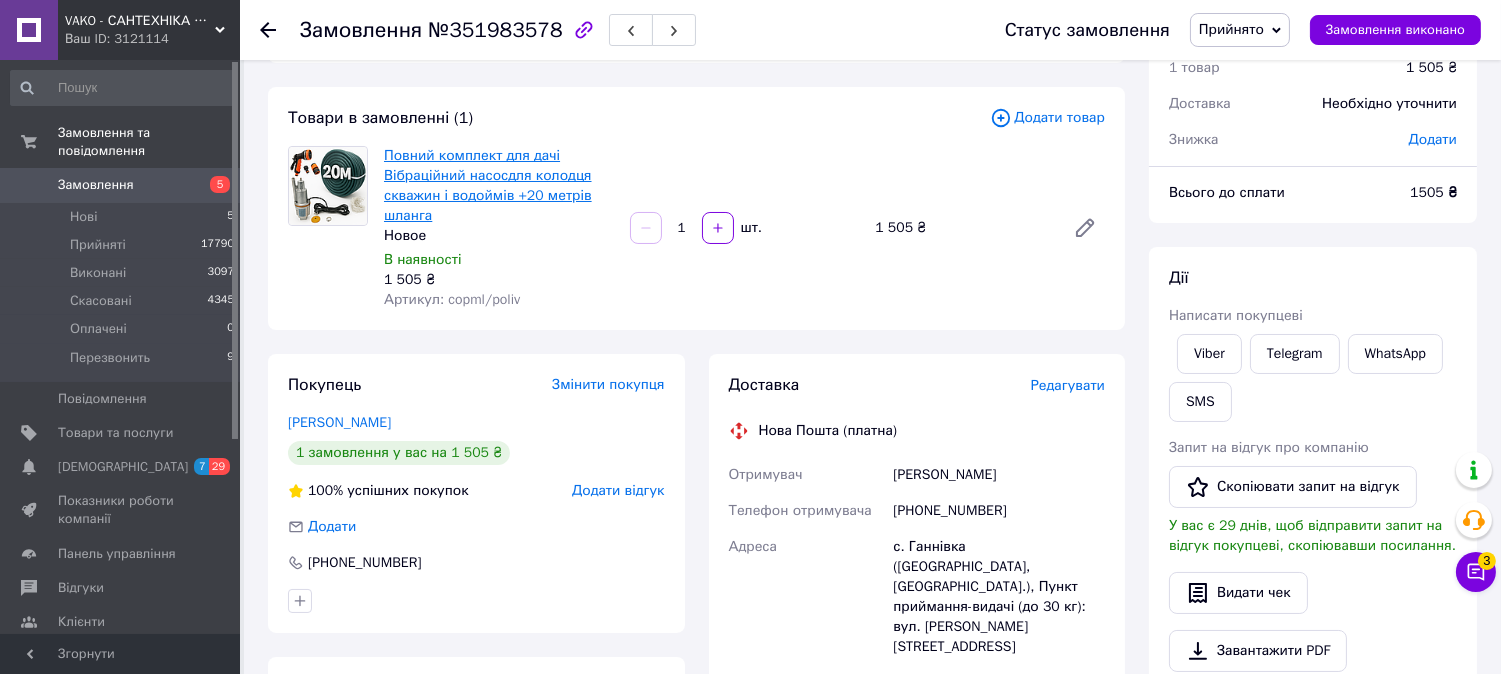 scroll, scrollTop: 111, scrollLeft: 0, axis: vertical 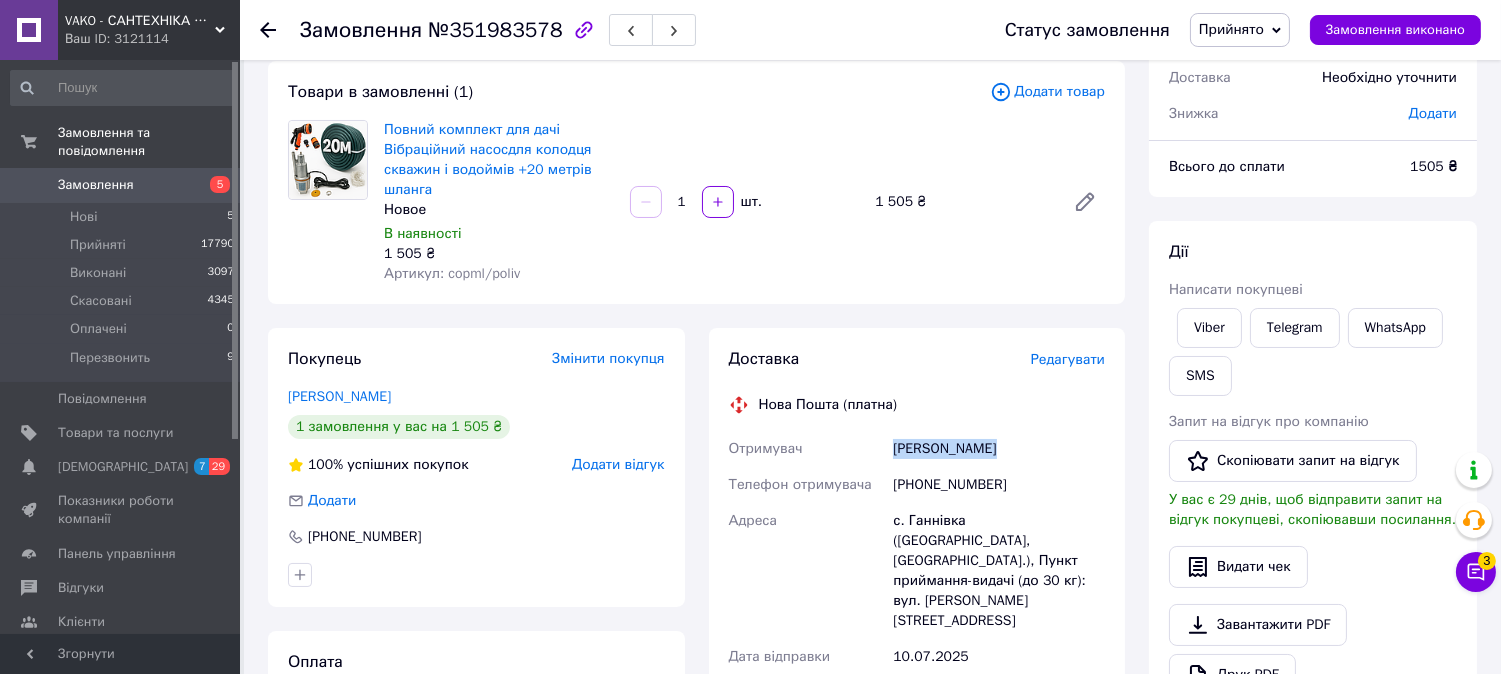 drag, startPoint x: 896, startPoint y: 442, endPoint x: 1034, endPoint y: 431, distance: 138.43771 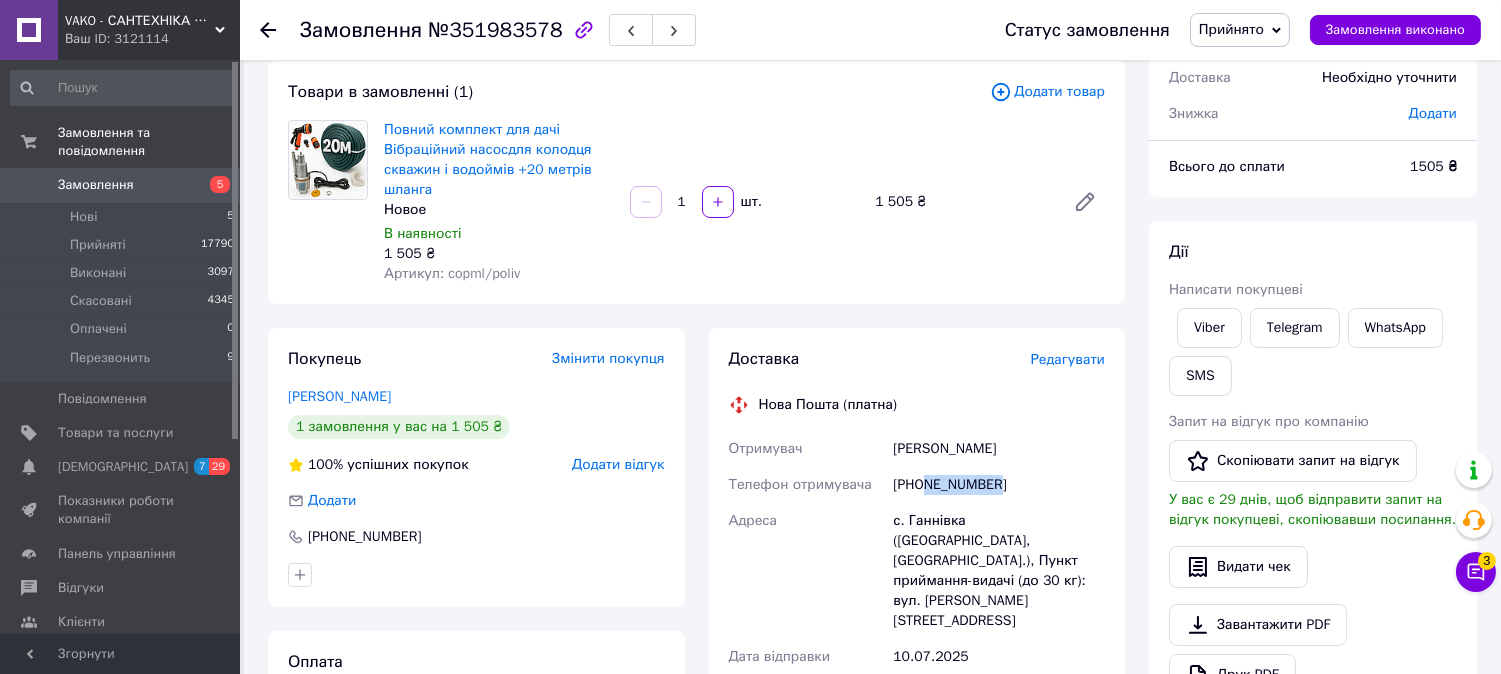 drag, startPoint x: 926, startPoint y: 484, endPoint x: 1031, endPoint y: 481, distance: 105.04285 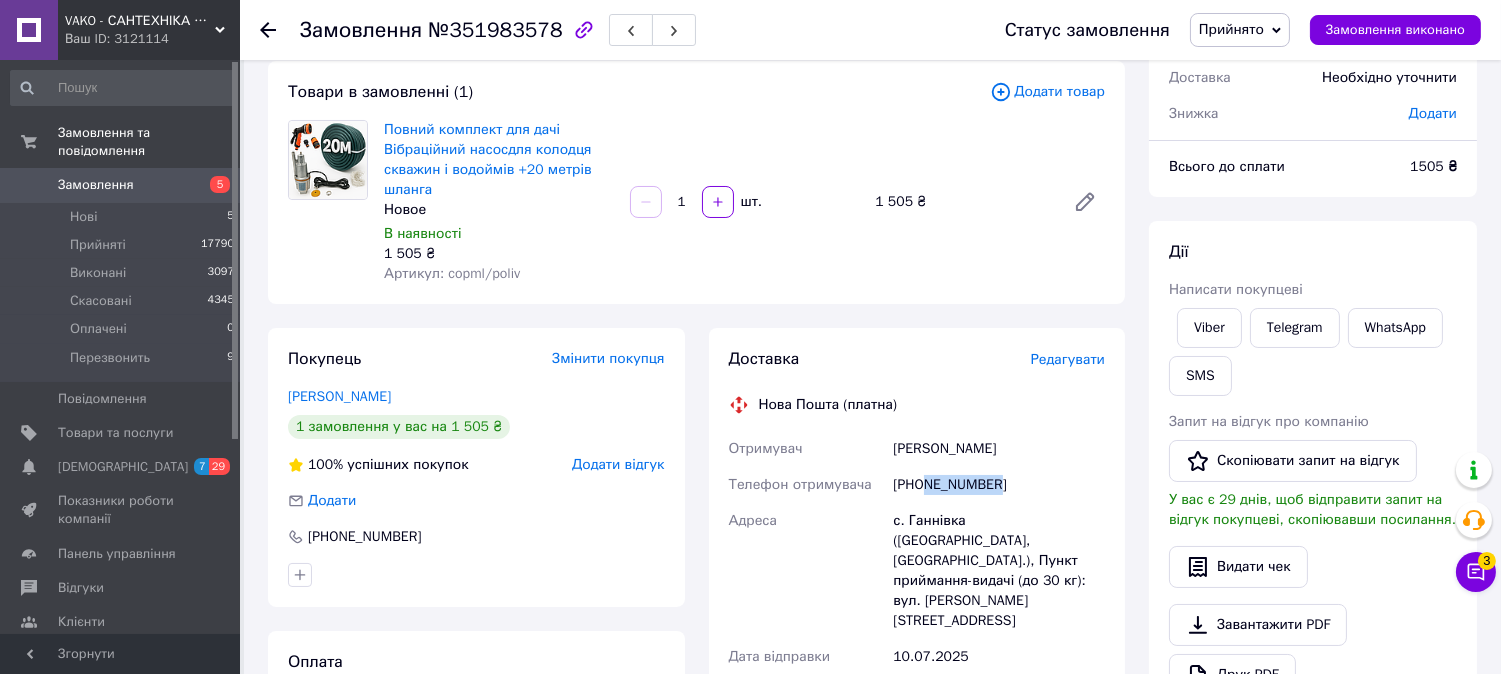 click on "[PHONE_NUMBER]" at bounding box center (999, 485) 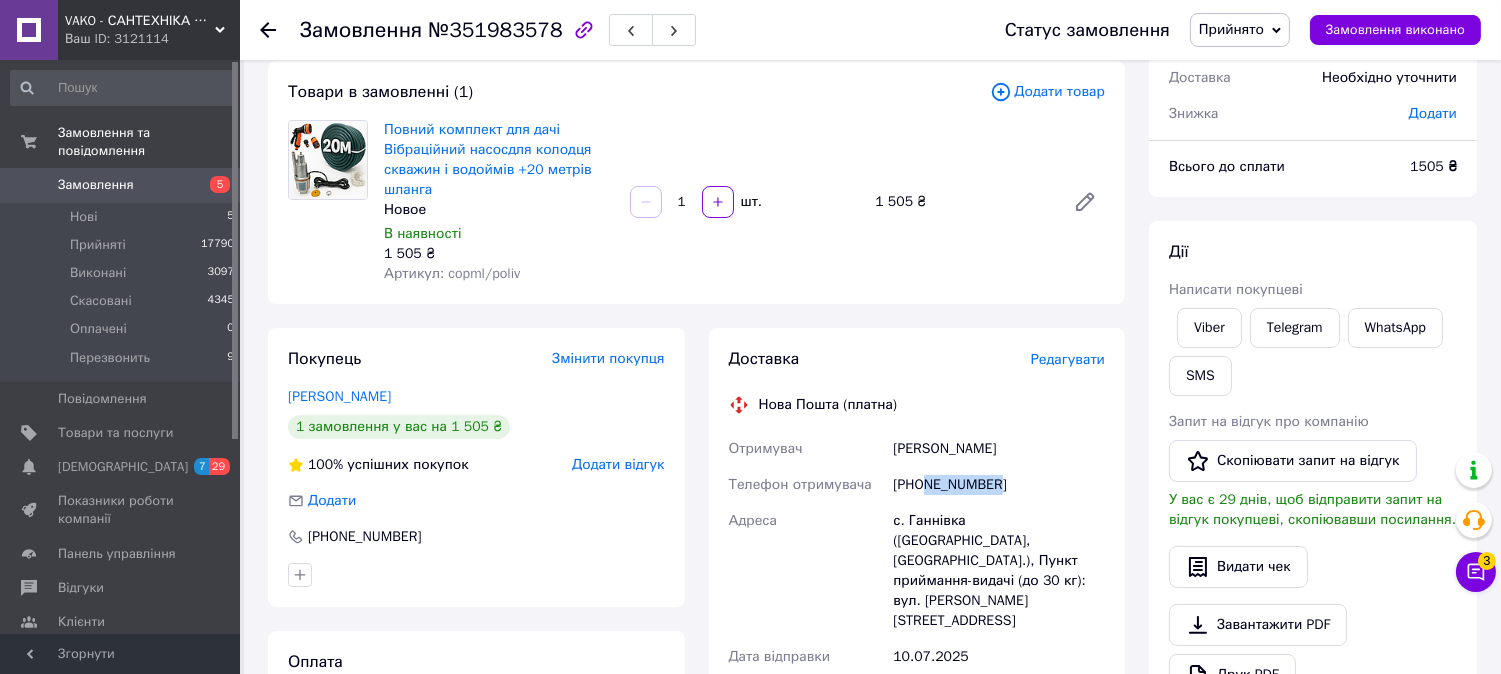 scroll, scrollTop: 222, scrollLeft: 0, axis: vertical 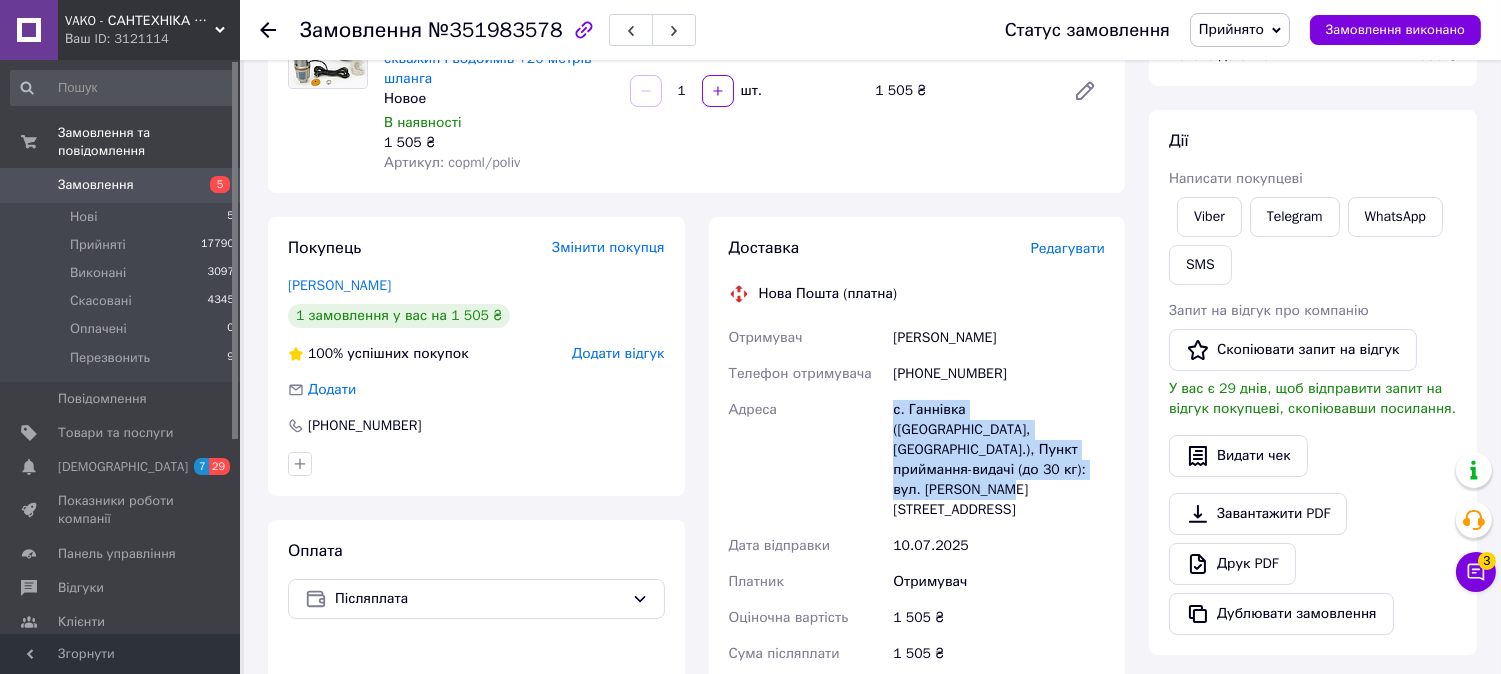 drag, startPoint x: 893, startPoint y: 406, endPoint x: 992, endPoint y: 475, distance: 120.67311 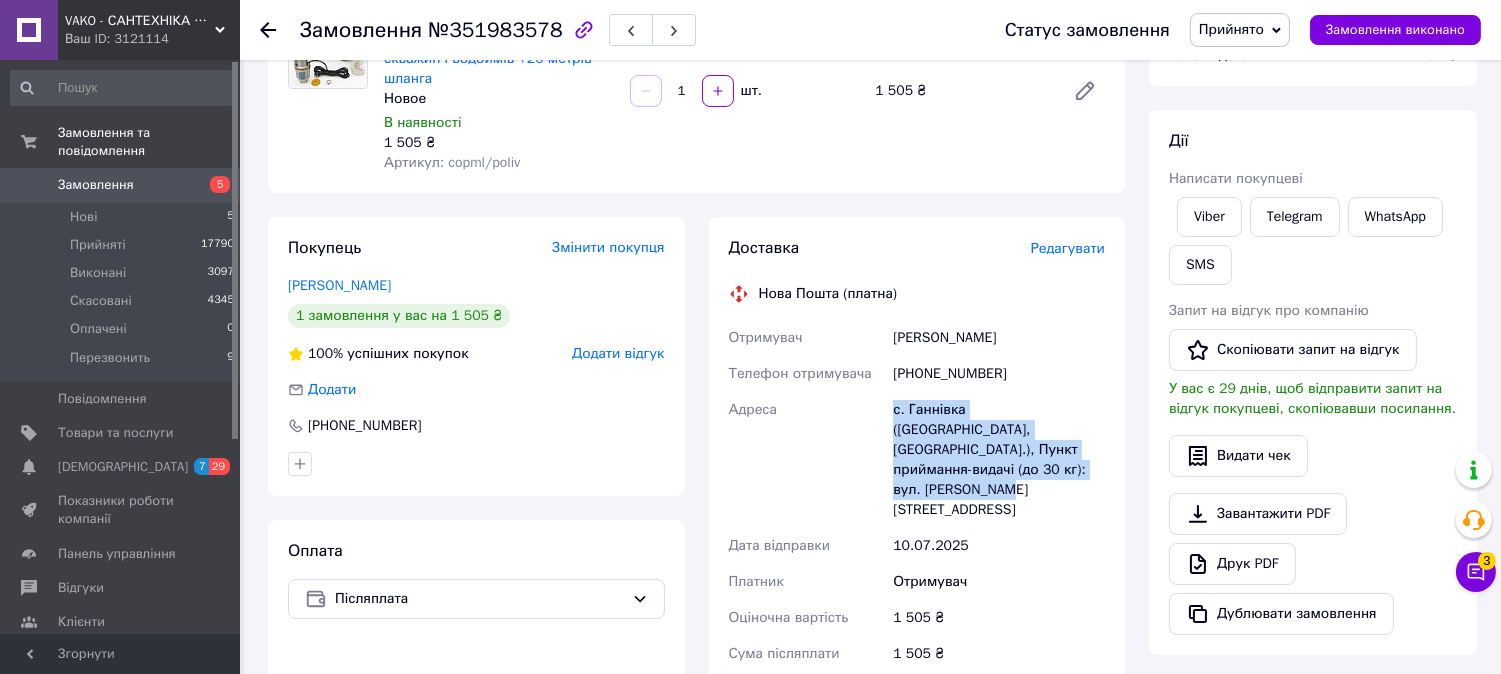 click on "Замовлення" at bounding box center [121, 185] 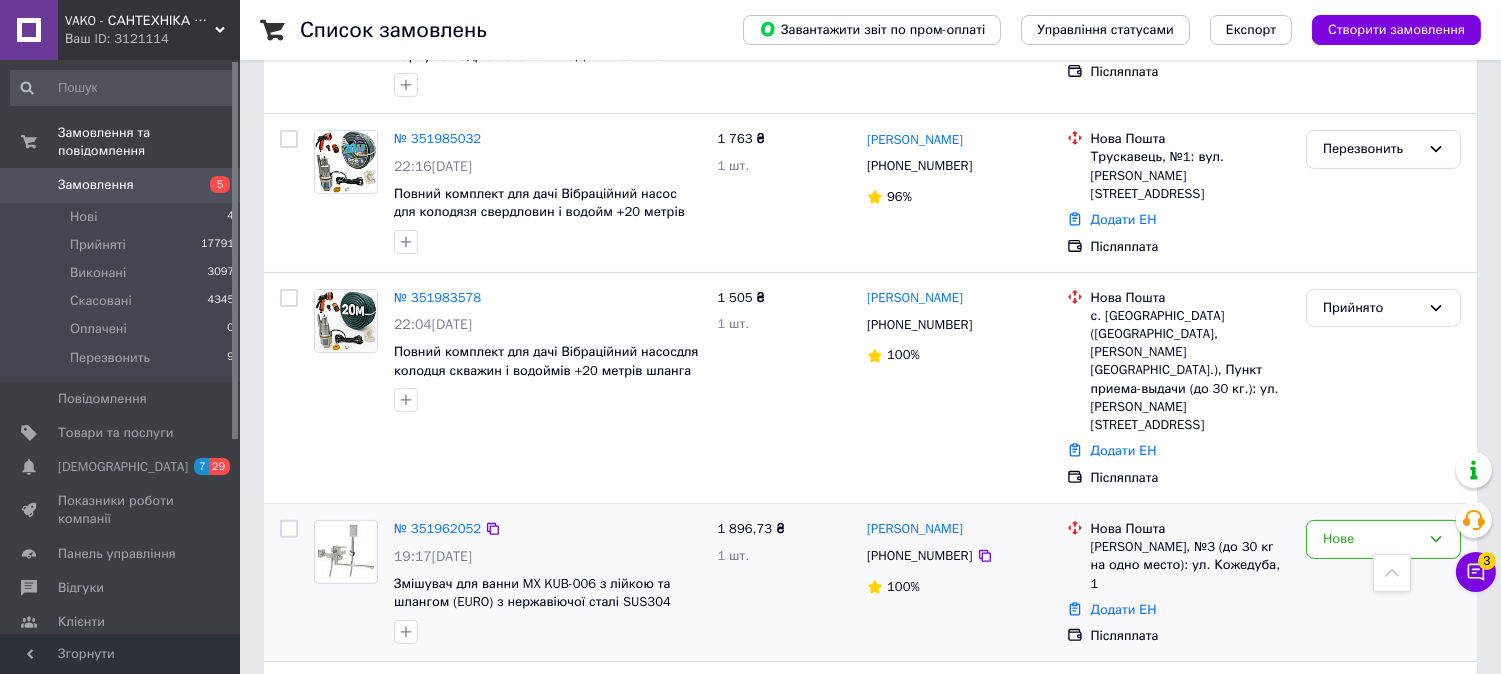 scroll, scrollTop: 1444, scrollLeft: 0, axis: vertical 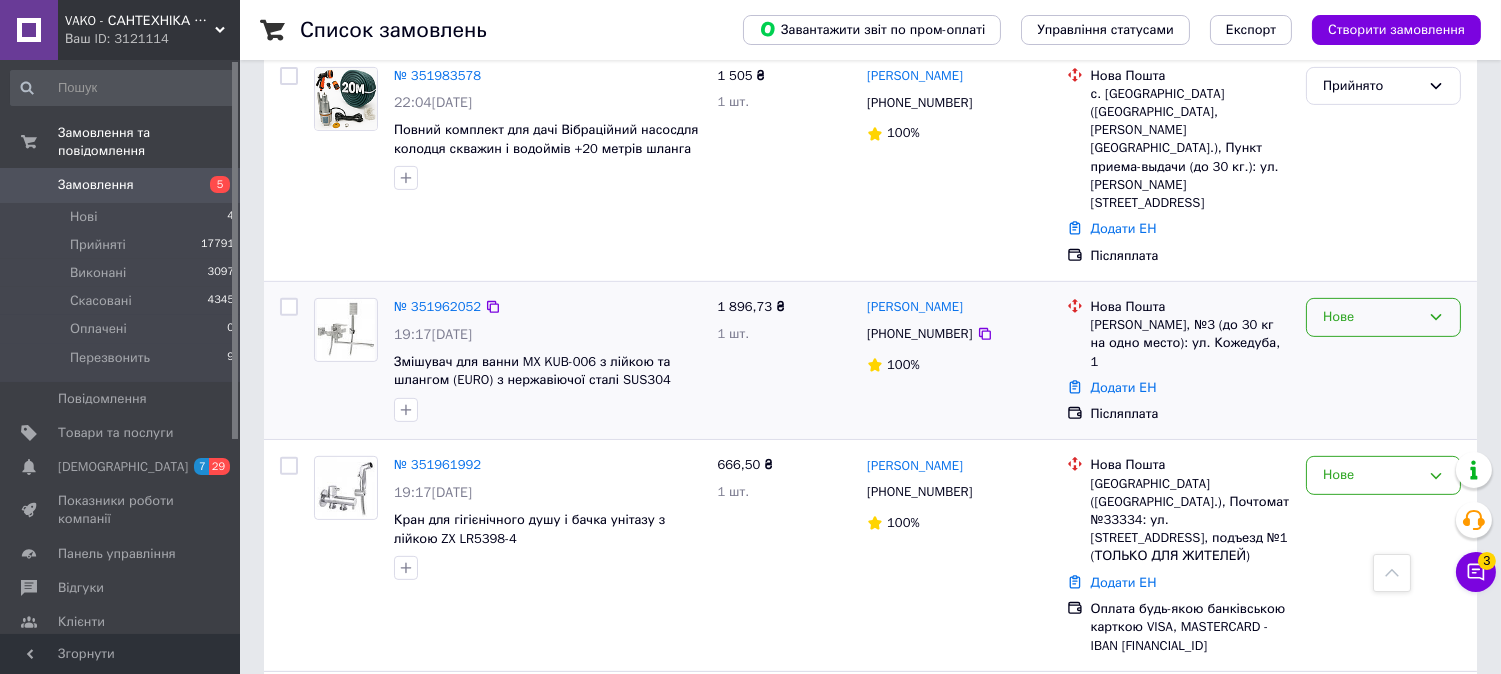 click on "Нове" at bounding box center (1371, 317) 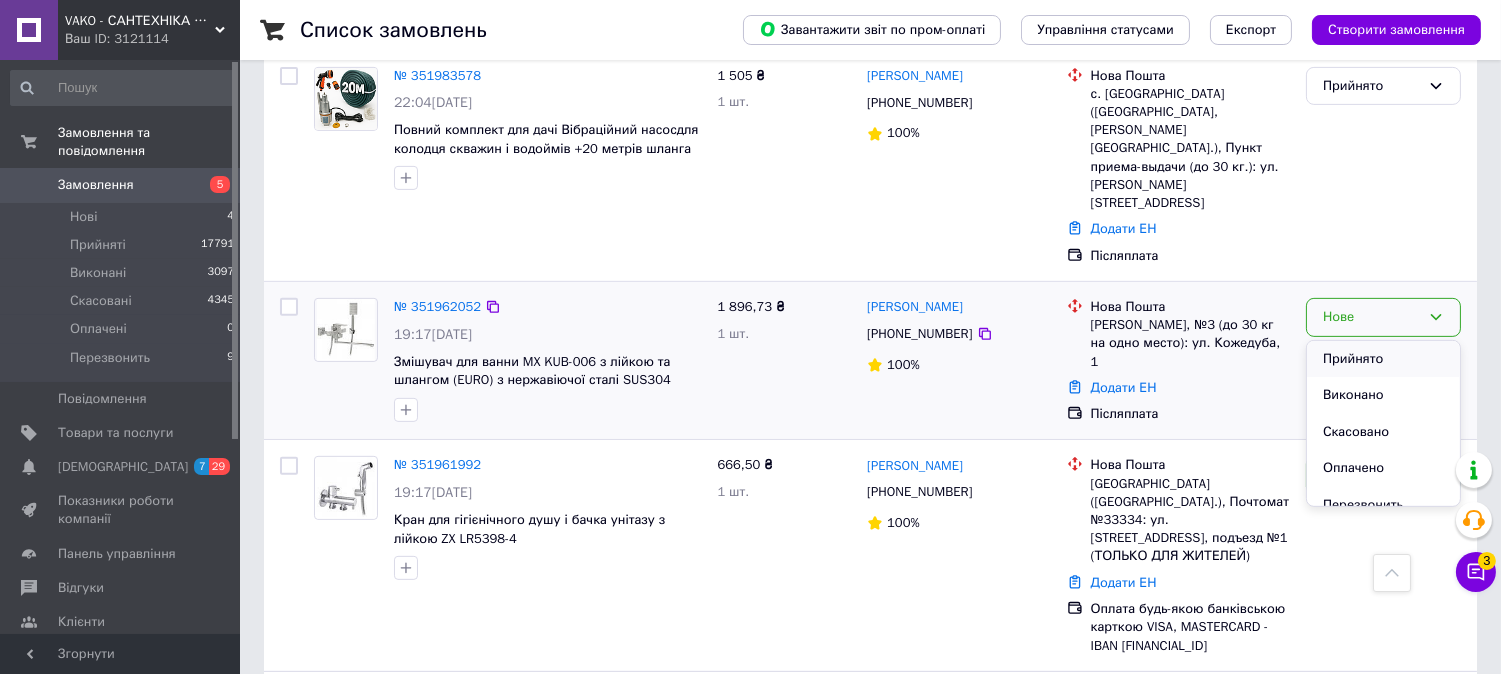 click on "Прийнято" at bounding box center (1383, 359) 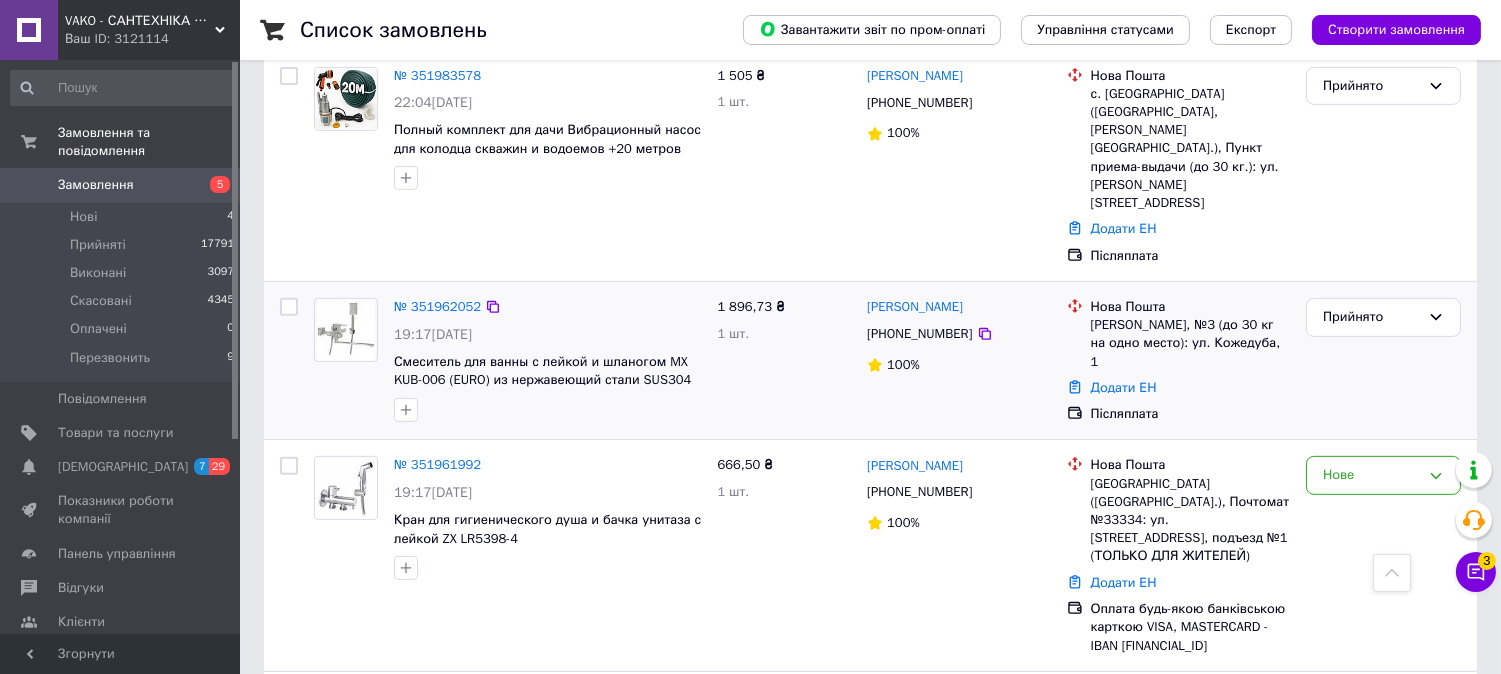 click at bounding box center (346, 330) 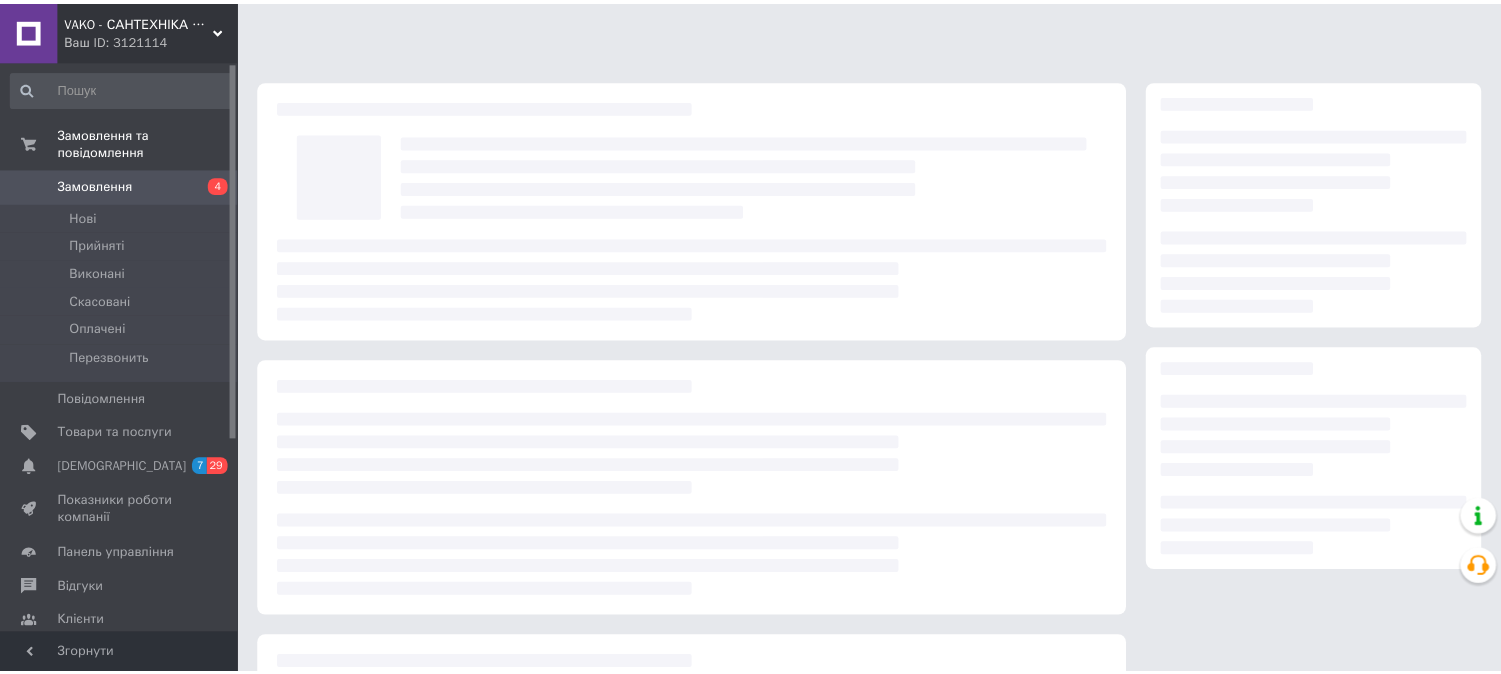 scroll, scrollTop: 0, scrollLeft: 0, axis: both 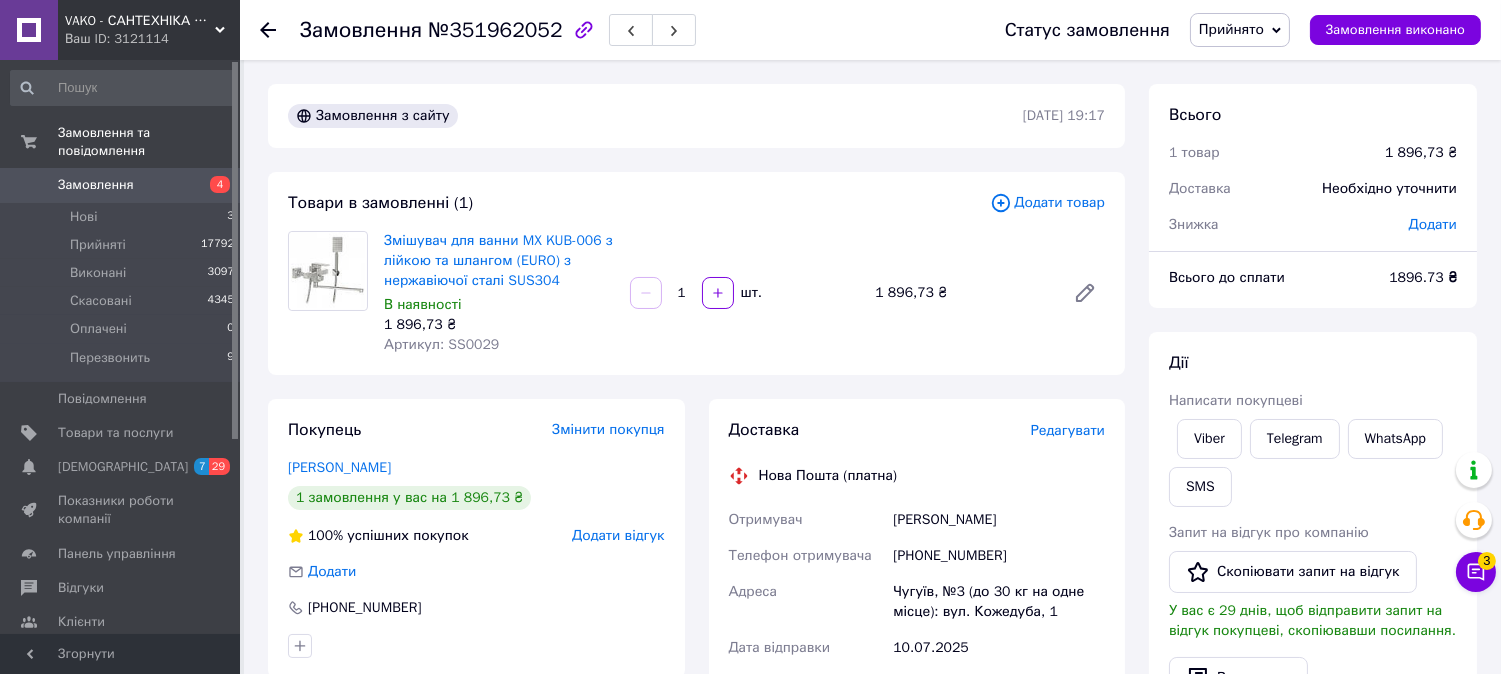 click on "Змішувач для ванни MX KUB-006 з лійкою та шлангом (EURO) з нержавіючої сталі SUS304 В наявності 1 896,73 ₴ Артикул: SS0029 1   шт. 1 896,73 ₴" at bounding box center [744, 293] 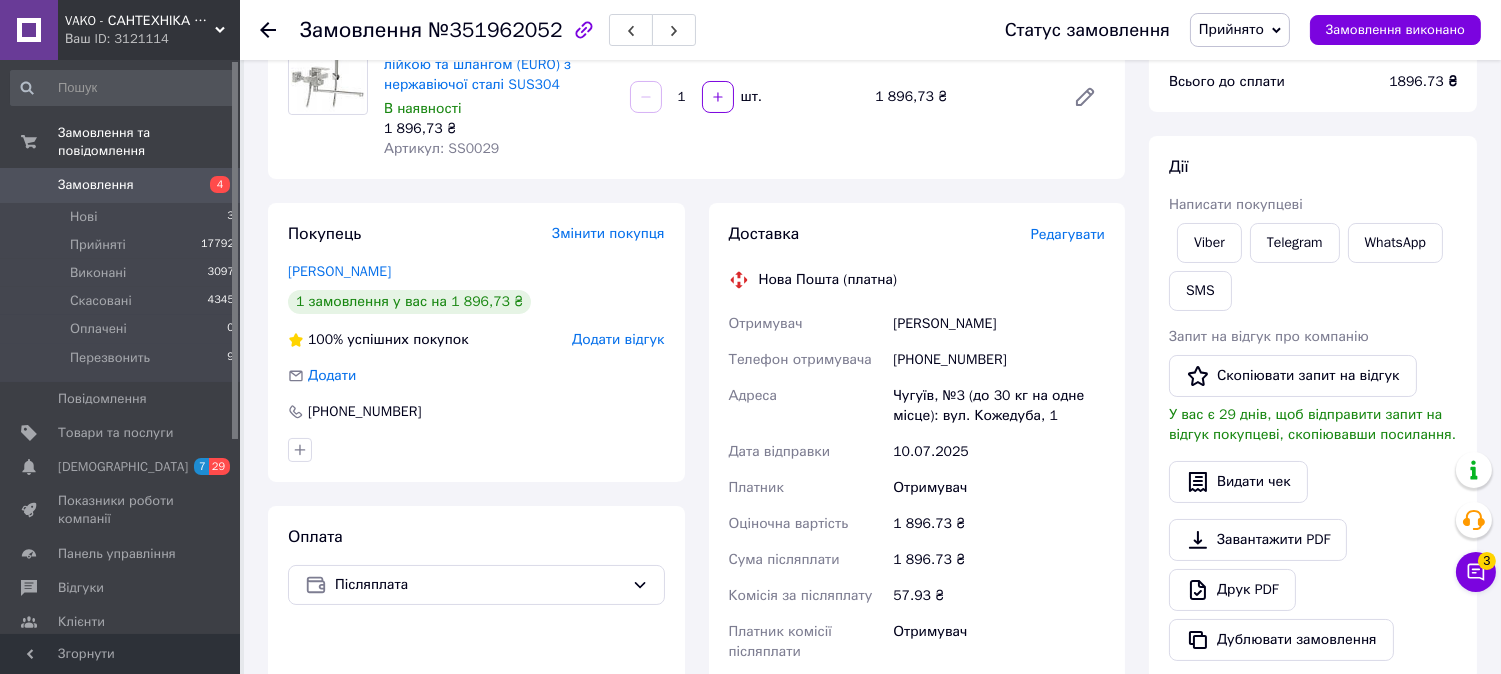 scroll, scrollTop: 222, scrollLeft: 0, axis: vertical 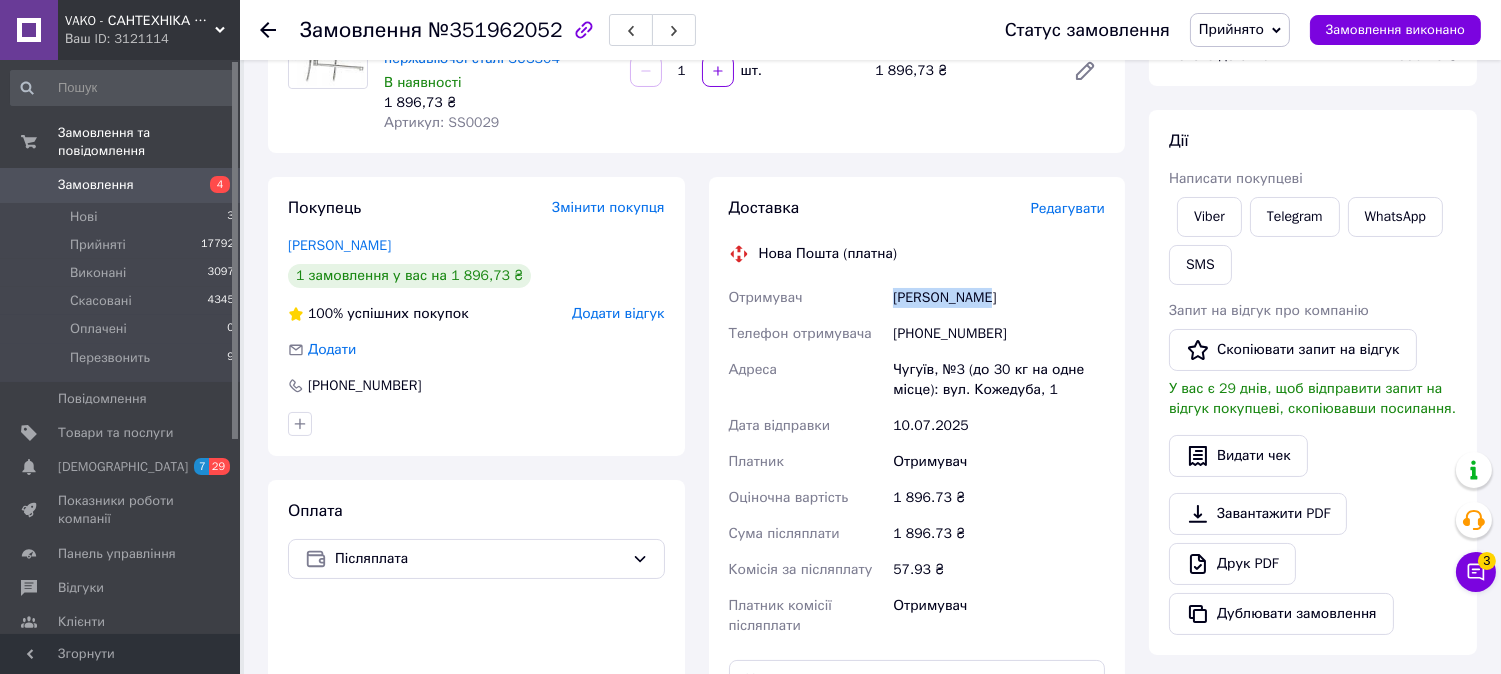 drag, startPoint x: 893, startPoint y: 294, endPoint x: 1005, endPoint y: 298, distance: 112.0714 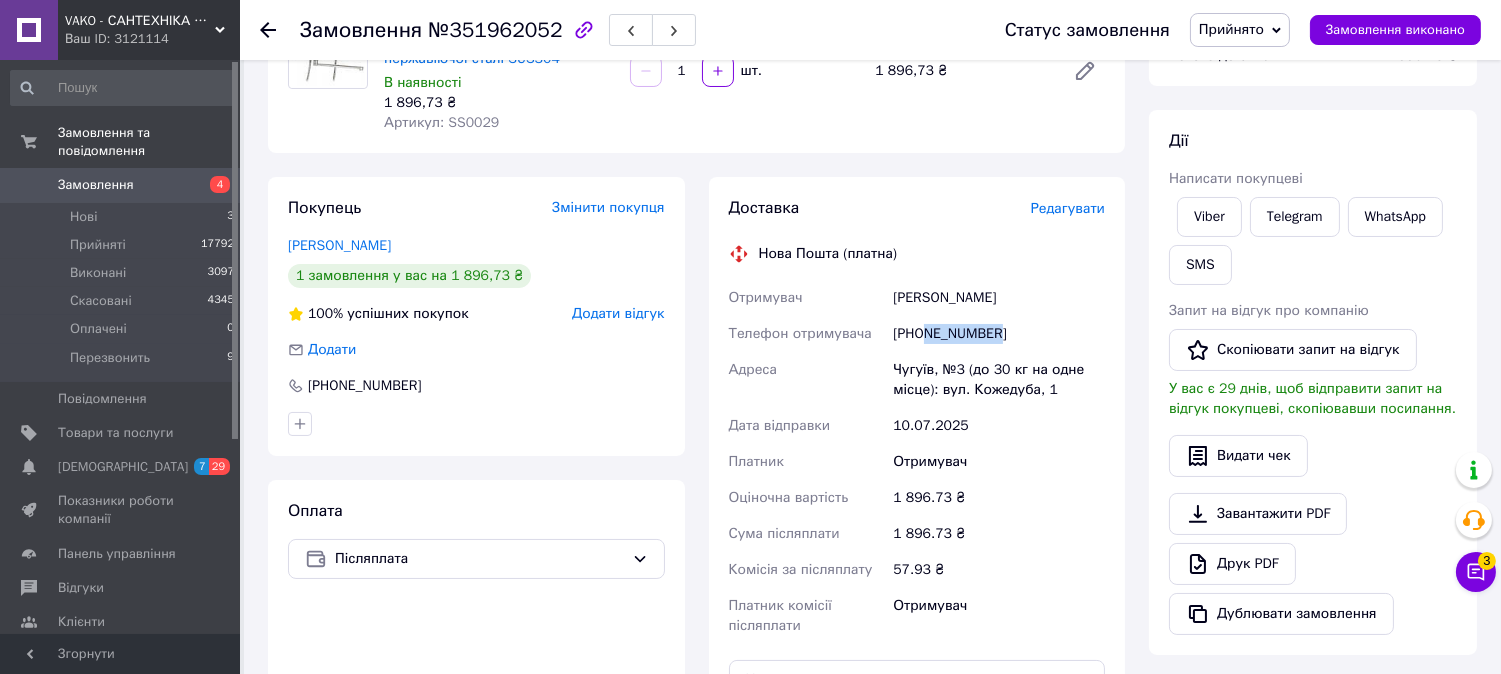 drag, startPoint x: 927, startPoint y: 326, endPoint x: 1008, endPoint y: 334, distance: 81.394104 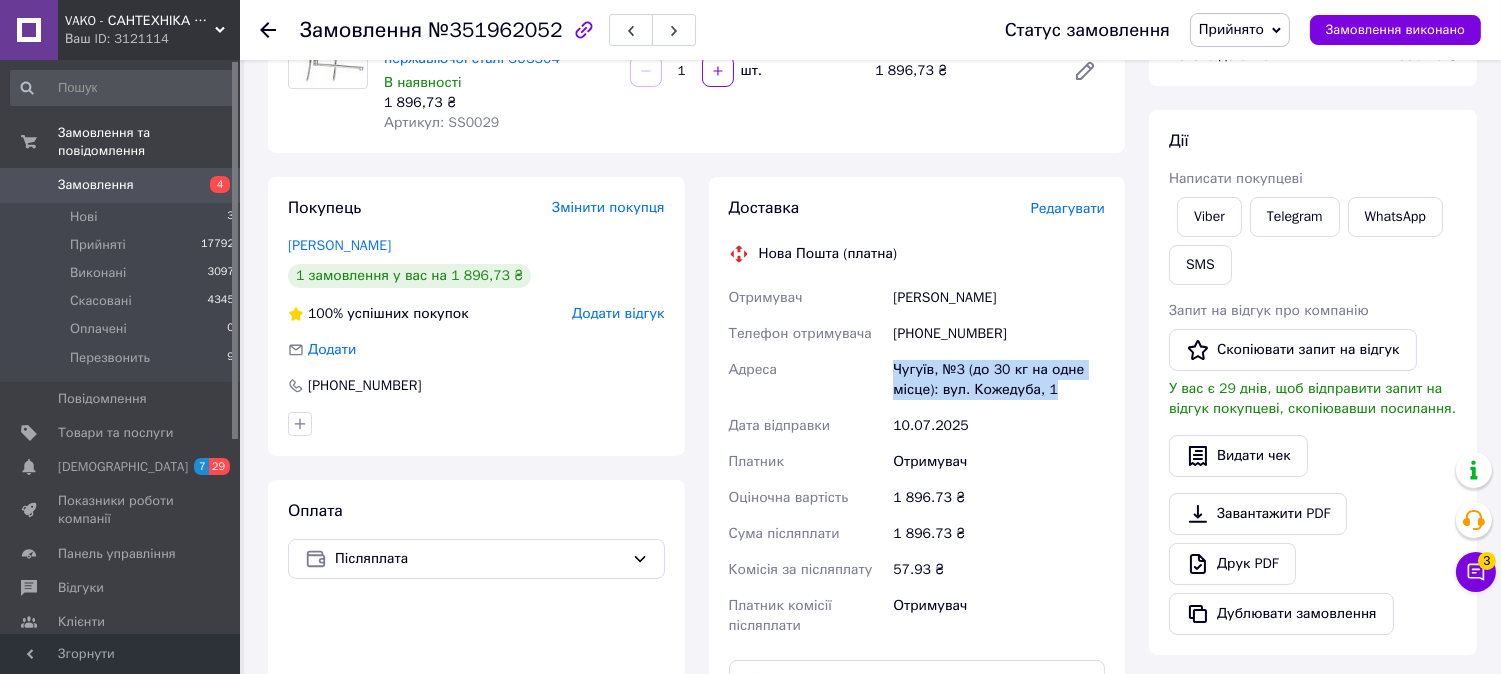 drag, startPoint x: 895, startPoint y: 362, endPoint x: 1055, endPoint y: 394, distance: 163.16862 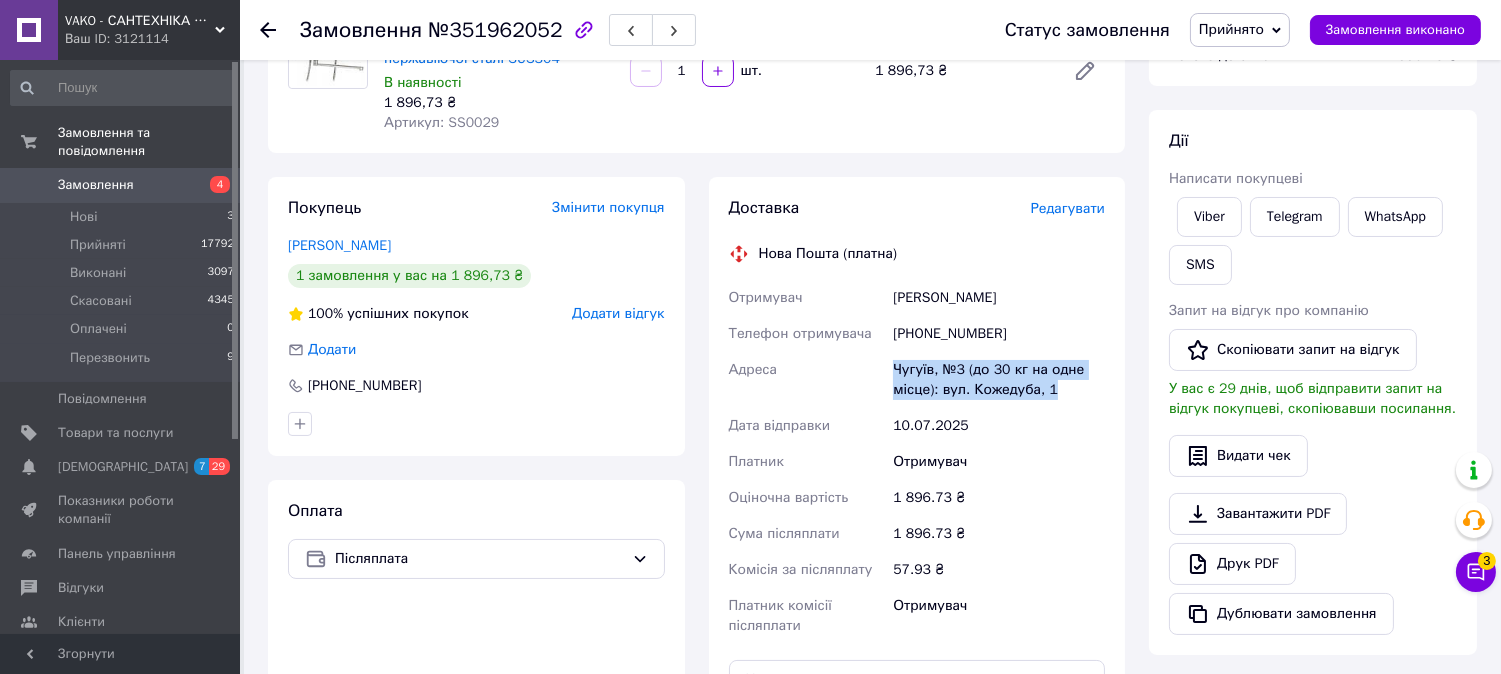 click on "Чугуїв, №3 (до 30 кг на одне місце): вул. Кожедуба, 1" at bounding box center (999, 380) 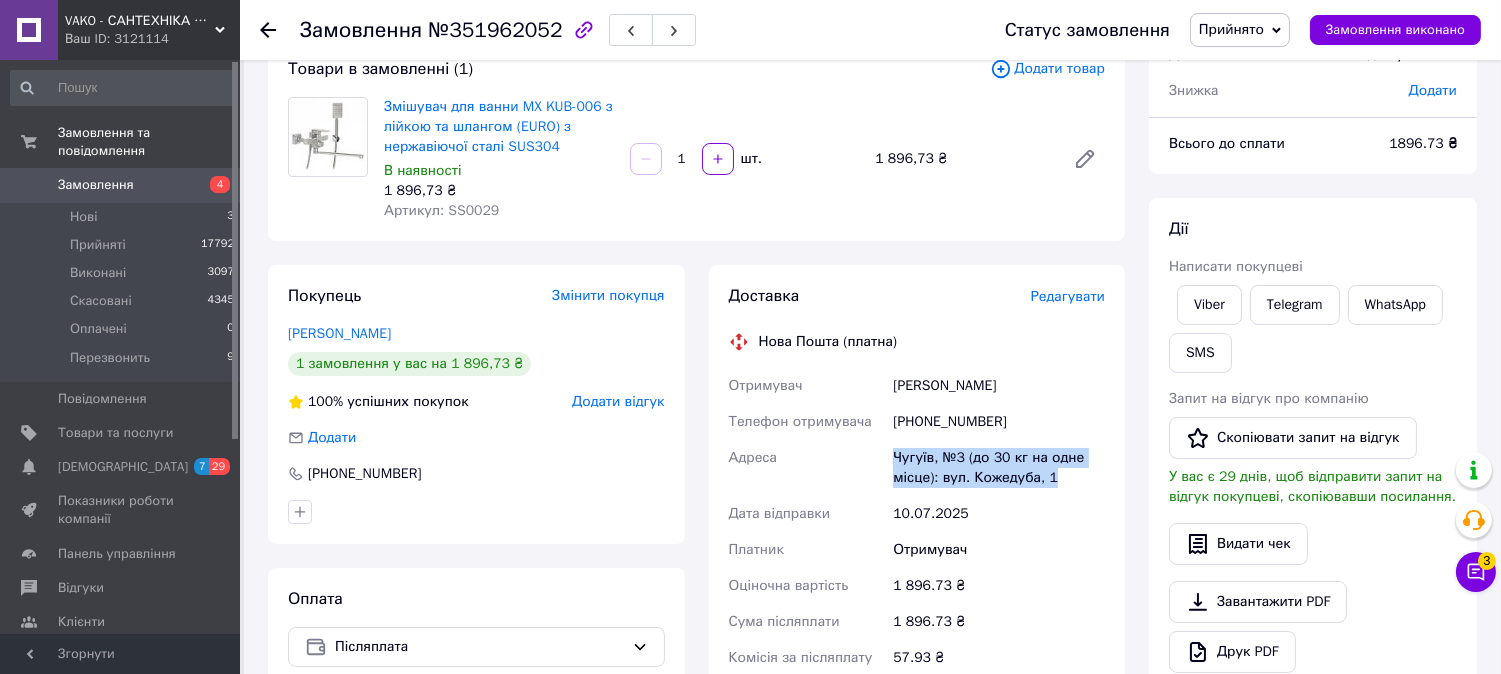 scroll, scrollTop: 0, scrollLeft: 0, axis: both 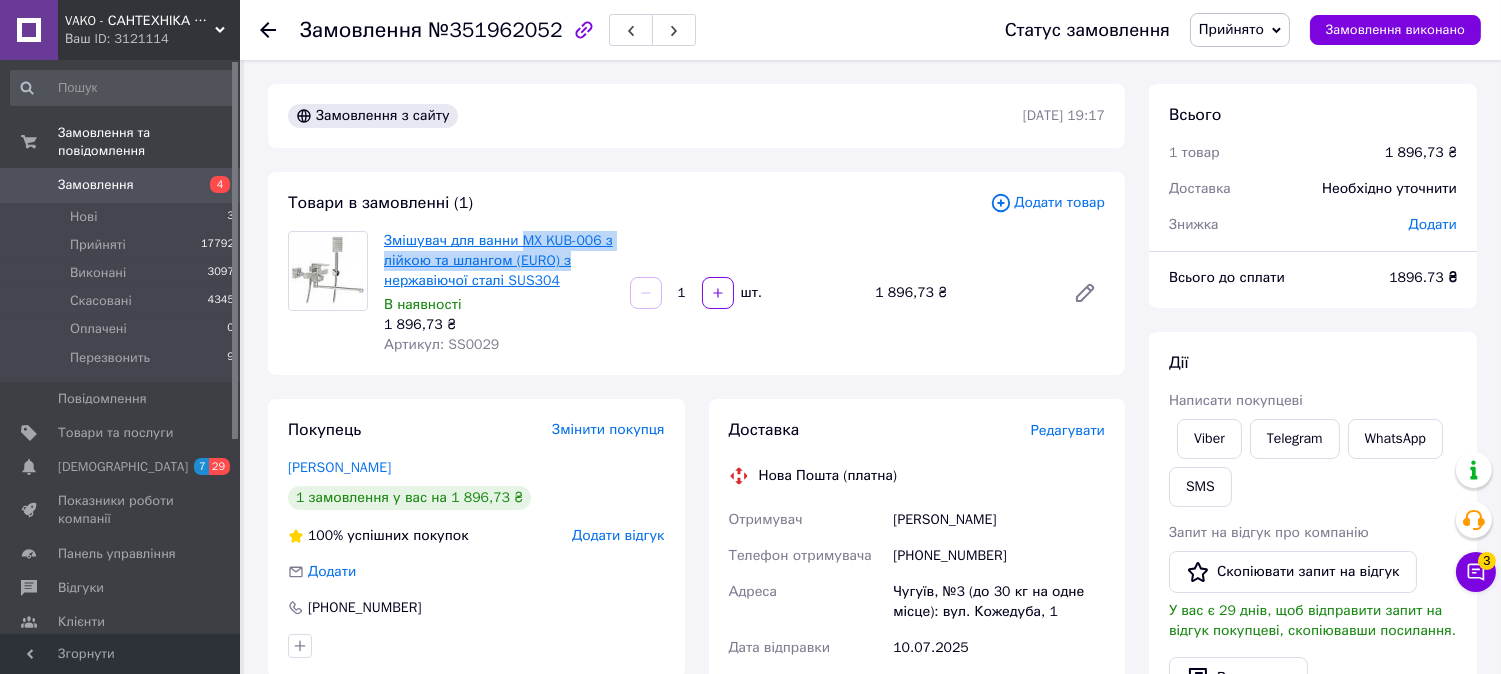 drag, startPoint x: 586, startPoint y: 255, endPoint x: 520, endPoint y: 241, distance: 67.46851 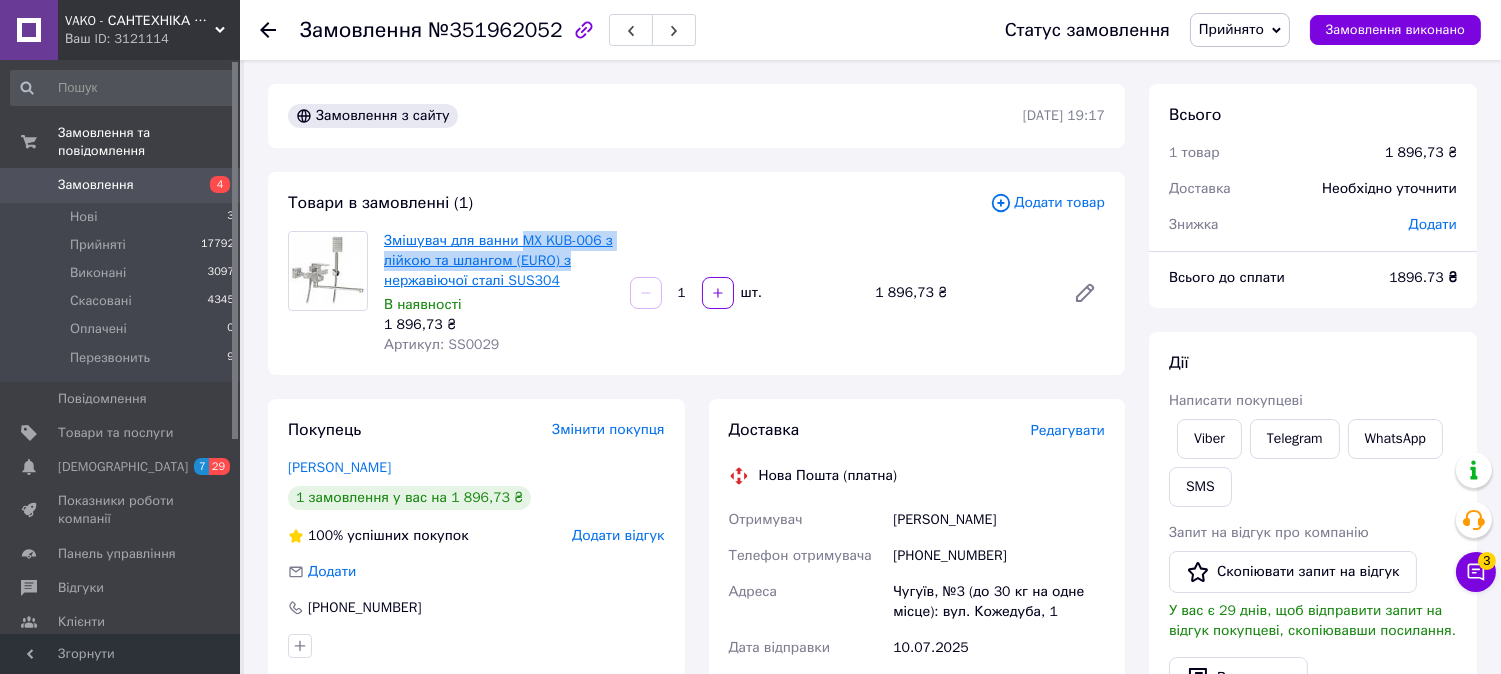 click on "Змішувач для ванни MX KUB-006 з лійкою та шлангом (EURO) з нержавіючої сталі SUS304" at bounding box center [499, 261] 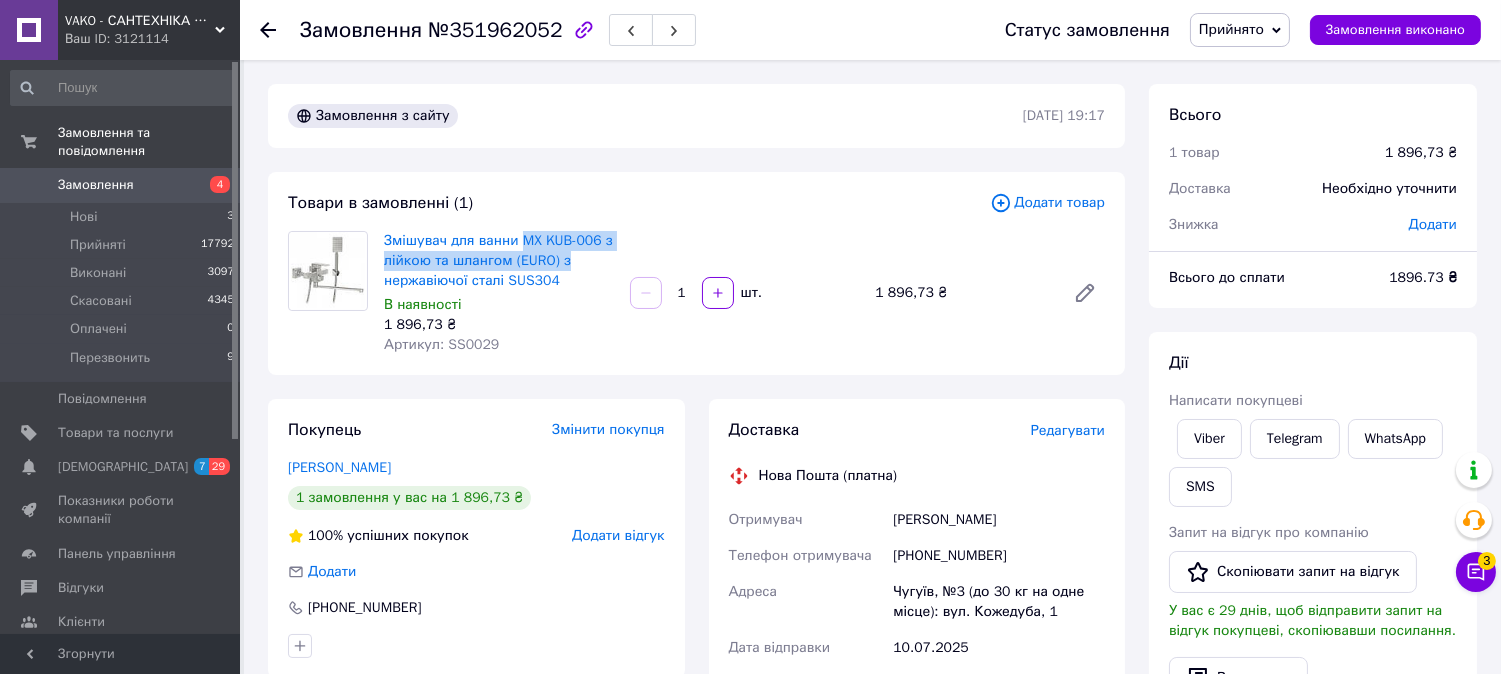 copy on "MX KUB-006 з лійкою та шлангом (EURO) з" 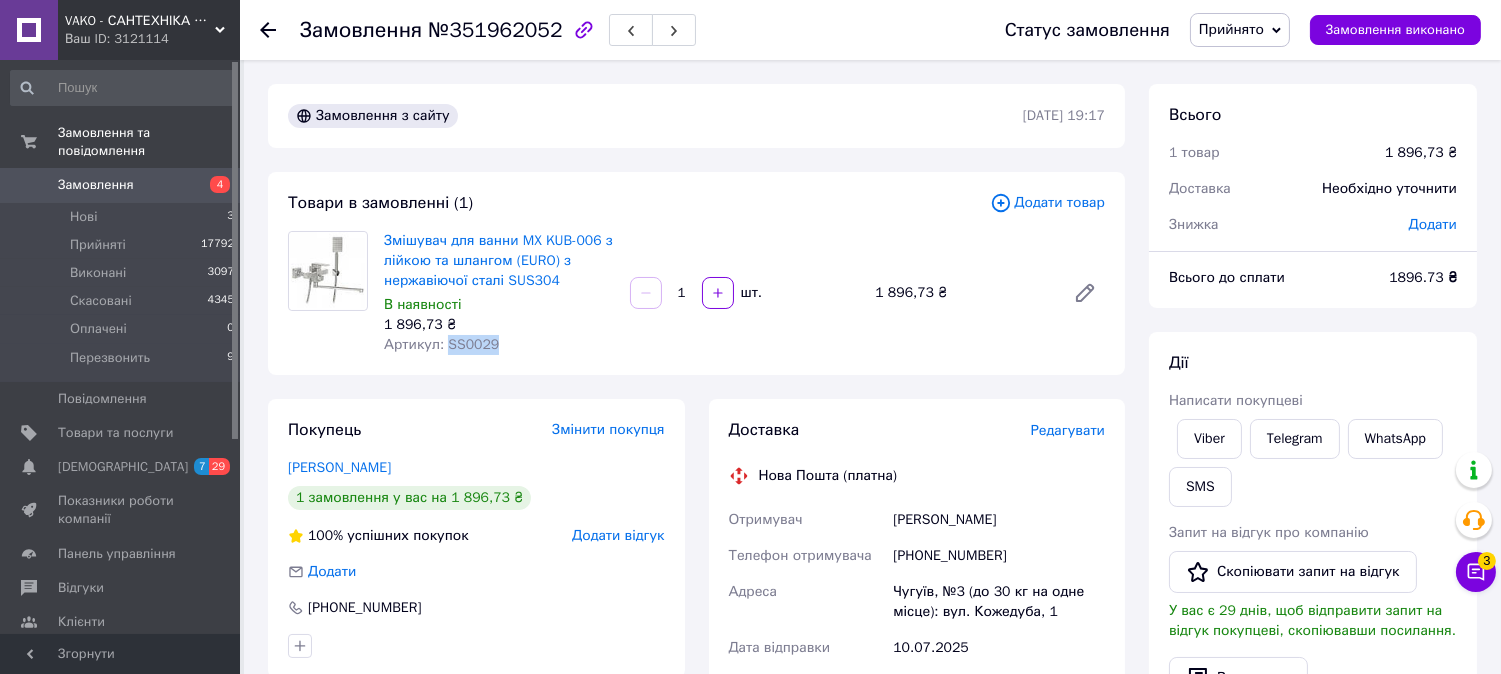 drag, startPoint x: 442, startPoint y: 345, endPoint x: 534, endPoint y: 347, distance: 92.021736 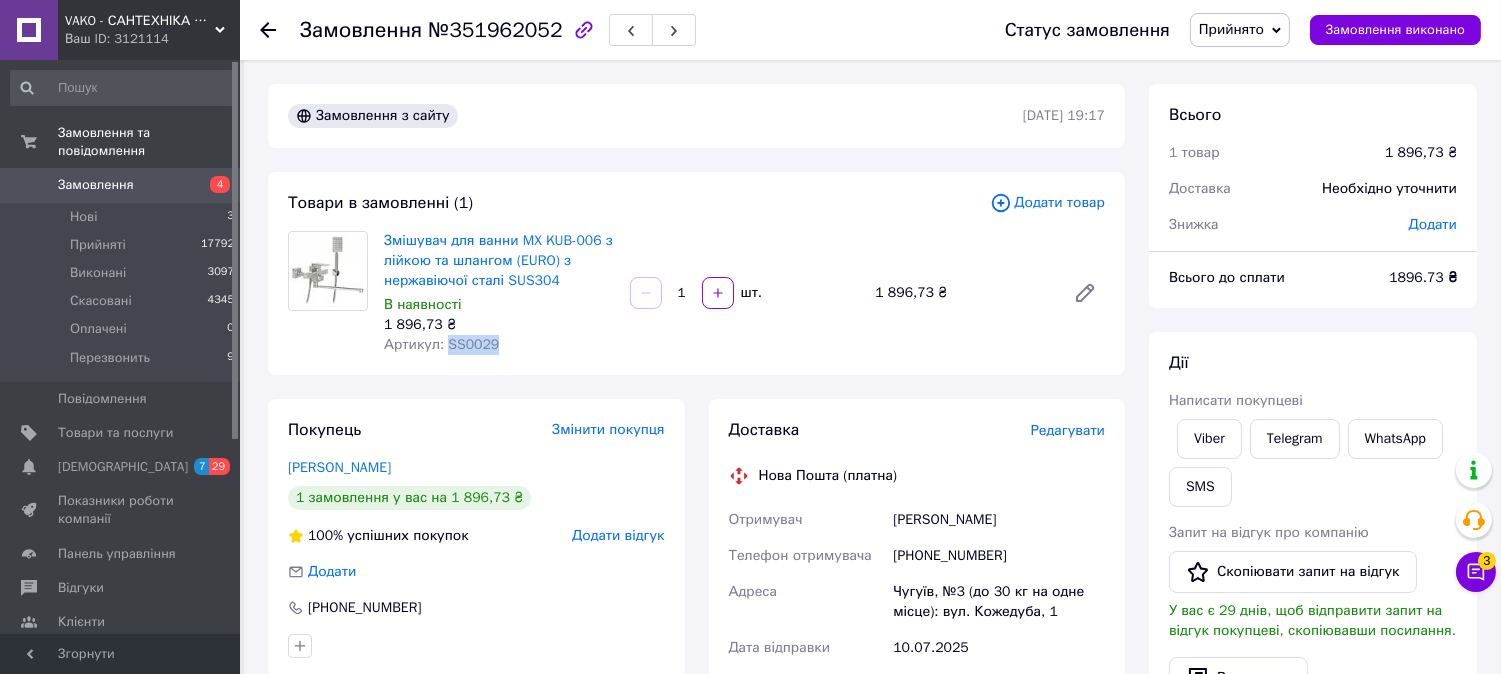 click on "Замовлення" at bounding box center [121, 185] 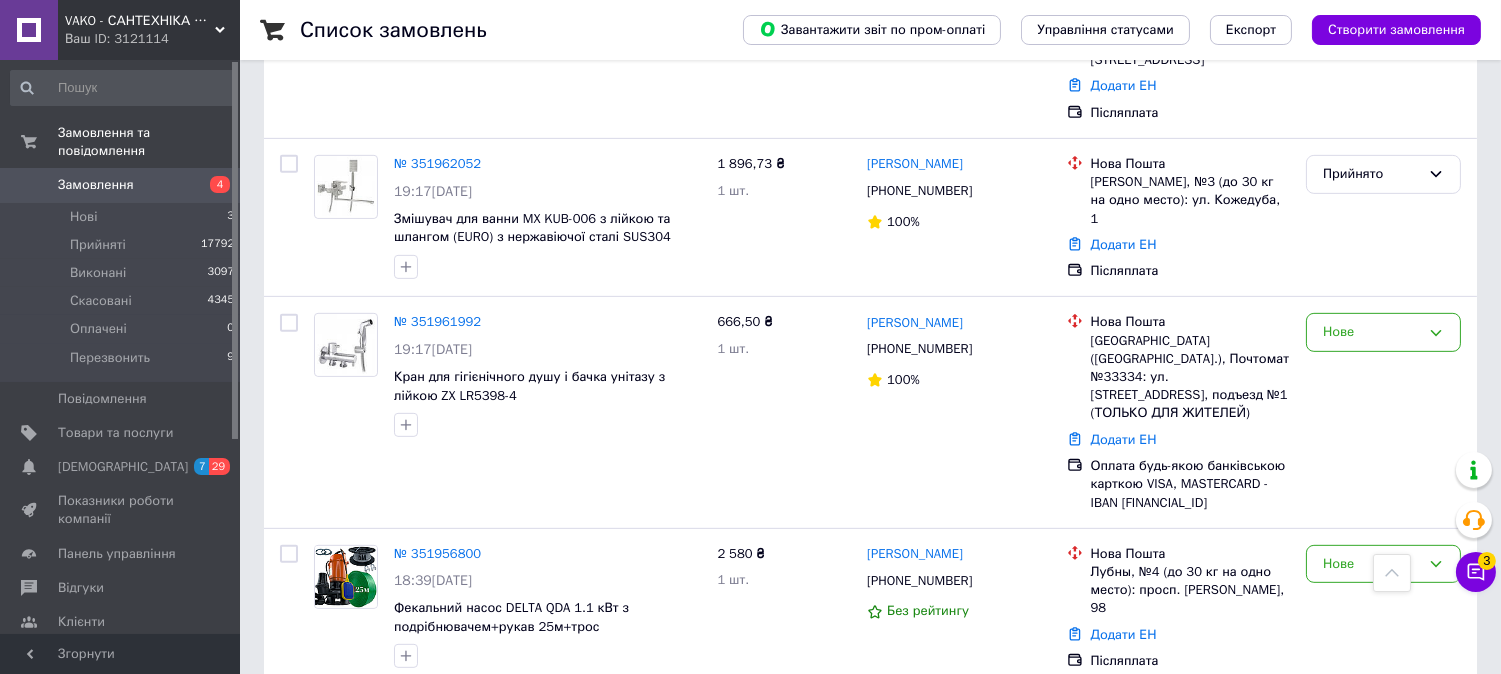 scroll, scrollTop: 1555, scrollLeft: 0, axis: vertical 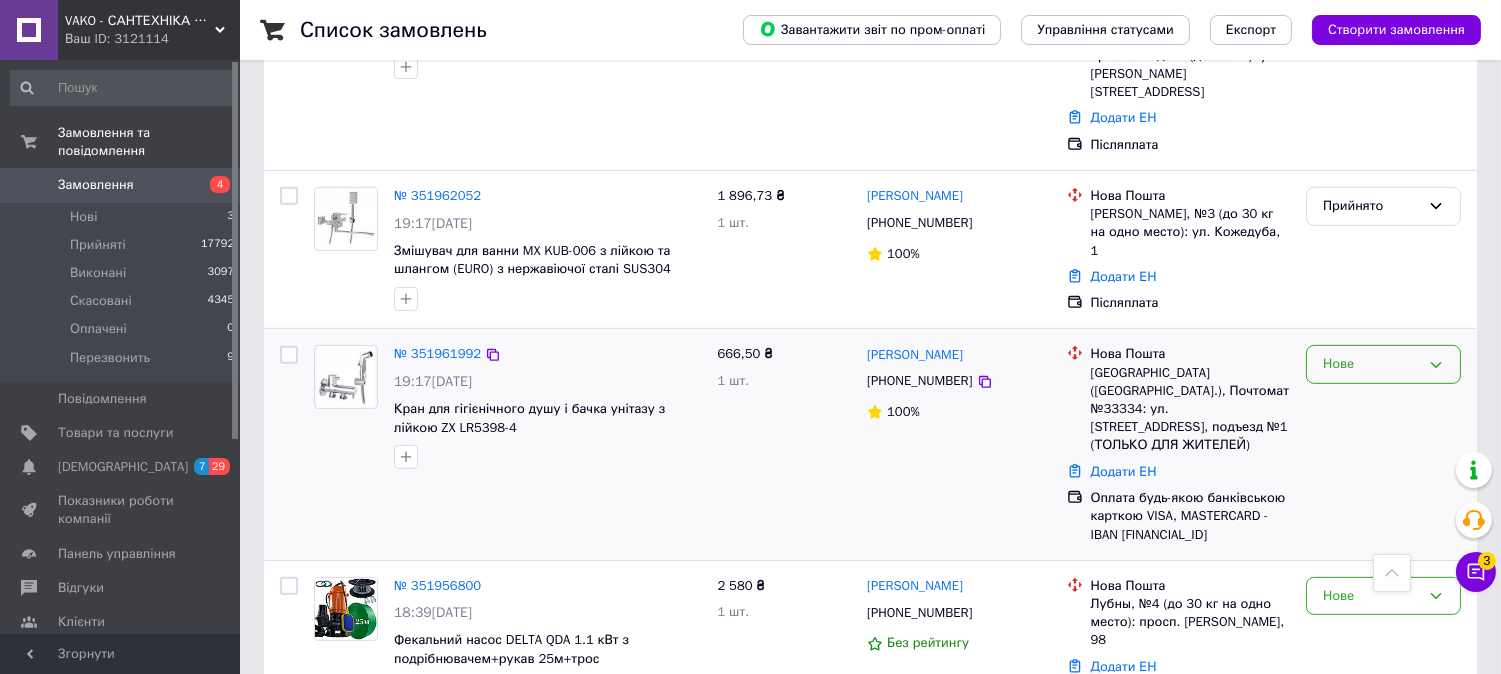 click on "Нове" at bounding box center (1371, 364) 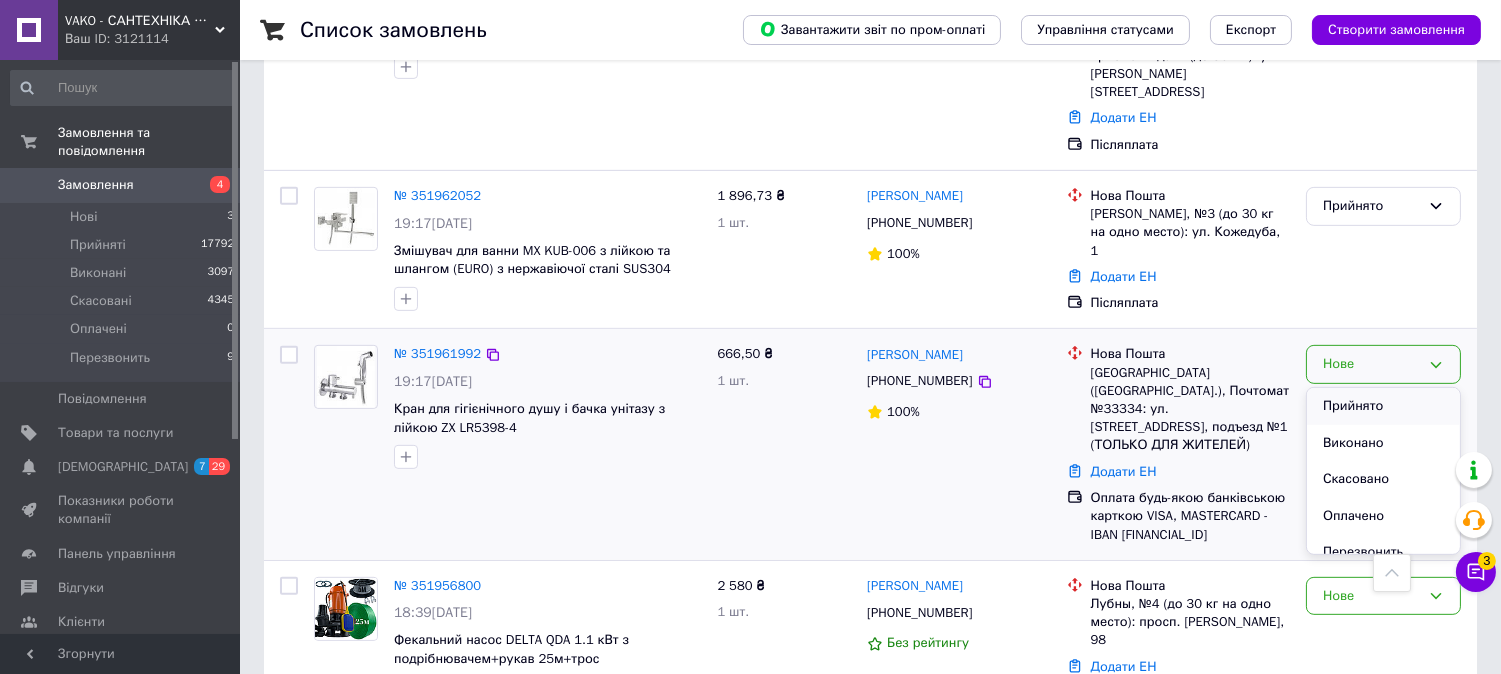 click on "Прийнято" at bounding box center [1383, 406] 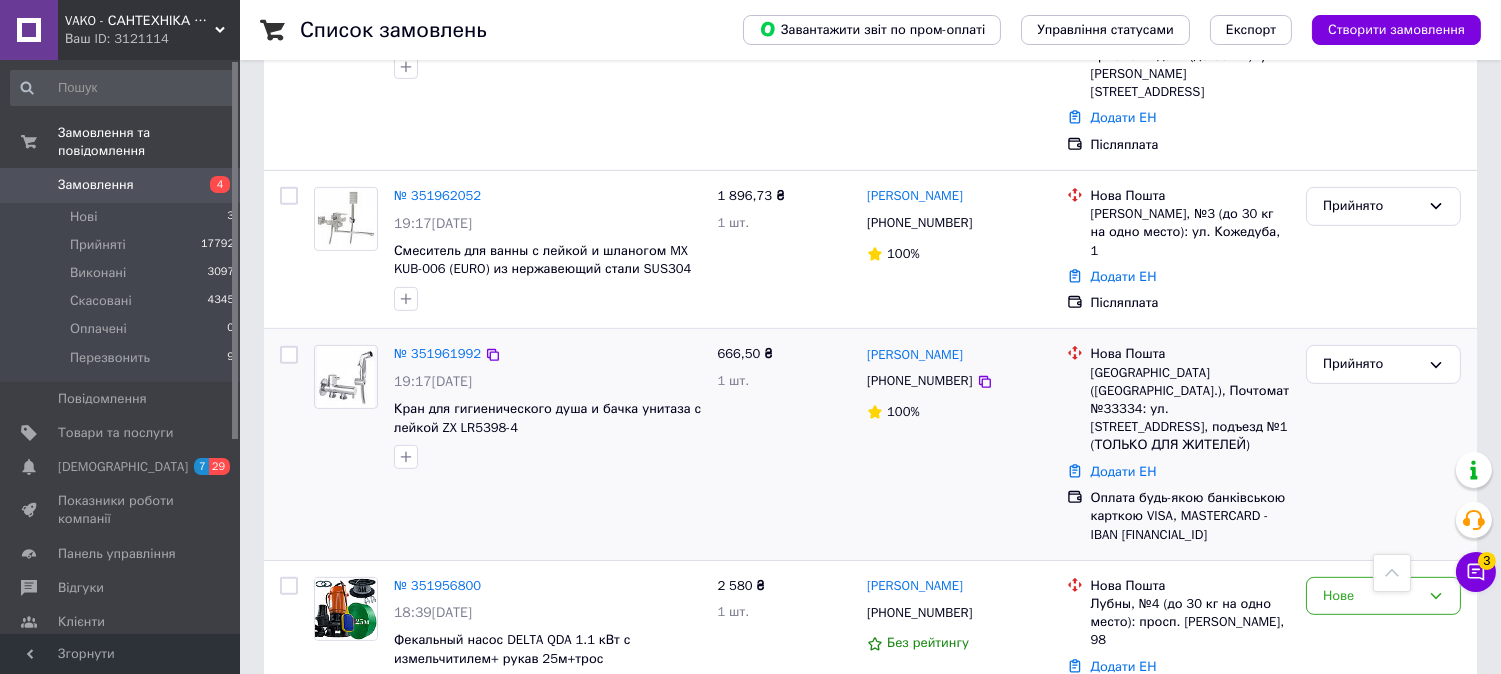 click at bounding box center [346, 377] 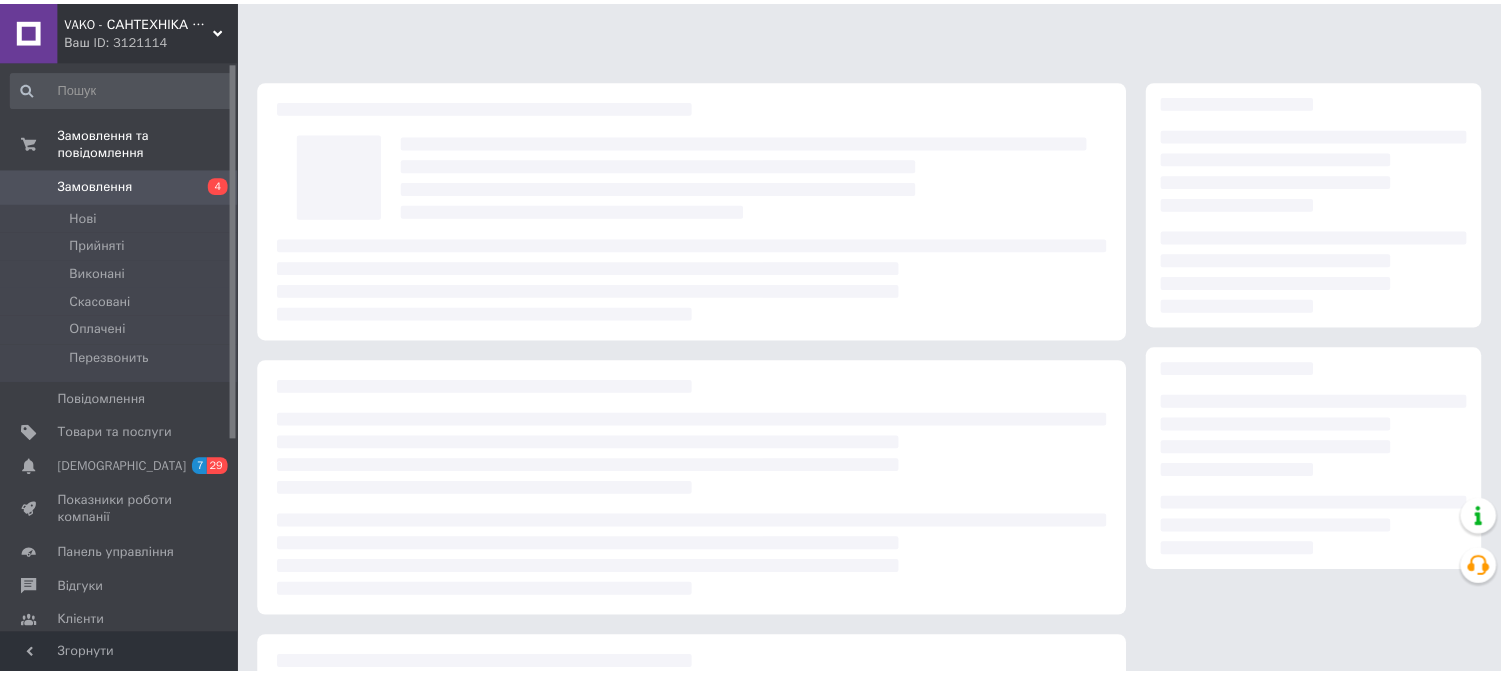 scroll, scrollTop: 0, scrollLeft: 0, axis: both 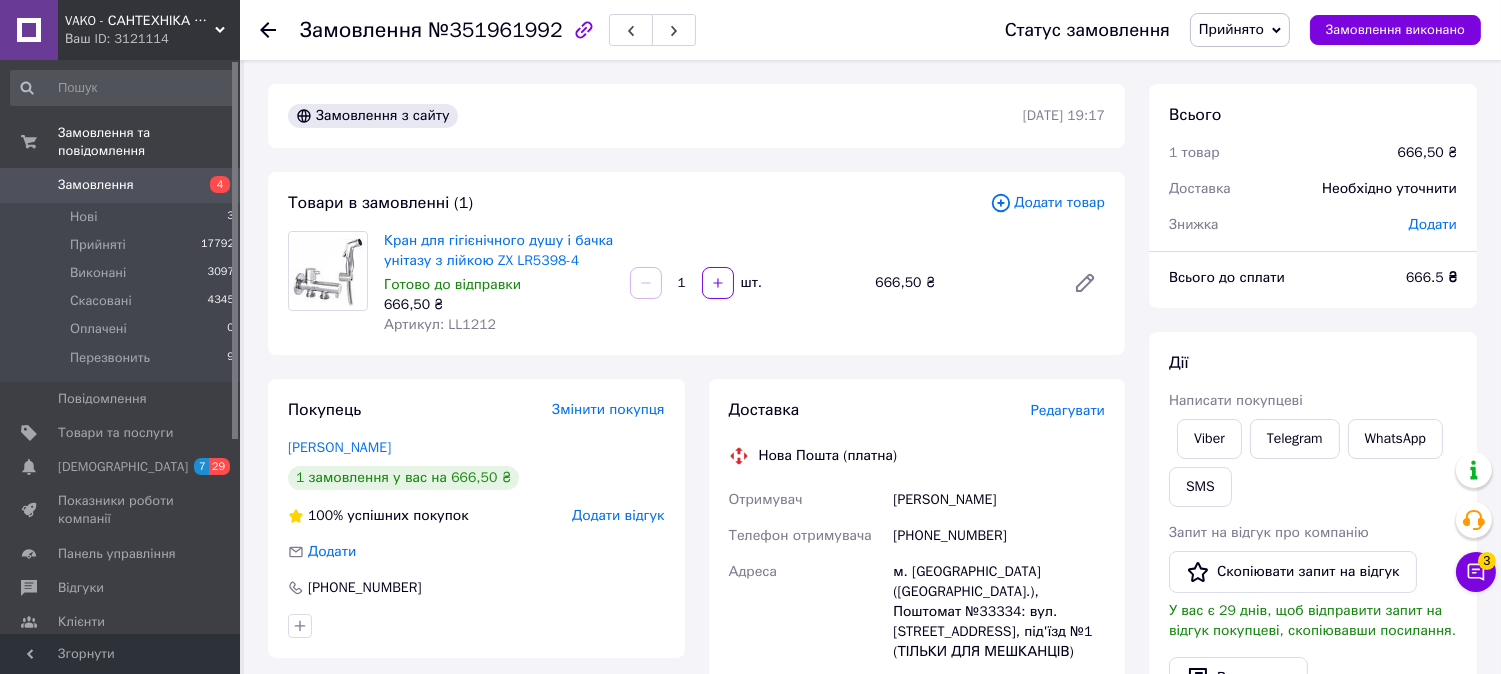 drag, startPoint x: 896, startPoint y: 497, endPoint x: 1051, endPoint y: 494, distance: 155.02902 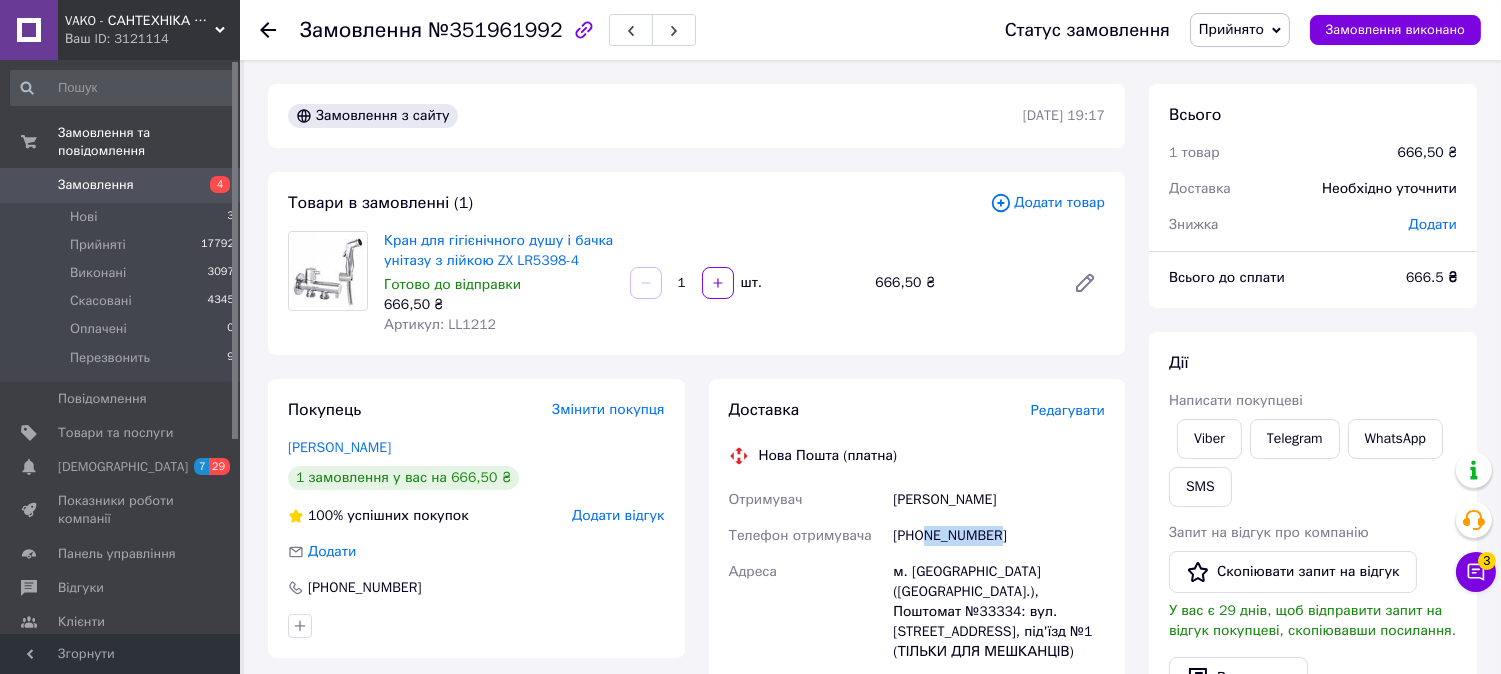 drag, startPoint x: 927, startPoint y: 530, endPoint x: 1063, endPoint y: 543, distance: 136.6199 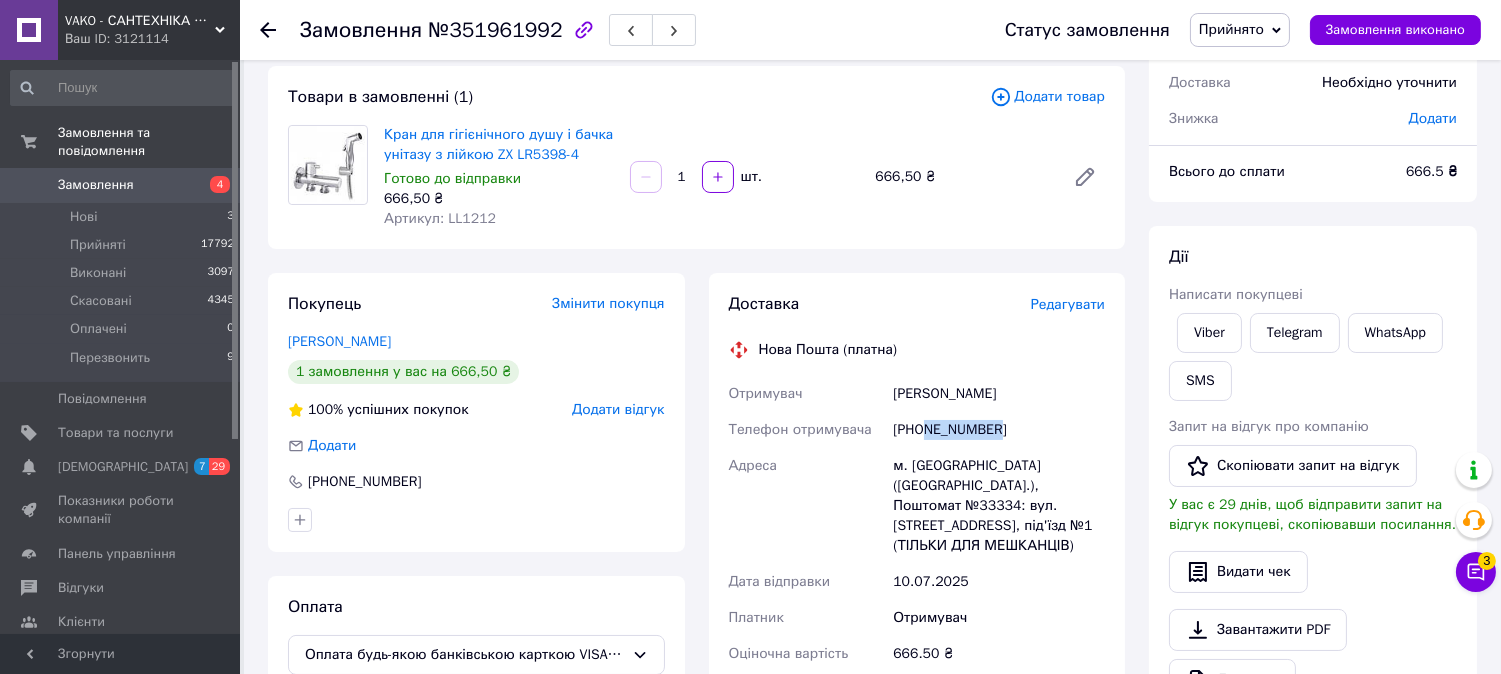 scroll, scrollTop: 222, scrollLeft: 0, axis: vertical 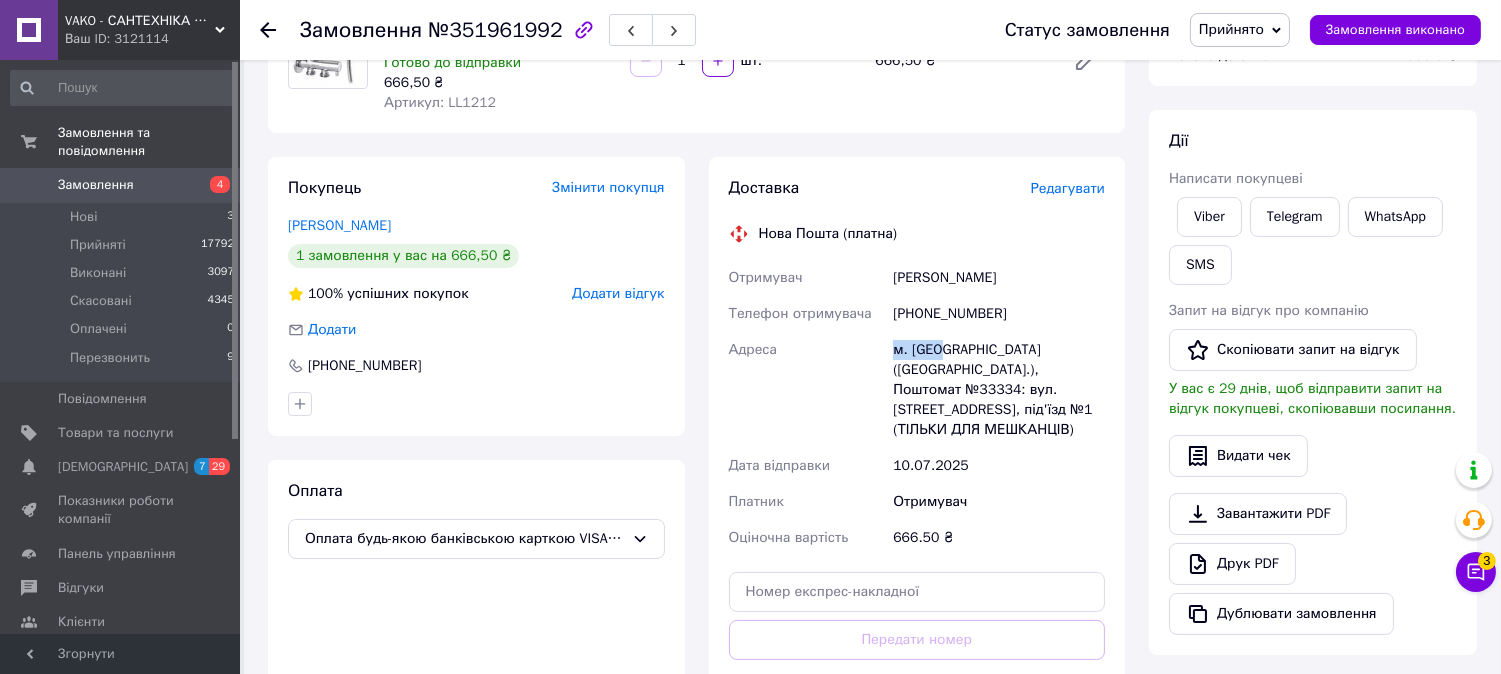 drag, startPoint x: 893, startPoint y: 347, endPoint x: 937, endPoint y: 348, distance: 44.011364 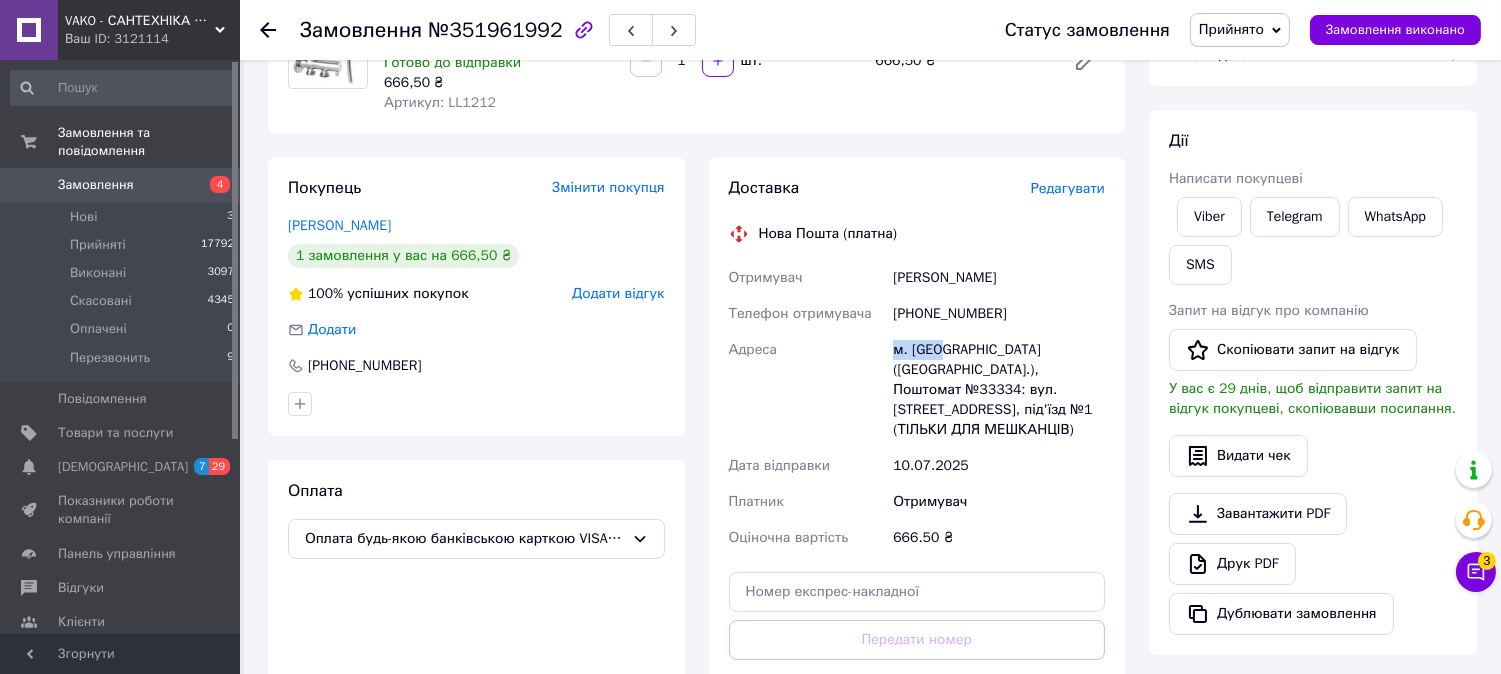 click on "м. [GEOGRAPHIC_DATA] ([GEOGRAPHIC_DATA].), Поштомат №33334: вул. [STREET_ADDRESS], під'їзд №1 (ТІЛЬКИ ДЛЯ МЕШКАНЦІВ)" at bounding box center [999, 390] 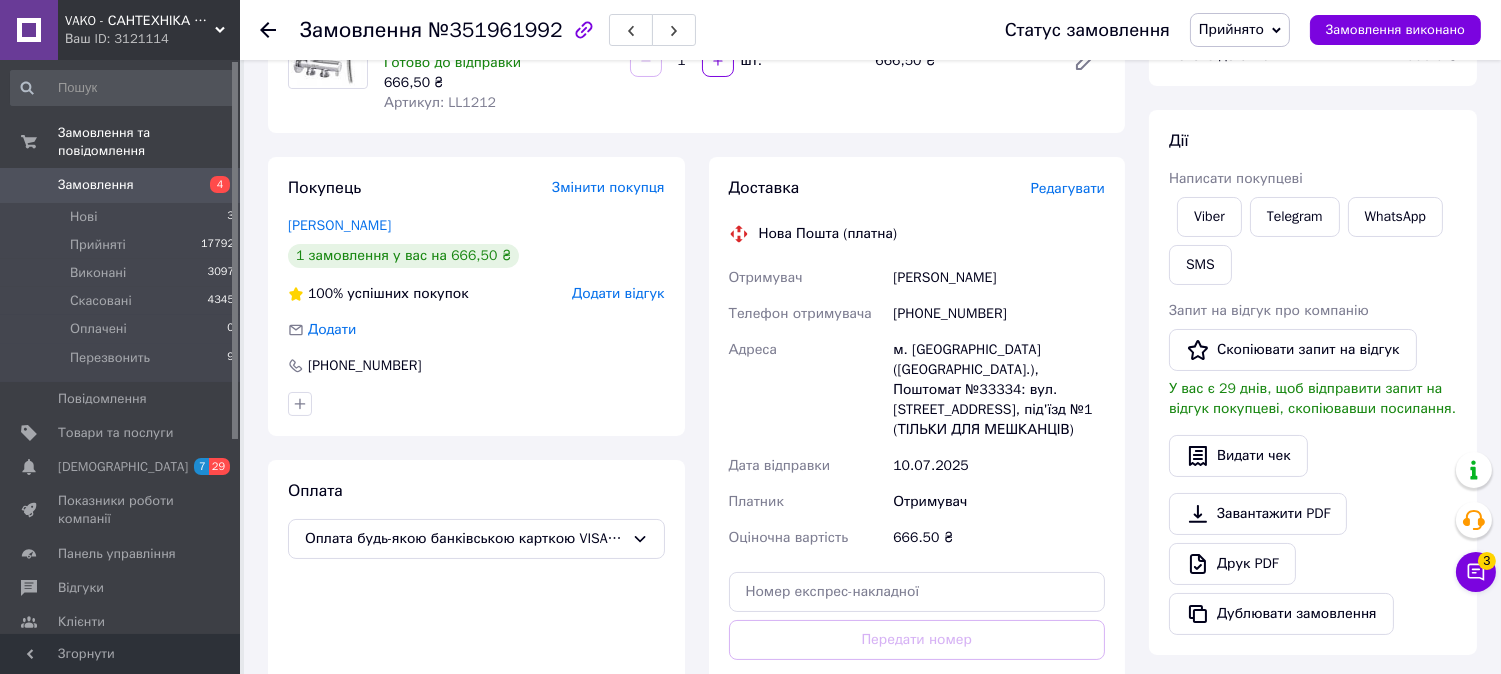 drag, startPoint x: 894, startPoint y: 515, endPoint x: 863, endPoint y: 511, distance: 31.257 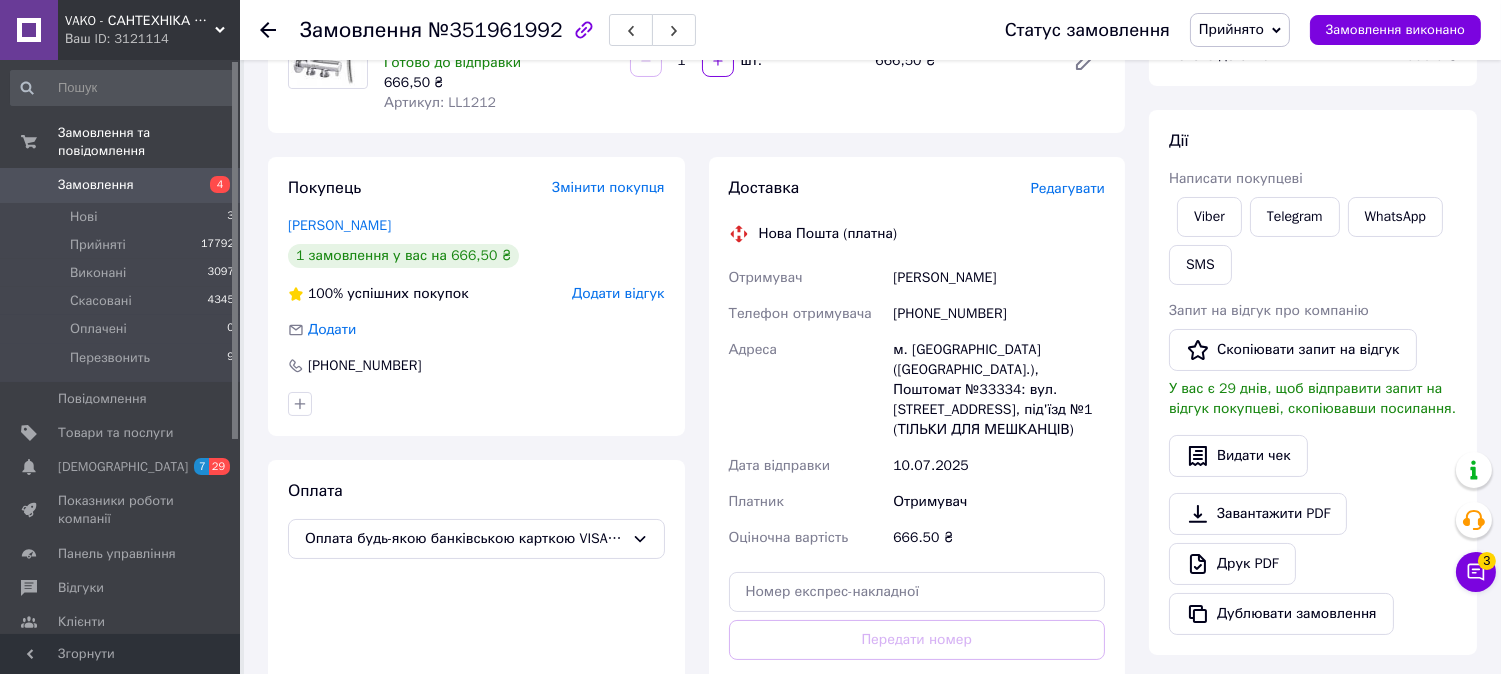 click on "Отримувач [PERSON_NAME] Телефон отримувача [PHONE_NUMBER] Адреса м. [GEOGRAPHIC_DATA] ([GEOGRAPHIC_DATA].), Поштомат №33334: вул. [GEOGRAPHIC_DATA], 2Б, під'їзд №1 (ТІЛЬКИ ДЛЯ МЕШКАНЦІВ) Дата відправки [DATE] Платник Отримувач Оціночна вартість 666.50 ₴" at bounding box center (917, 408) 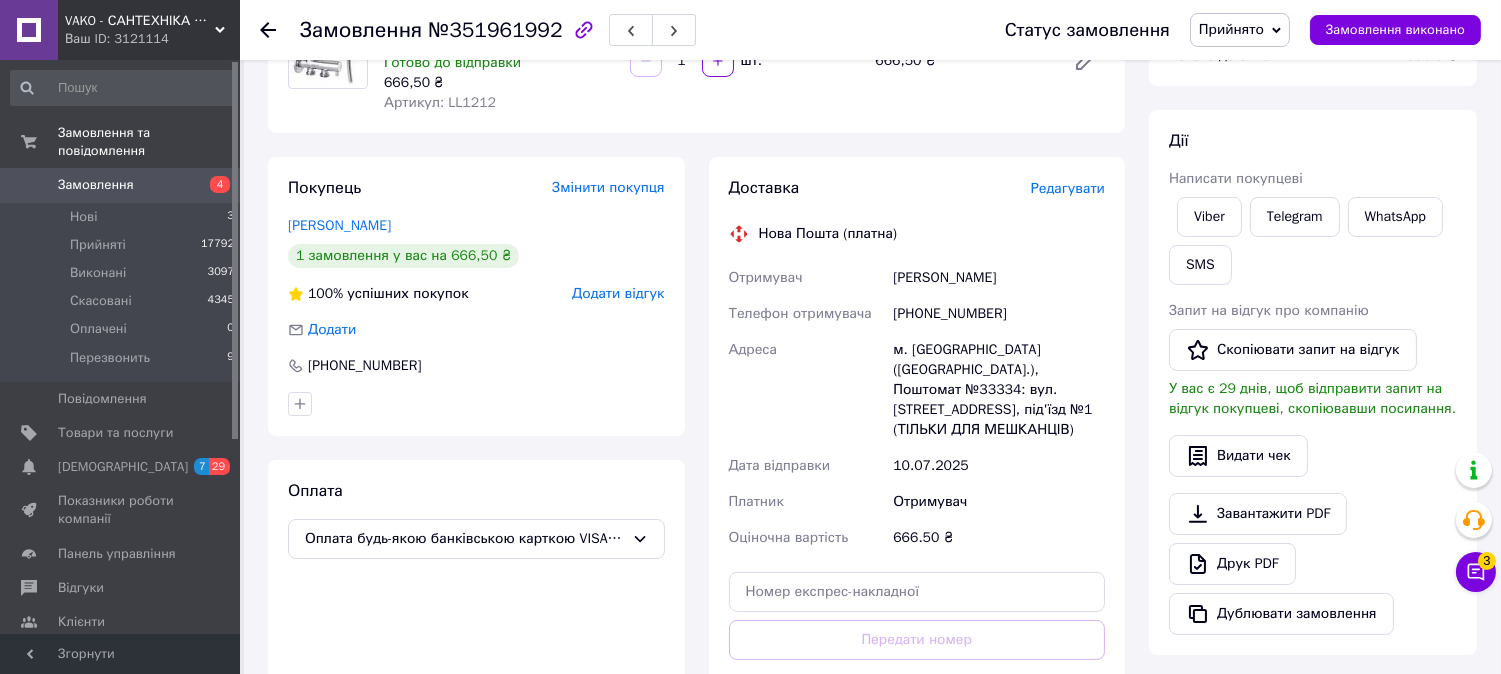 scroll, scrollTop: 0, scrollLeft: 0, axis: both 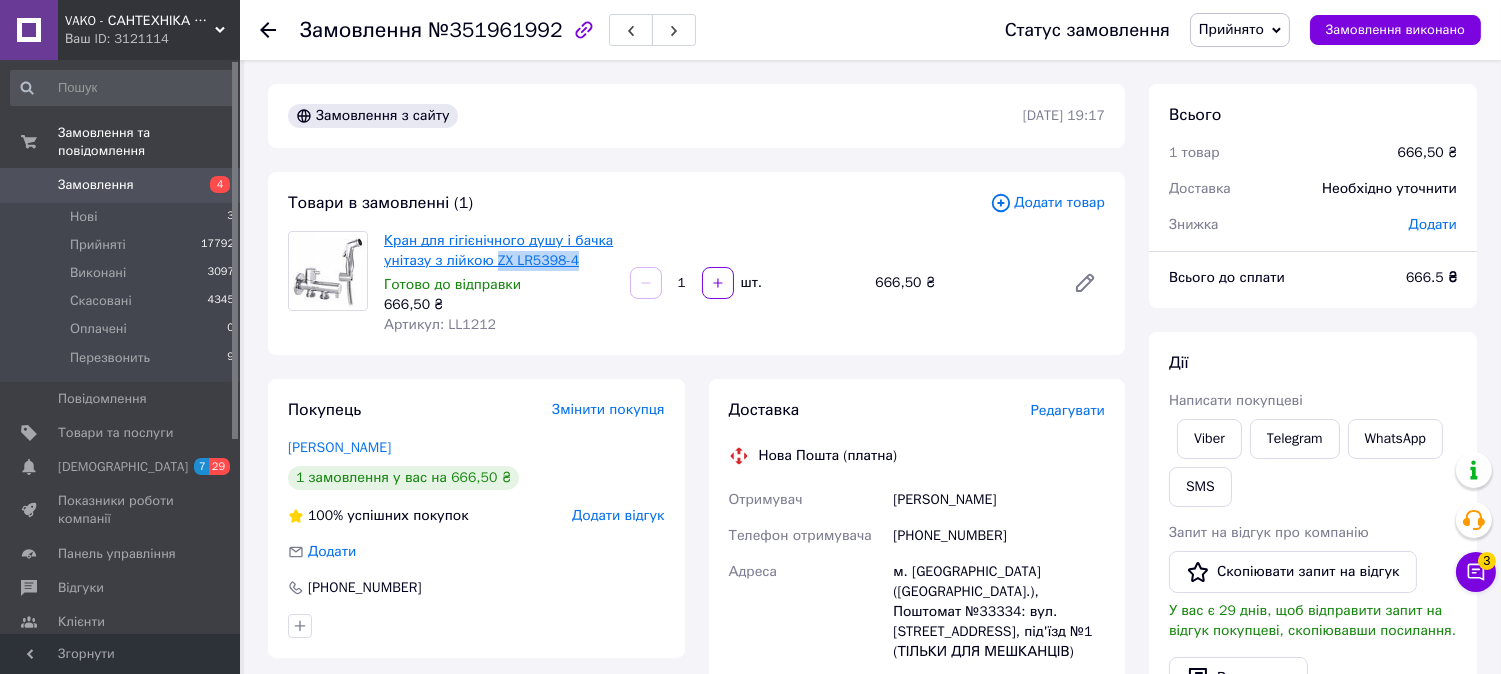 drag, startPoint x: 582, startPoint y: 257, endPoint x: 494, endPoint y: 265, distance: 88.362885 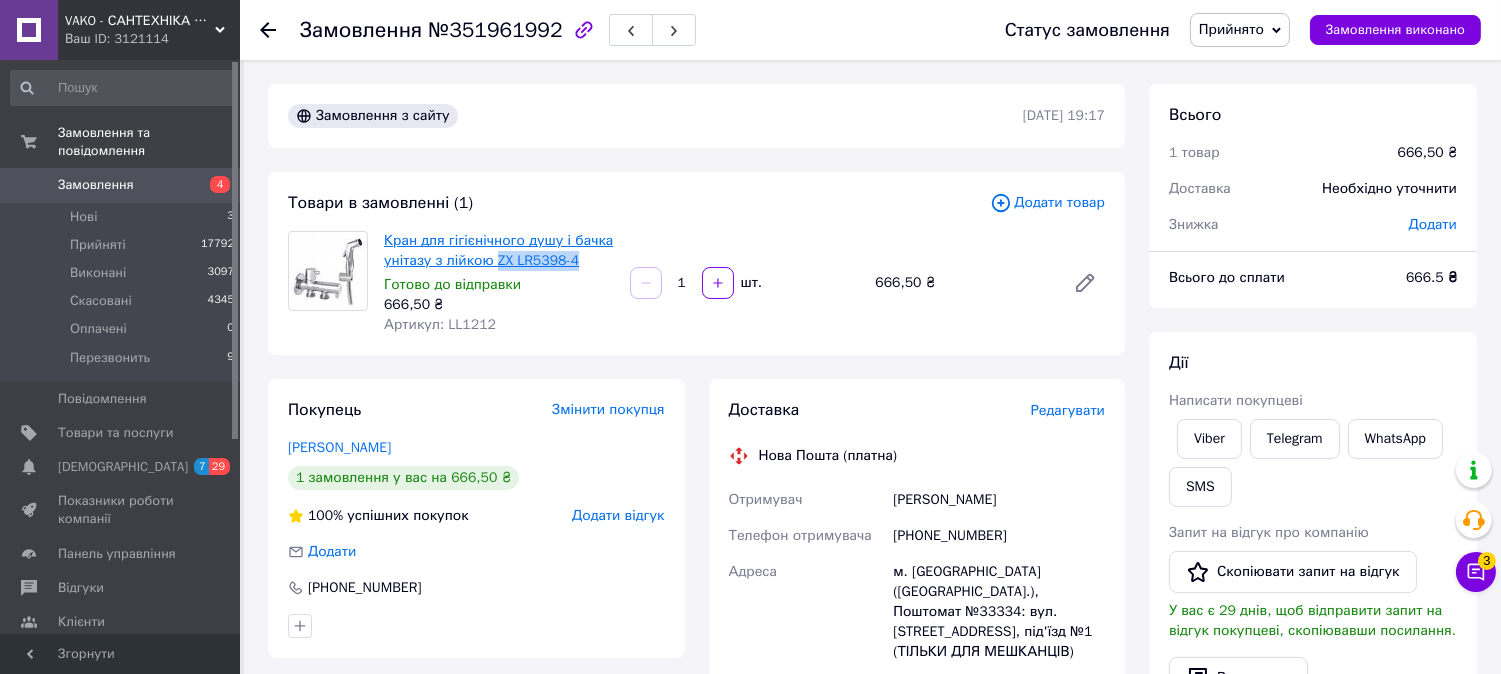 click on "Кран для гігієнічного душу і бачка унітазу з лійкою ZX LR5398-4" at bounding box center [499, 251] 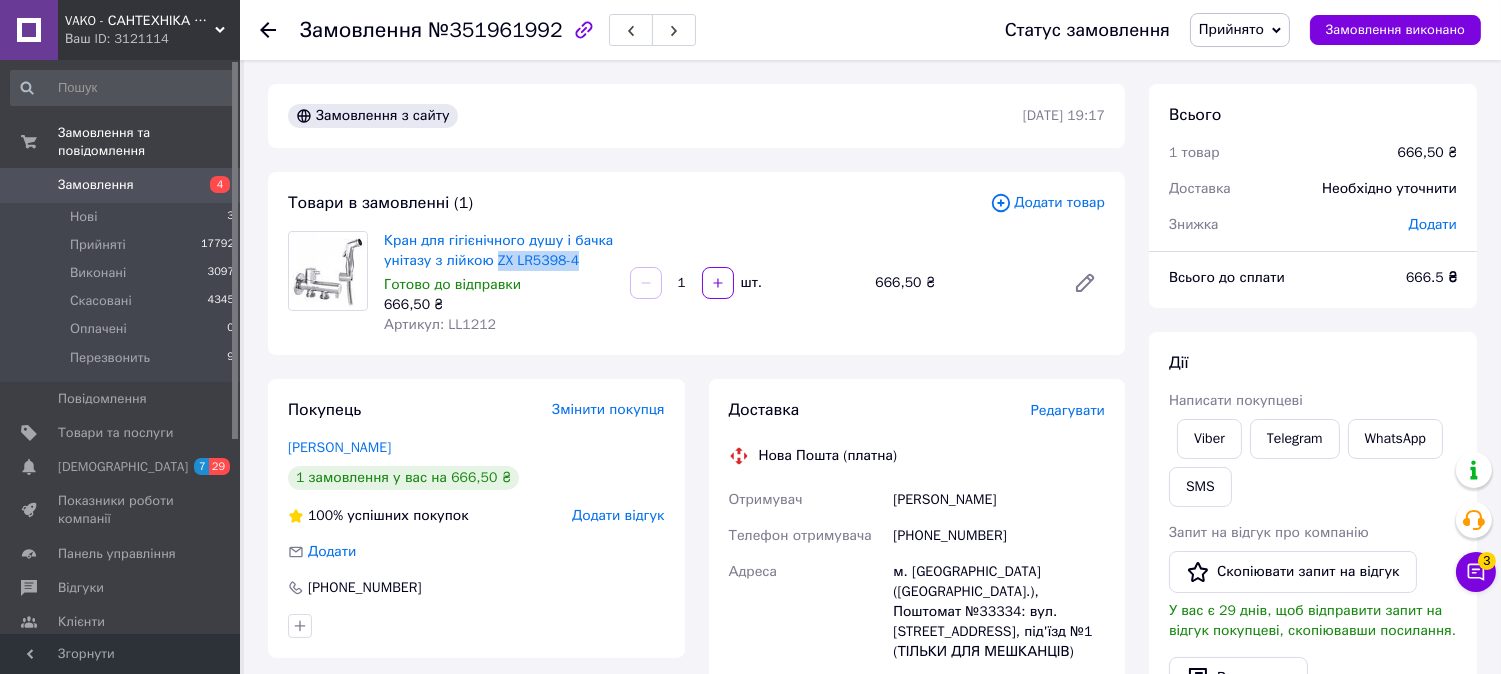 copy on "ZX LR5398-4" 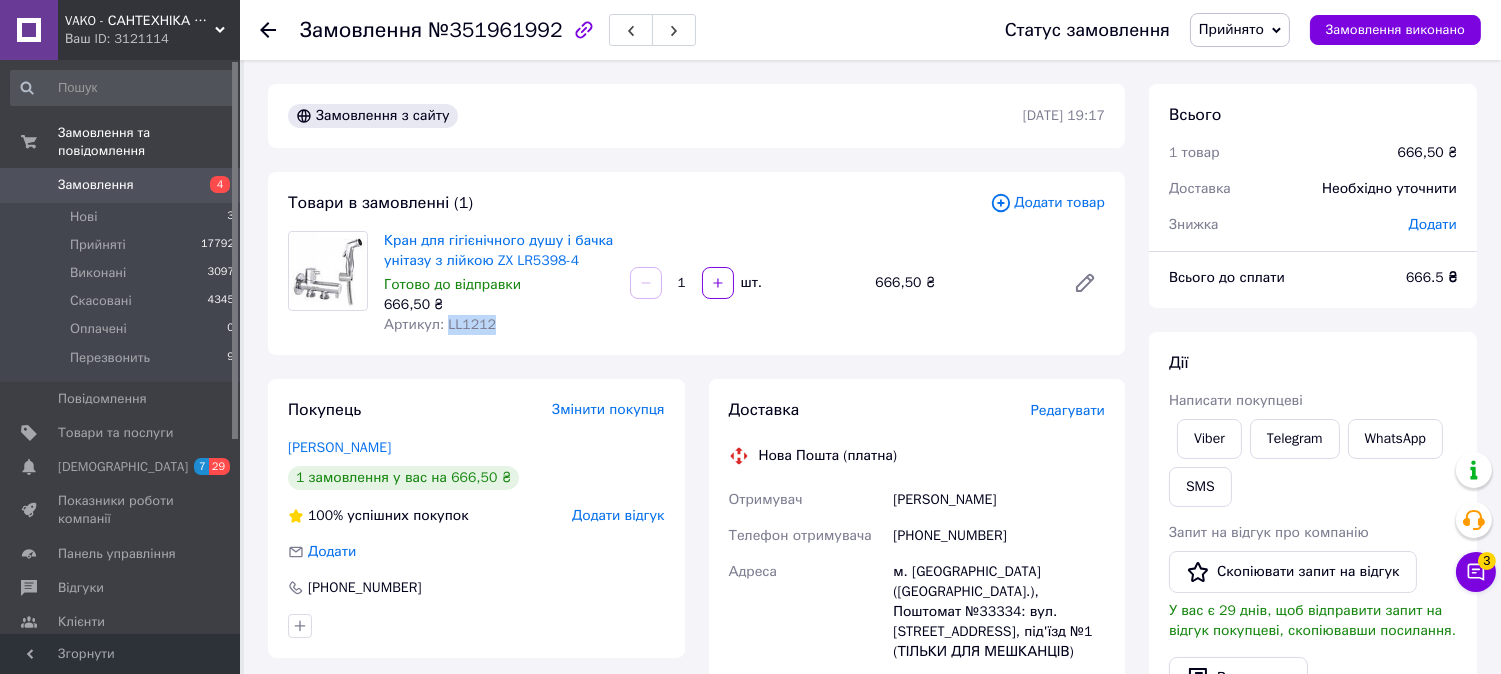 drag, startPoint x: 443, startPoint y: 324, endPoint x: 504, endPoint y: 320, distance: 61.13101 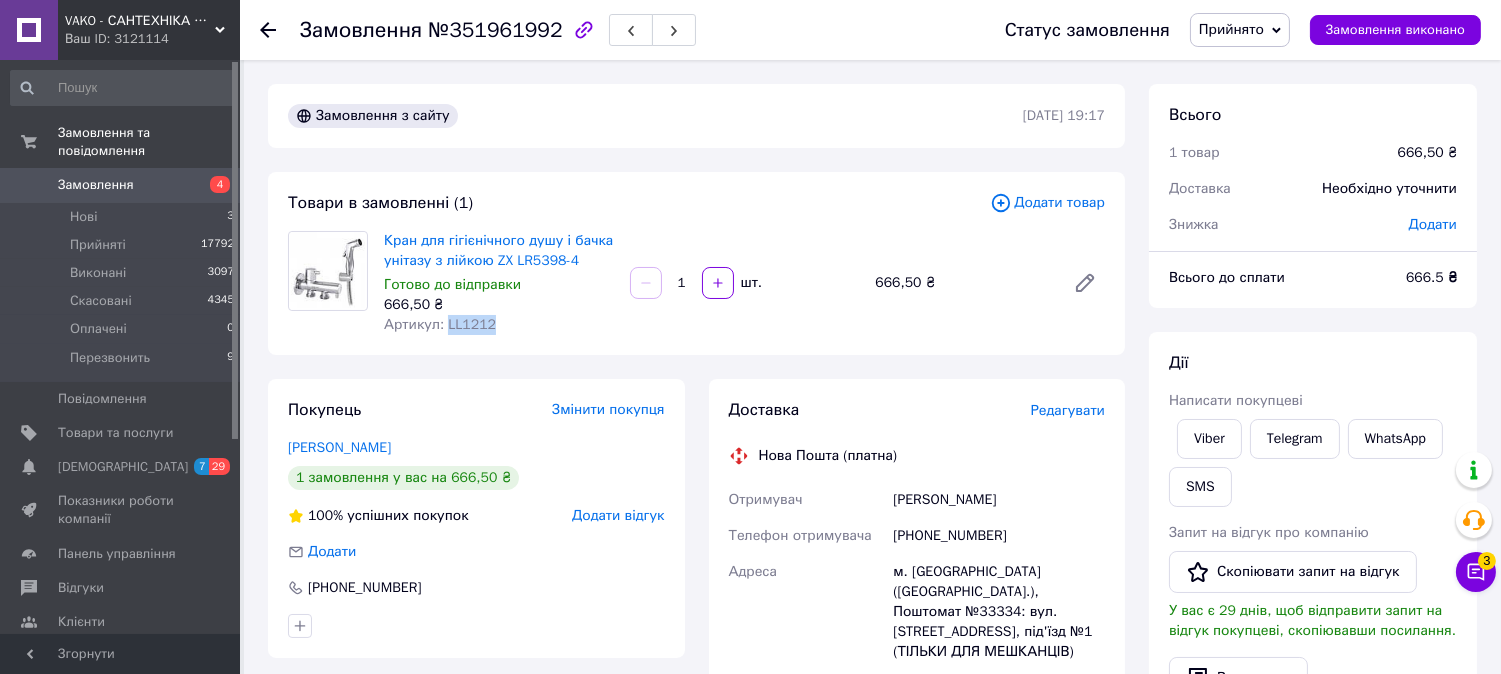 click on "Замовлення" at bounding box center [121, 185] 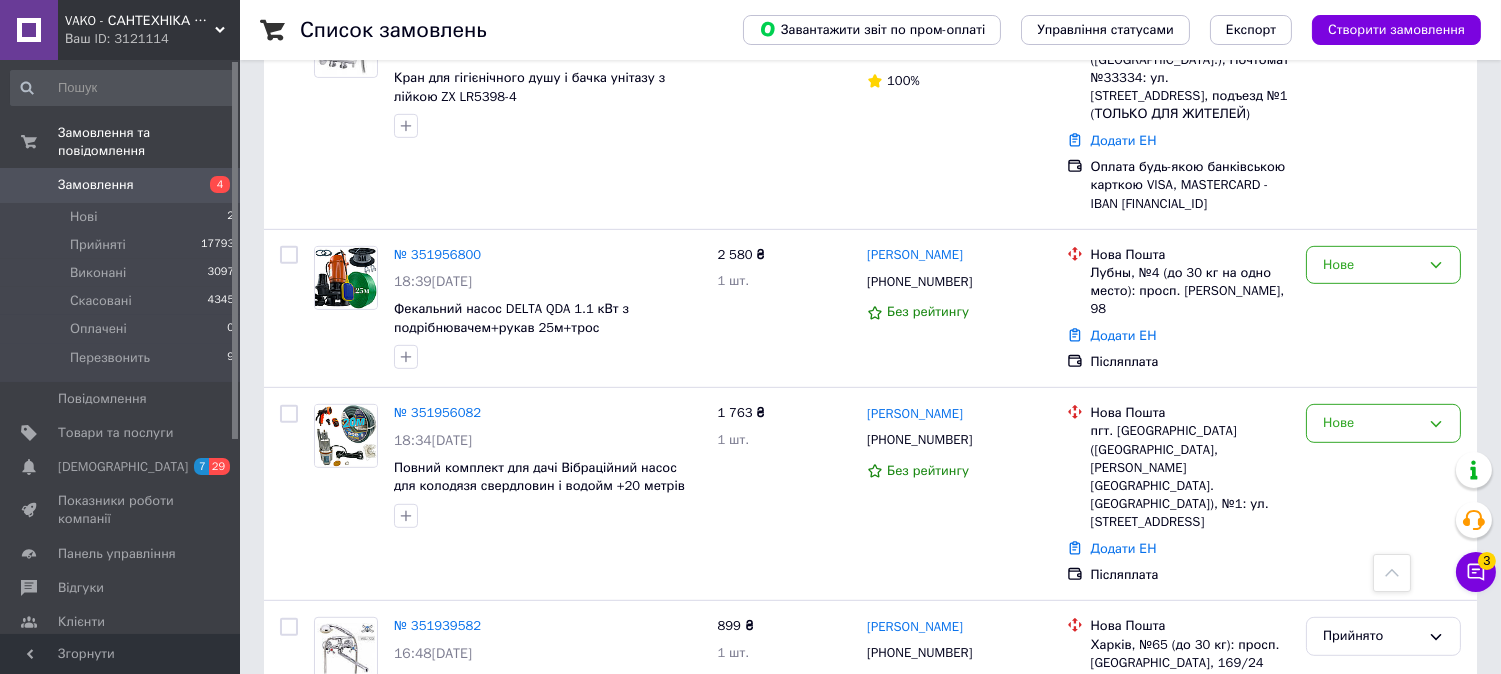 scroll, scrollTop: 1888, scrollLeft: 0, axis: vertical 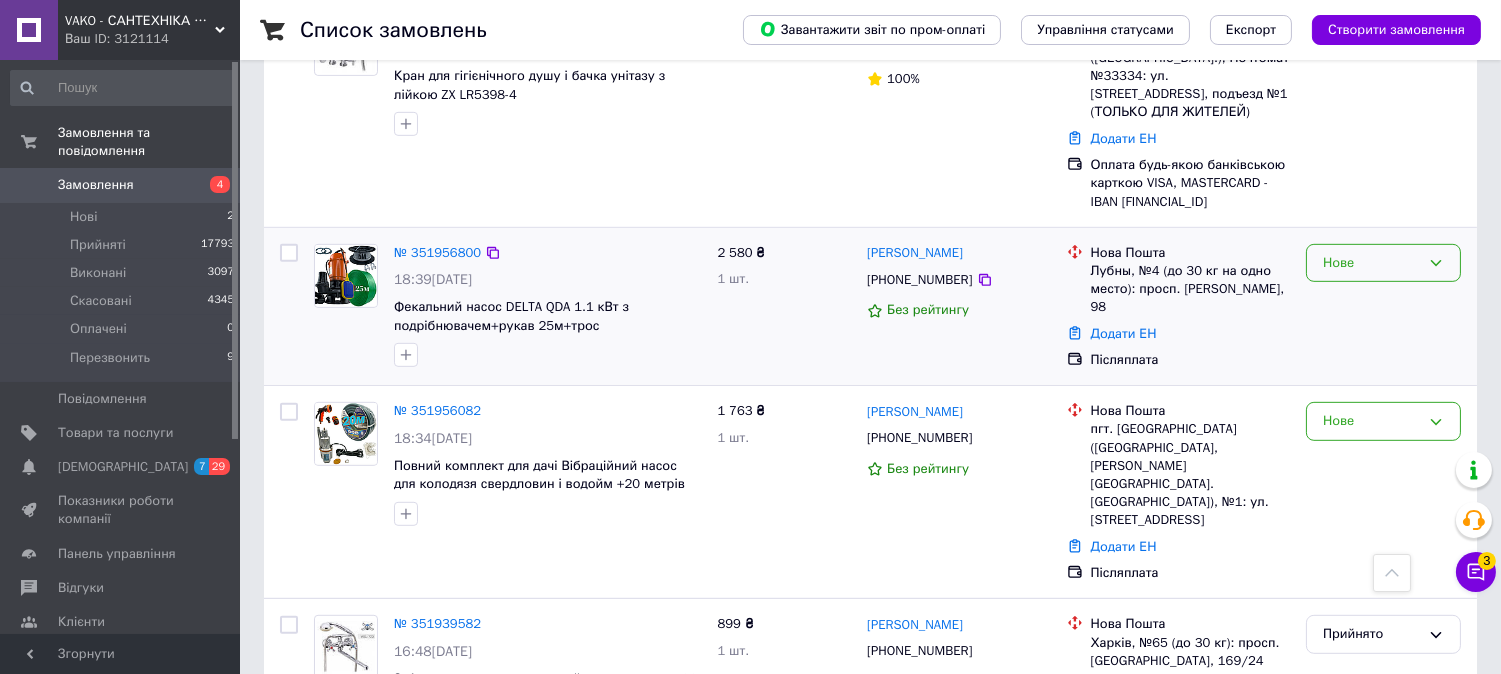 click on "Нове" at bounding box center [1383, 263] 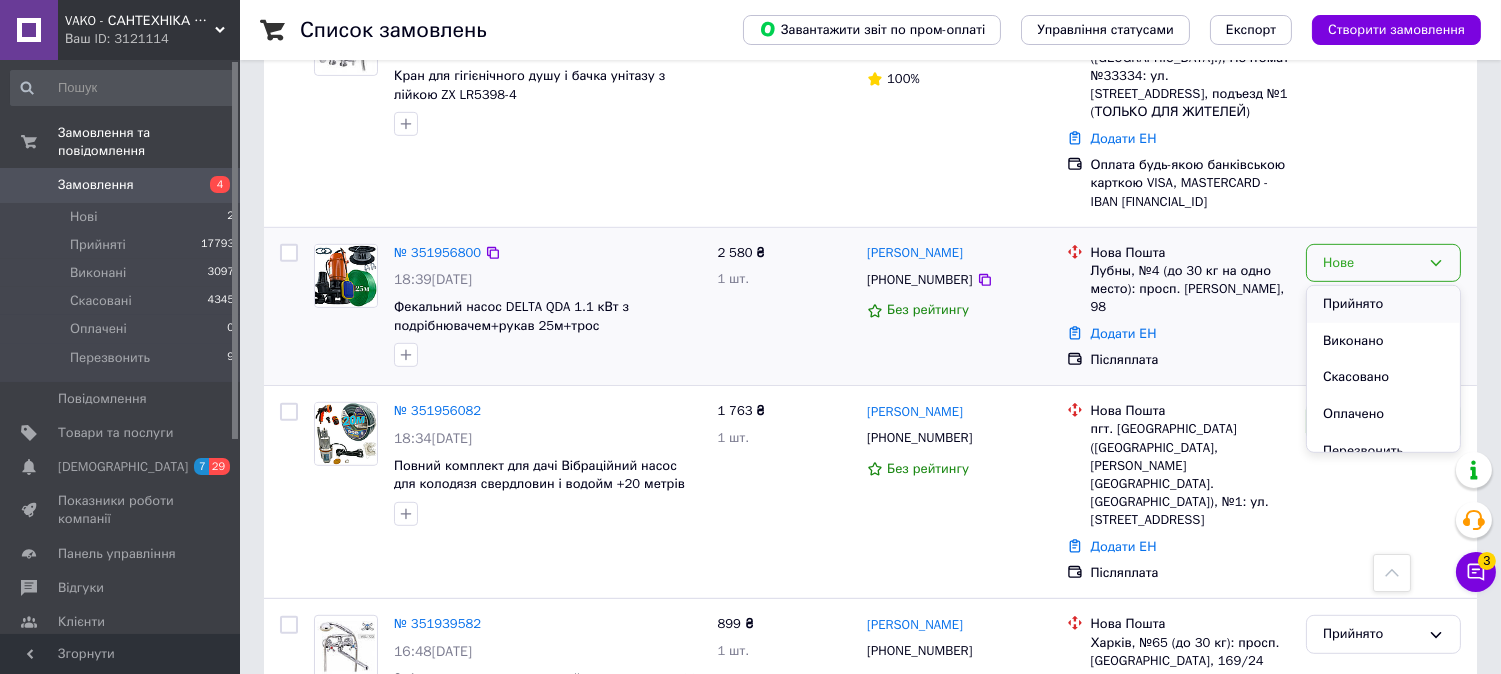 click on "Прийнято" at bounding box center [1383, 304] 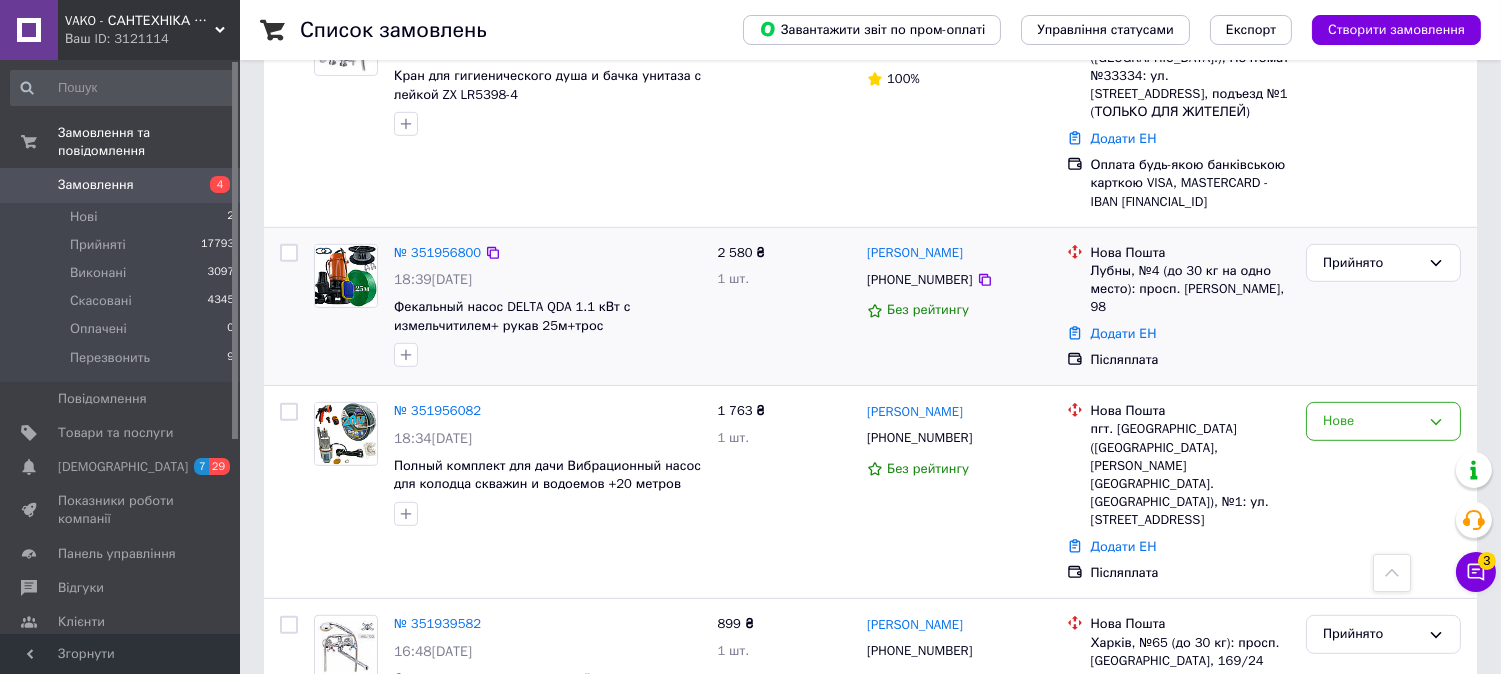 click at bounding box center [346, 276] 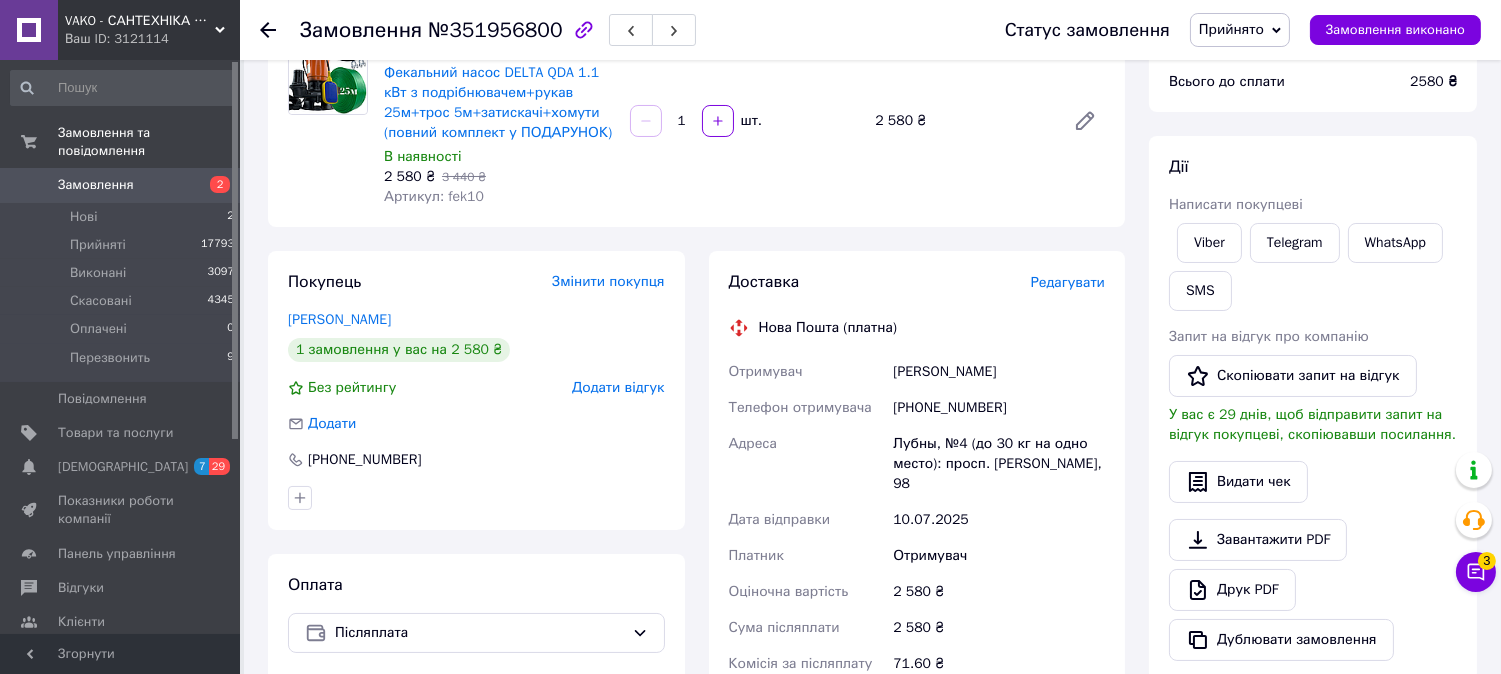 scroll, scrollTop: 222, scrollLeft: 0, axis: vertical 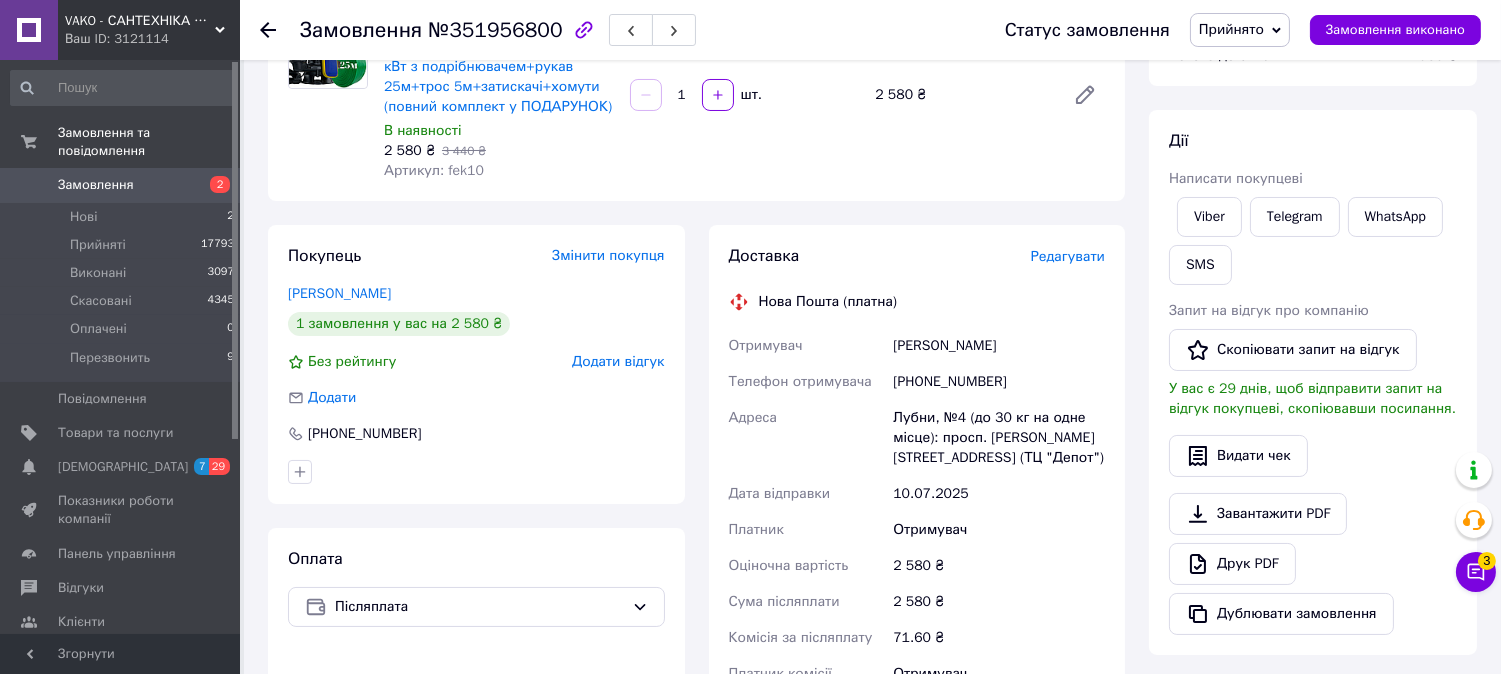 drag, startPoint x: 896, startPoint y: 343, endPoint x: 1062, endPoint y: 337, distance: 166.1084 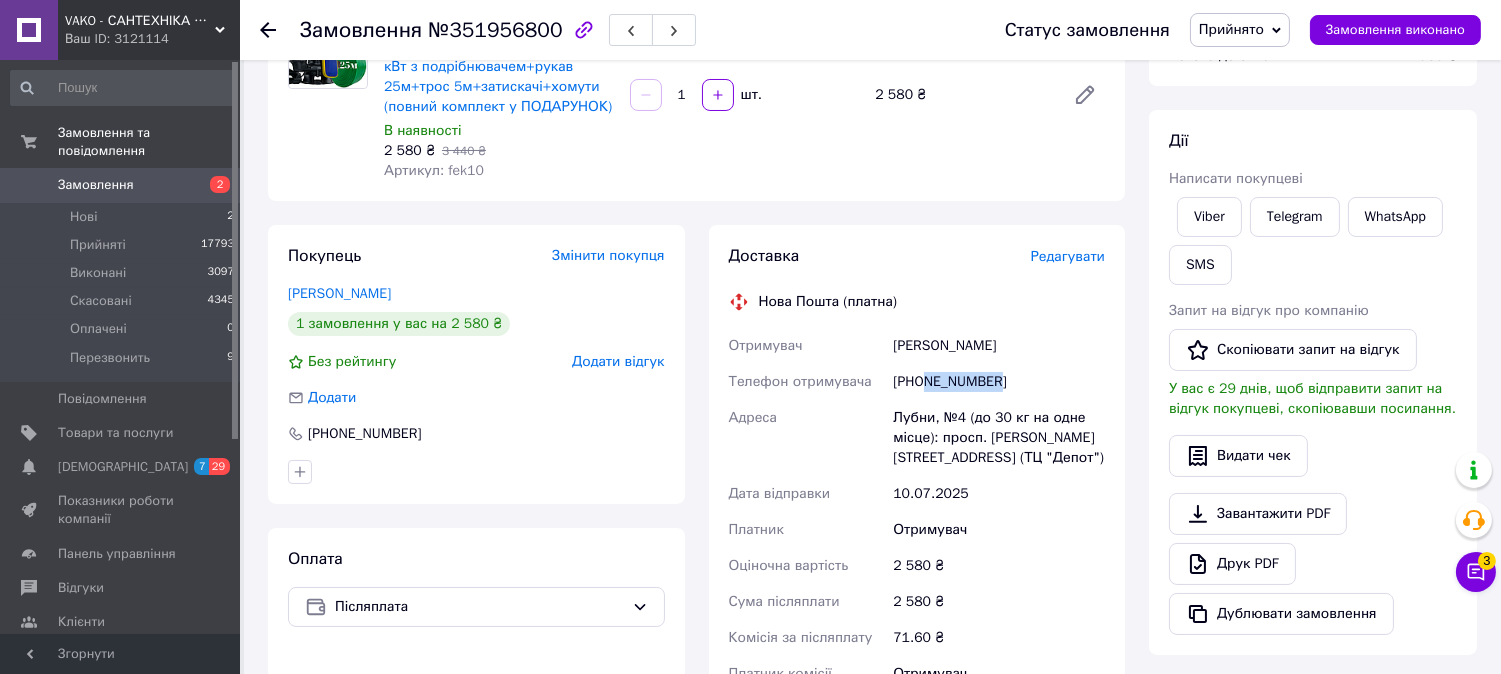 drag, startPoint x: 926, startPoint y: 375, endPoint x: 1057, endPoint y: 378, distance: 131.03435 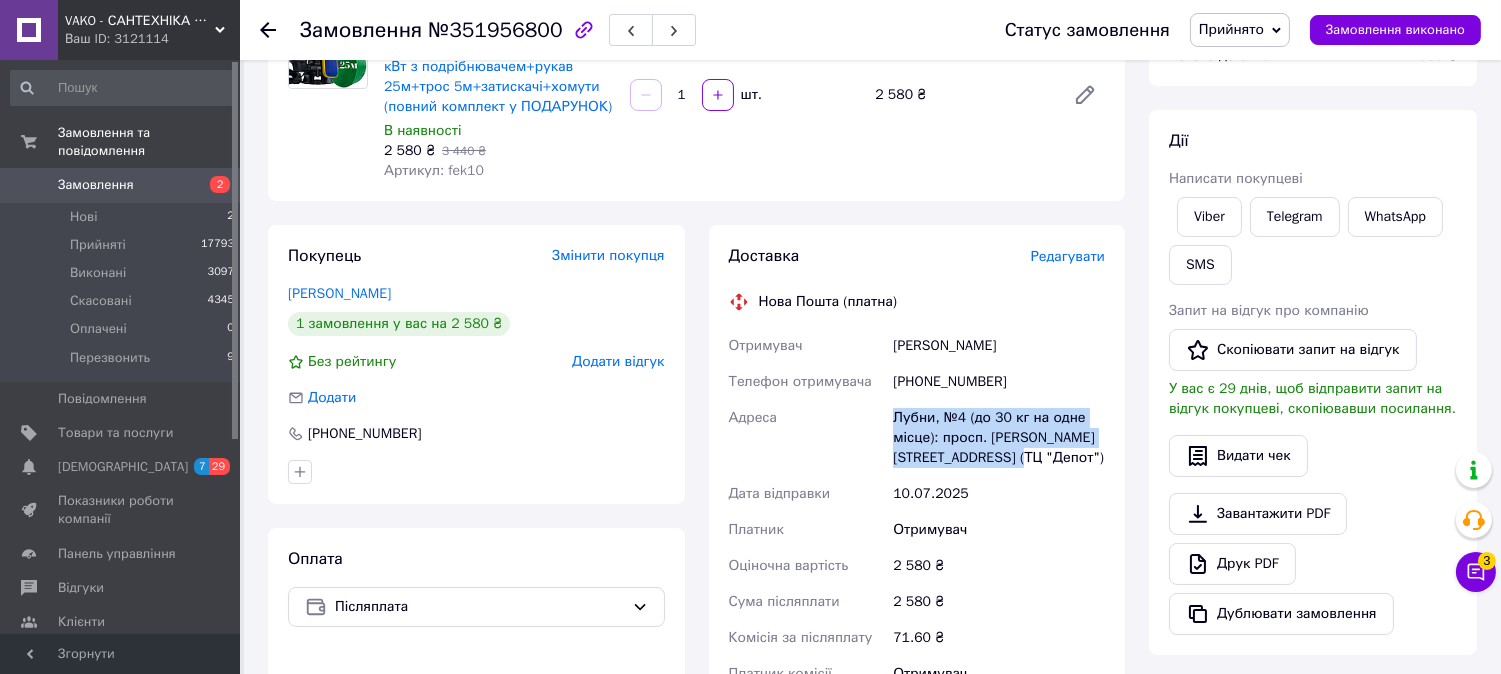 drag, startPoint x: 897, startPoint y: 415, endPoint x: 995, endPoint y: 454, distance: 105.47511 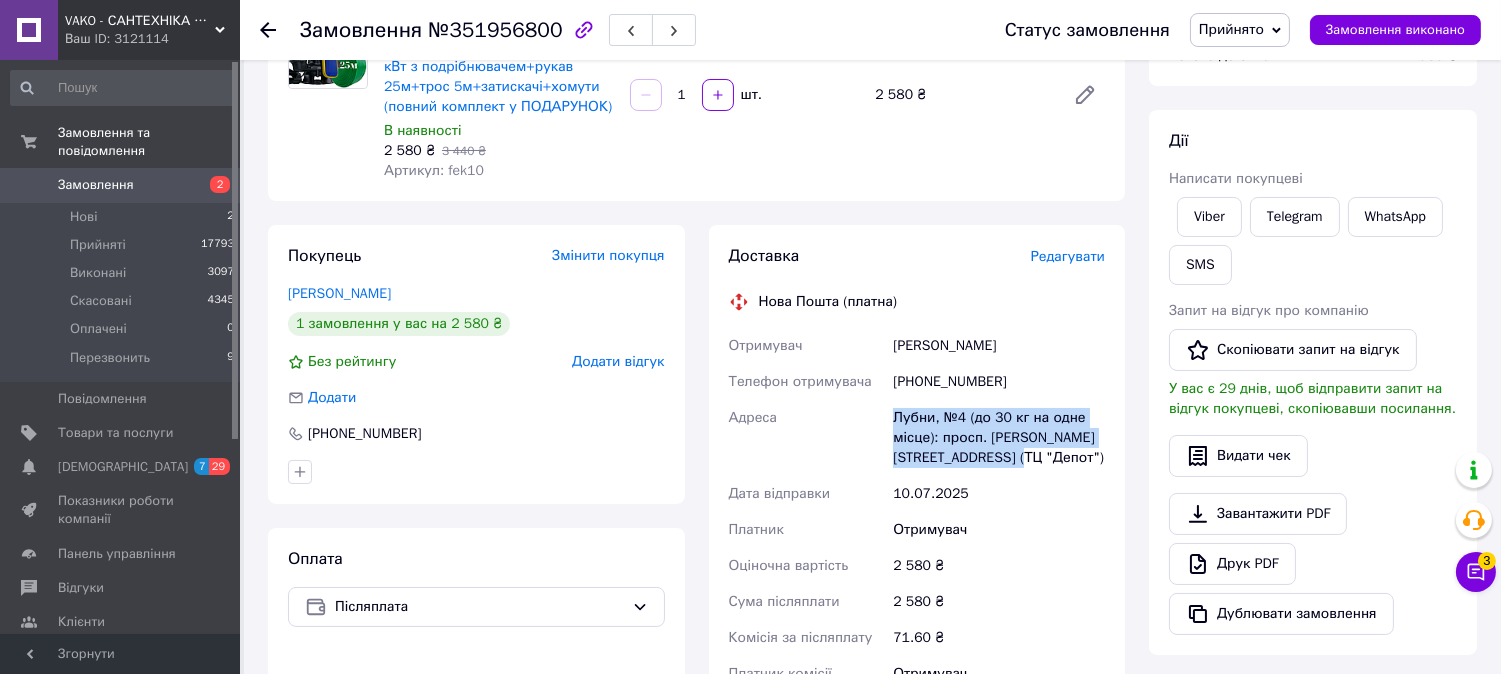 click on "Лубни, №4 (до 30 кг на одне місце): просп. Володимирський, 98 (ТЦ "Депот")" at bounding box center [999, 438] 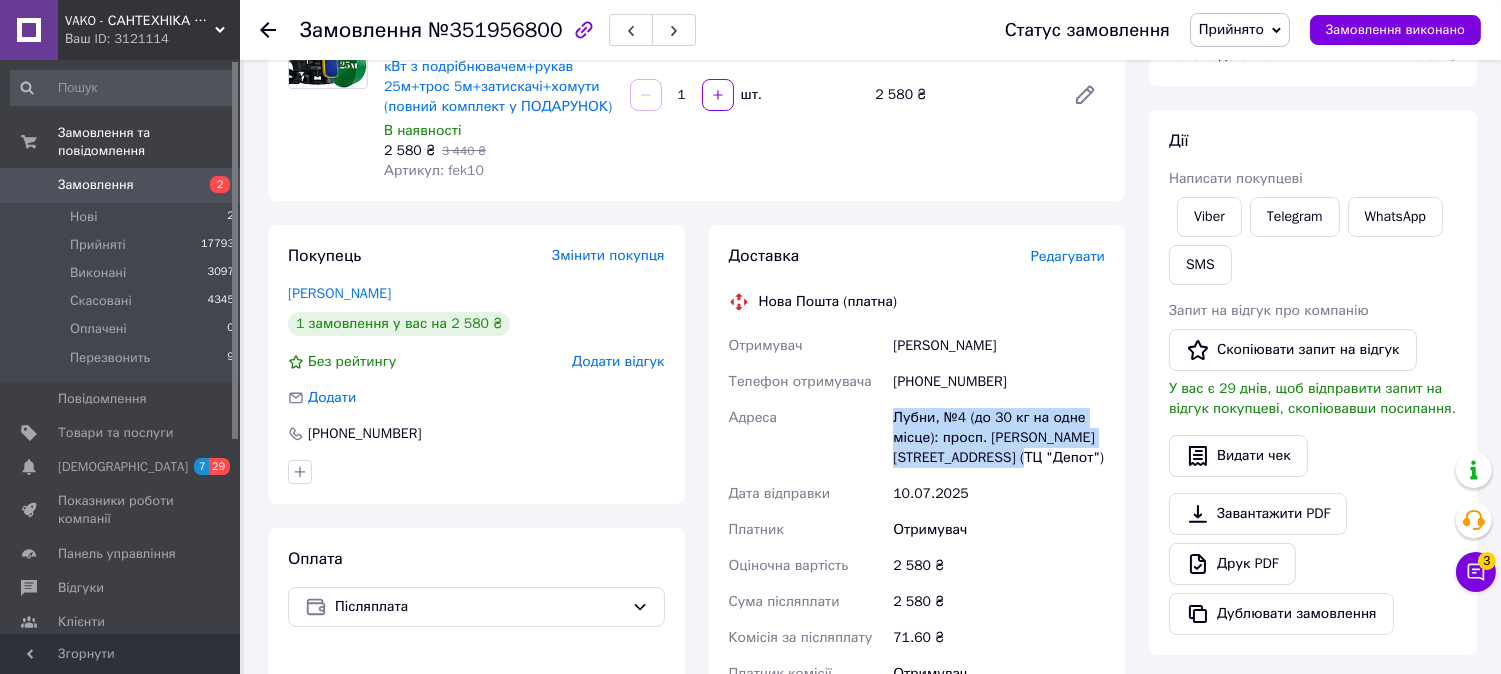 scroll, scrollTop: 0, scrollLeft: 0, axis: both 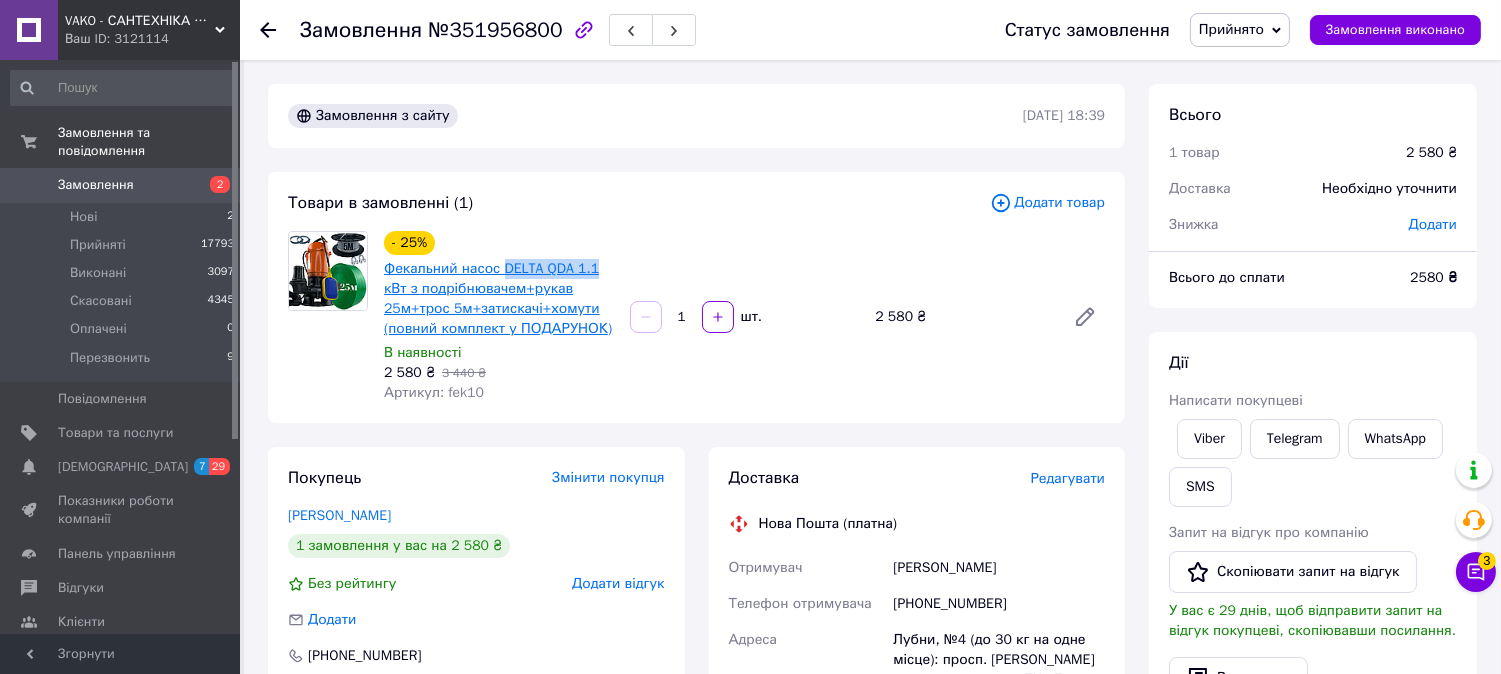 drag, startPoint x: 606, startPoint y: 262, endPoint x: 500, endPoint y: 271, distance: 106.381386 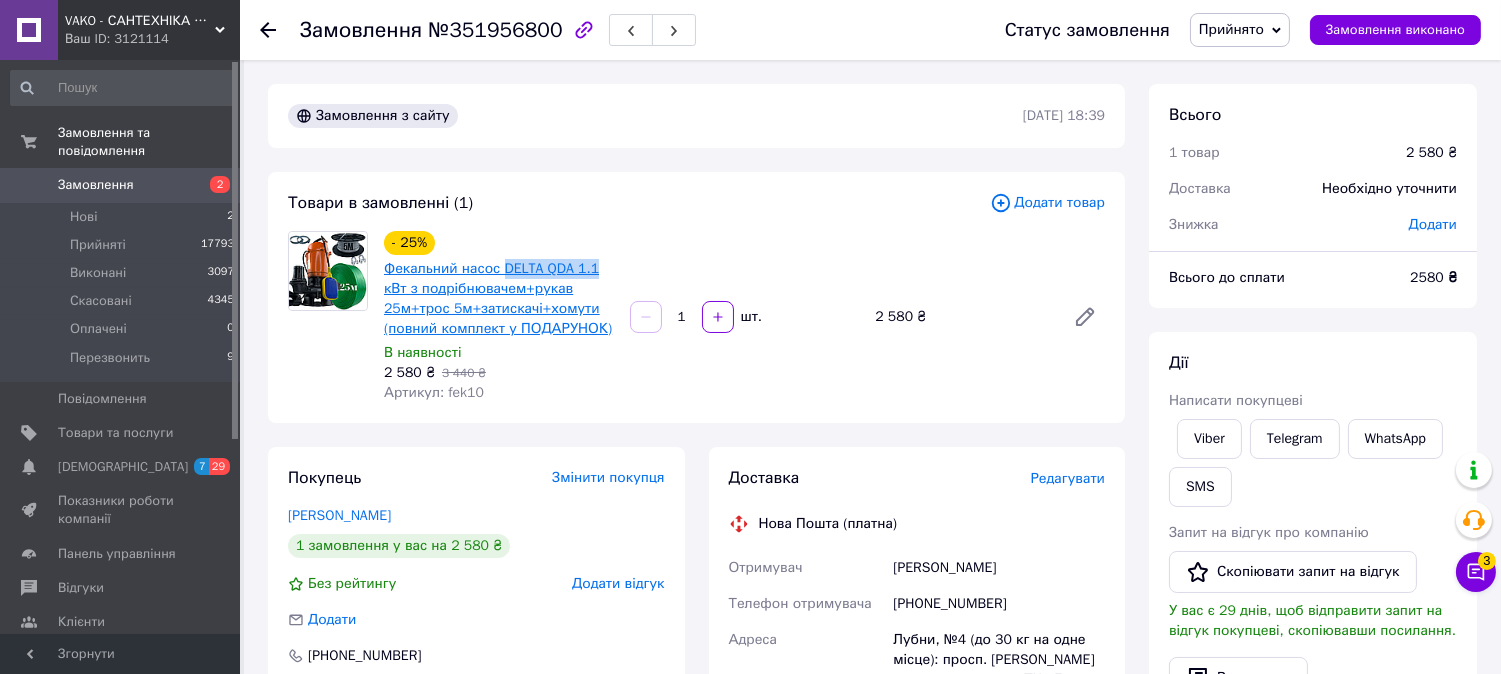 click on "Фекальний насос DELTA QDA 1.1 кВт з подрібнювачем+рукав 25м+трос 5м+затискачі+хомути (повний комплект у ПОДАРУНОК)" at bounding box center [499, 299] 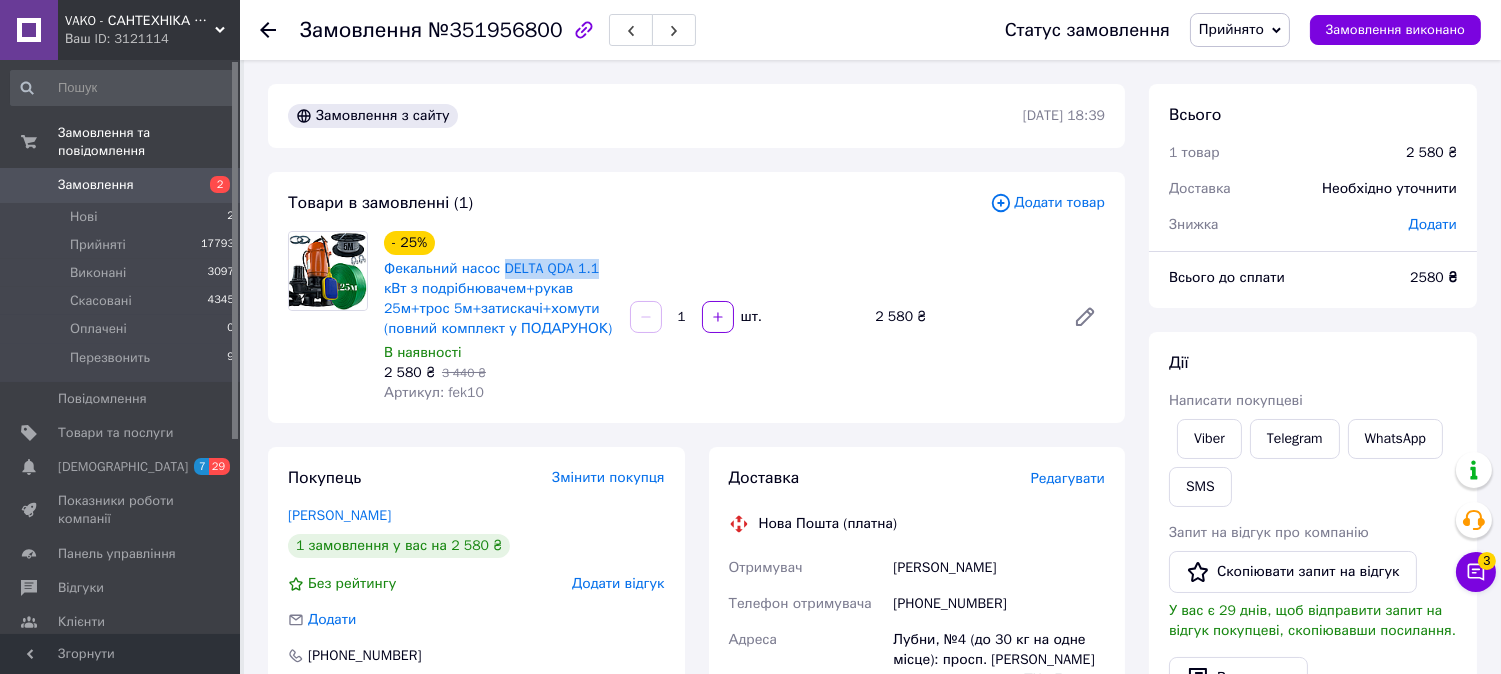 copy on "DELTA QDA 1.1" 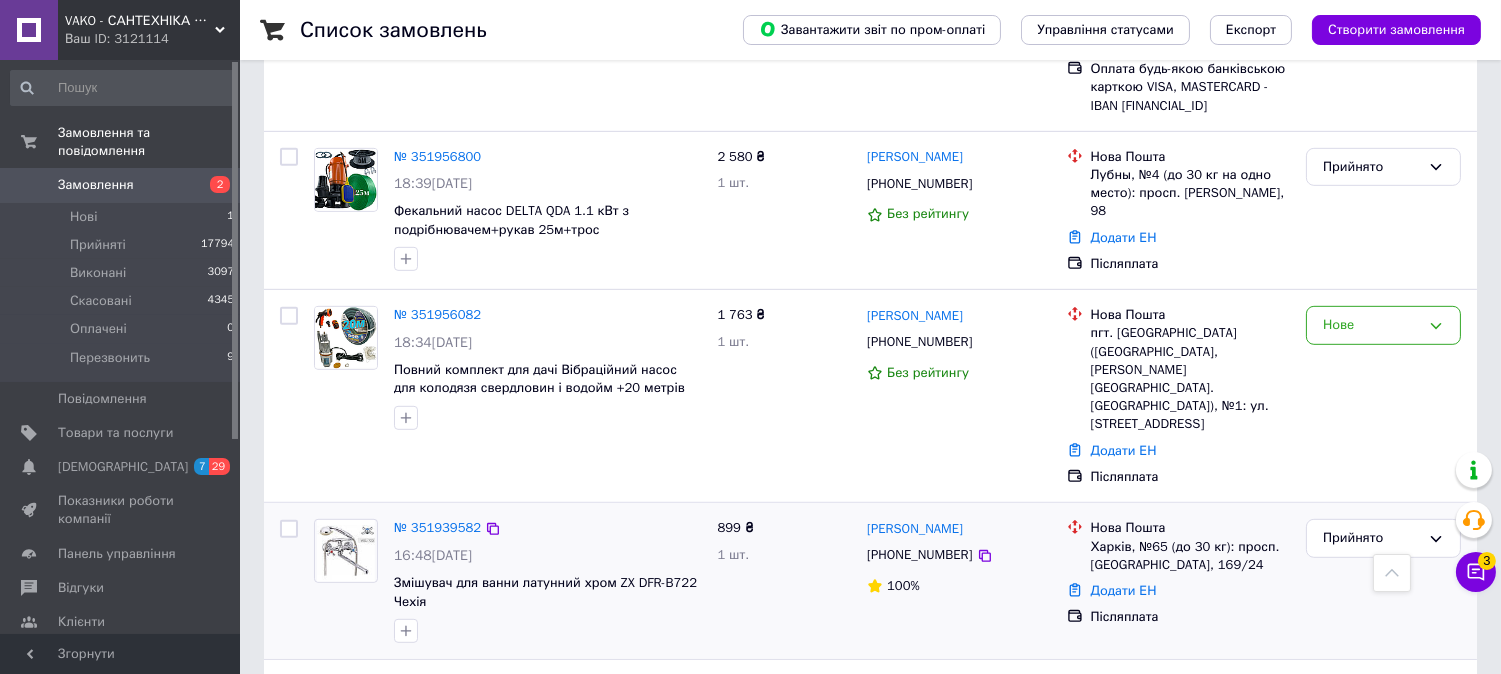 scroll, scrollTop: 1888, scrollLeft: 0, axis: vertical 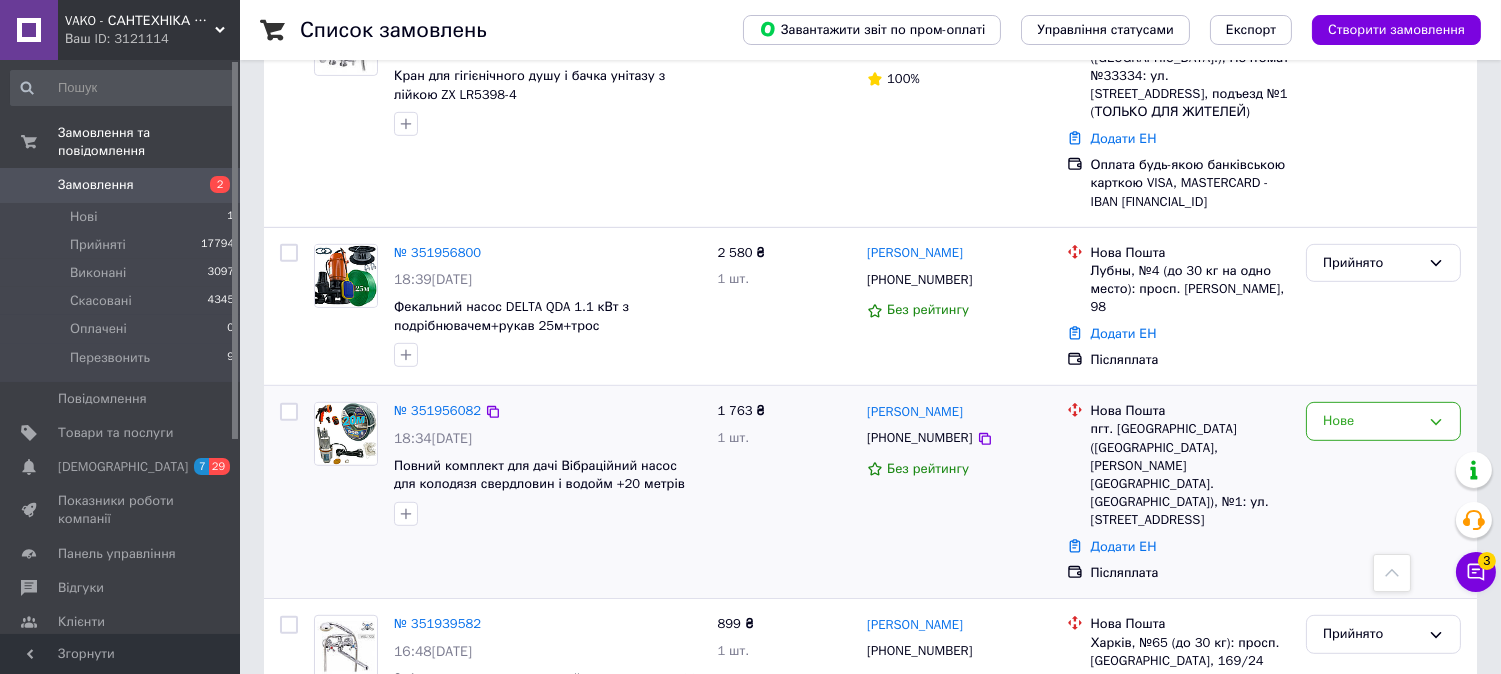click at bounding box center (346, 434) 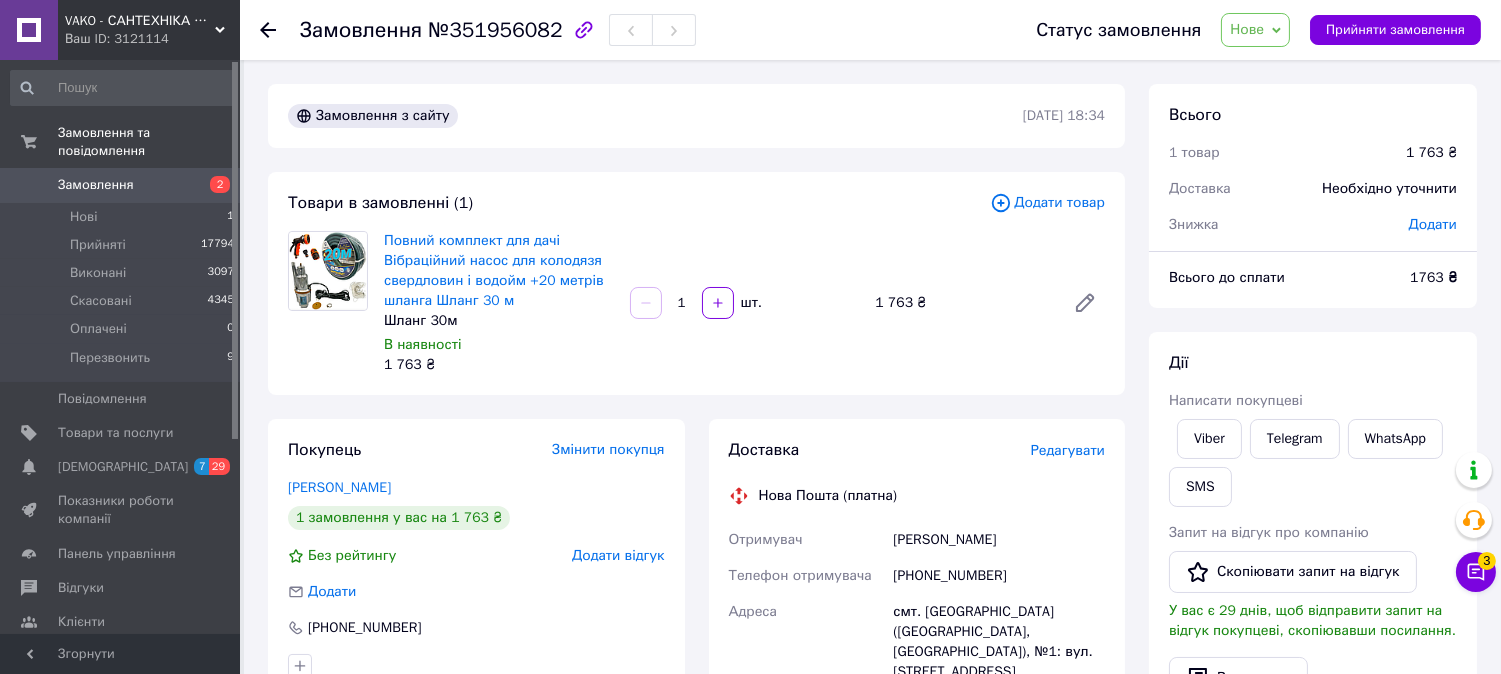 scroll, scrollTop: 111, scrollLeft: 0, axis: vertical 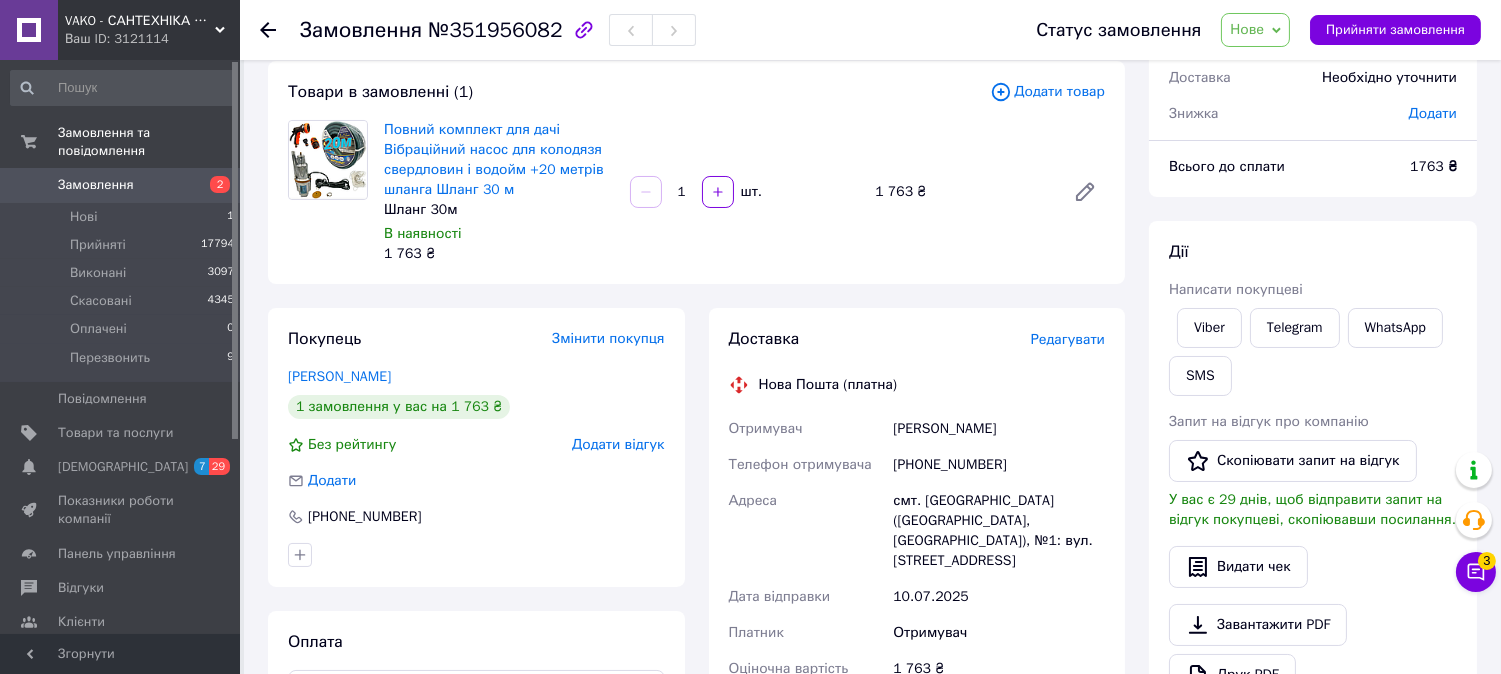 drag, startPoint x: 895, startPoint y: 428, endPoint x: 1006, endPoint y: 424, distance: 111.07205 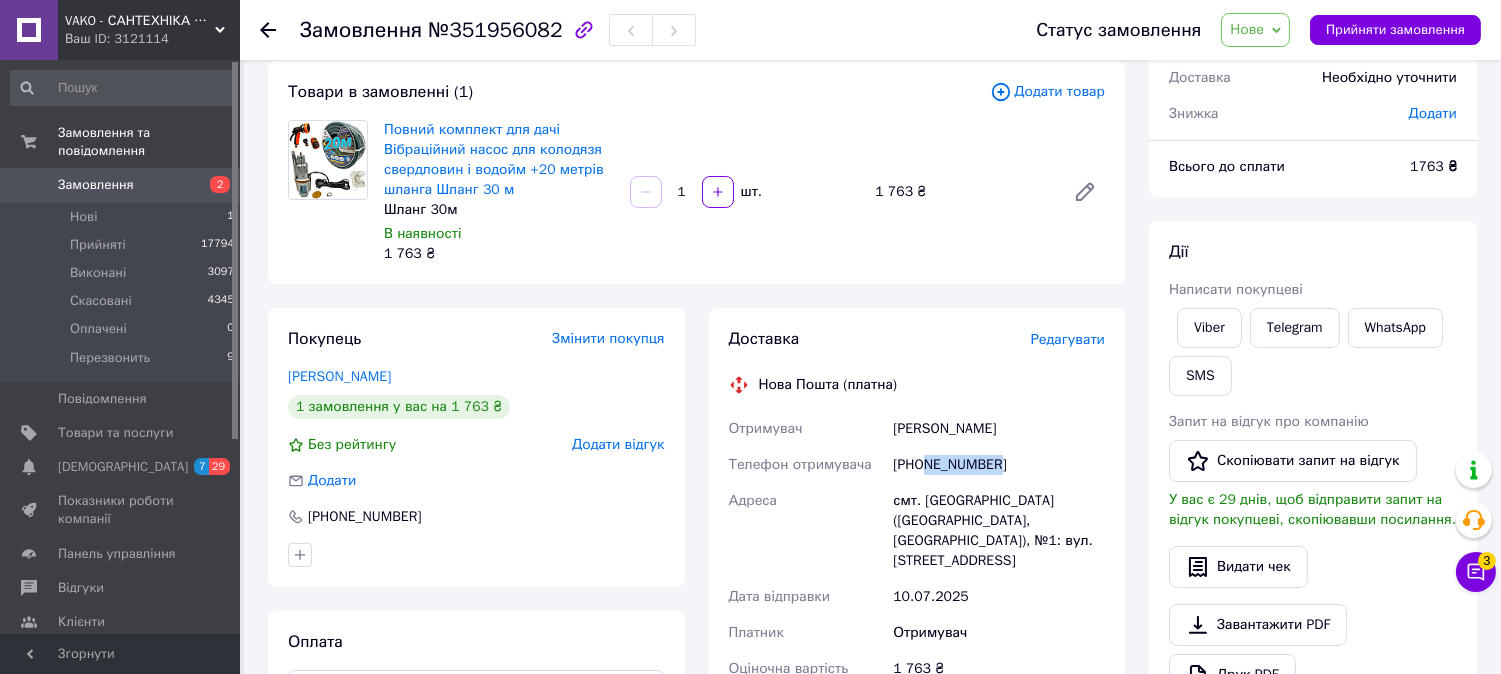 drag, startPoint x: 925, startPoint y: 468, endPoint x: 1027, endPoint y: 468, distance: 102 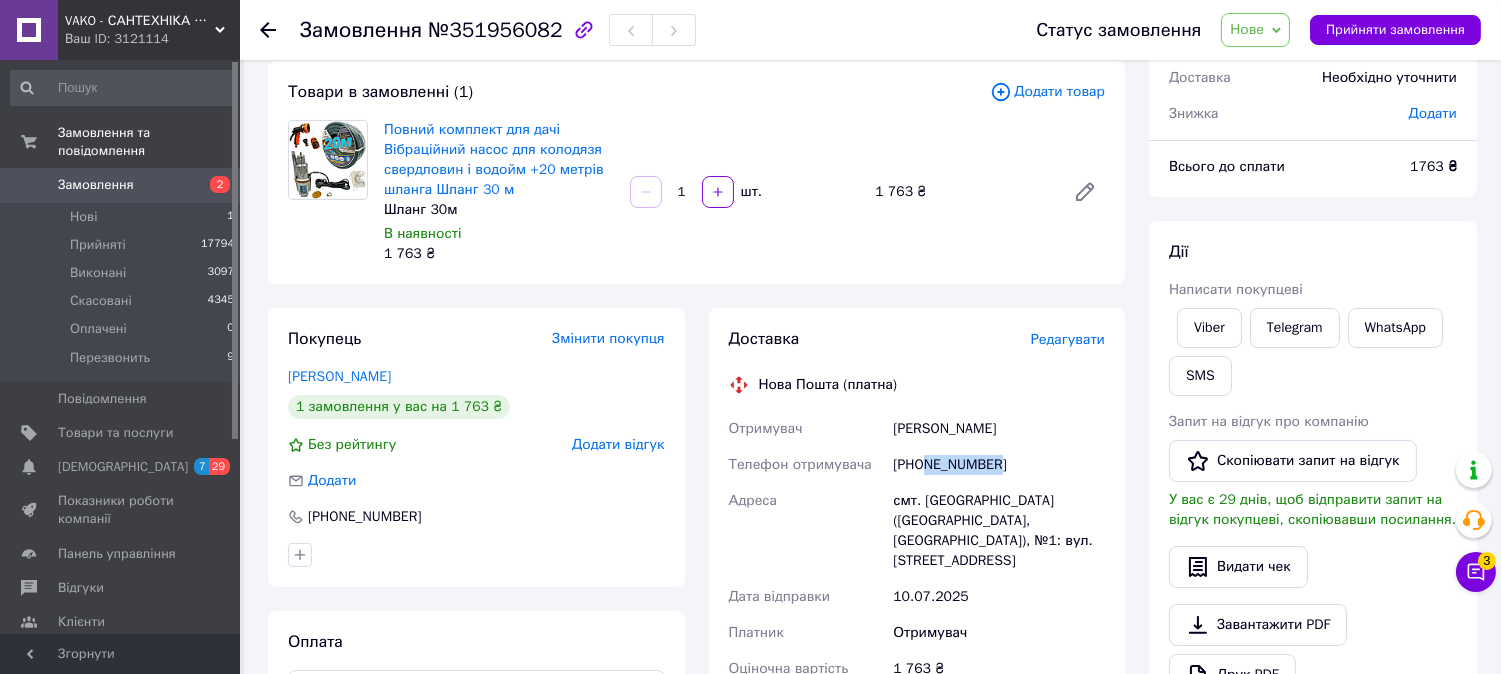 drag, startPoint x: 894, startPoint y: 501, endPoint x: 1086, endPoint y: 587, distance: 210.3806 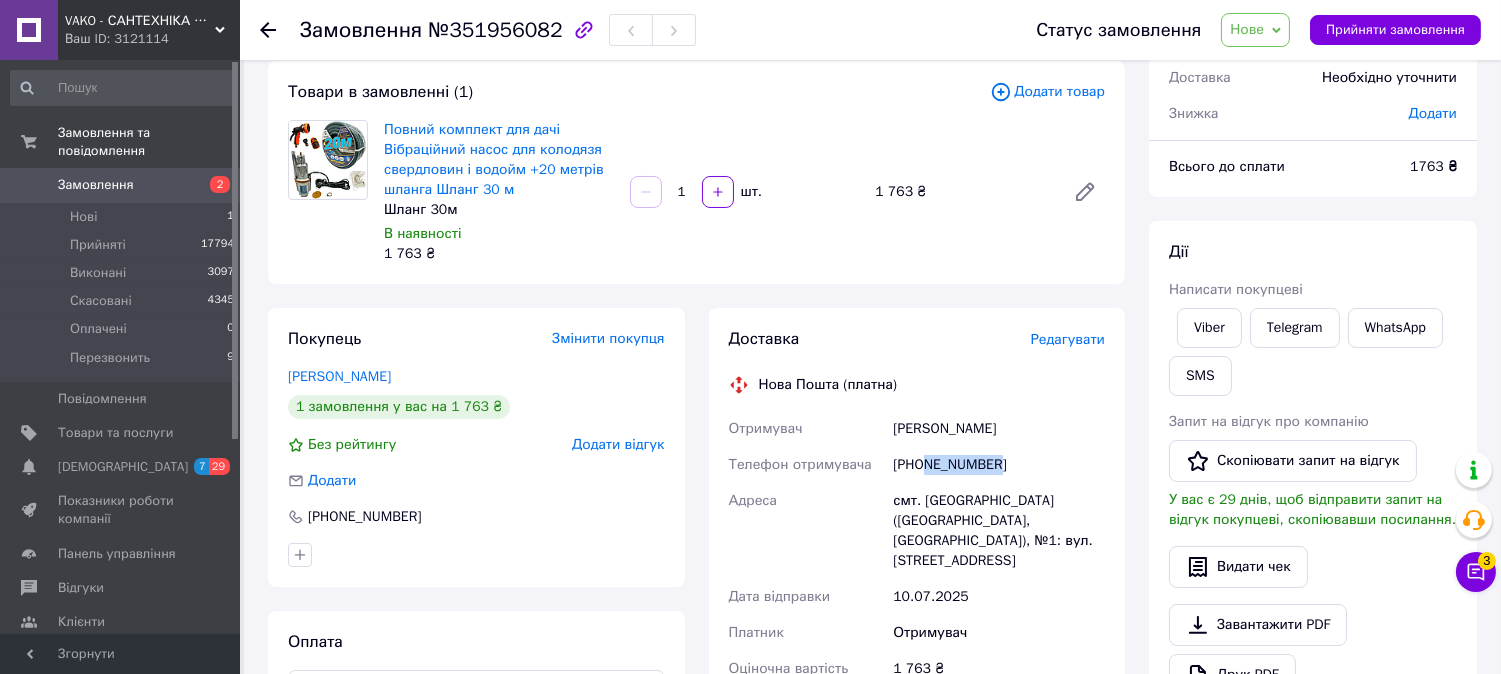 click on "смт. [GEOGRAPHIC_DATA] ([GEOGRAPHIC_DATA], [GEOGRAPHIC_DATA]), №1: вул. [STREET_ADDRESS]" at bounding box center (999, 531) 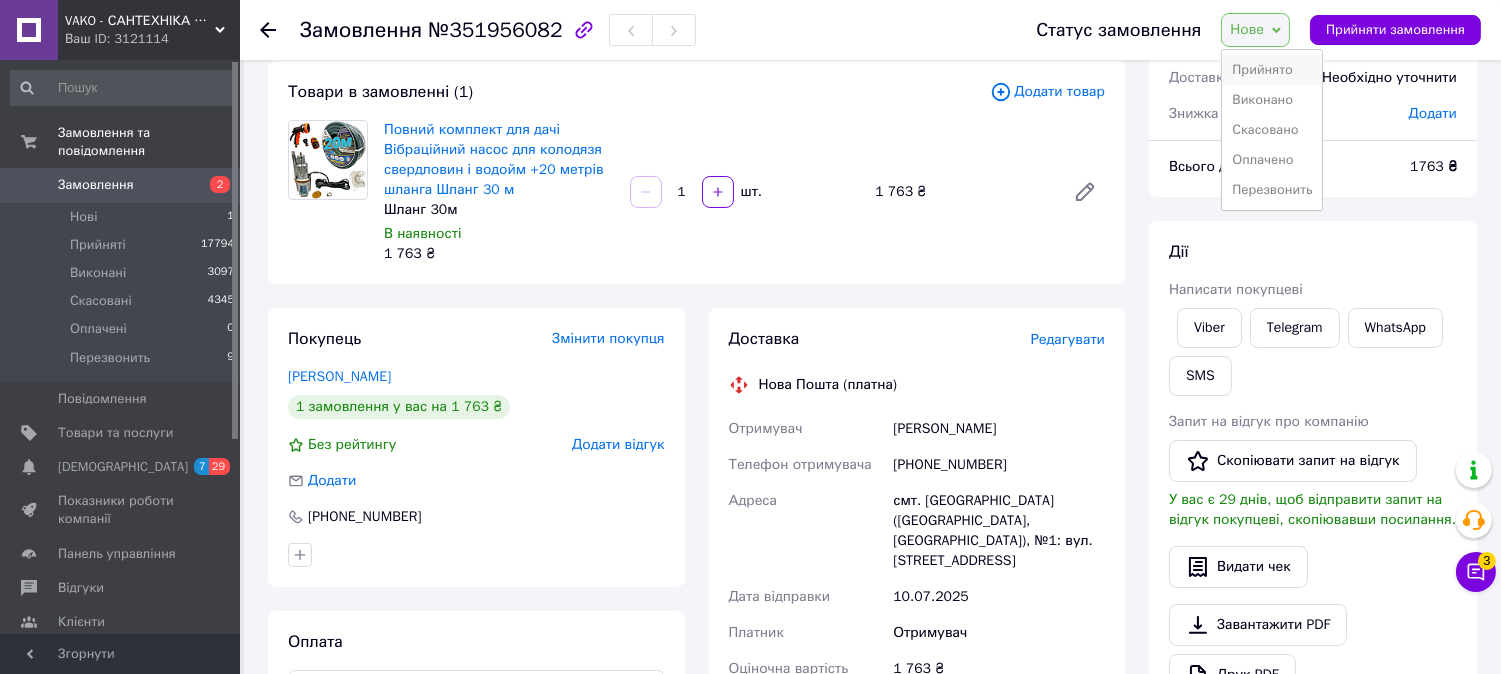 click on "Прийнято" at bounding box center (1272, 70) 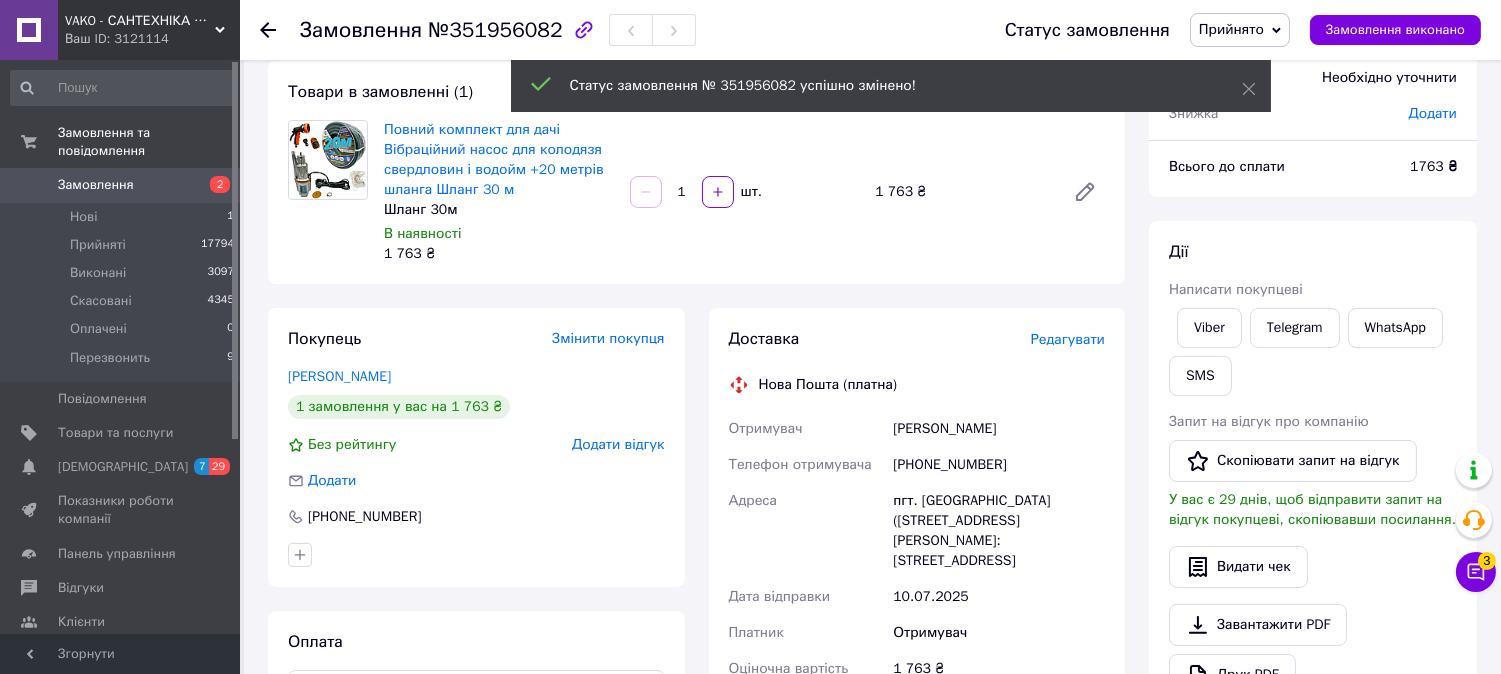 click on "Замовлення" at bounding box center [121, 185] 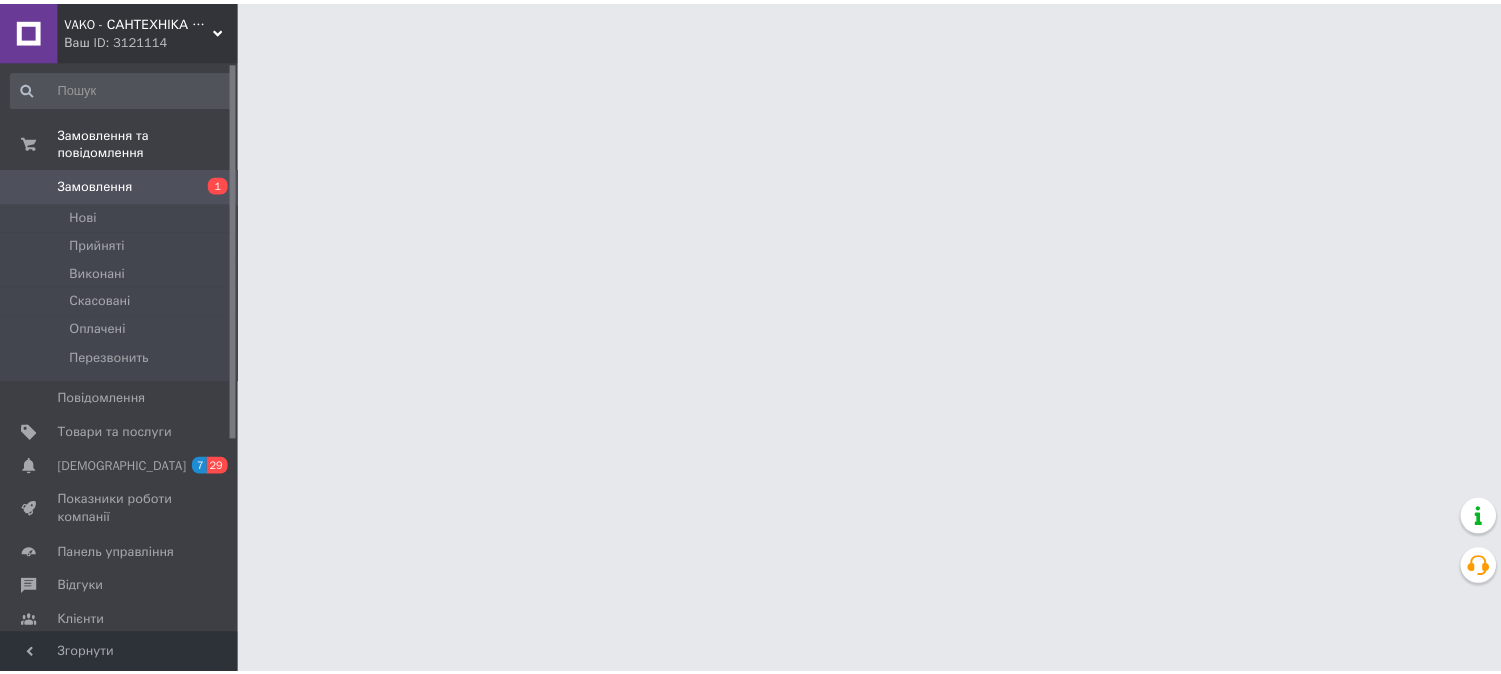 scroll, scrollTop: 0, scrollLeft: 0, axis: both 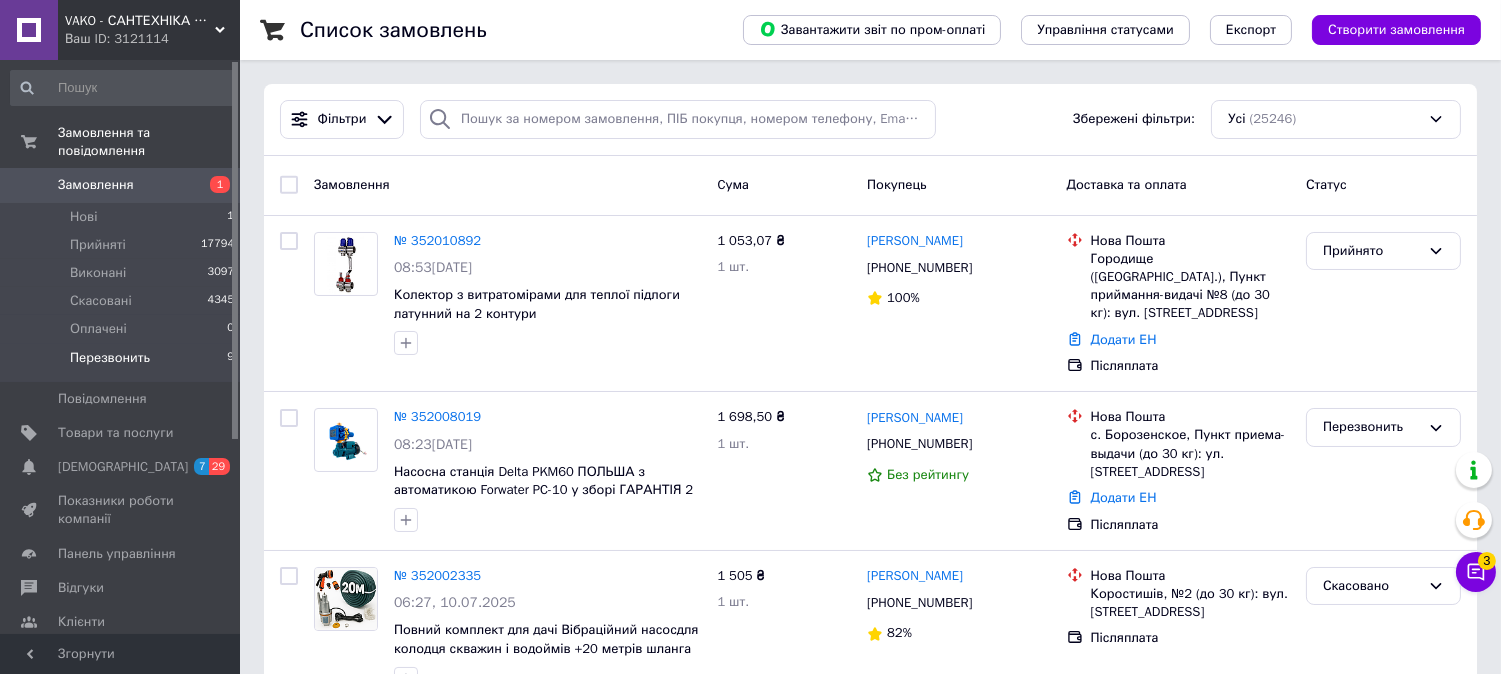 click on "Перезвонить" at bounding box center [110, 358] 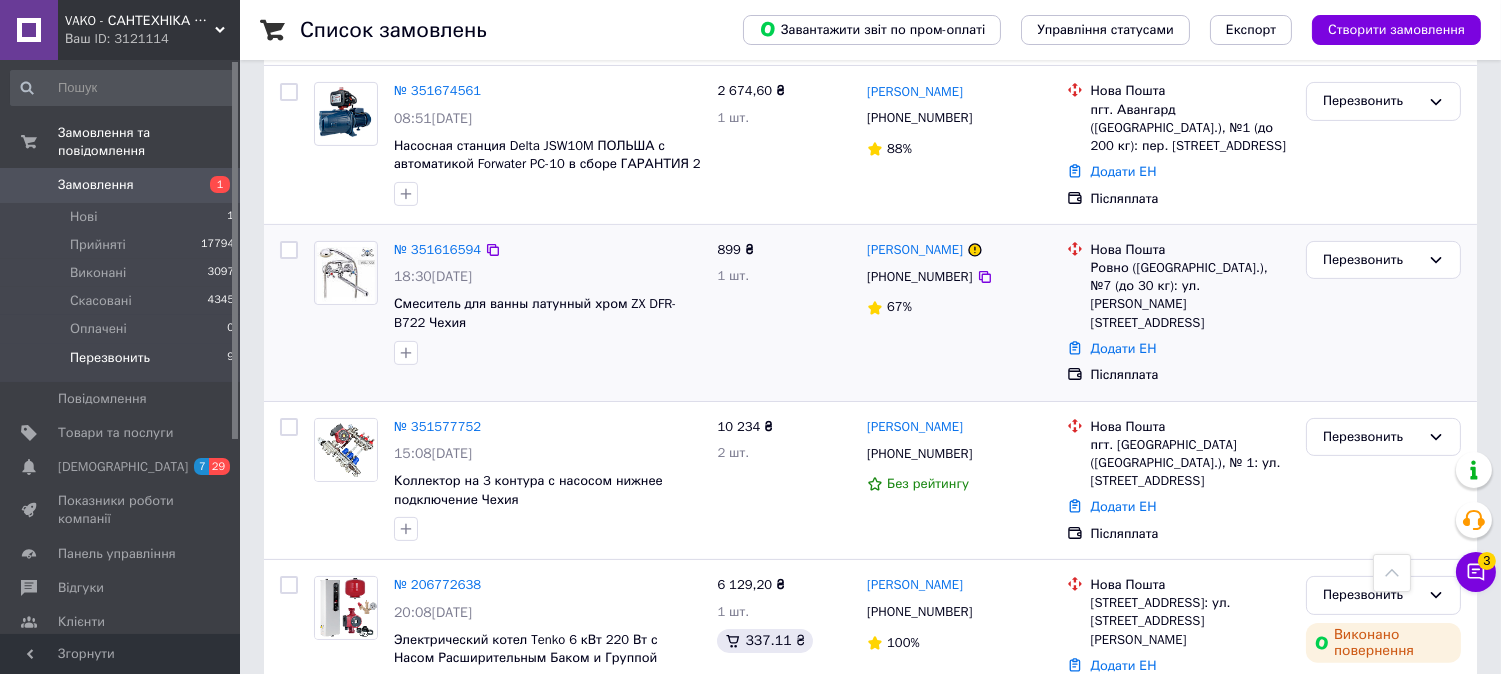 scroll, scrollTop: 1054, scrollLeft: 0, axis: vertical 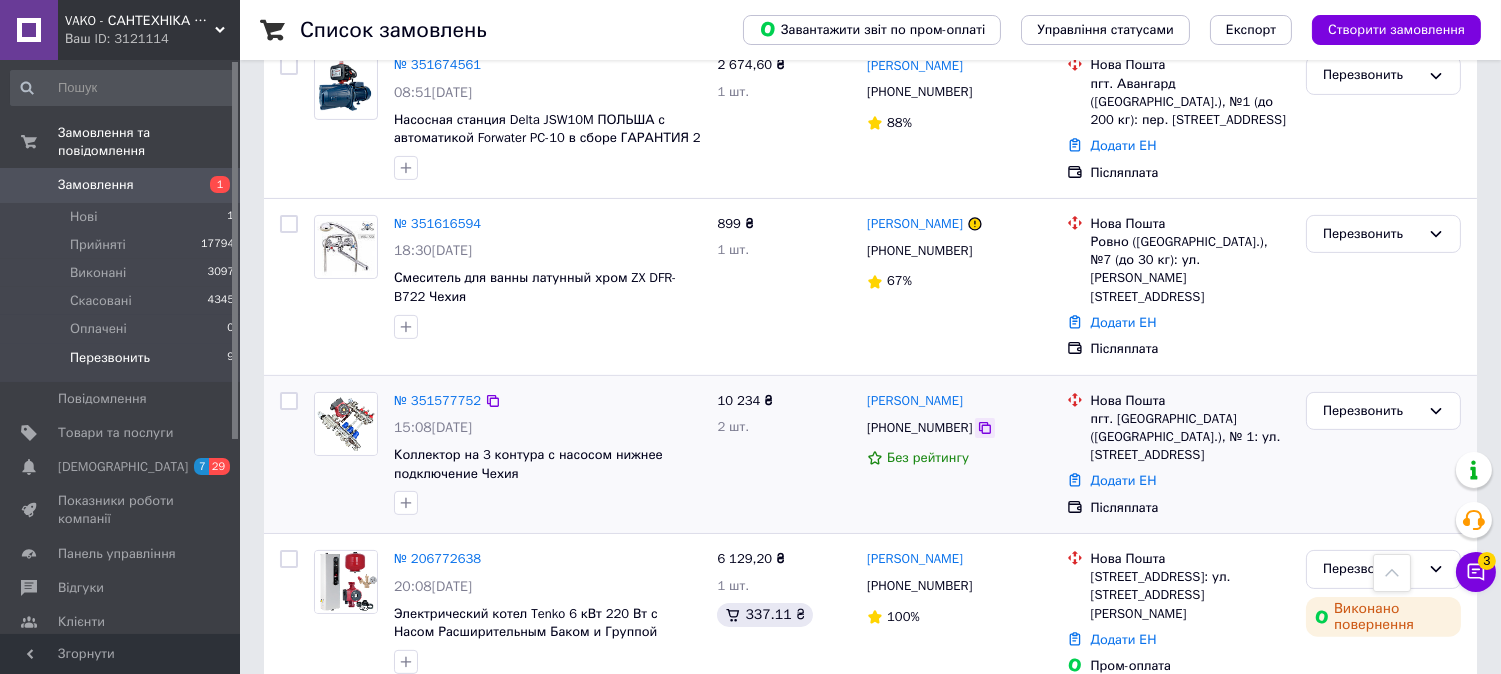 click 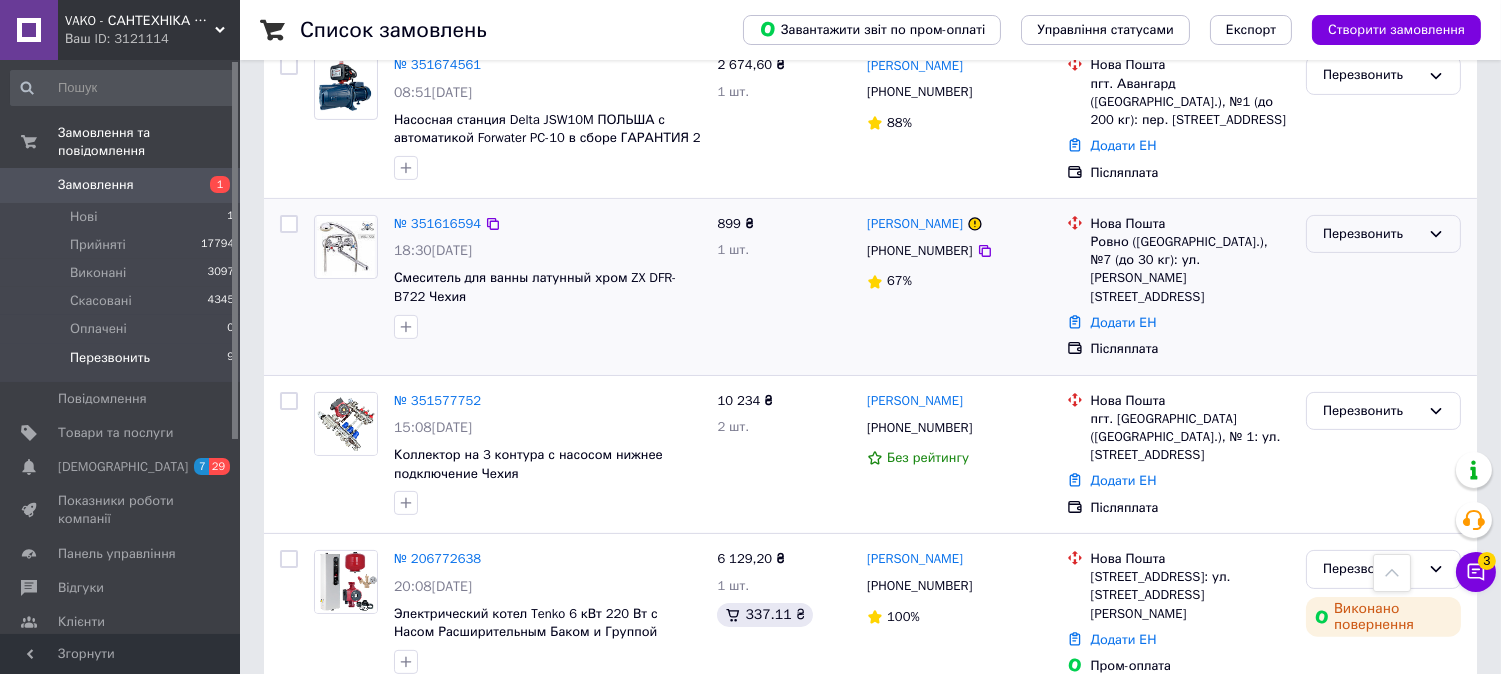 click on "Перезвонить" at bounding box center [1371, 234] 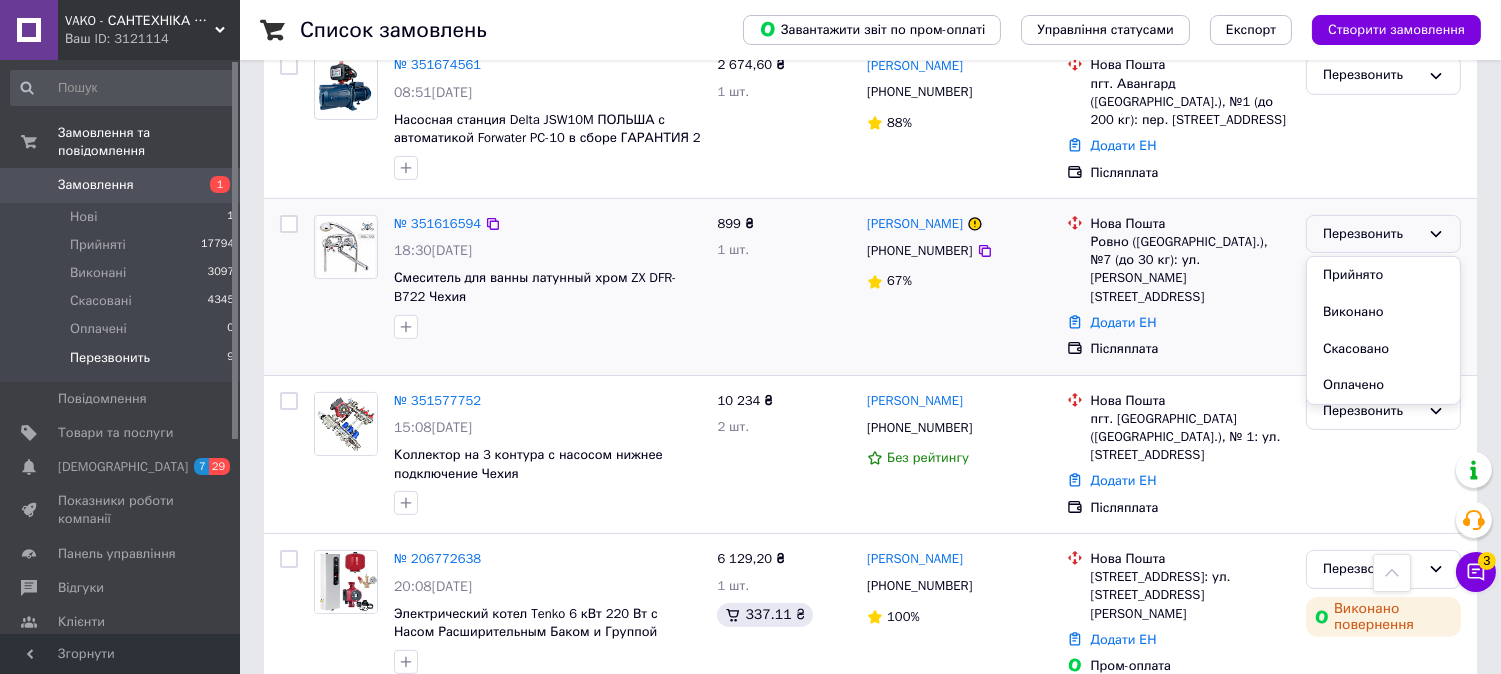 click on "Прийнято" at bounding box center [1383, 275] 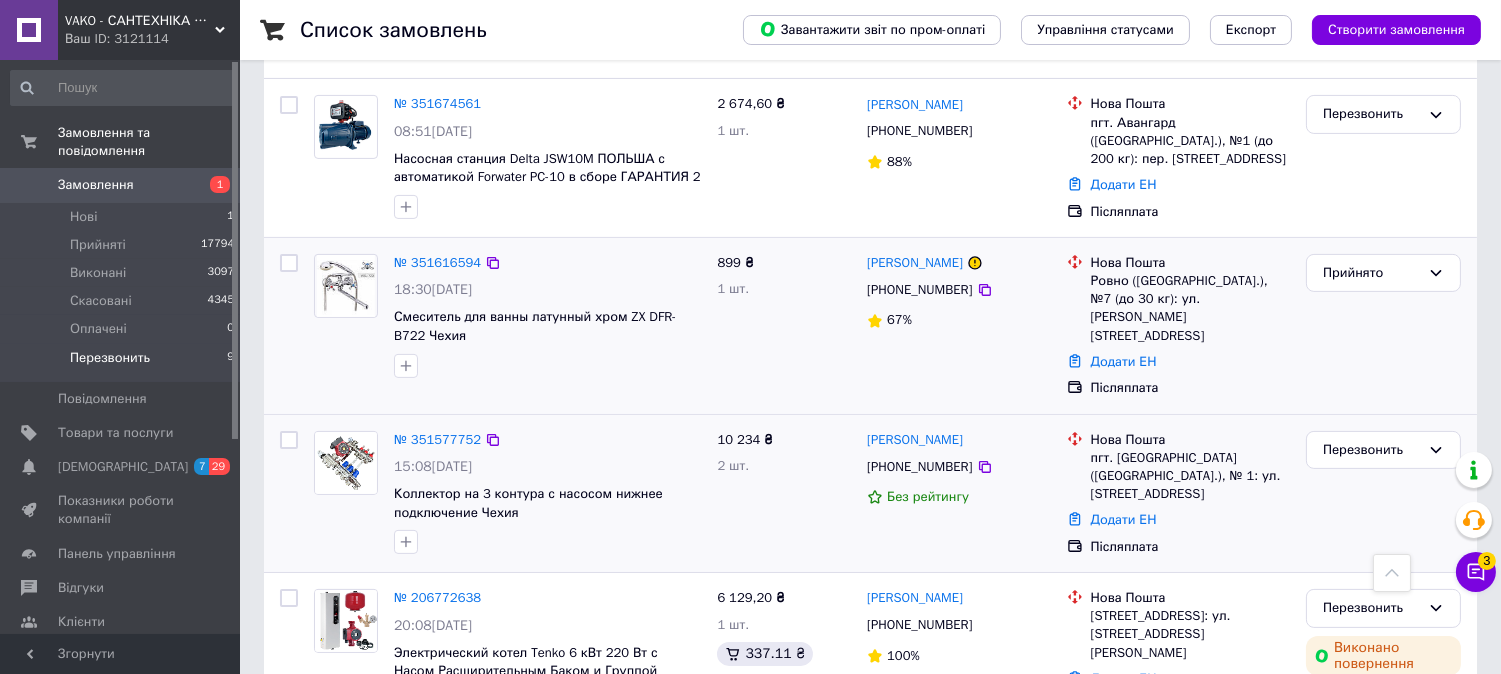 scroll, scrollTop: 1054, scrollLeft: 0, axis: vertical 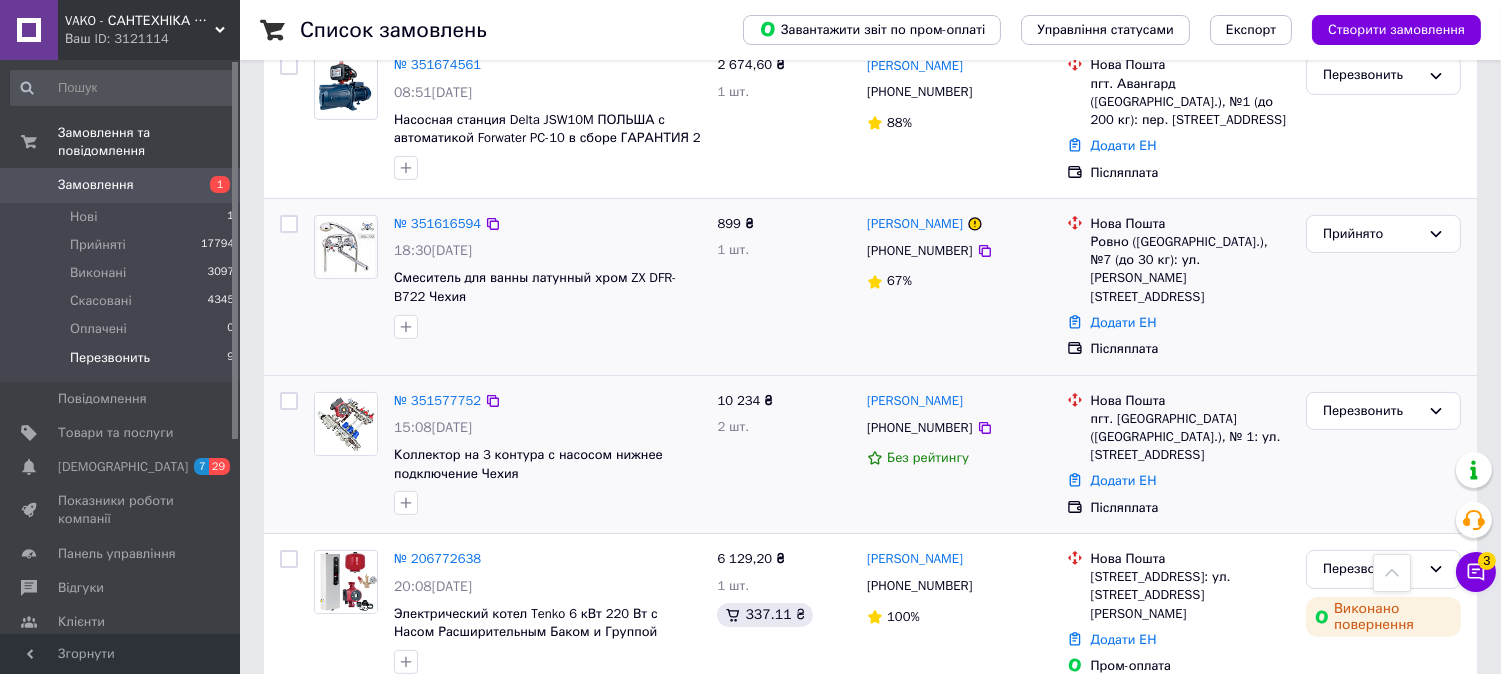 click at bounding box center [346, 424] 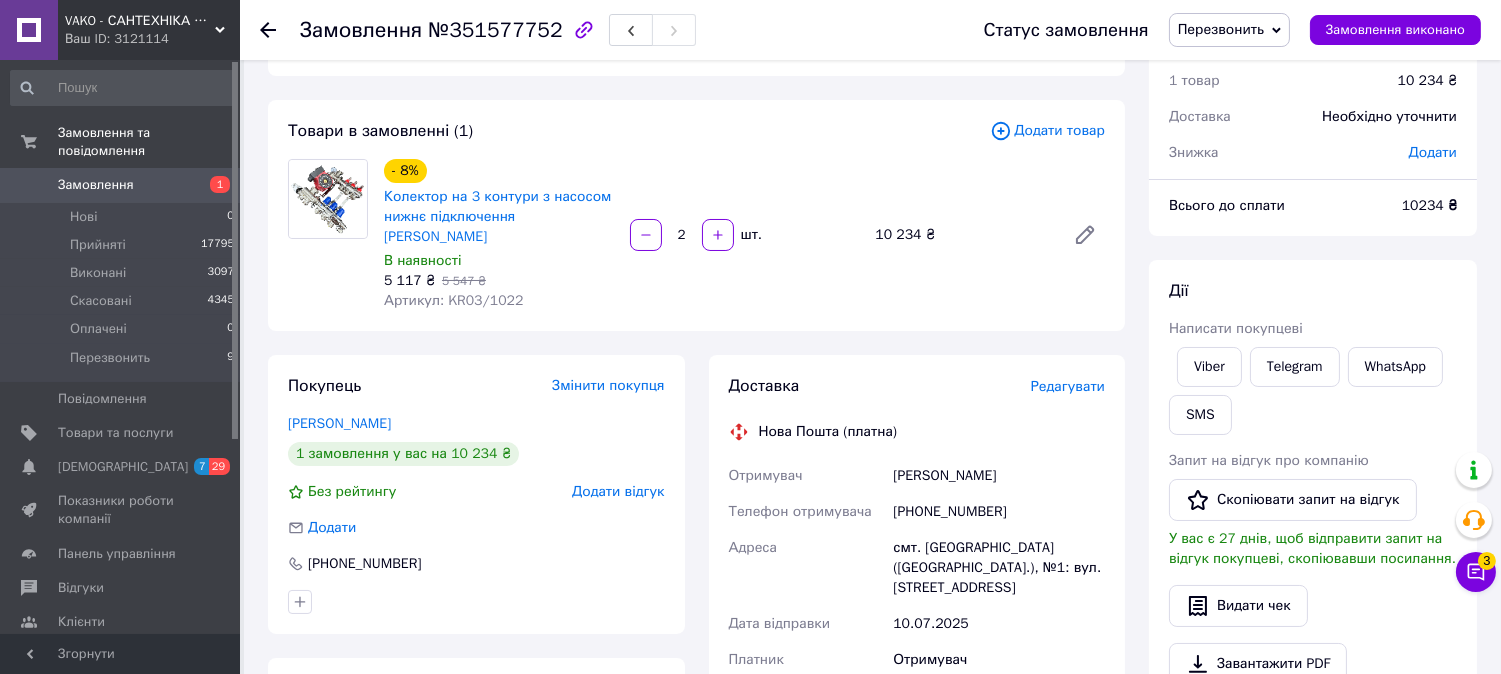scroll, scrollTop: 111, scrollLeft: 0, axis: vertical 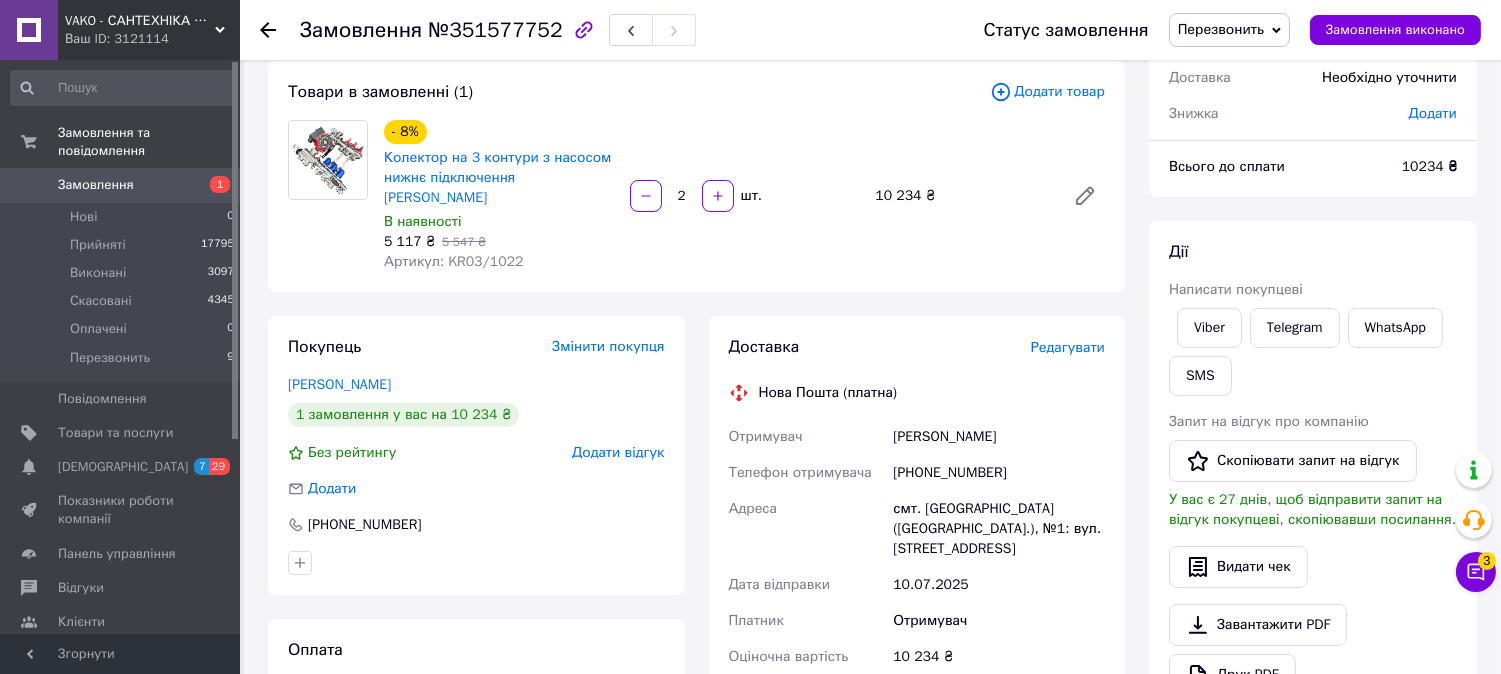 drag, startPoint x: 891, startPoint y: 416, endPoint x: 1071, endPoint y: 427, distance: 180.3358 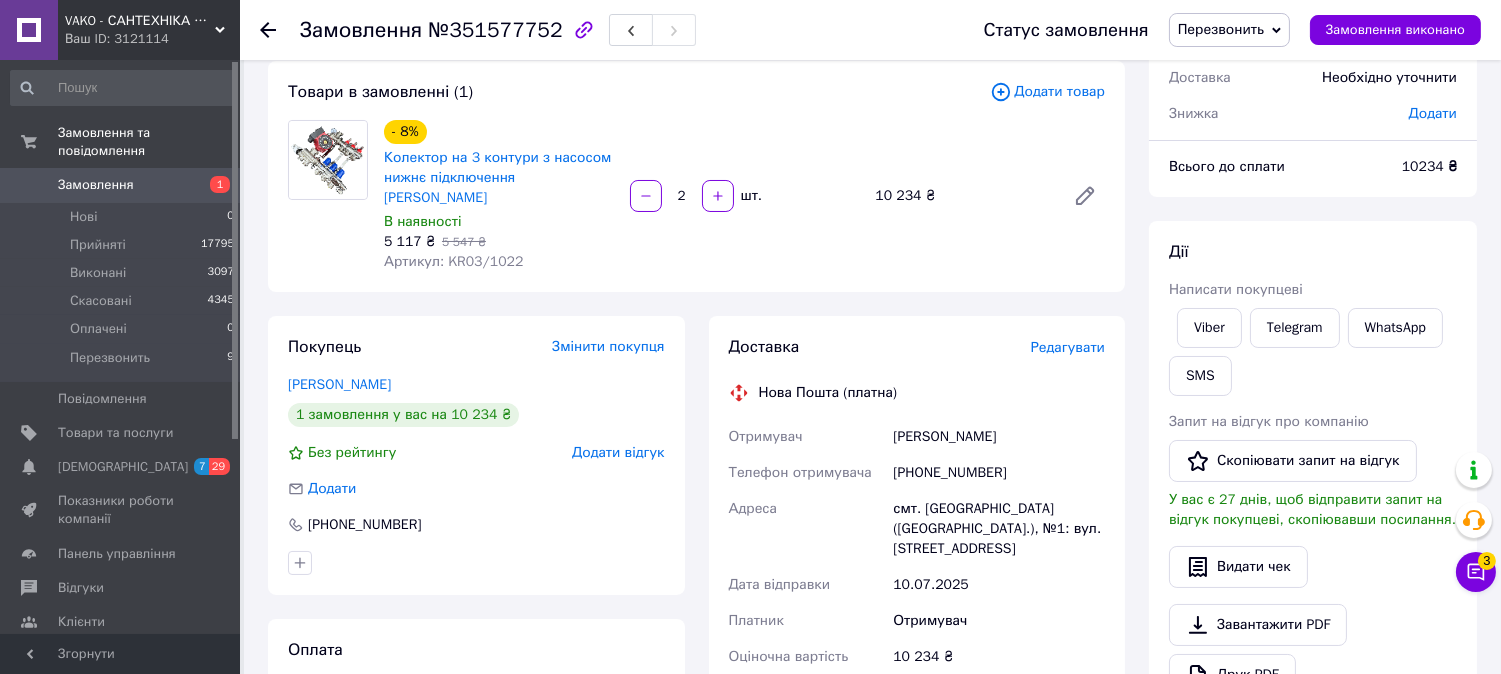 copy on "Тайворбэ Владислав" 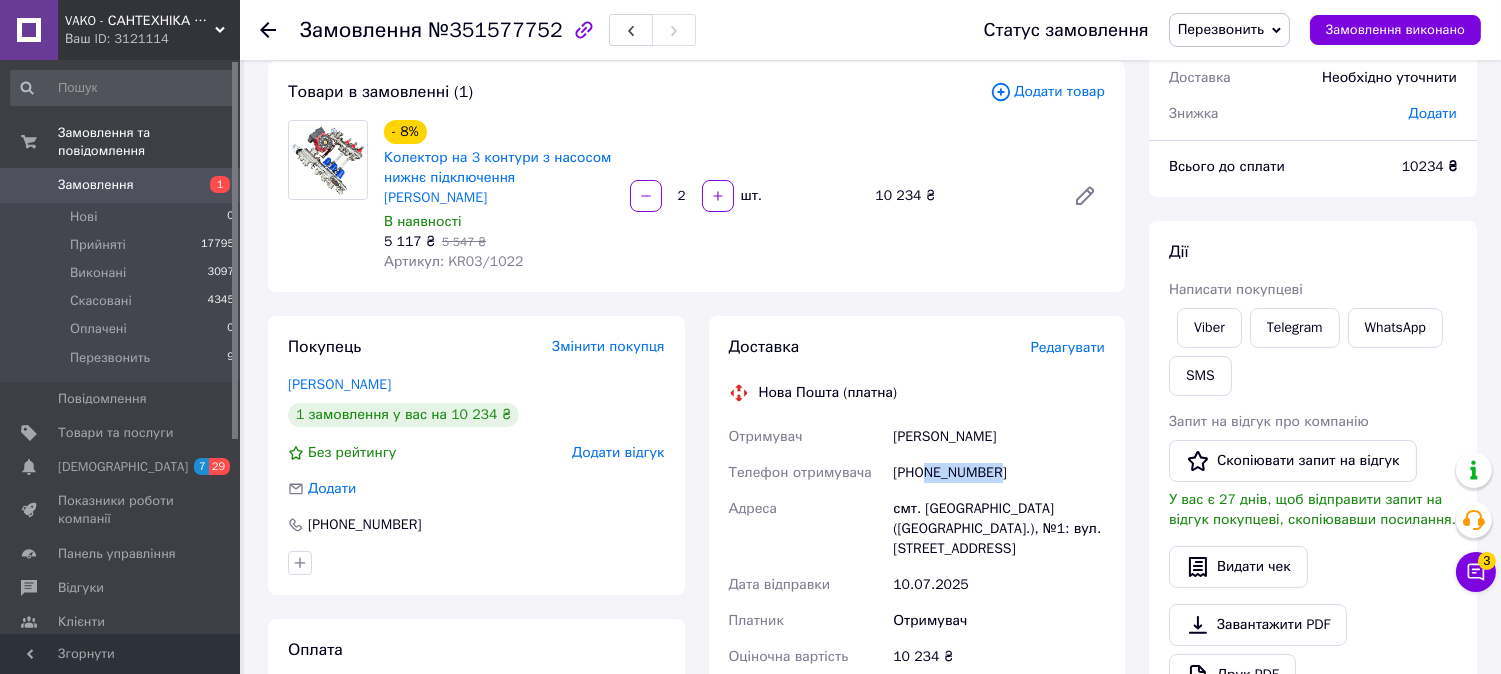drag, startPoint x: 925, startPoint y: 455, endPoint x: 1066, endPoint y: 457, distance: 141.01419 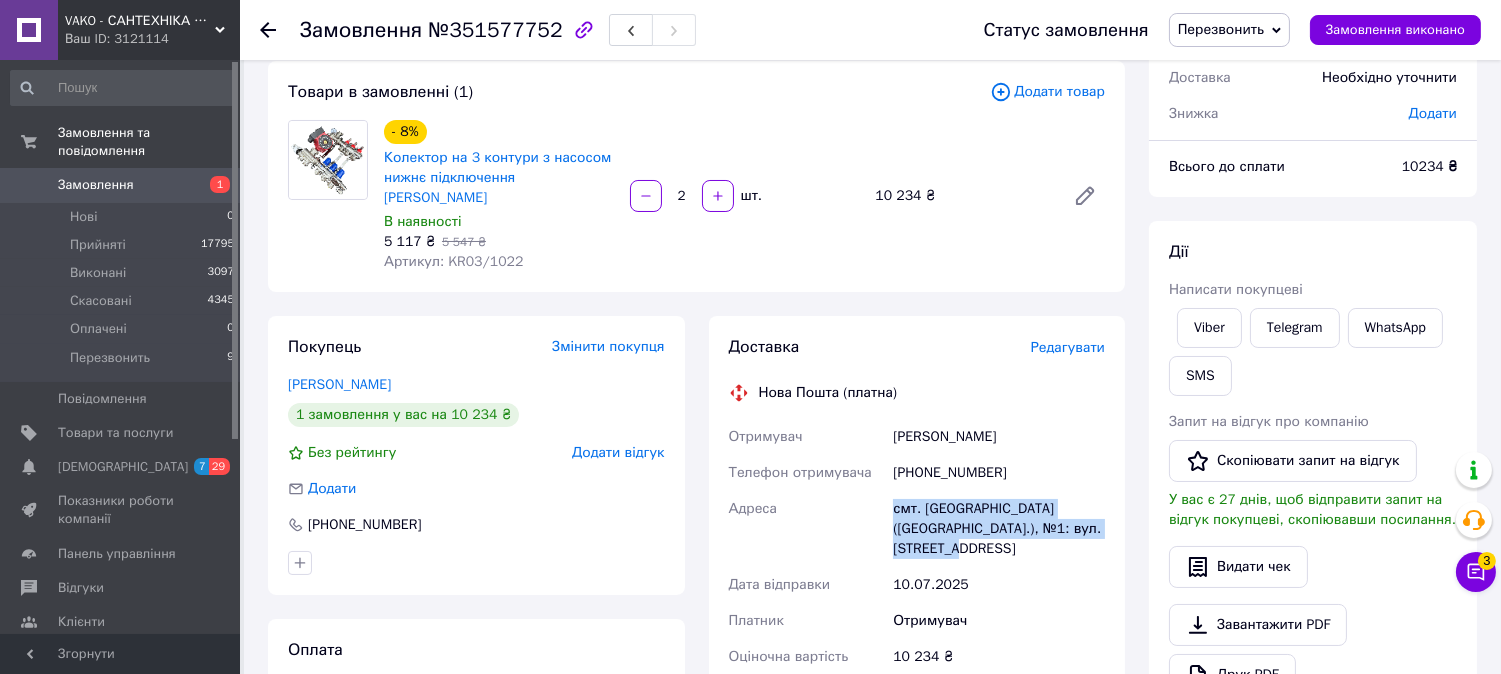 drag, startPoint x: 895, startPoint y: 487, endPoint x: 1054, endPoint y: 522, distance: 162.80664 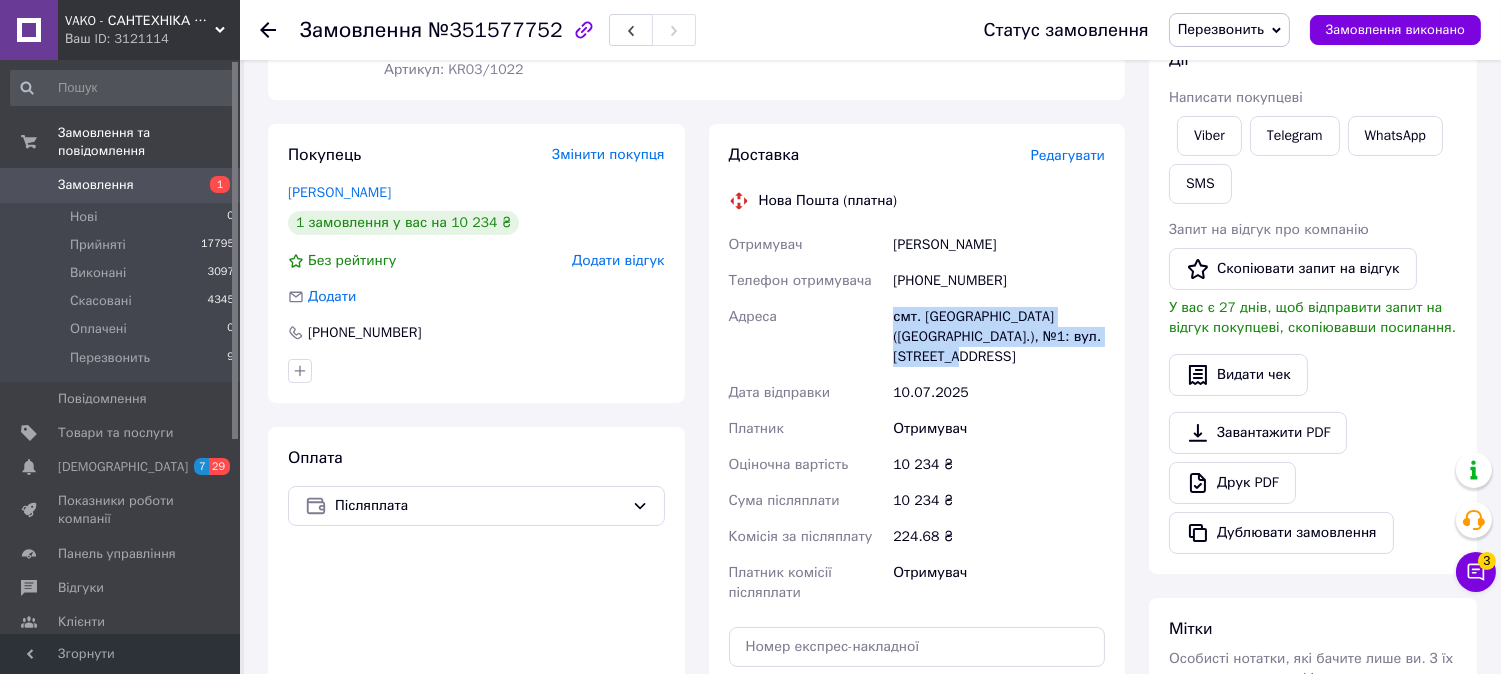 scroll, scrollTop: 333, scrollLeft: 0, axis: vertical 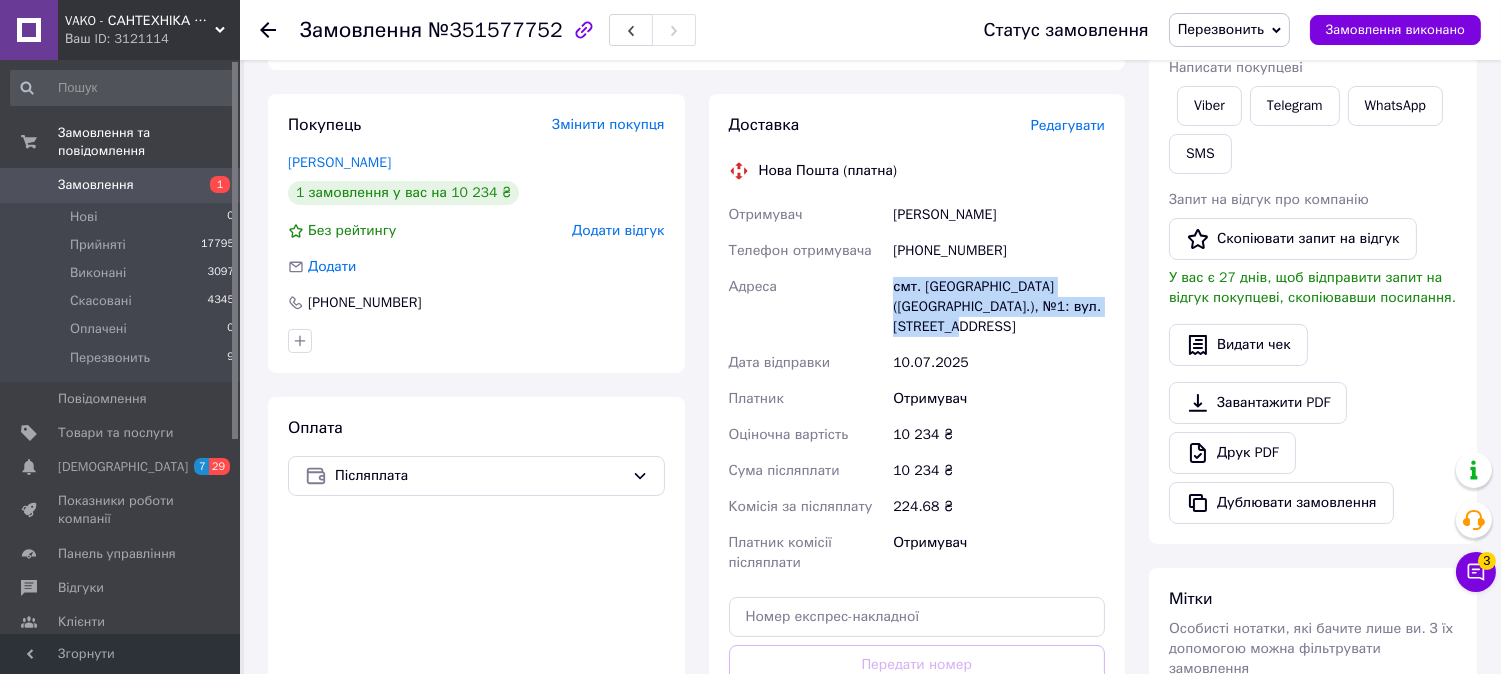 click on "Перезвонить" at bounding box center [1221, 29] 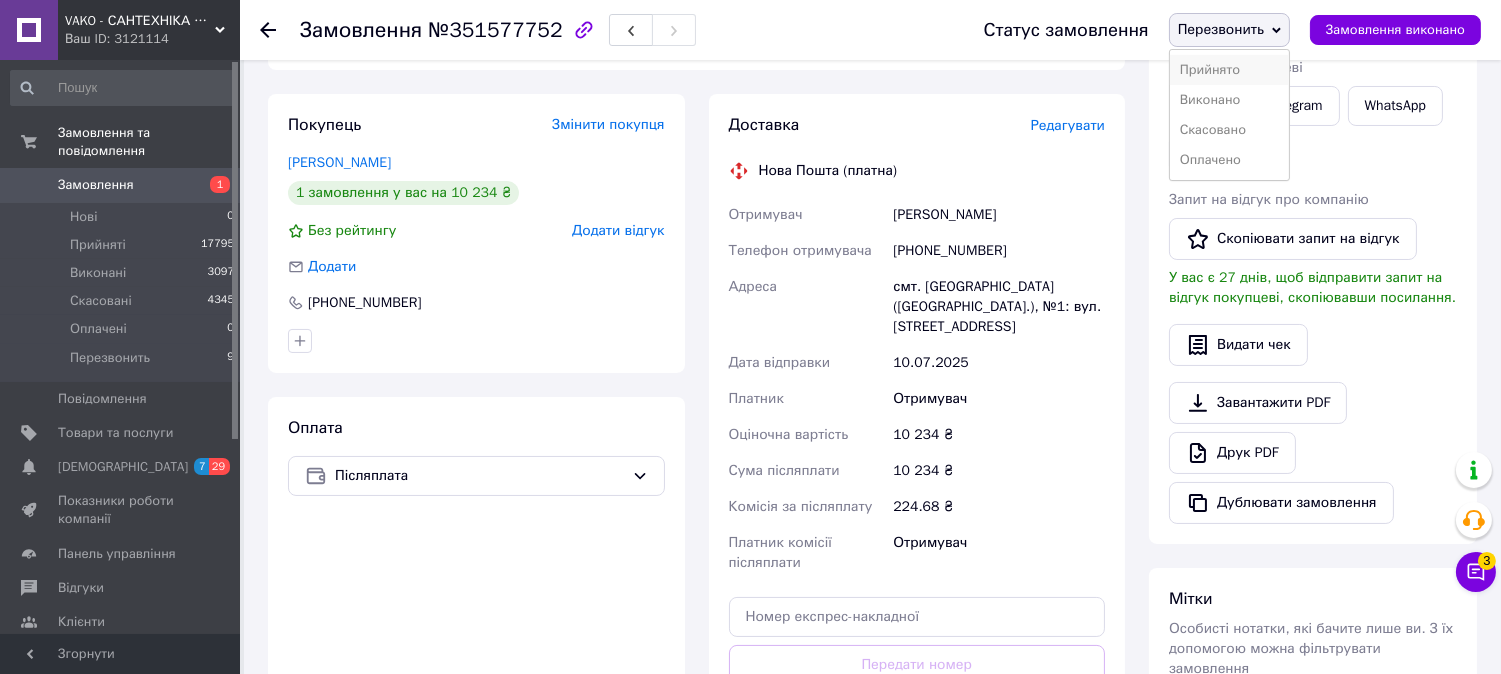 click on "Прийнято" at bounding box center (1229, 70) 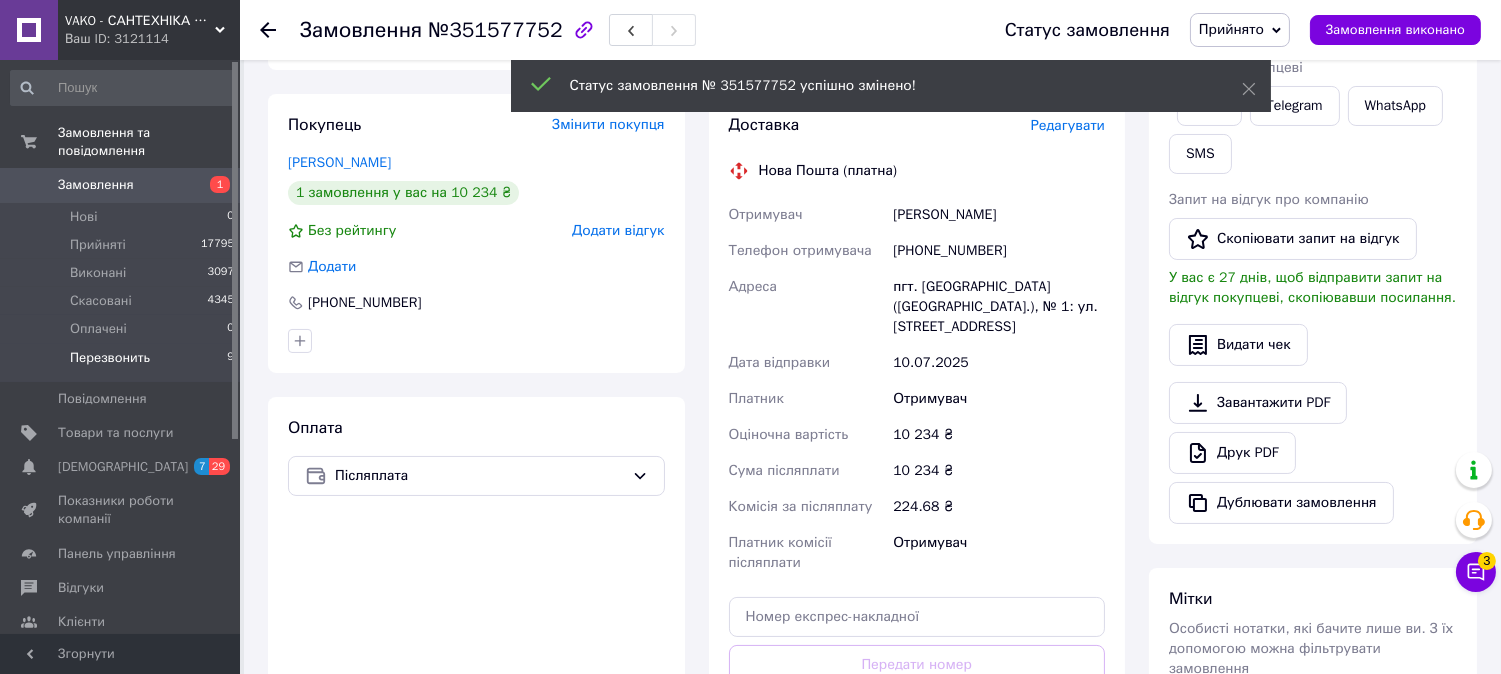click on "Перезвонить 9" at bounding box center [123, 363] 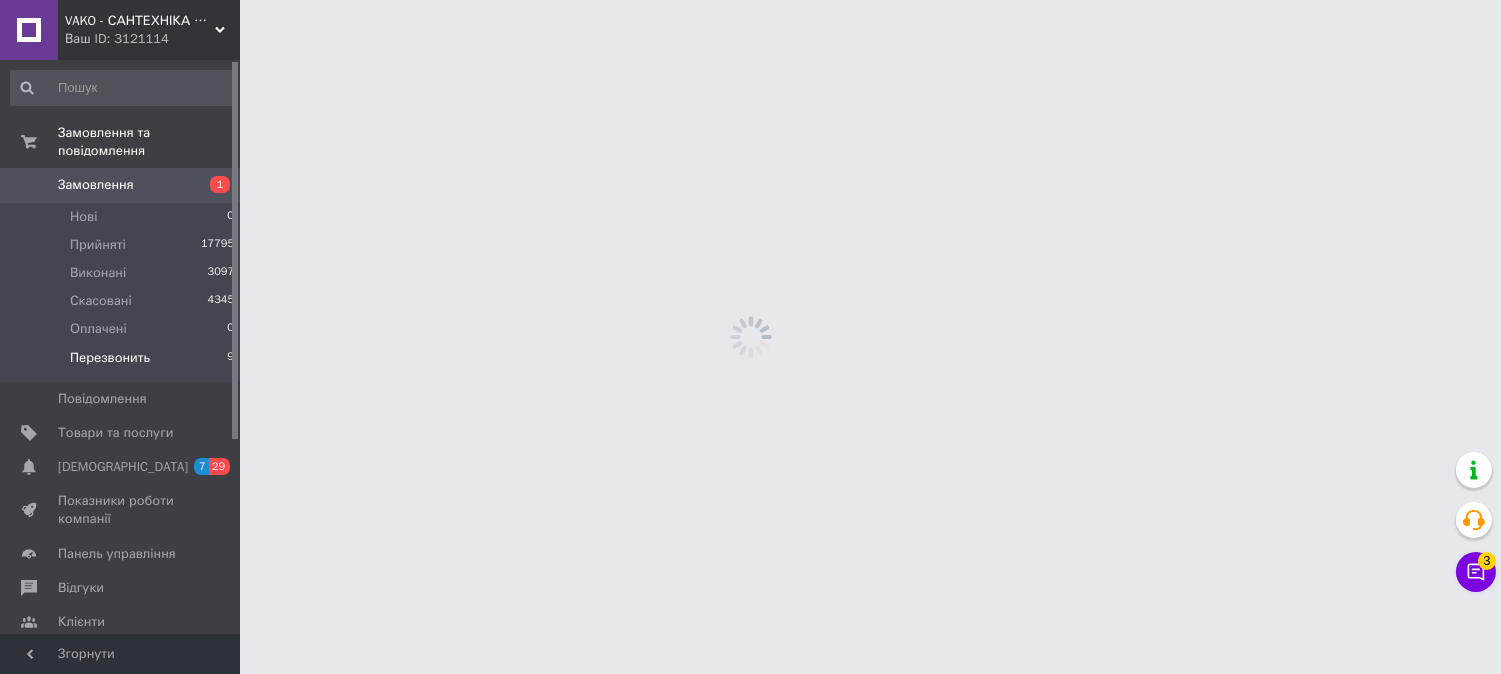 scroll, scrollTop: 0, scrollLeft: 0, axis: both 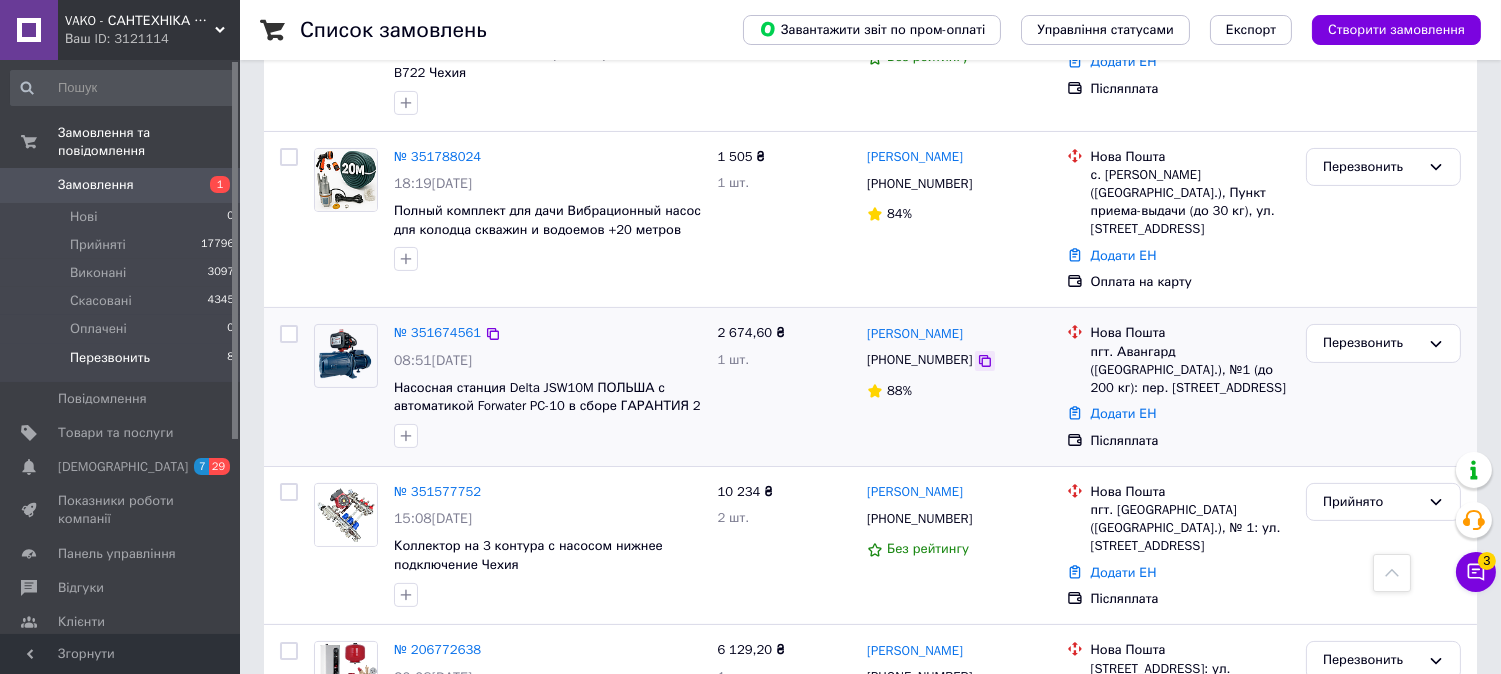 click 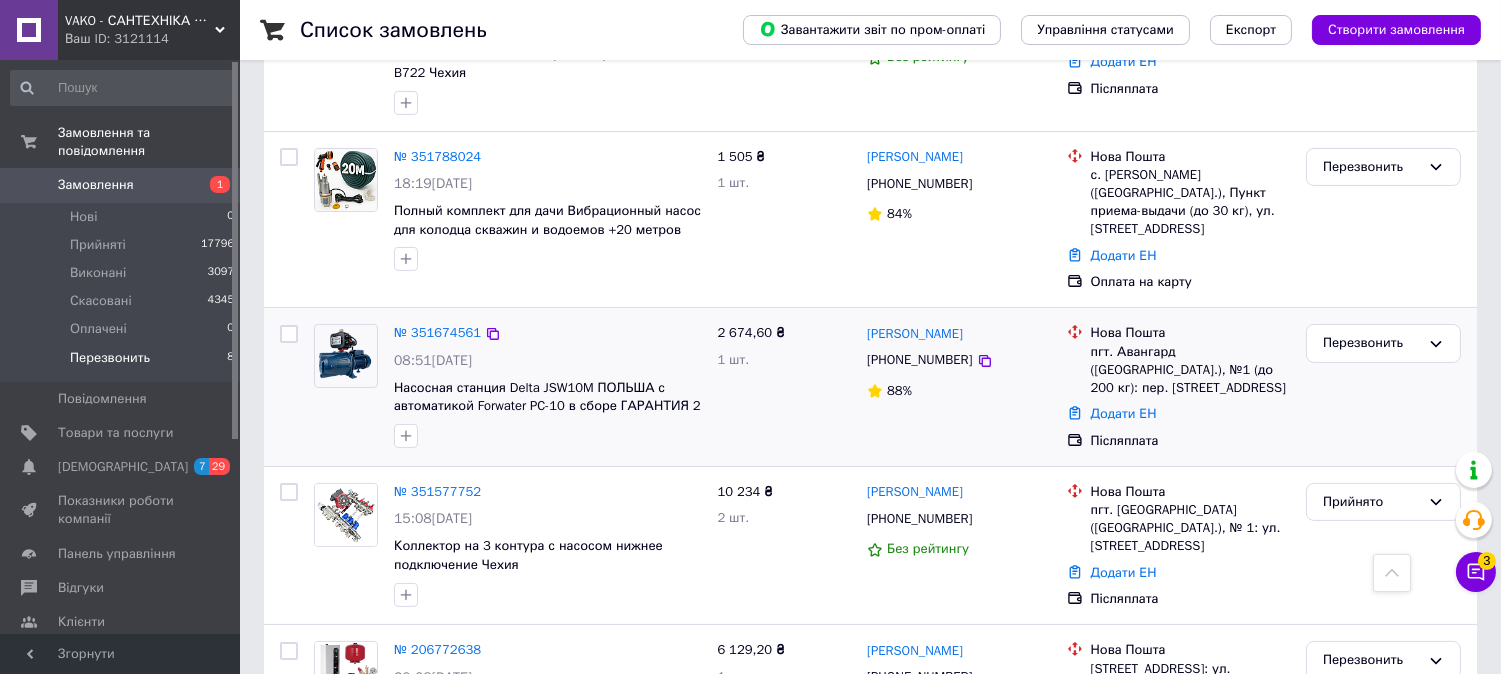 click at bounding box center [346, 356] 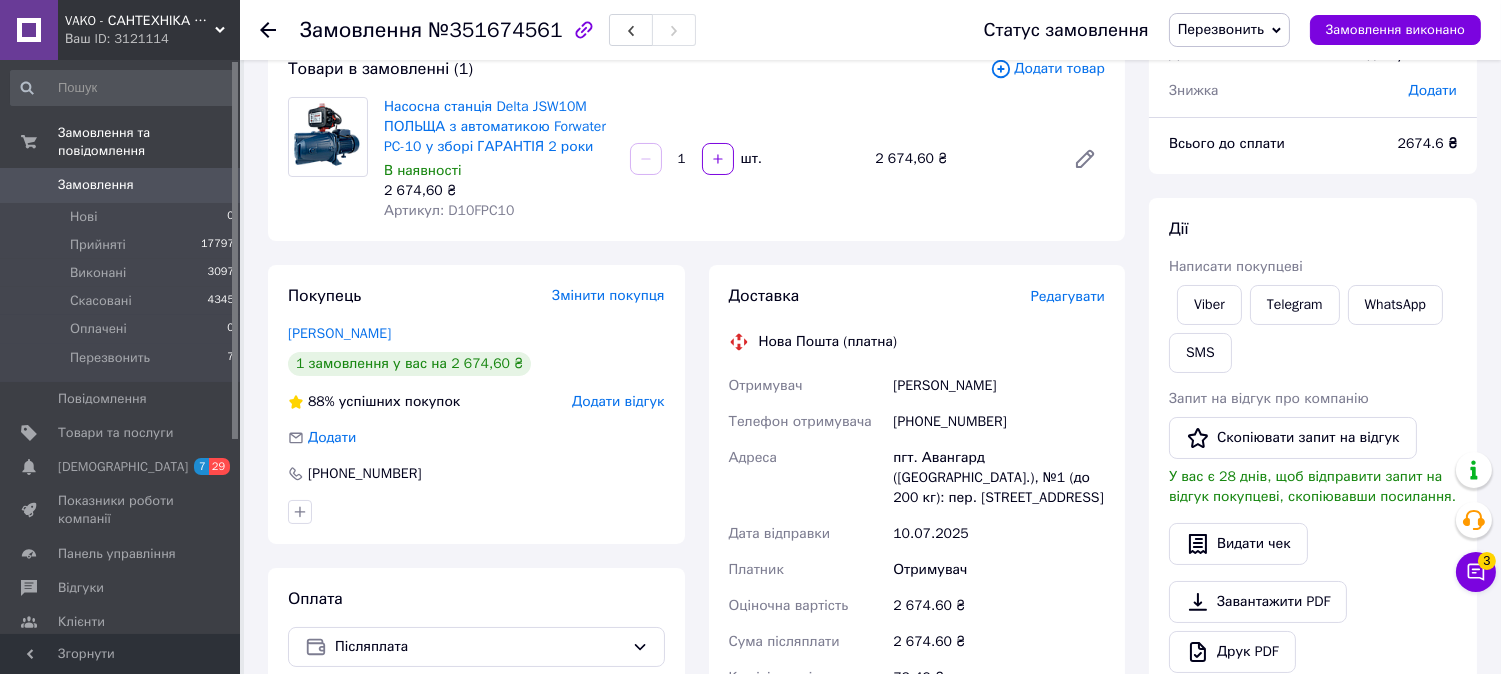 scroll, scrollTop: 222, scrollLeft: 0, axis: vertical 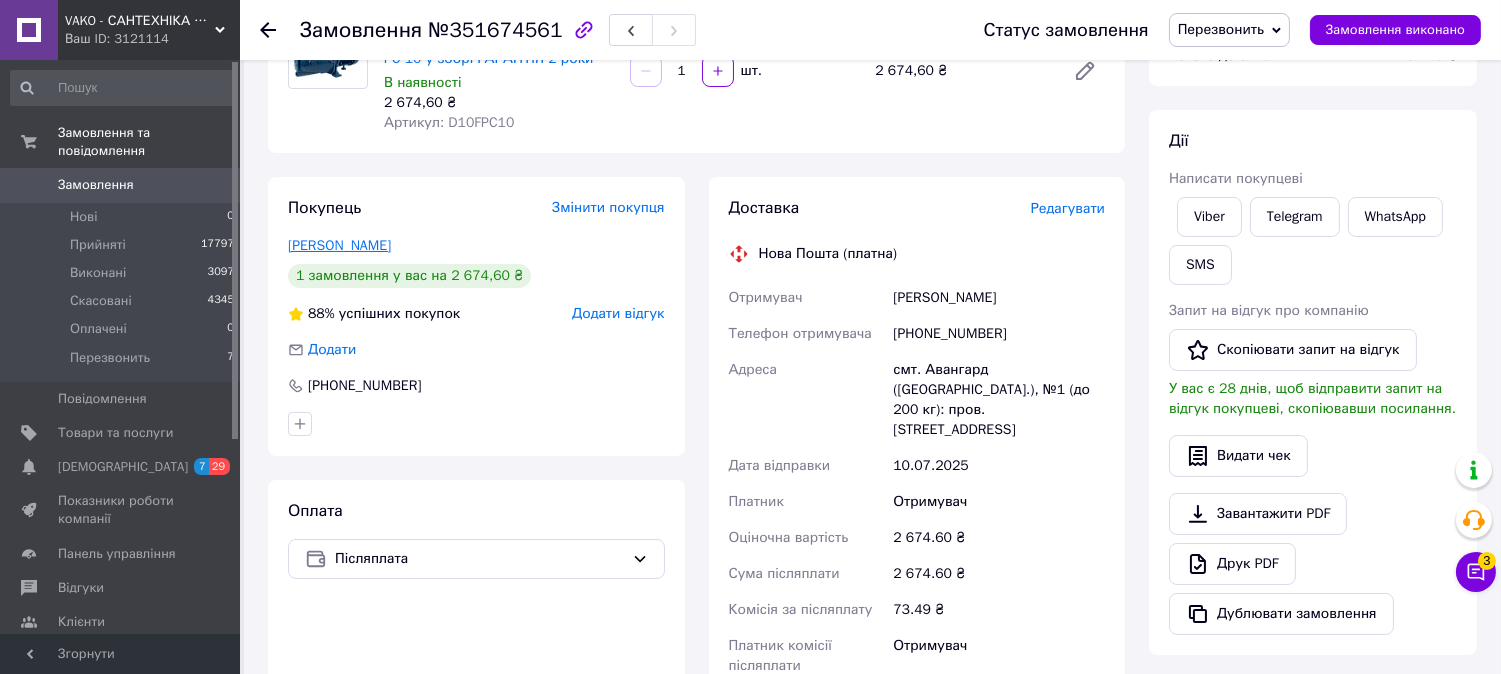 click on "[PERSON_NAME]" at bounding box center [339, 245] 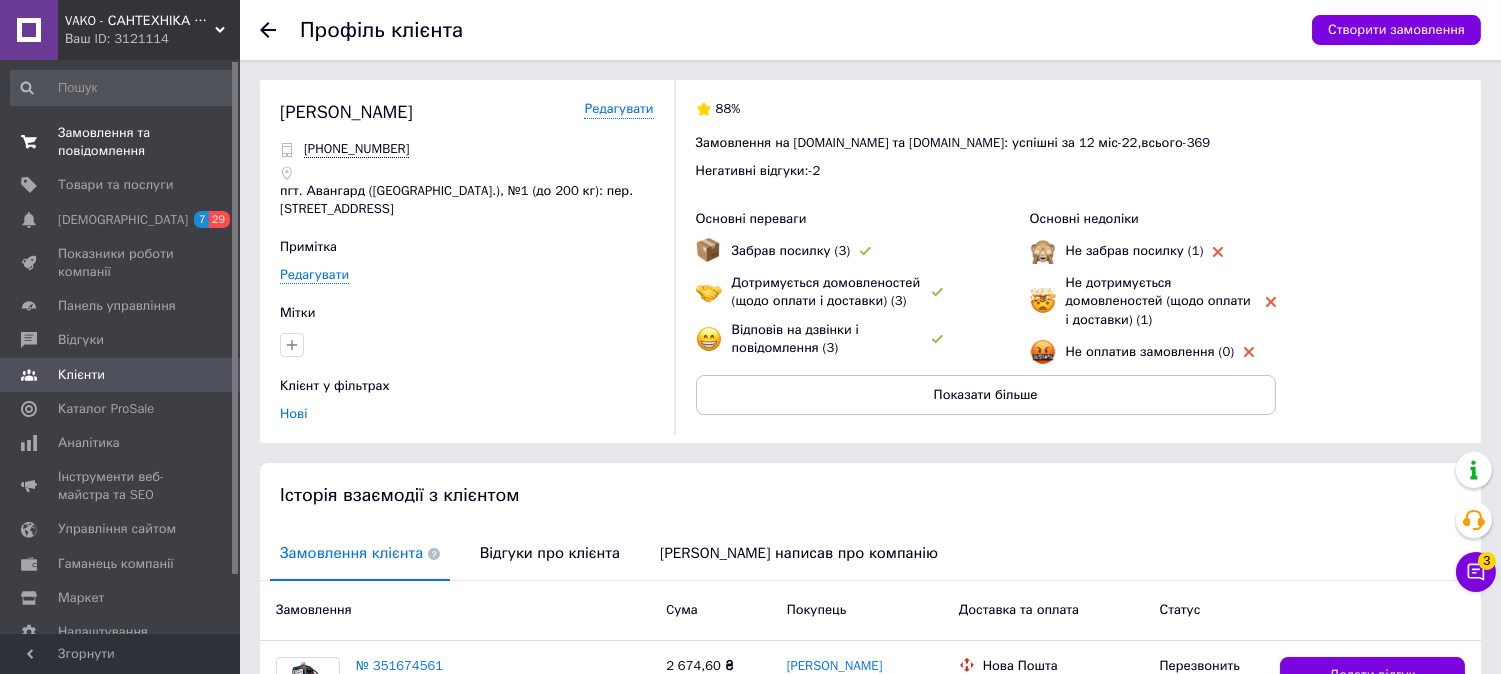 click on "Замовлення та повідомлення" at bounding box center [121, 142] 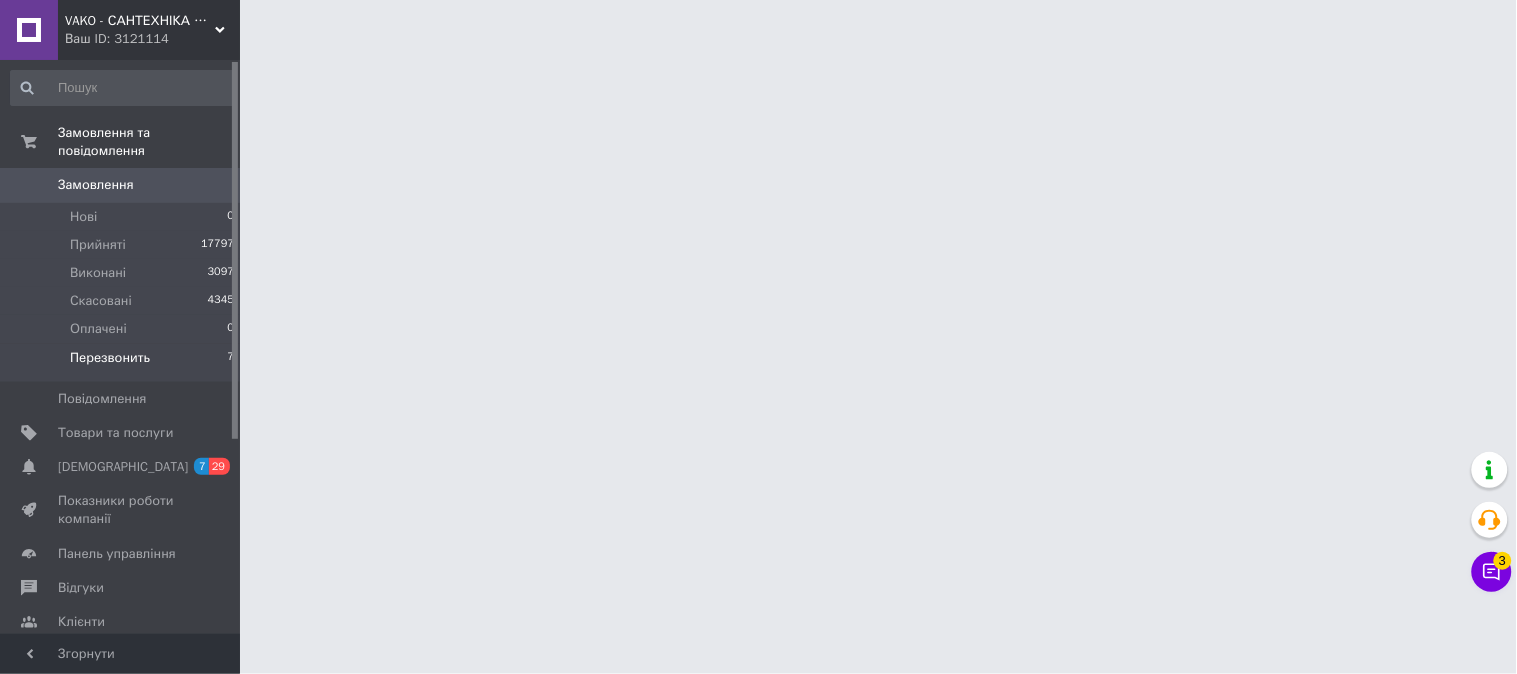 click on "Перезвонить" at bounding box center [110, 358] 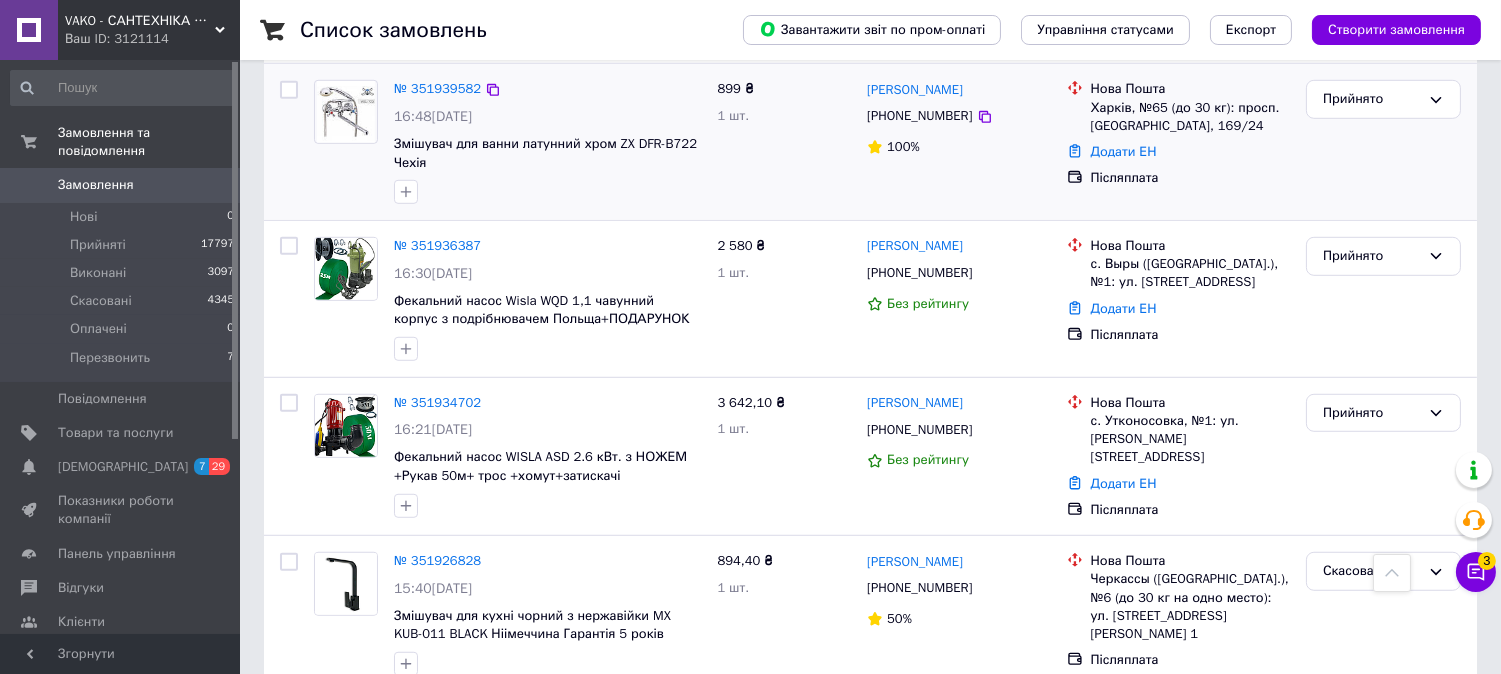 scroll, scrollTop: 2444, scrollLeft: 0, axis: vertical 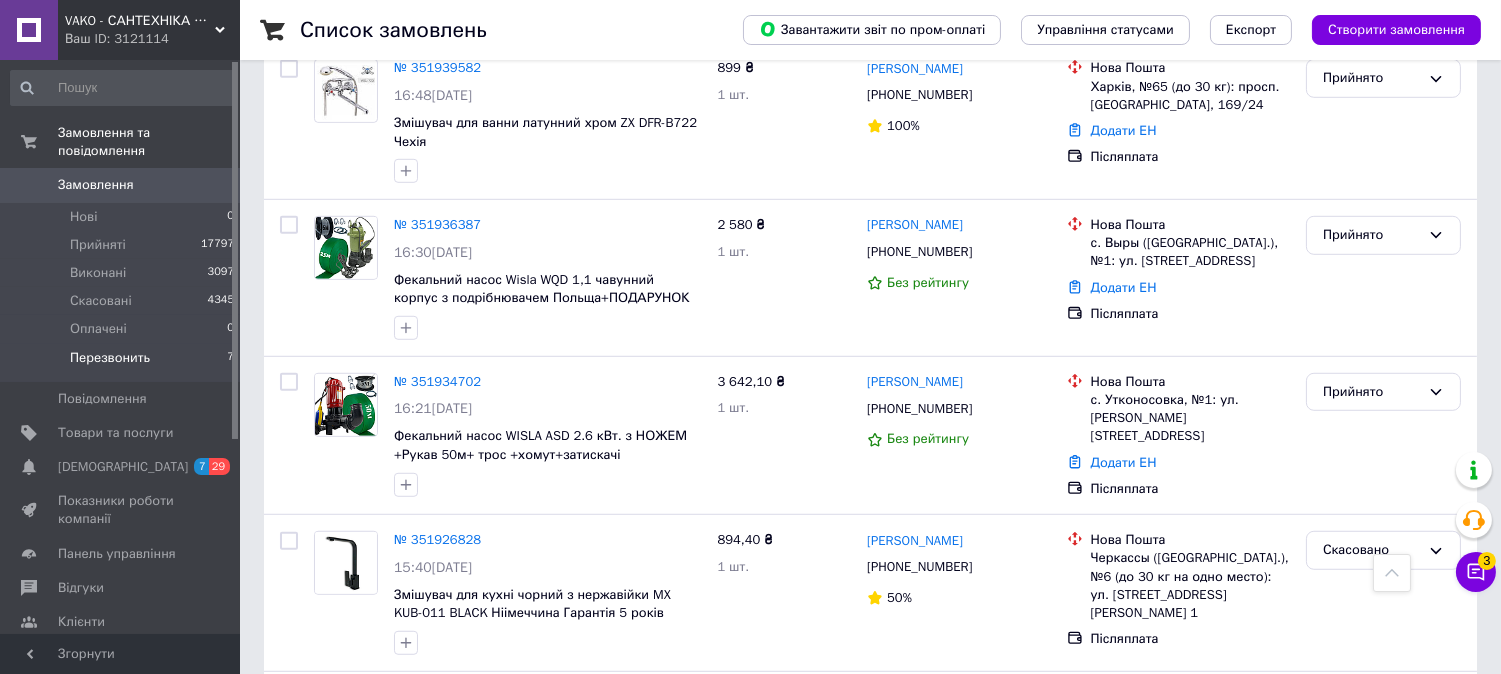 click on "Перезвонить 7" at bounding box center (123, 363) 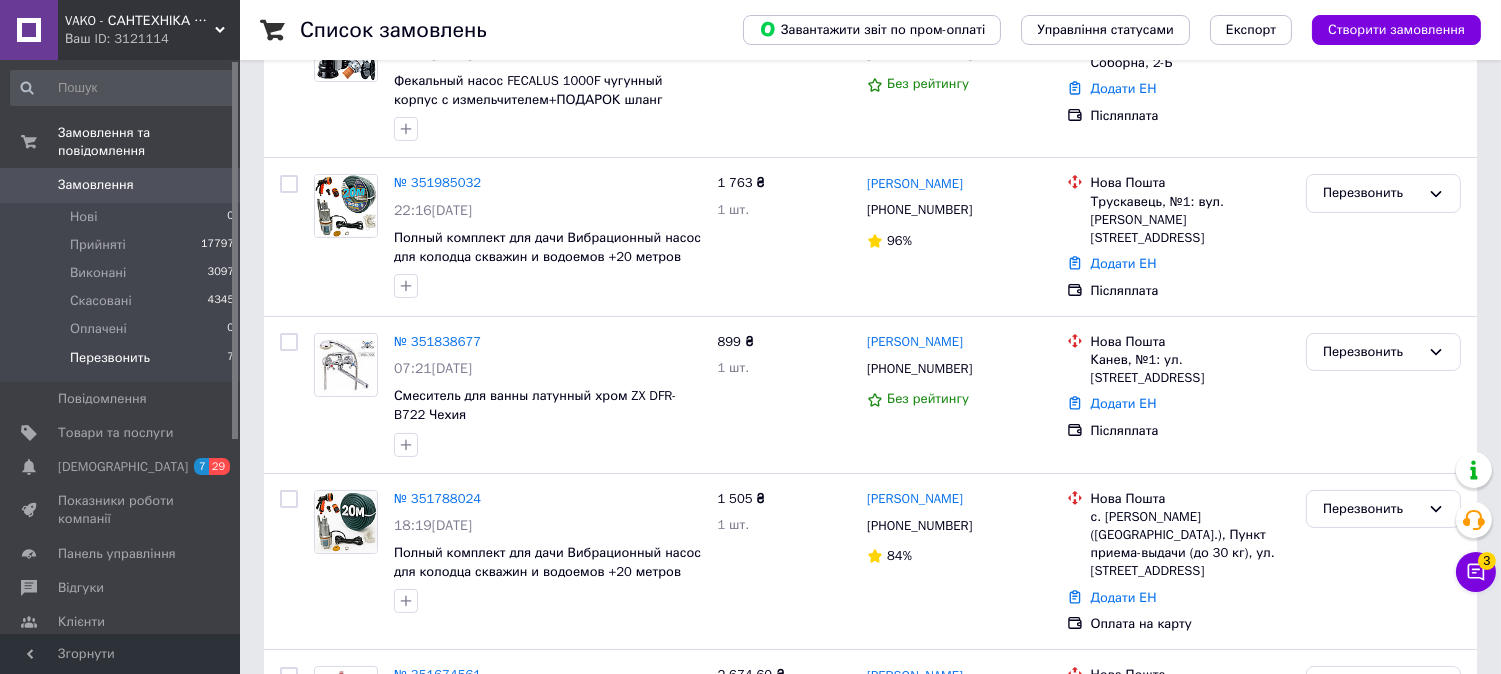 scroll, scrollTop: 738, scrollLeft: 0, axis: vertical 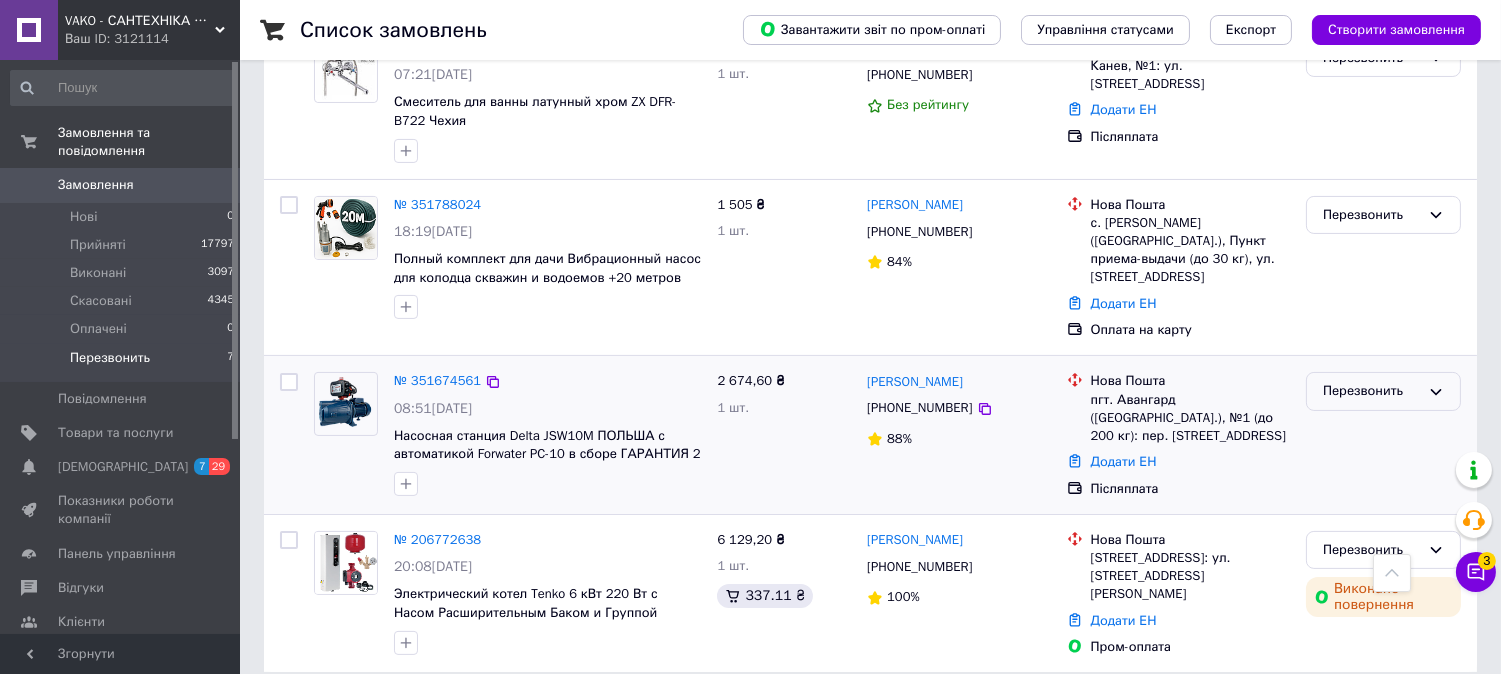 click on "Перезвонить" at bounding box center [1371, 391] 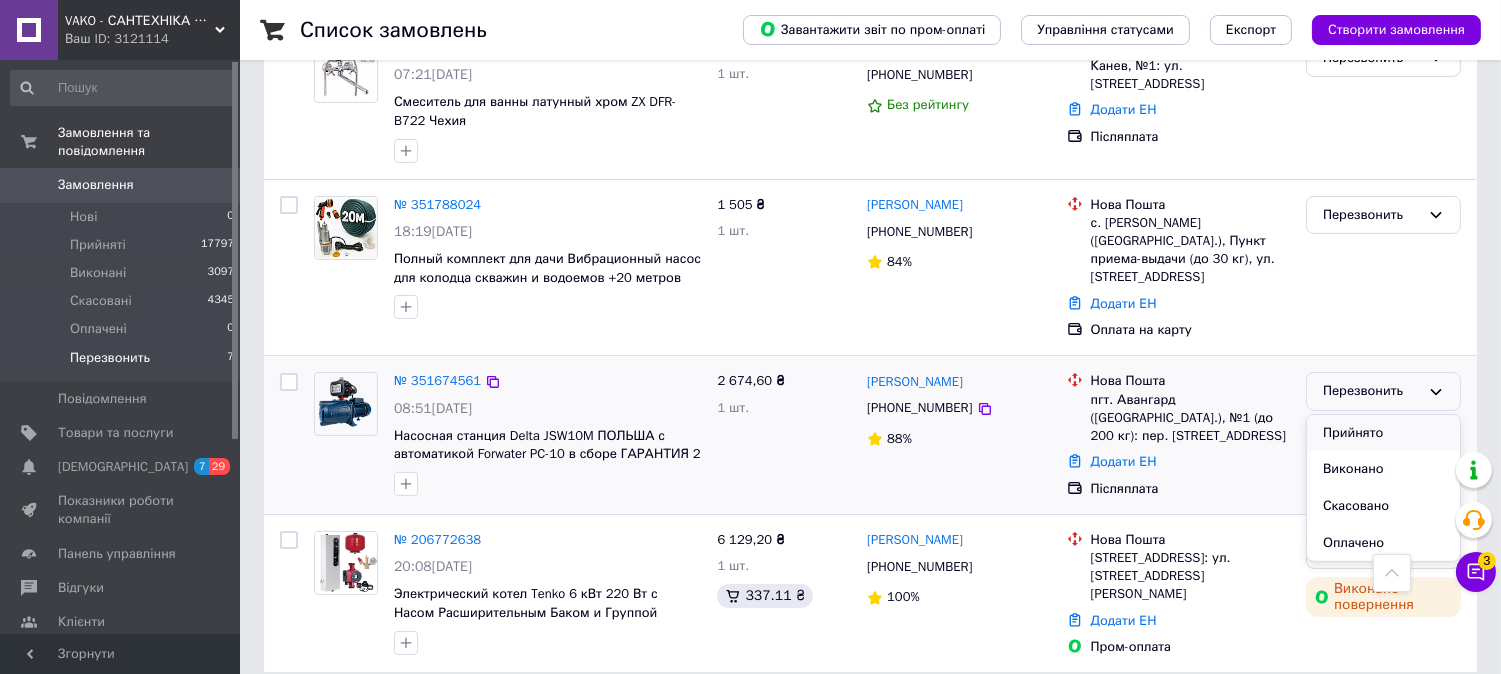 click on "Прийнято" at bounding box center [1383, 433] 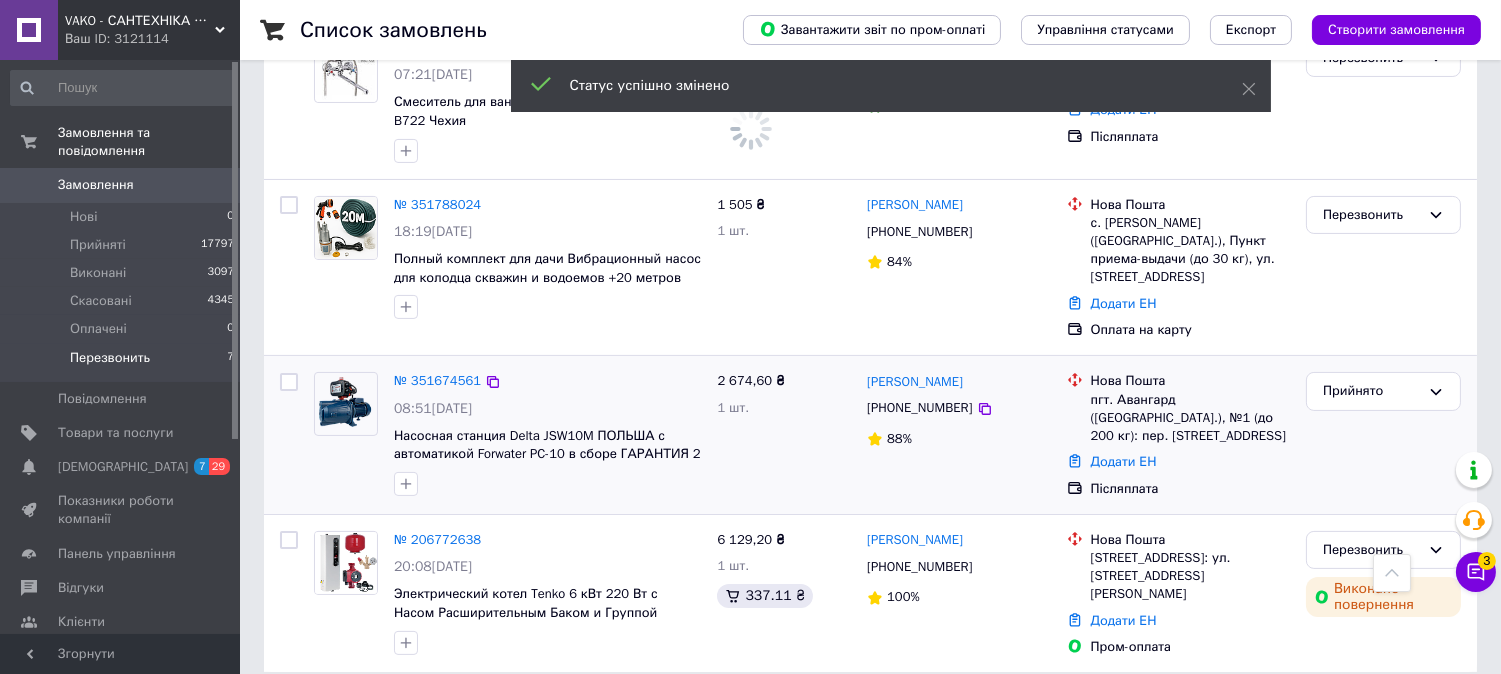 click at bounding box center [346, 404] 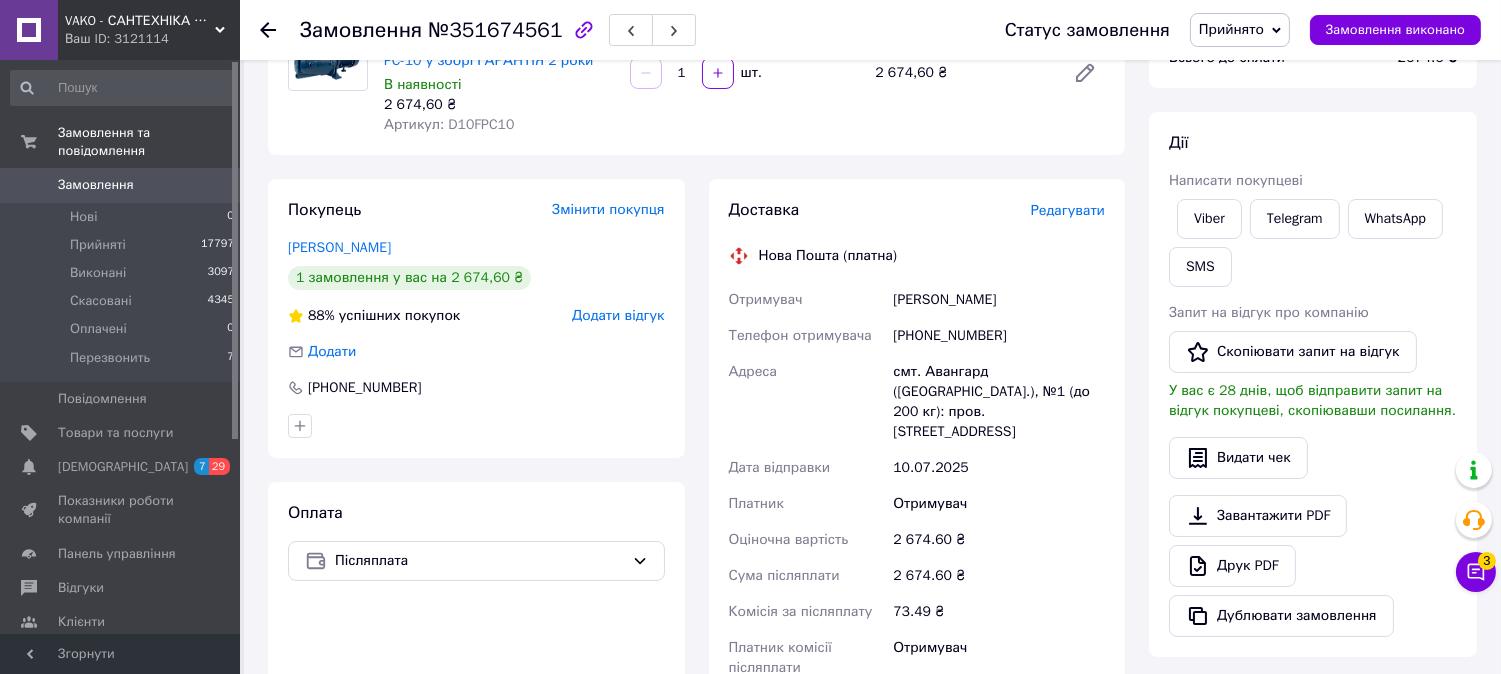 scroll, scrollTop: 222, scrollLeft: 0, axis: vertical 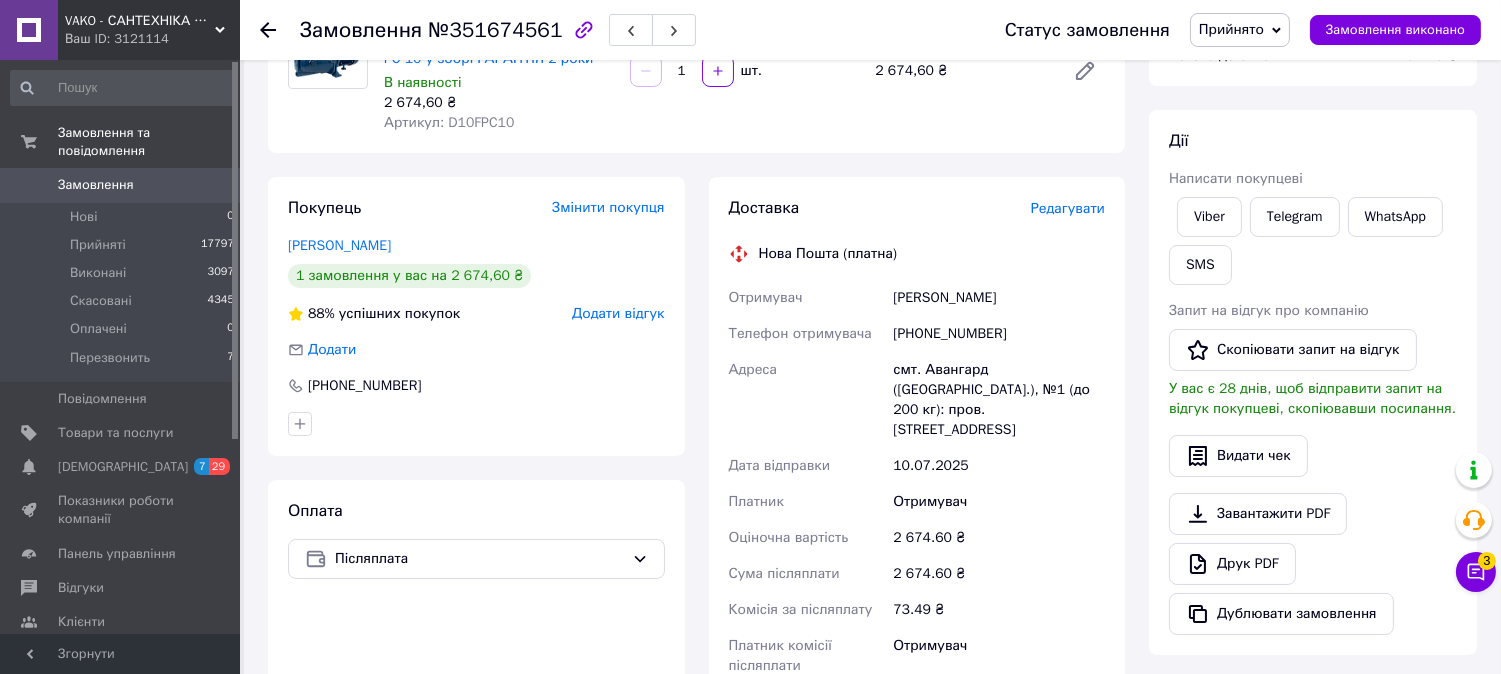 drag, startPoint x: 894, startPoint y: 298, endPoint x: 1133, endPoint y: 295, distance: 239.01883 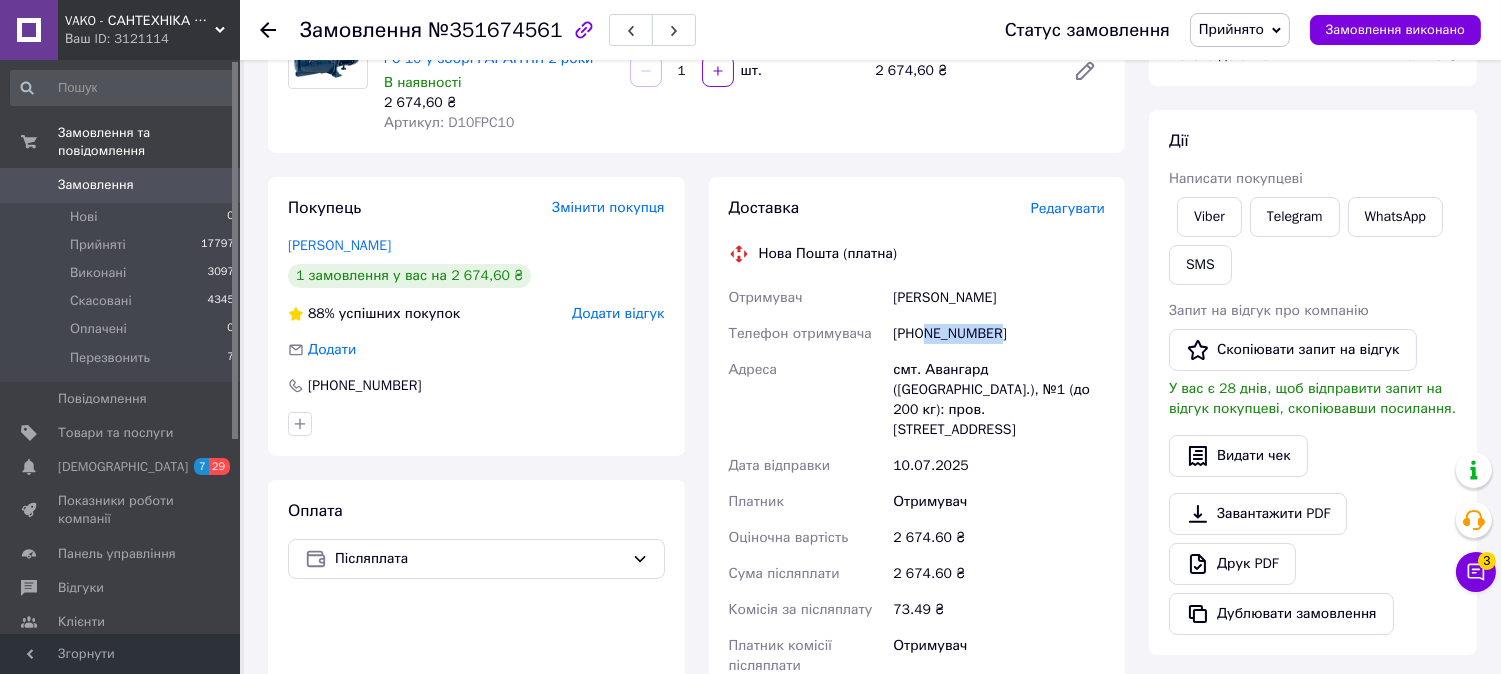 drag, startPoint x: 925, startPoint y: 333, endPoint x: 1057, endPoint y: 346, distance: 132.63861 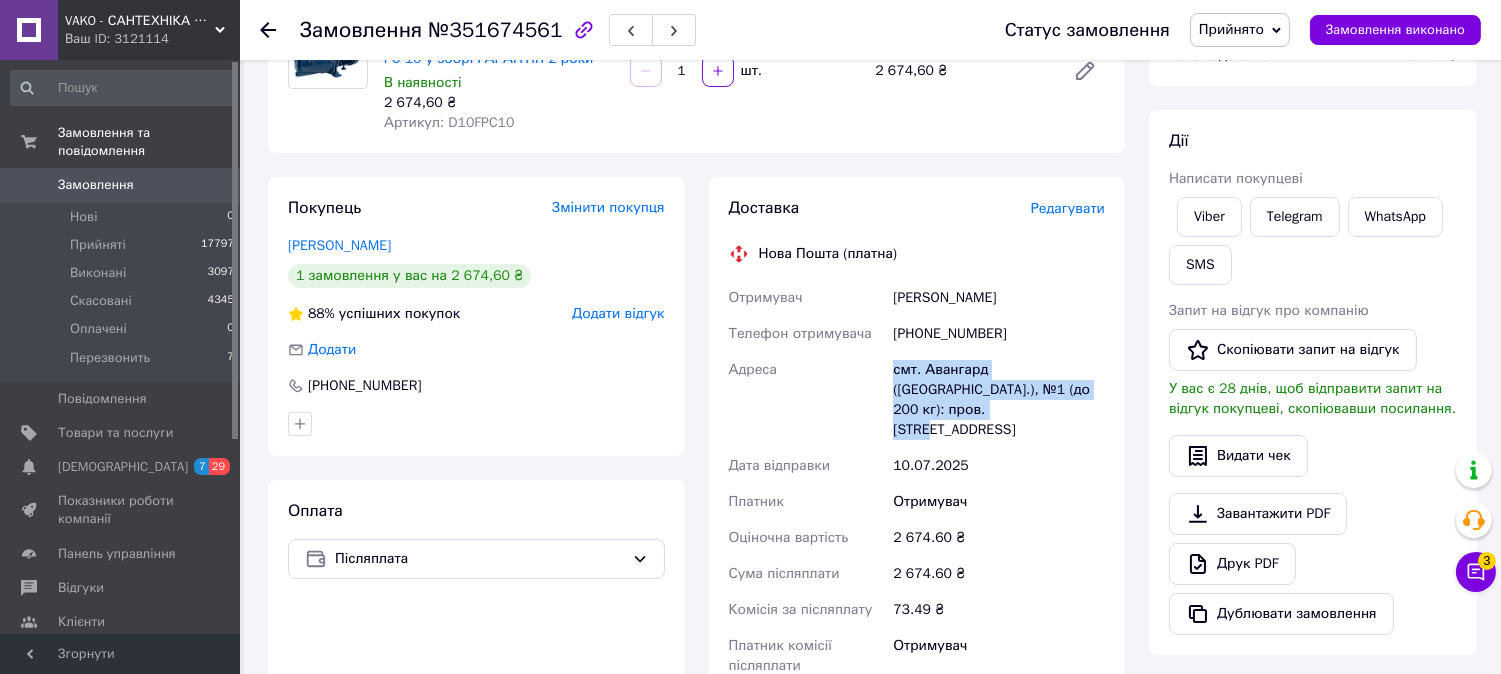 drag, startPoint x: 893, startPoint y: 370, endPoint x: 921, endPoint y: 402, distance: 42.520584 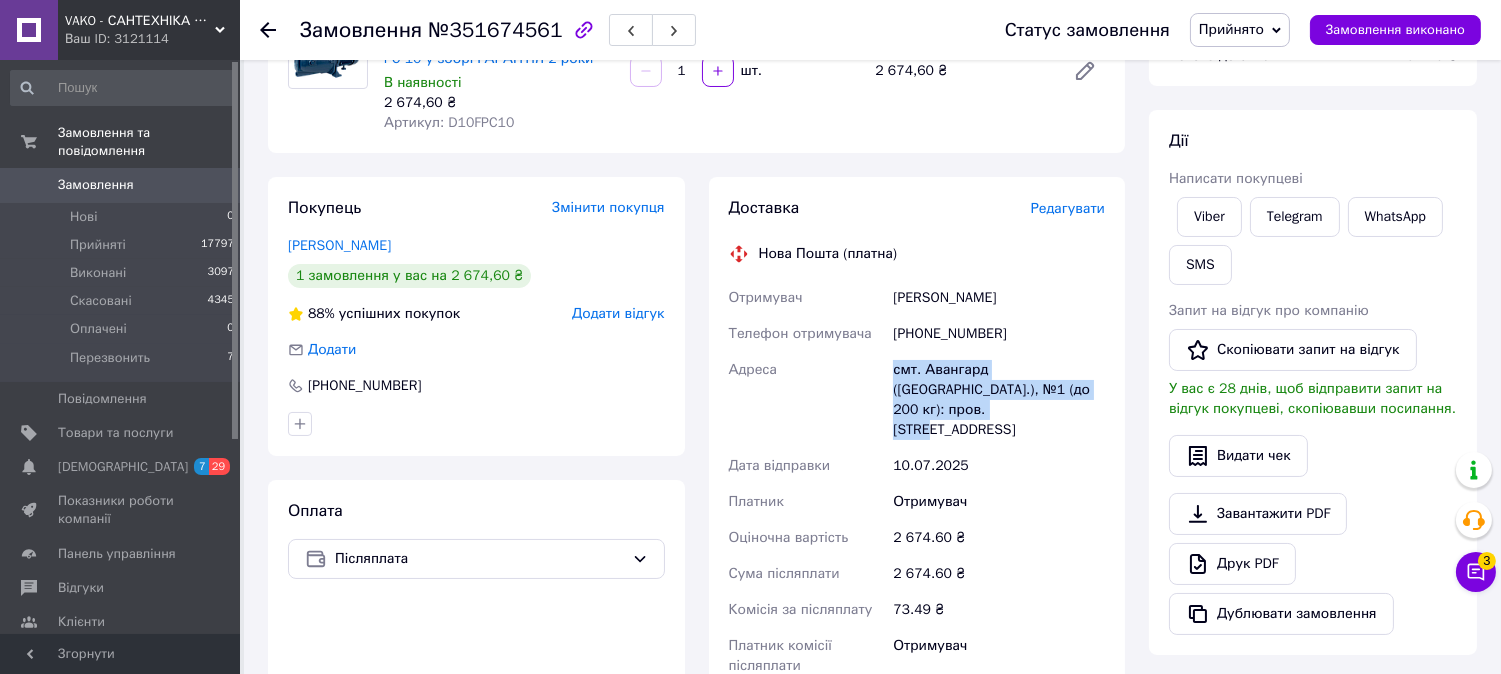 scroll, scrollTop: 0, scrollLeft: 0, axis: both 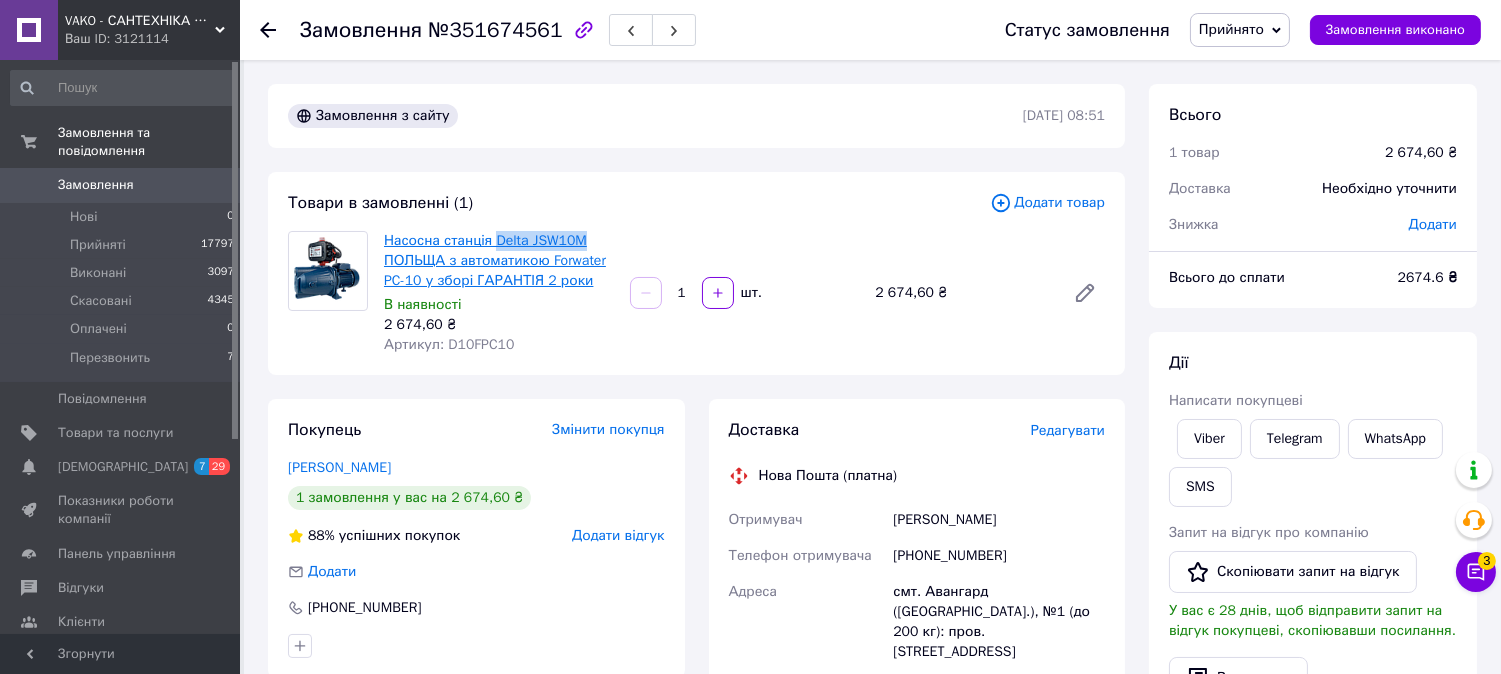 drag, startPoint x: 586, startPoint y: 237, endPoint x: 491, endPoint y: 240, distance: 95.047356 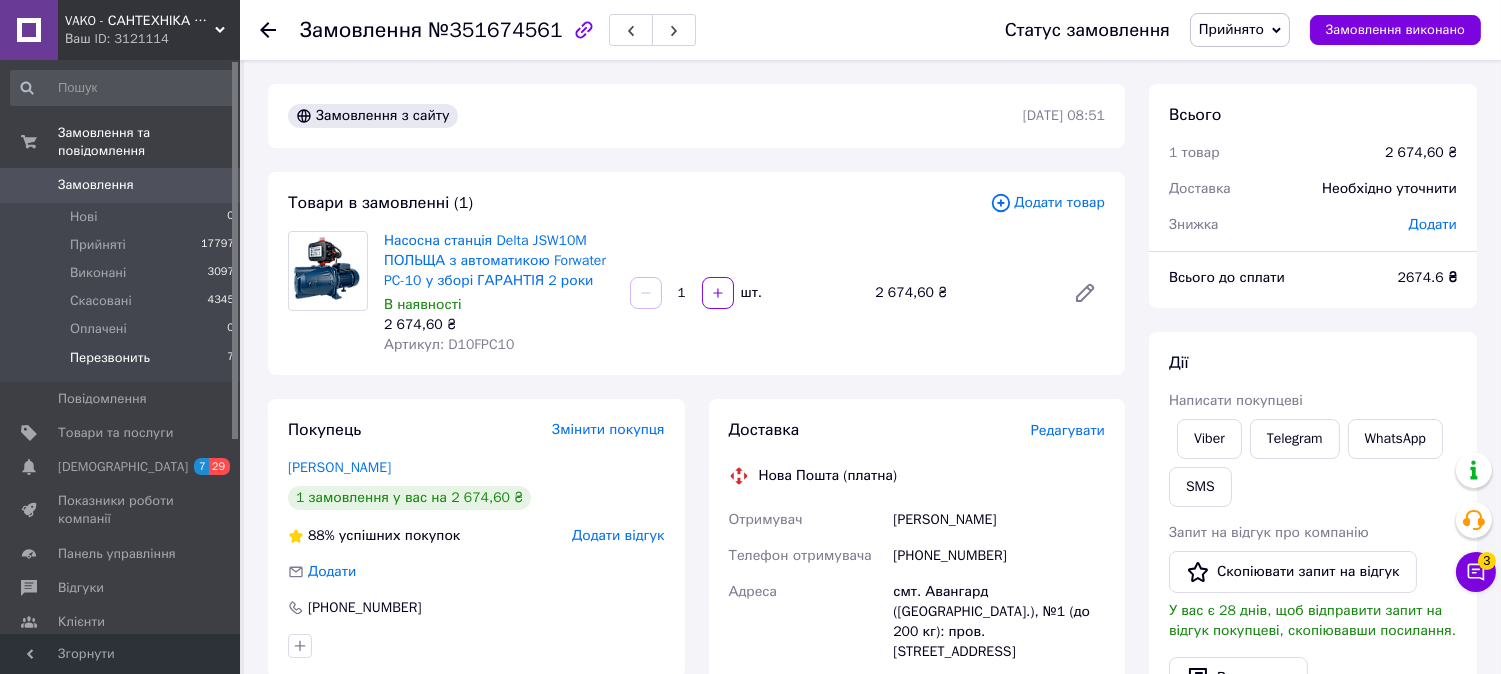 click on "Перезвонить" at bounding box center (110, 358) 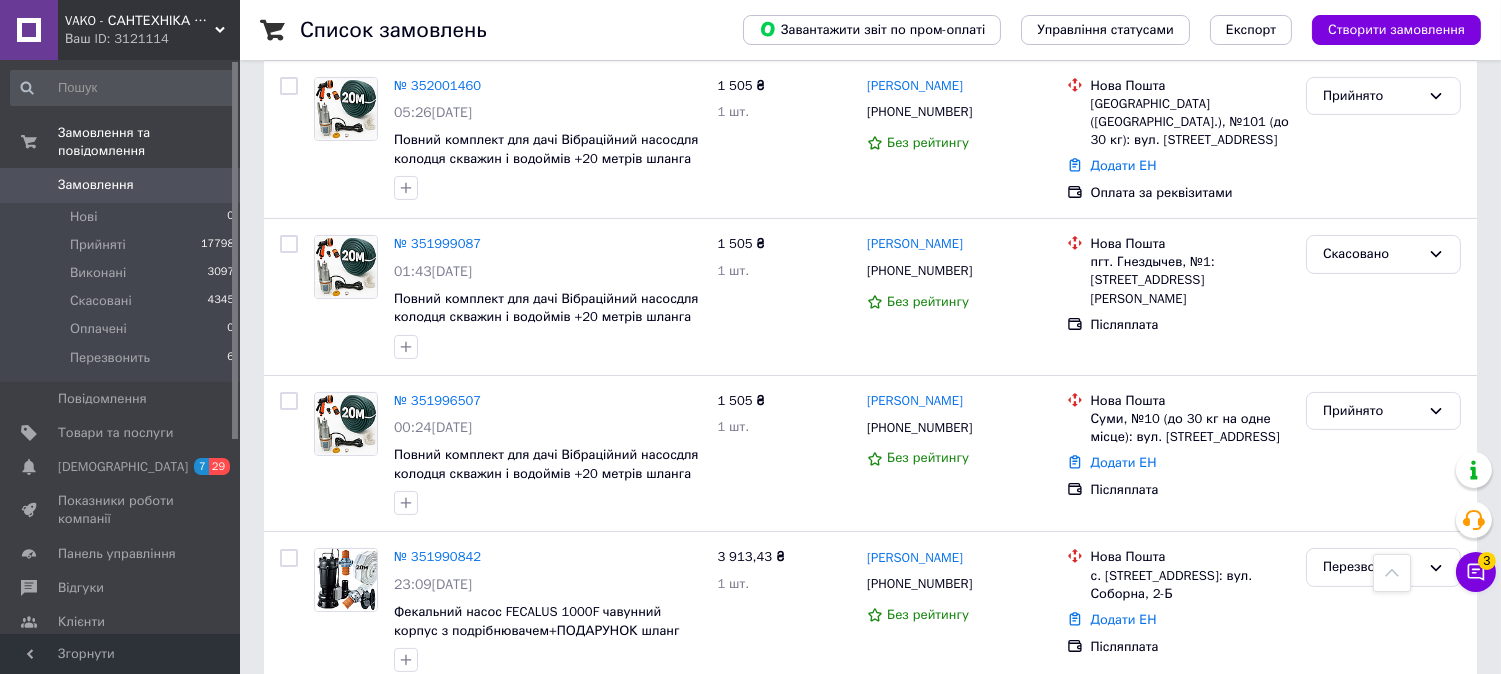 scroll, scrollTop: 666, scrollLeft: 0, axis: vertical 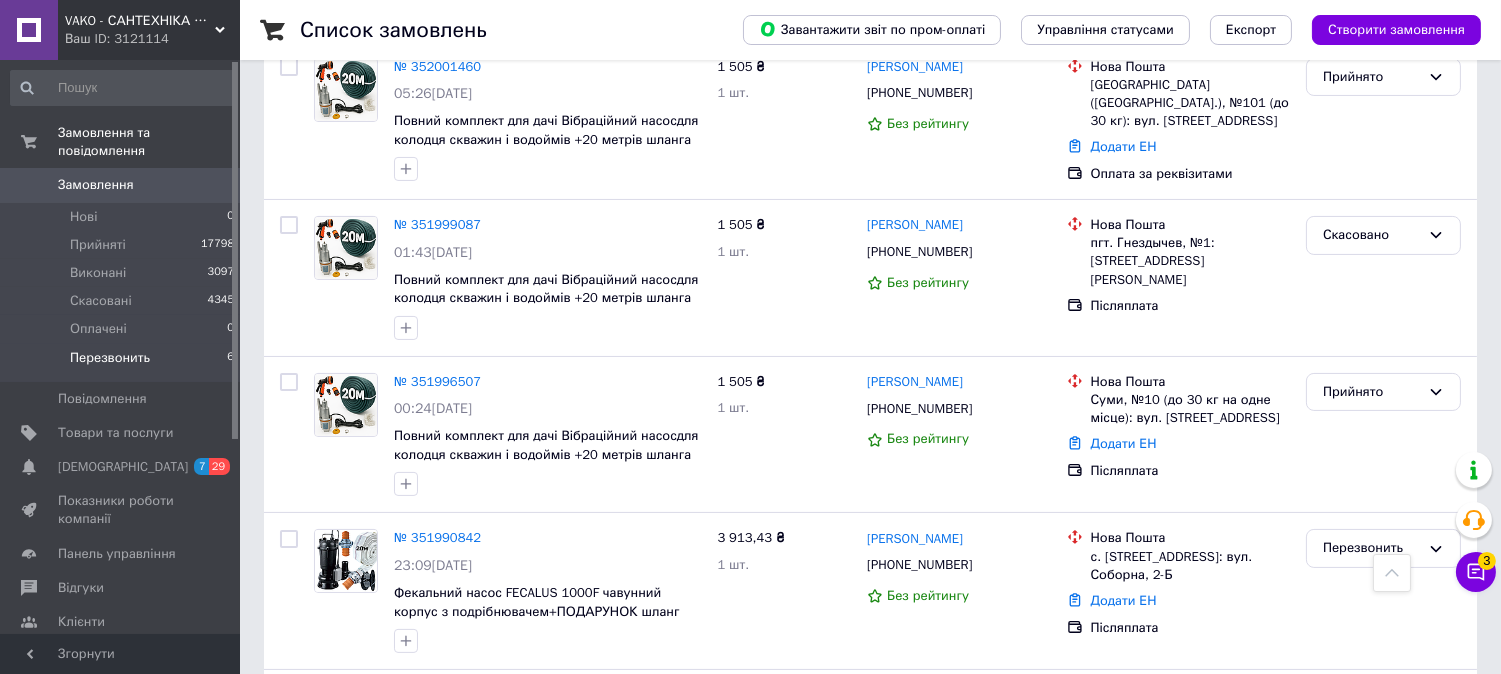 click on "Перезвонить 6" at bounding box center (123, 363) 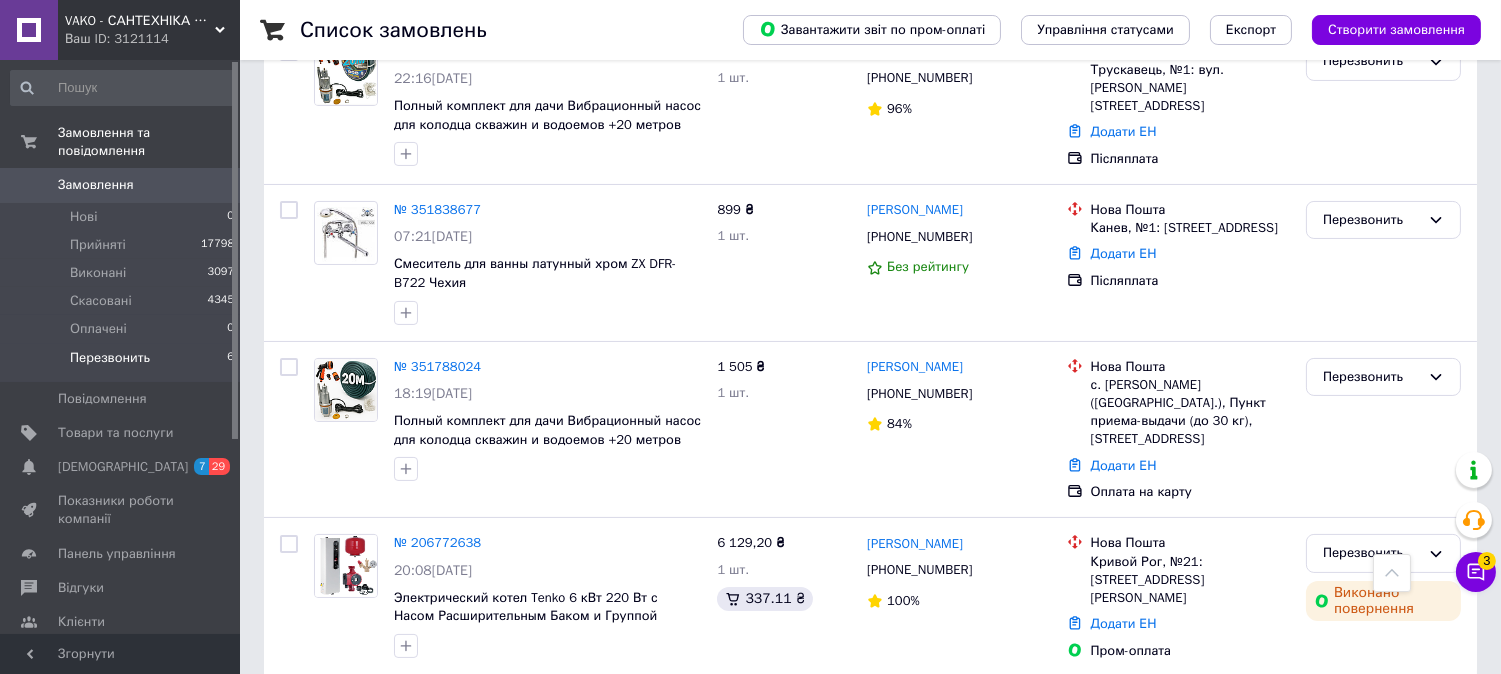 scroll, scrollTop: 582, scrollLeft: 0, axis: vertical 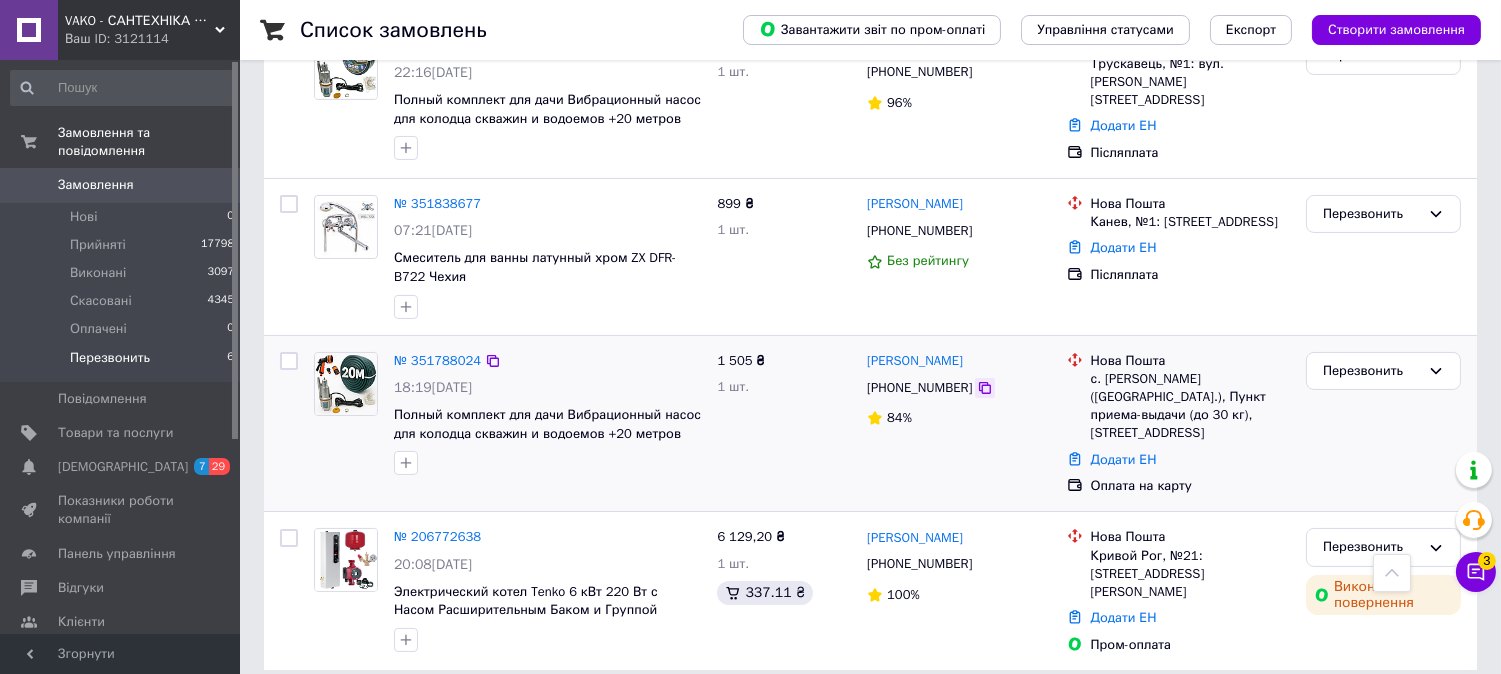click 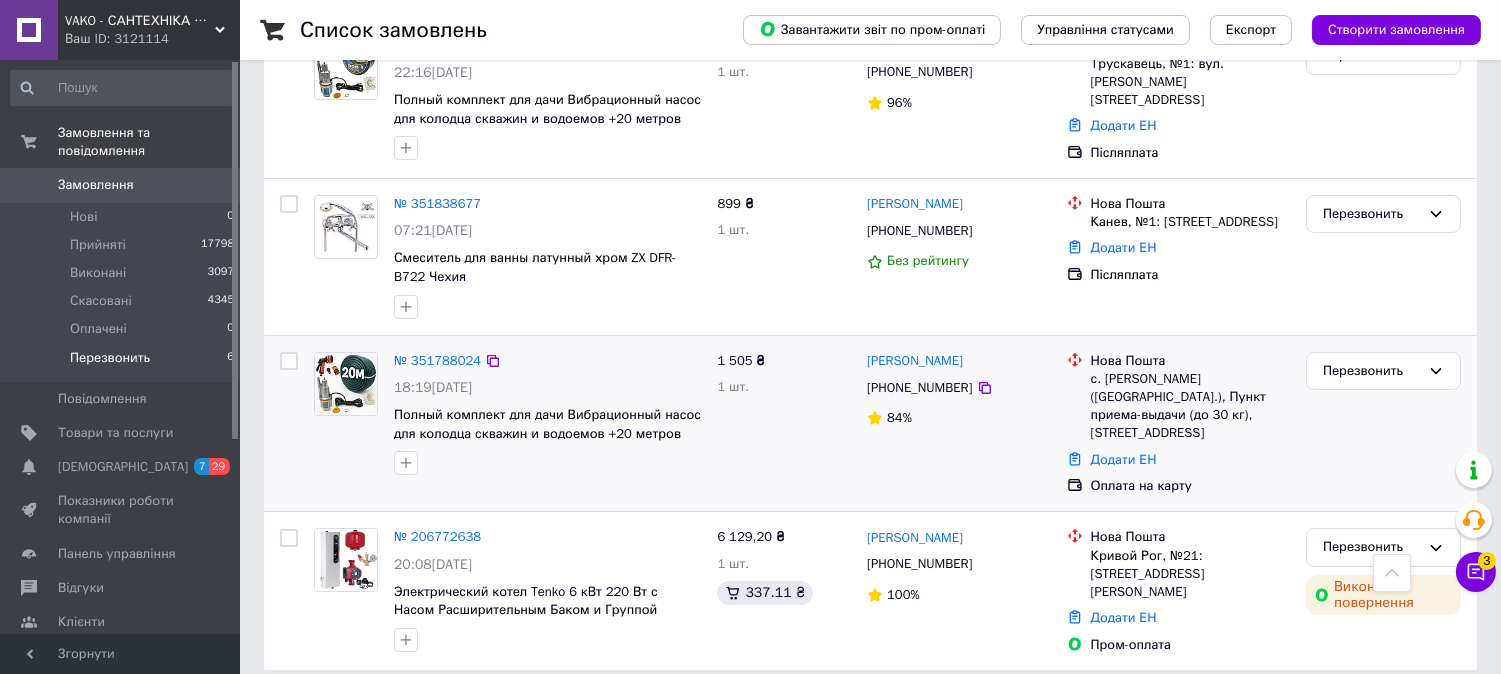 click at bounding box center [346, 384] 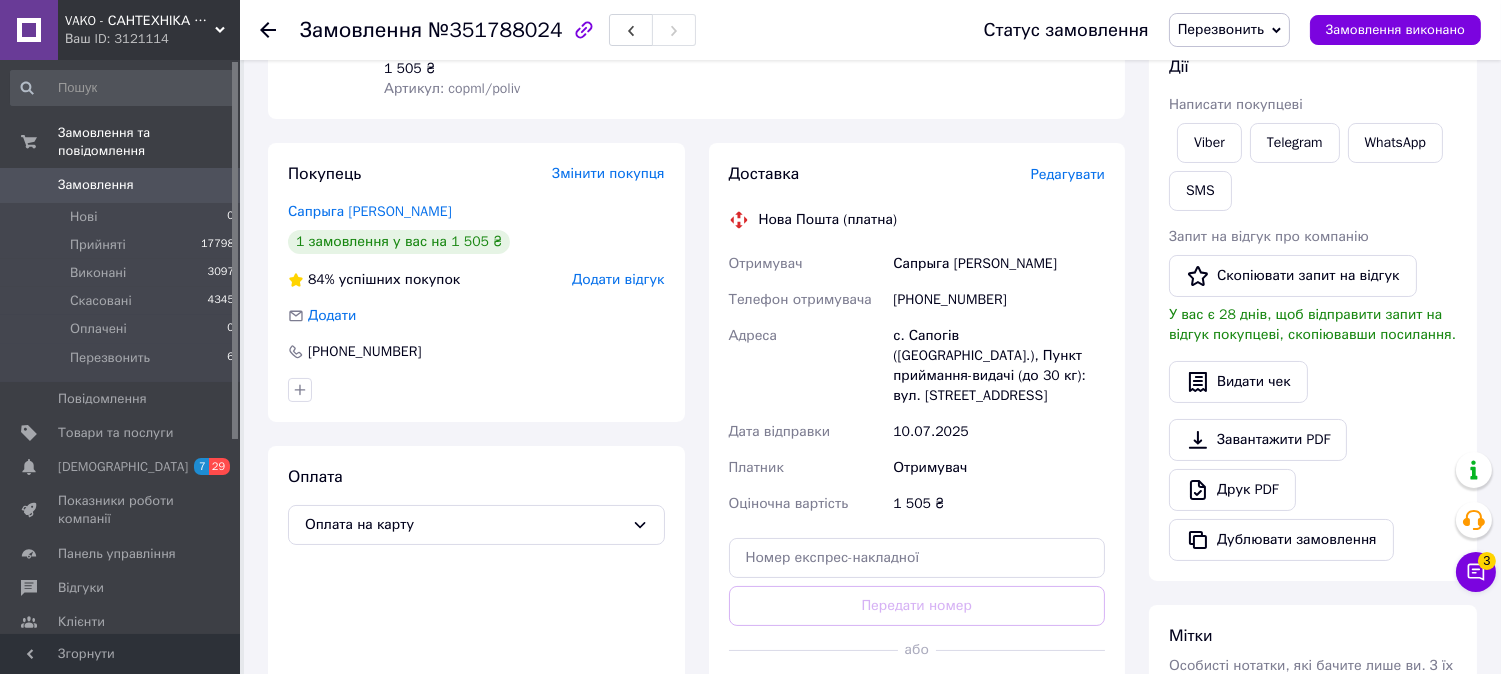 scroll, scrollTop: 333, scrollLeft: 0, axis: vertical 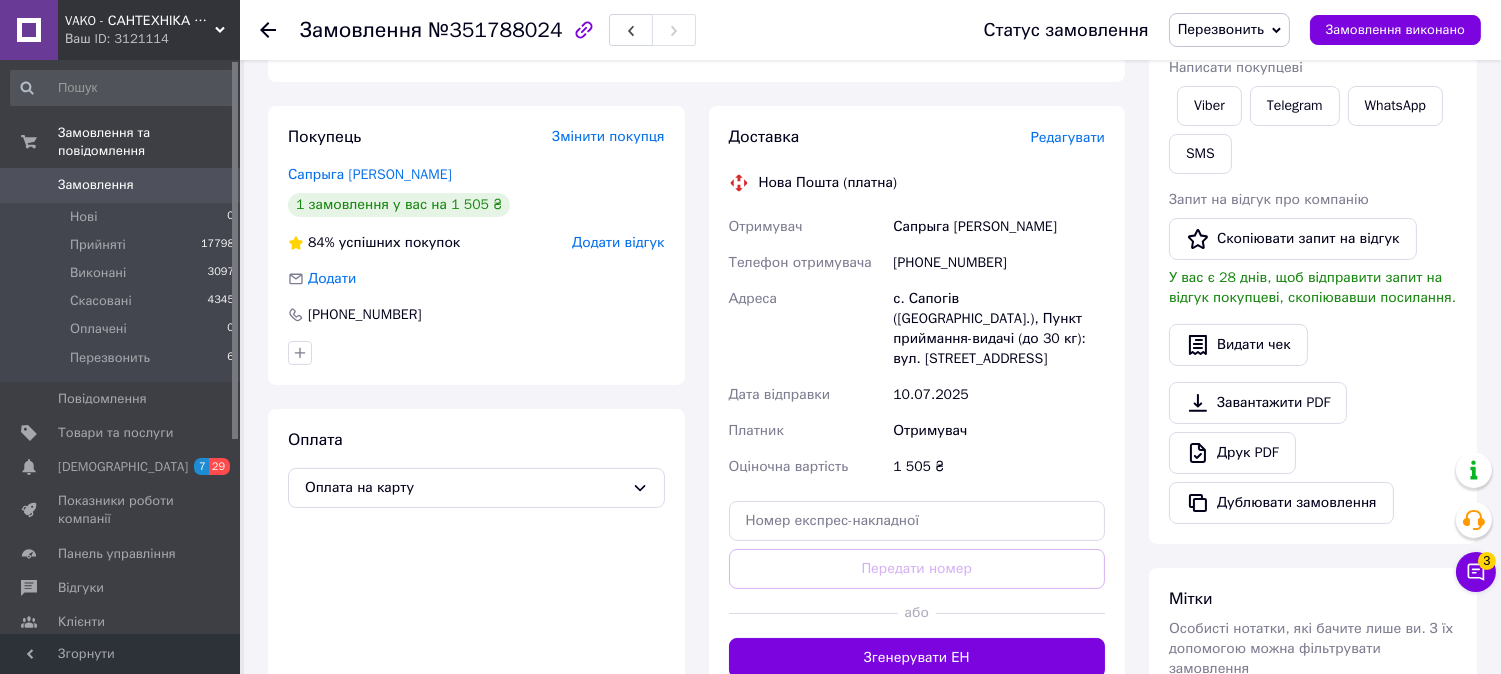 click on "Сапрыга Петро" at bounding box center [370, 174] 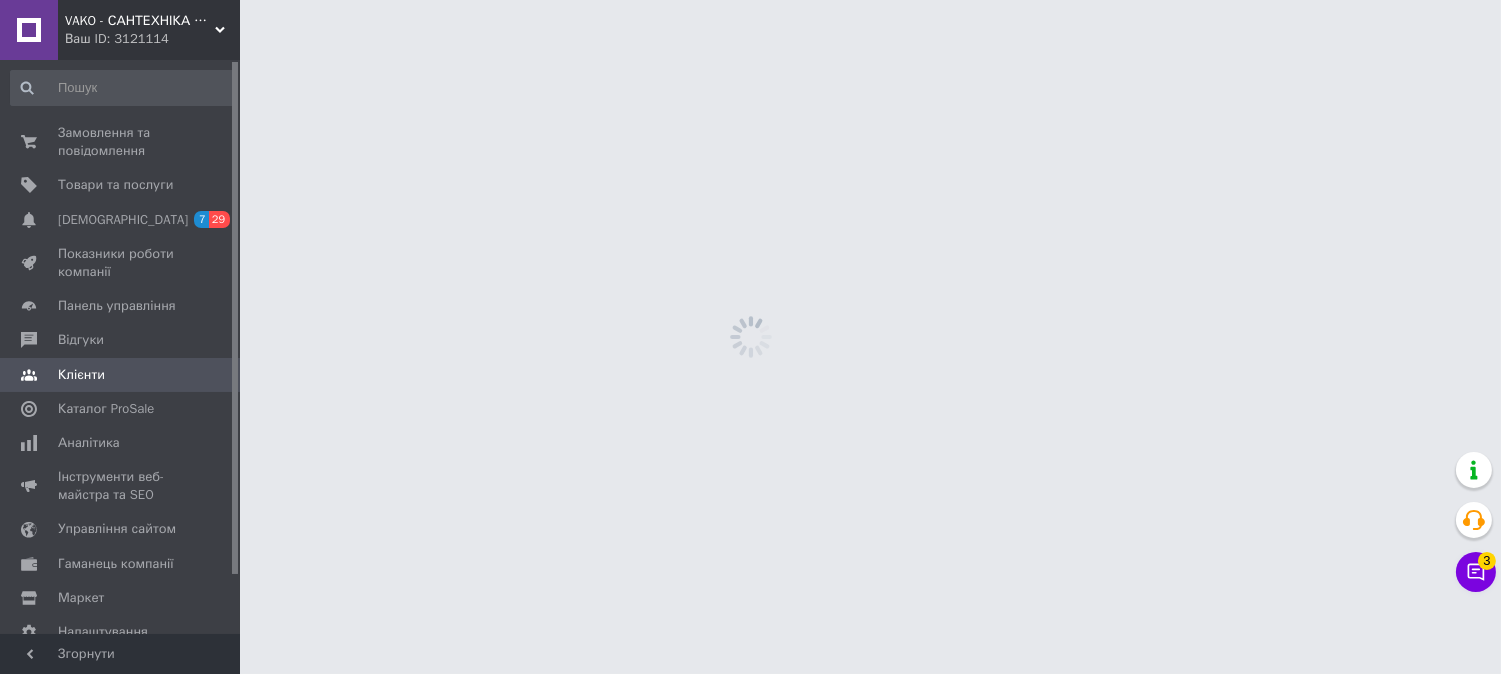 scroll, scrollTop: 0, scrollLeft: 0, axis: both 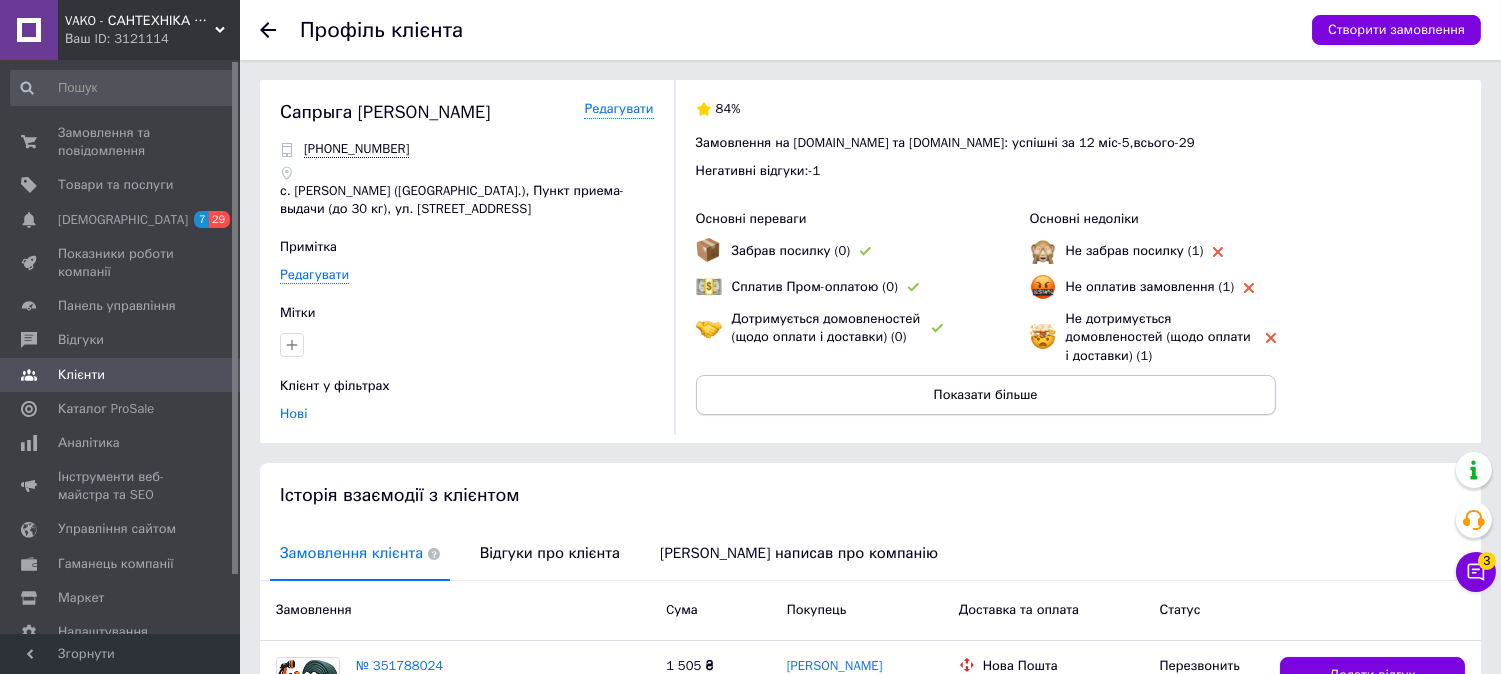 click on "Показати більше" at bounding box center [986, 395] 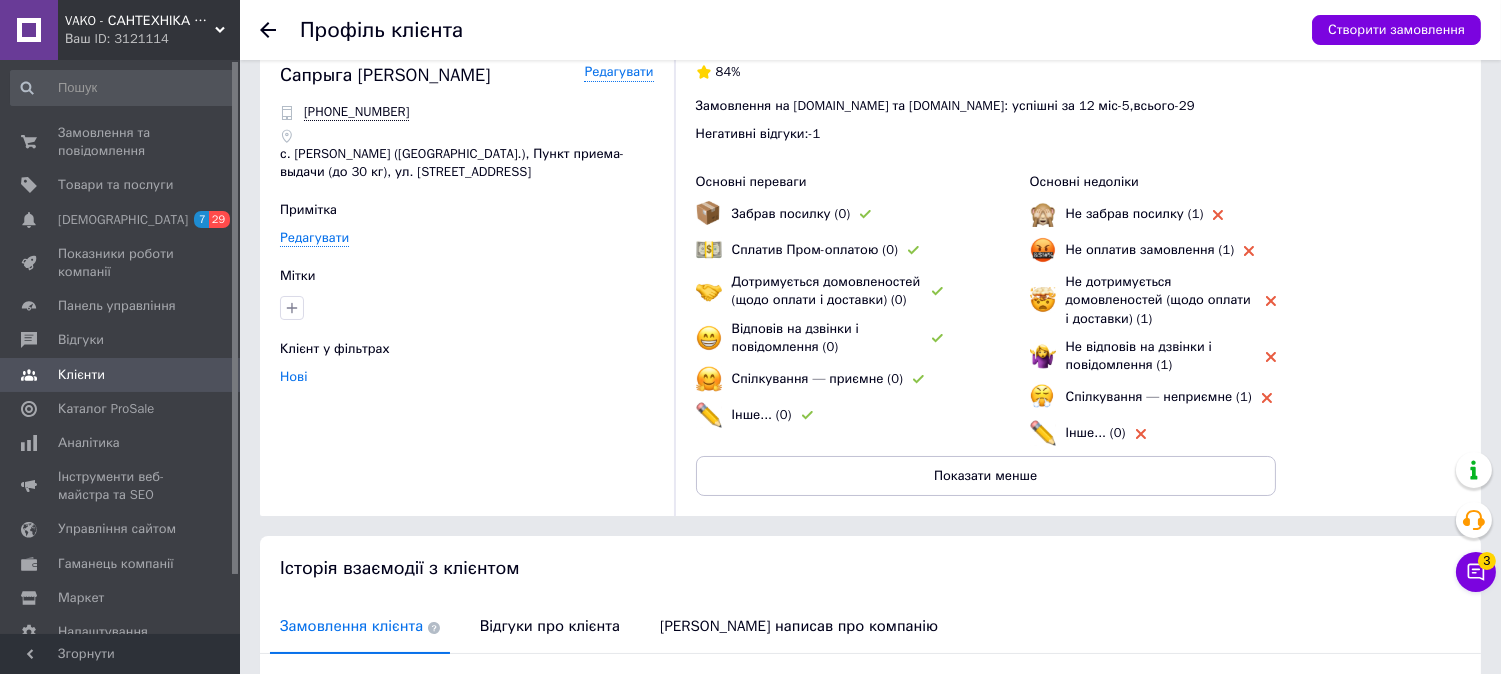 scroll, scrollTop: 0, scrollLeft: 0, axis: both 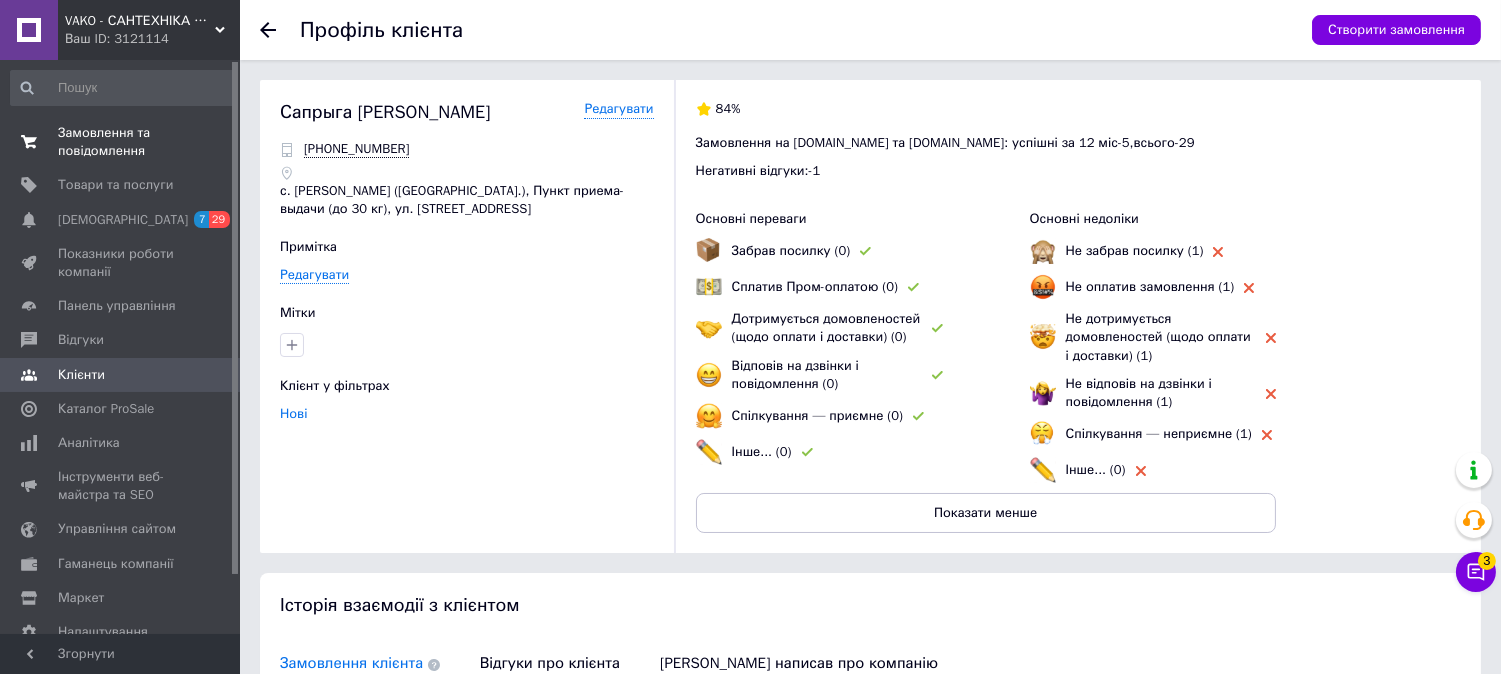 click on "Замовлення та повідомлення" at bounding box center (121, 142) 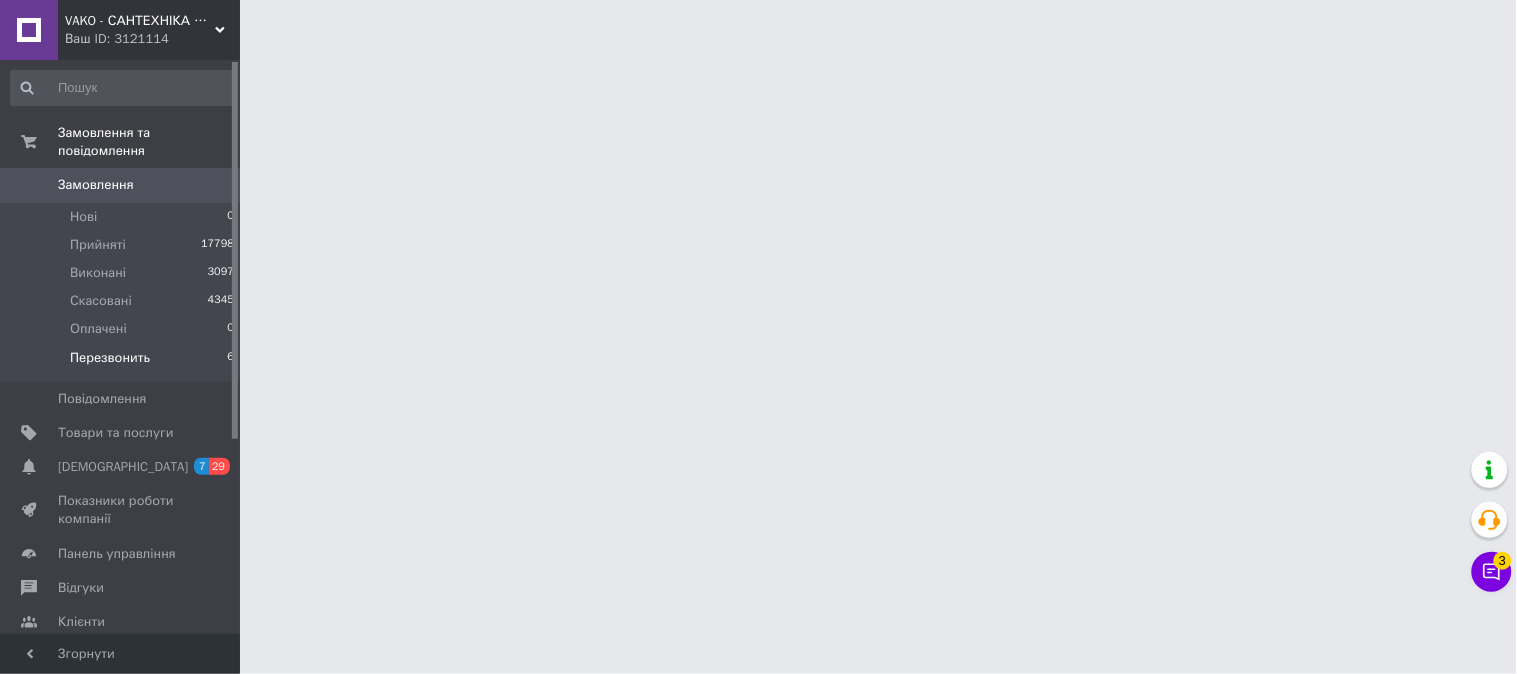 click on "Перезвонить" at bounding box center [110, 358] 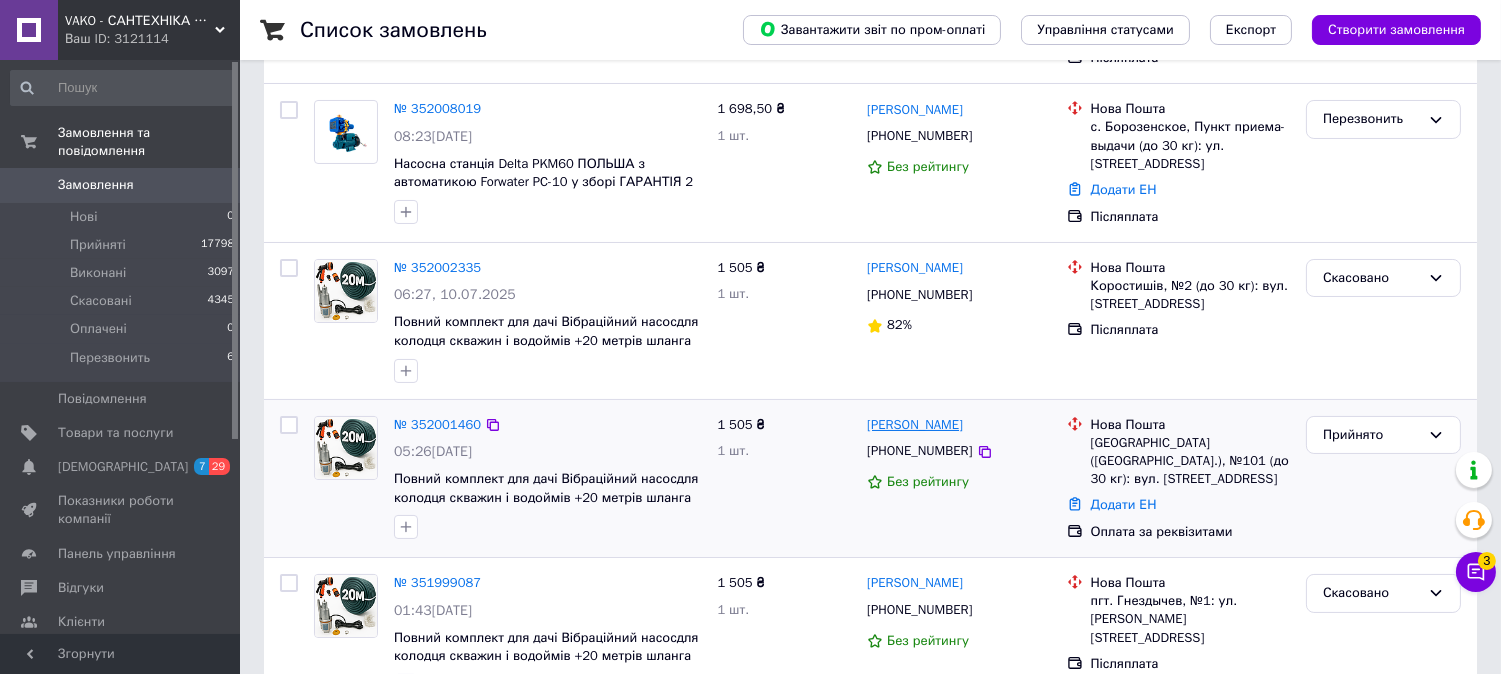 scroll, scrollTop: 555, scrollLeft: 0, axis: vertical 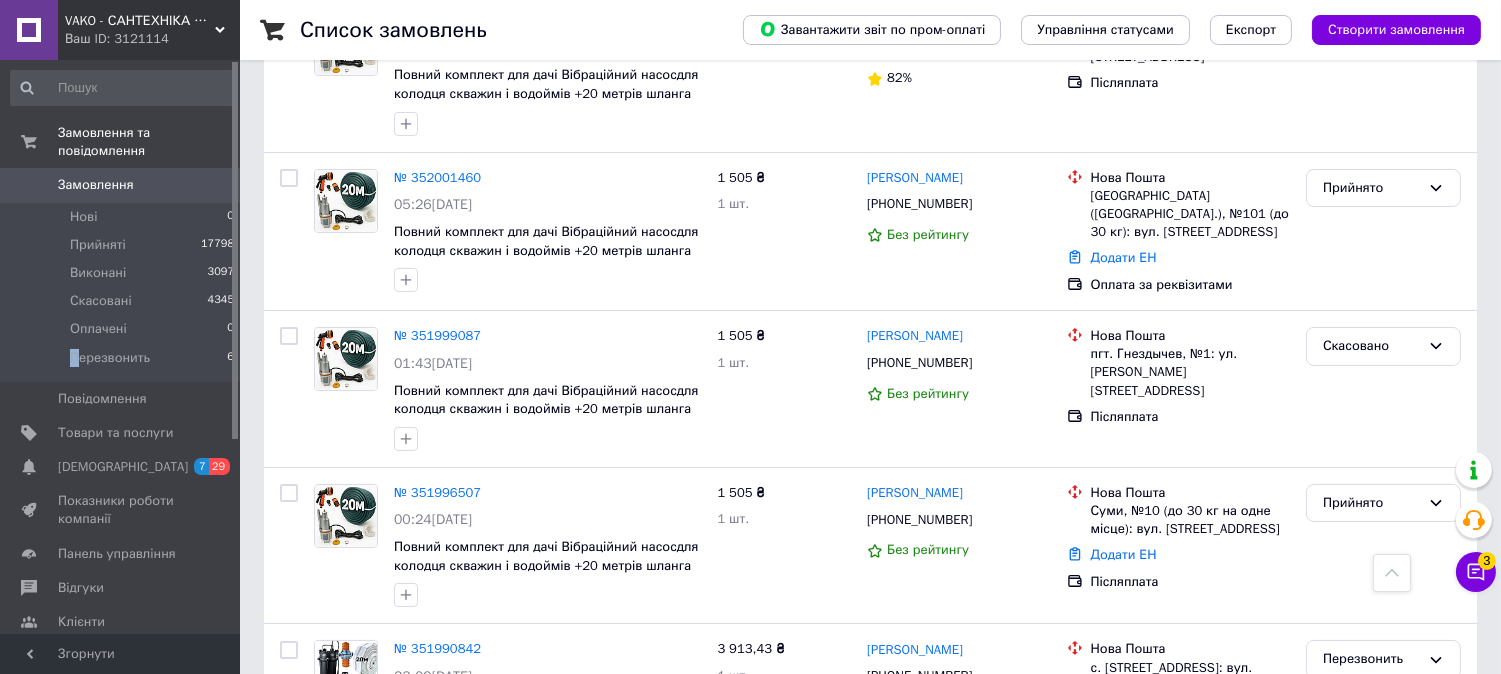 drag, startPoint x: 73, startPoint y: 331, endPoint x: 231, endPoint y: 376, distance: 164.2833 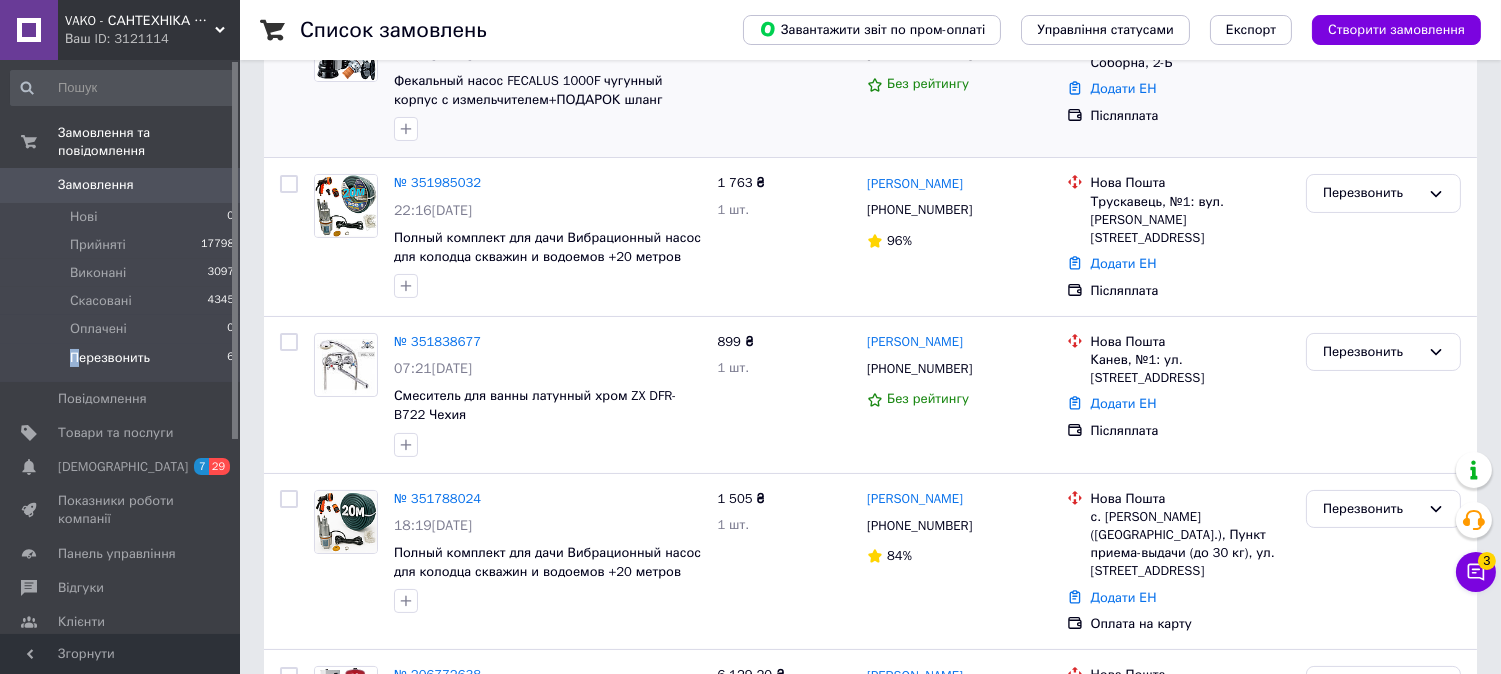 scroll, scrollTop: 582, scrollLeft: 0, axis: vertical 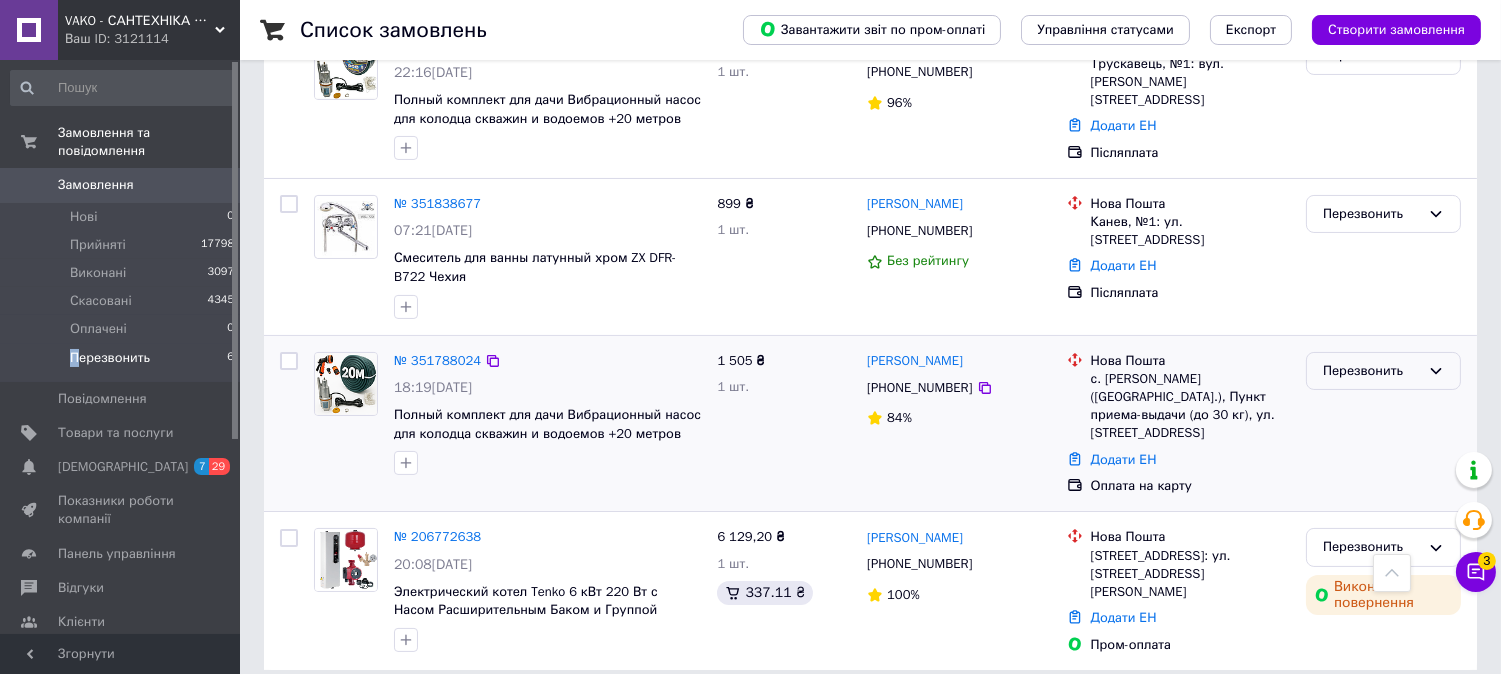 click on "Перезвонить" at bounding box center [1383, 371] 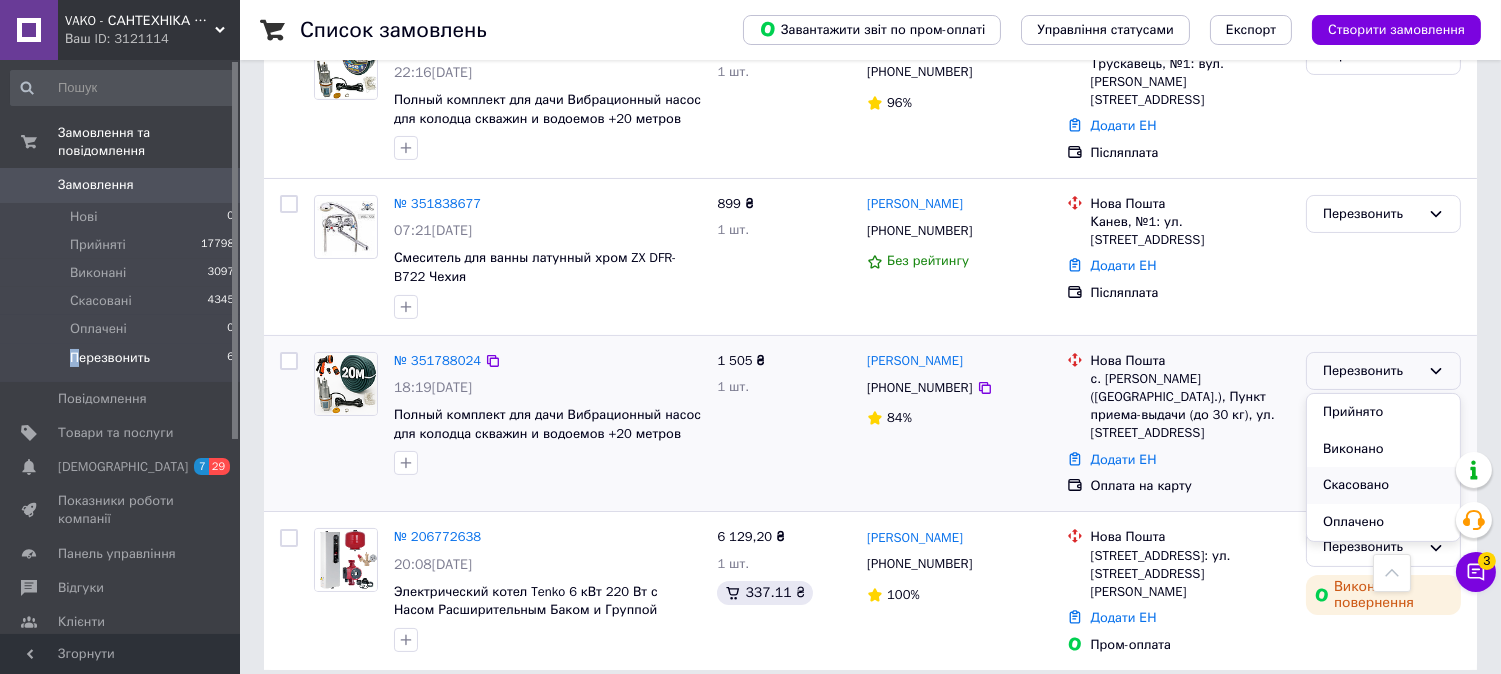 click on "Скасовано" at bounding box center (1383, 485) 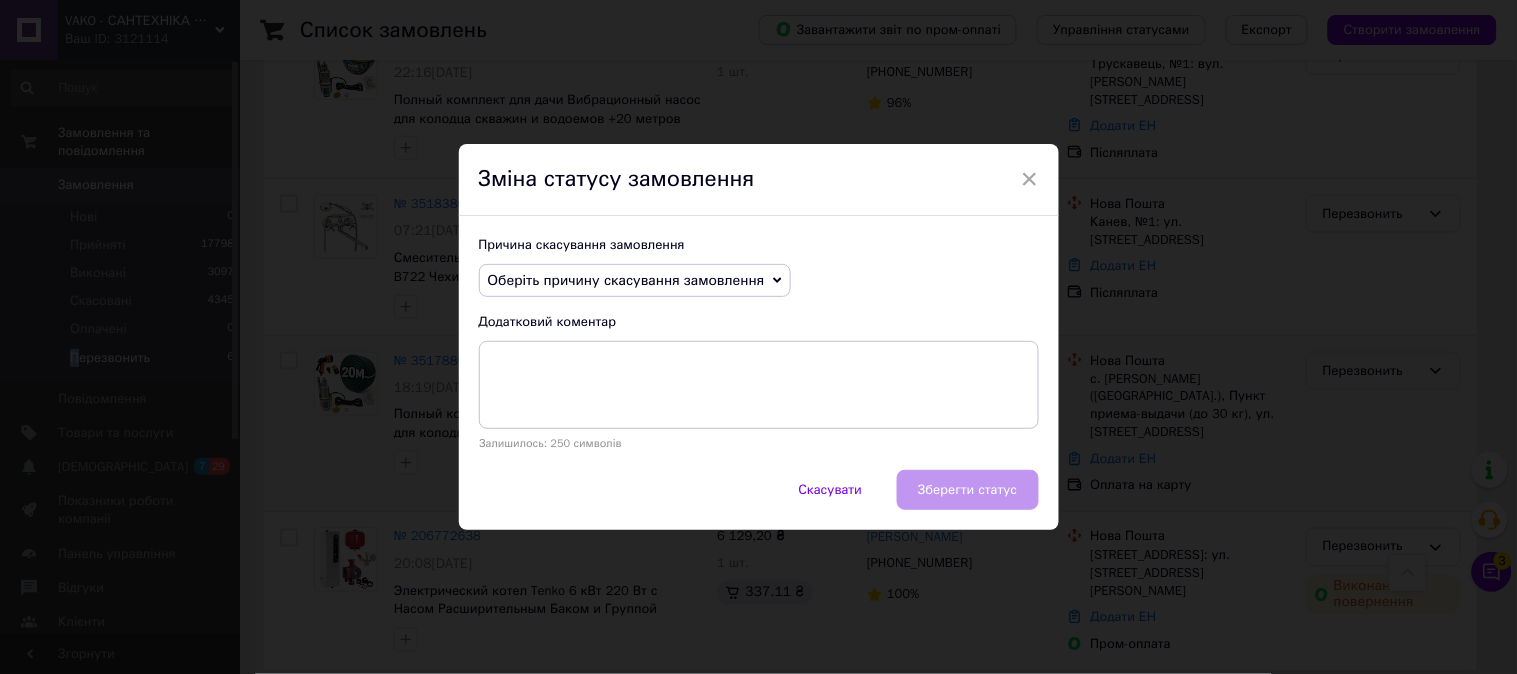 click on "Оберіть причину скасування замовлення" at bounding box center (626, 280) 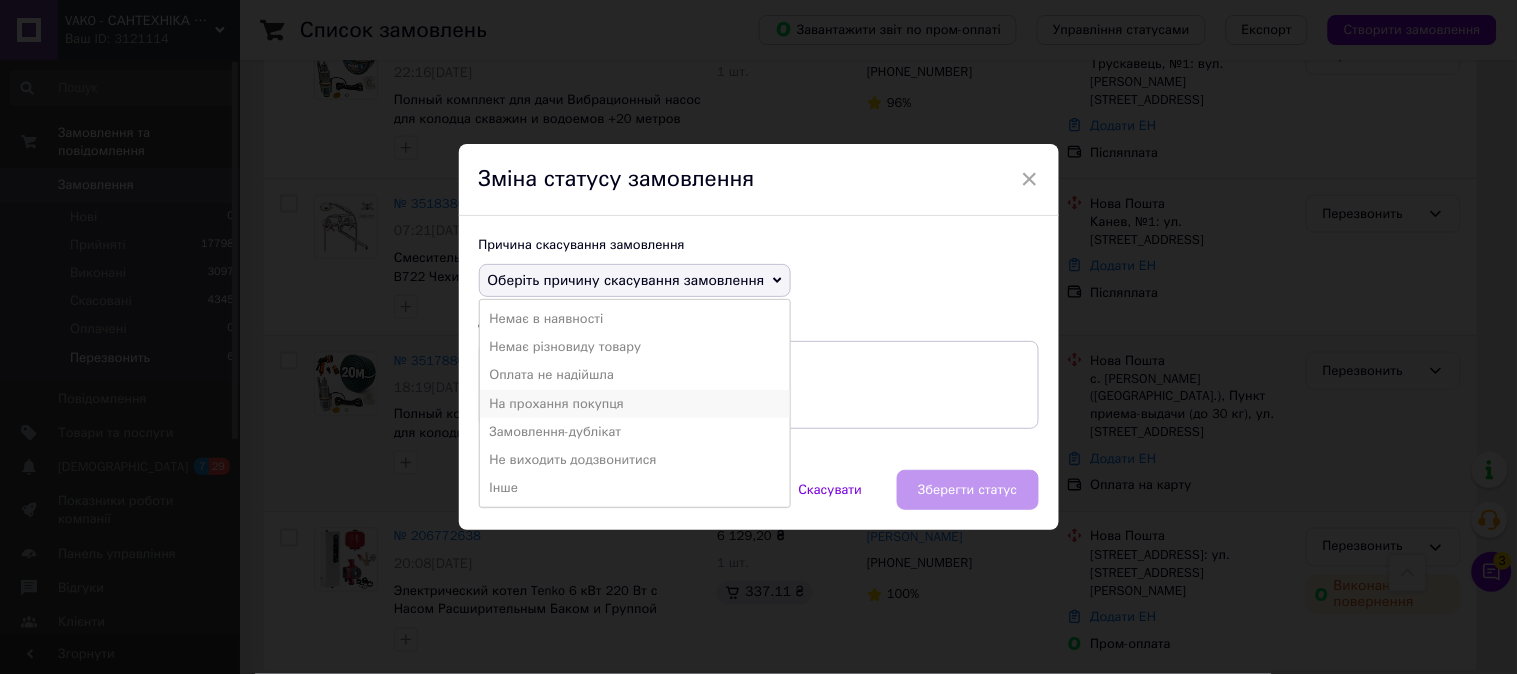 click on "На прохання покупця" at bounding box center [635, 404] 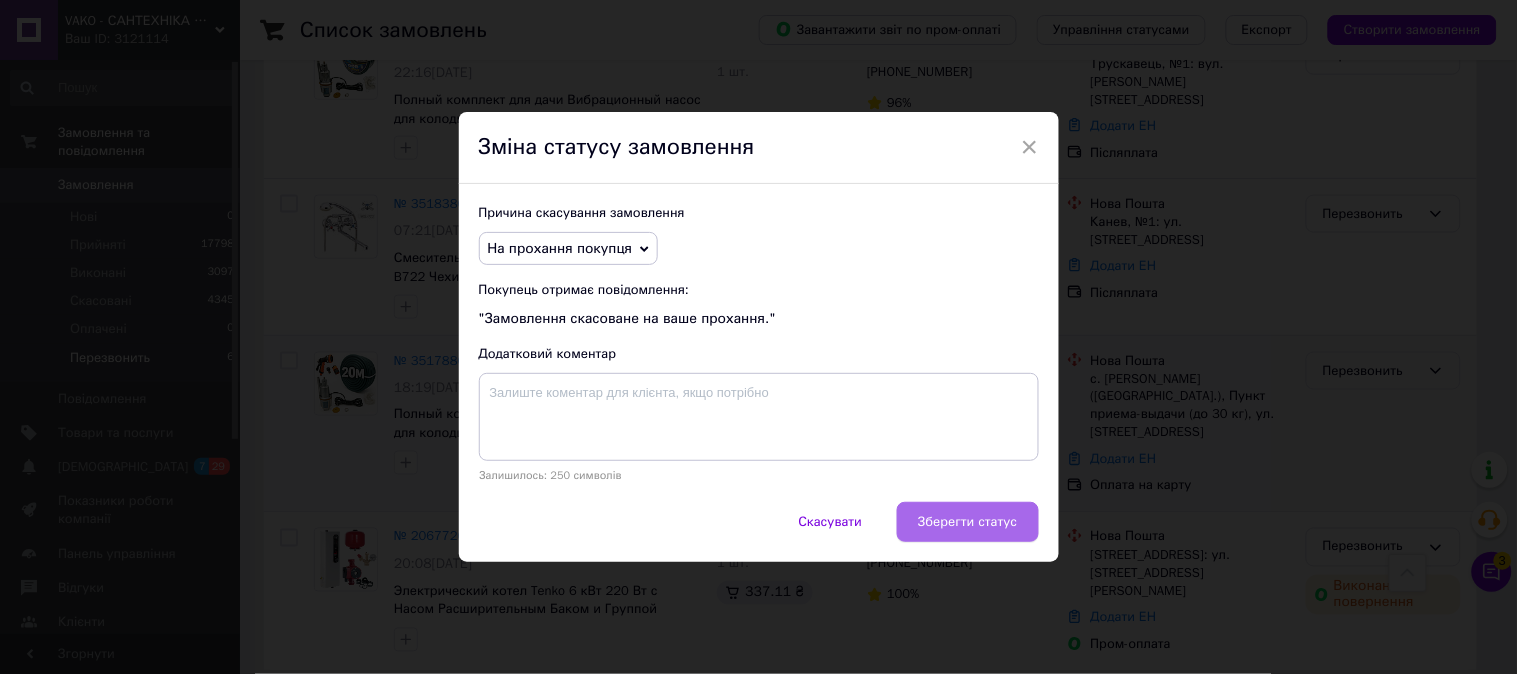 click on "Зберегти статус" at bounding box center (967, 522) 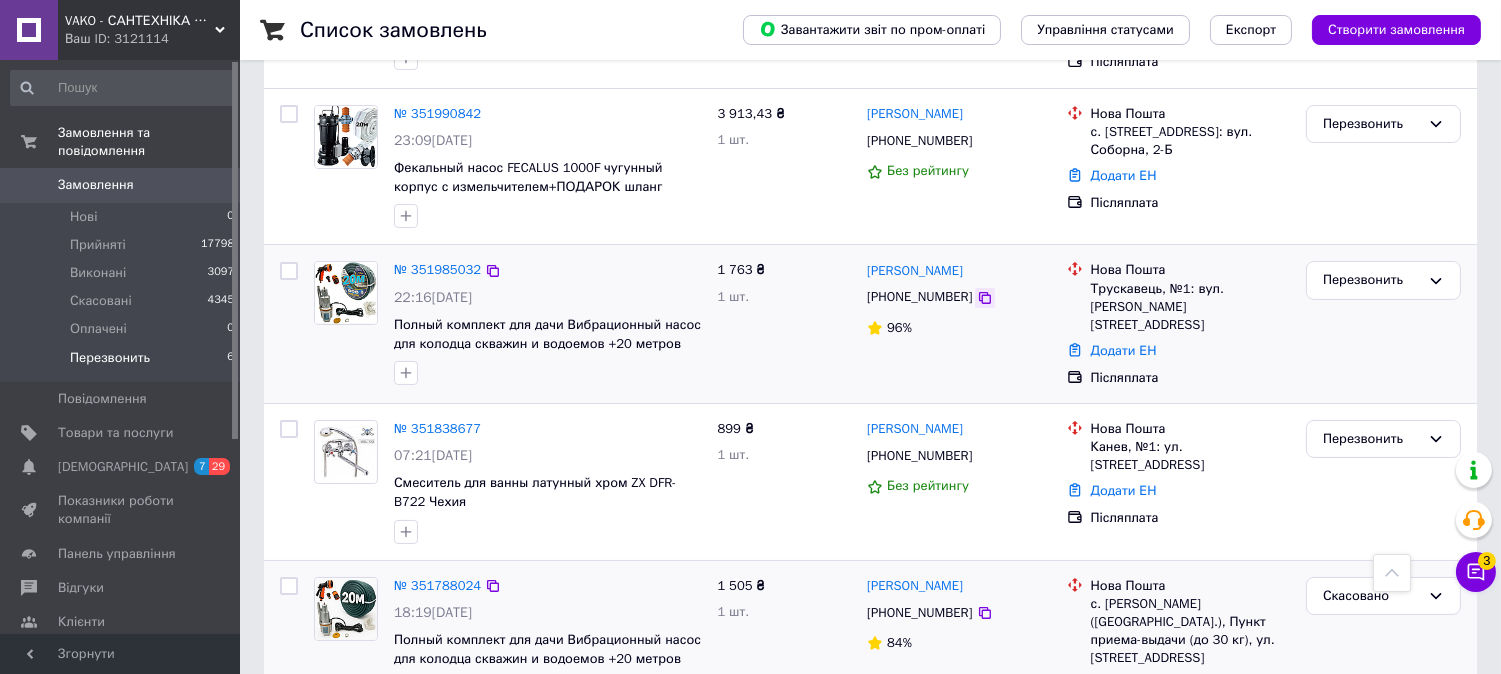 scroll, scrollTop: 246, scrollLeft: 0, axis: vertical 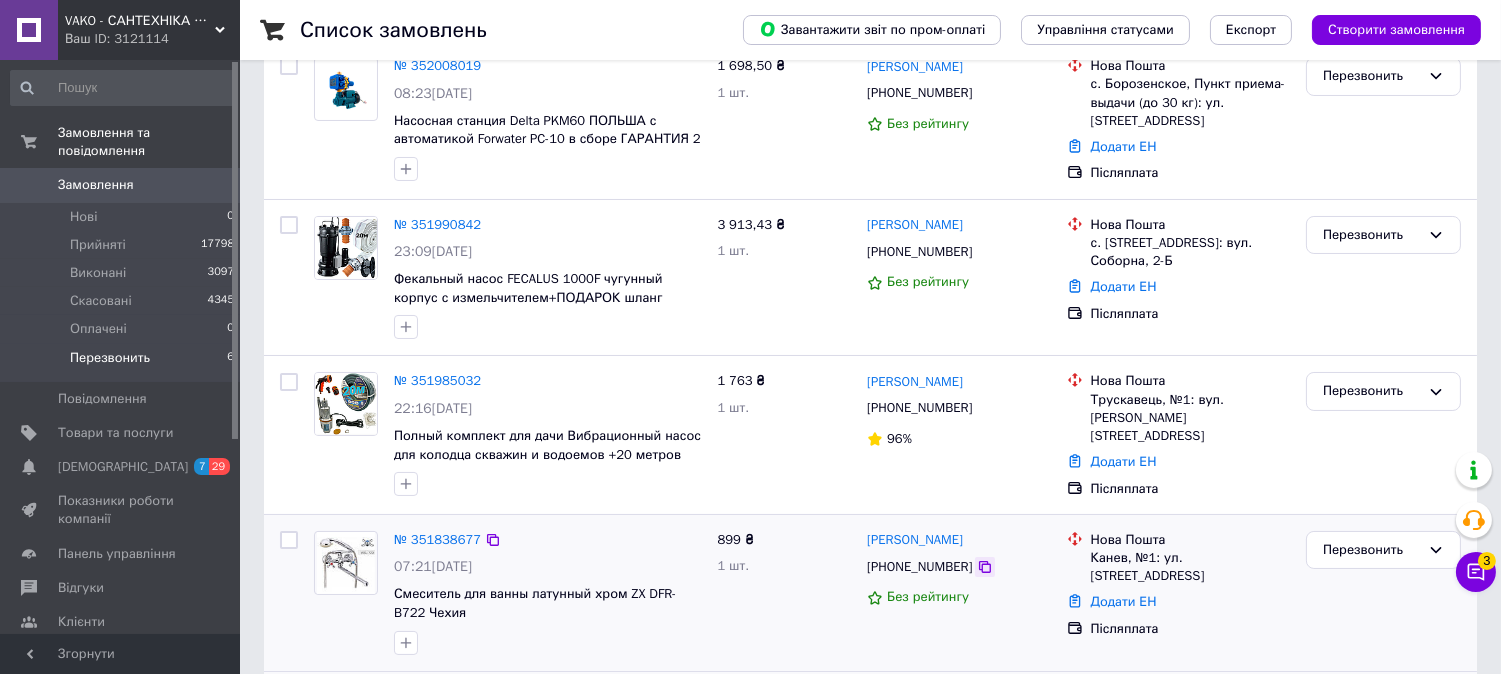 click 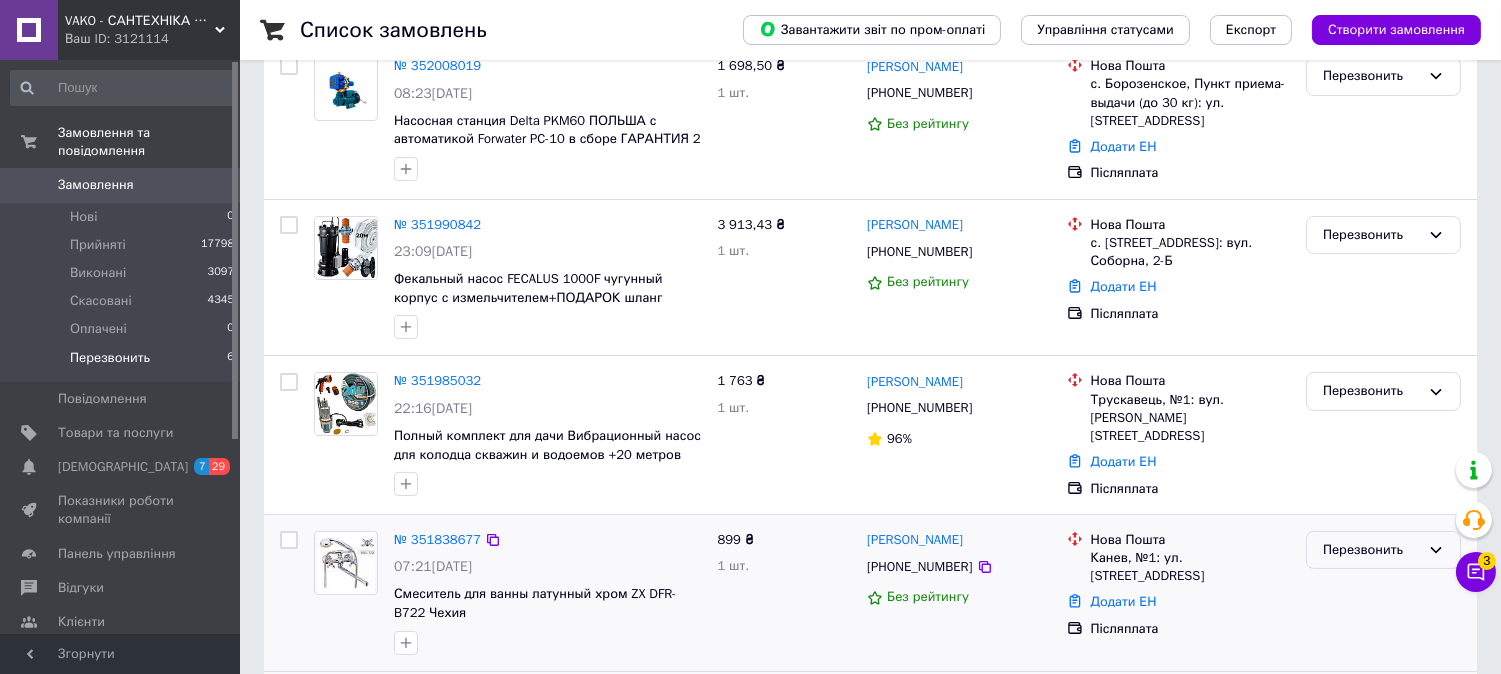 click on "Перезвонить" at bounding box center (1383, 550) 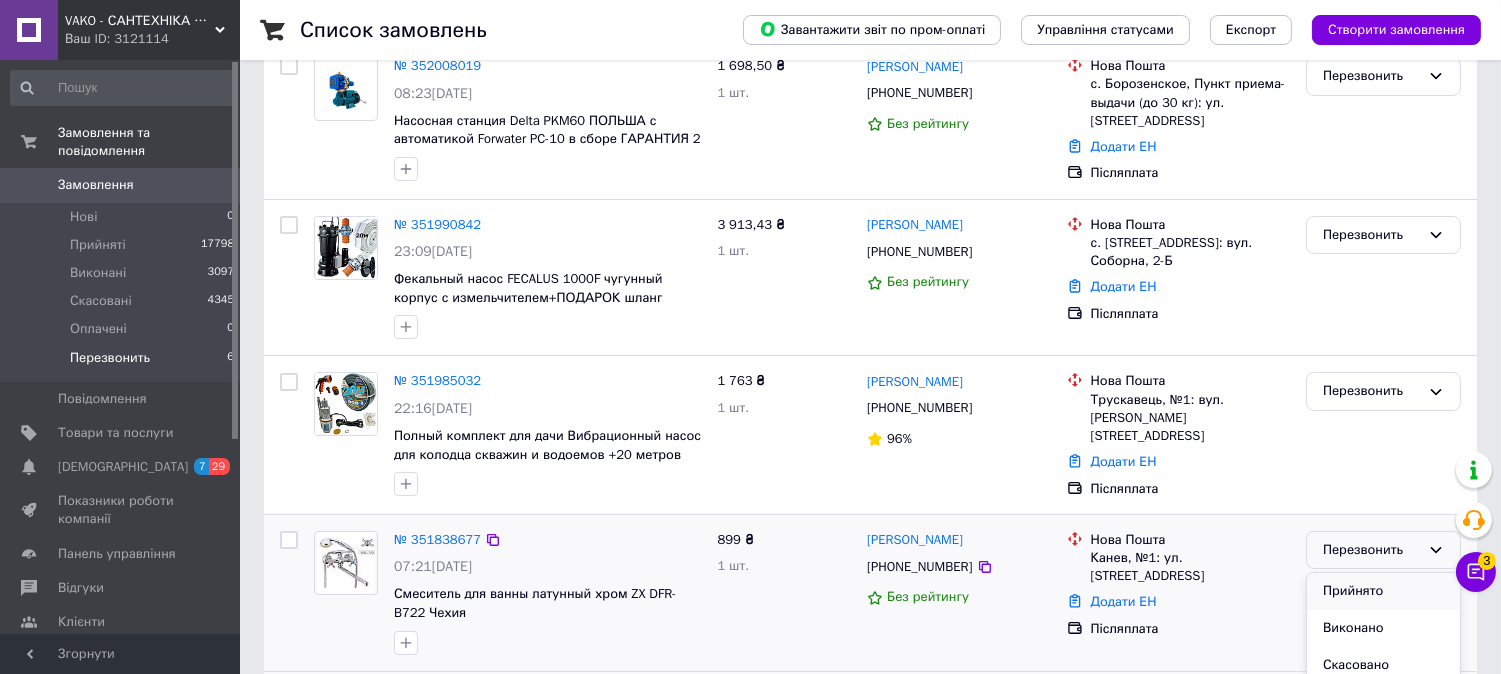 click on "Прийнято" at bounding box center (1383, 591) 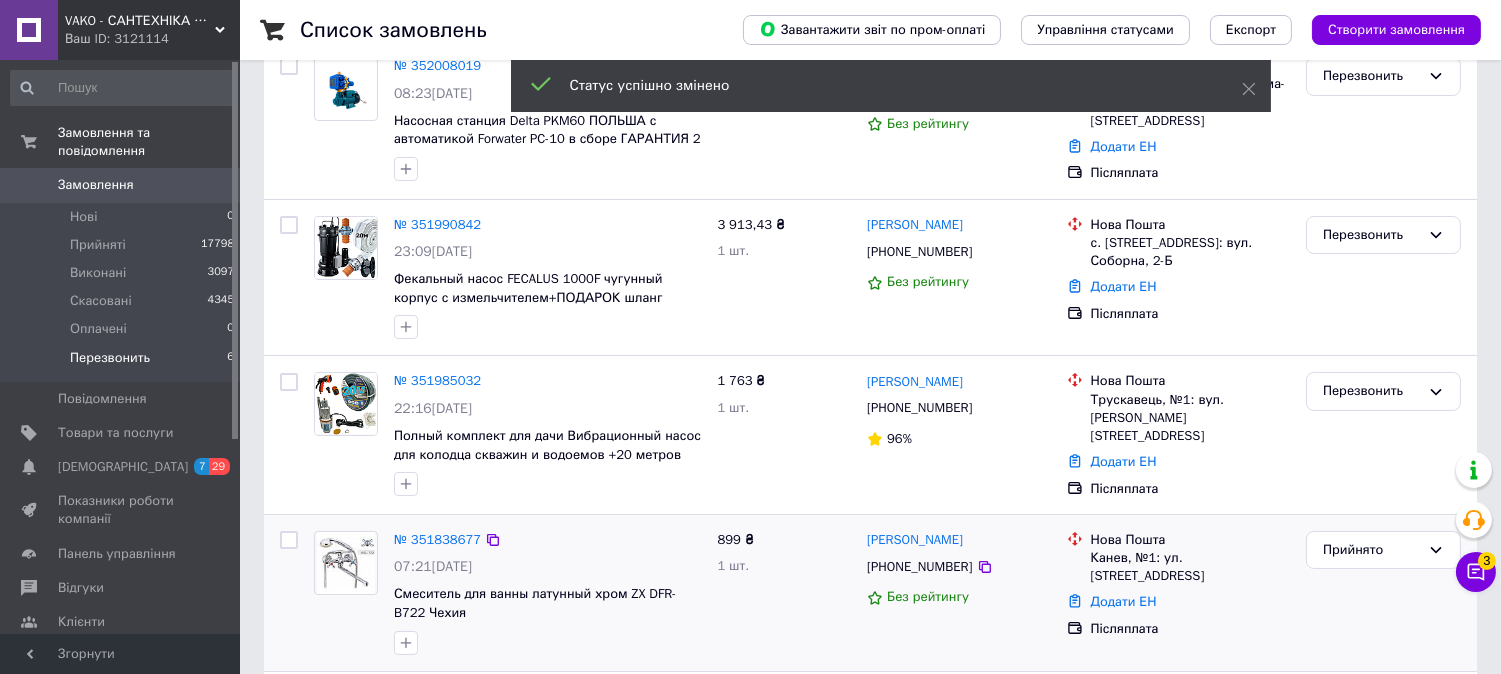 click at bounding box center [346, 563] 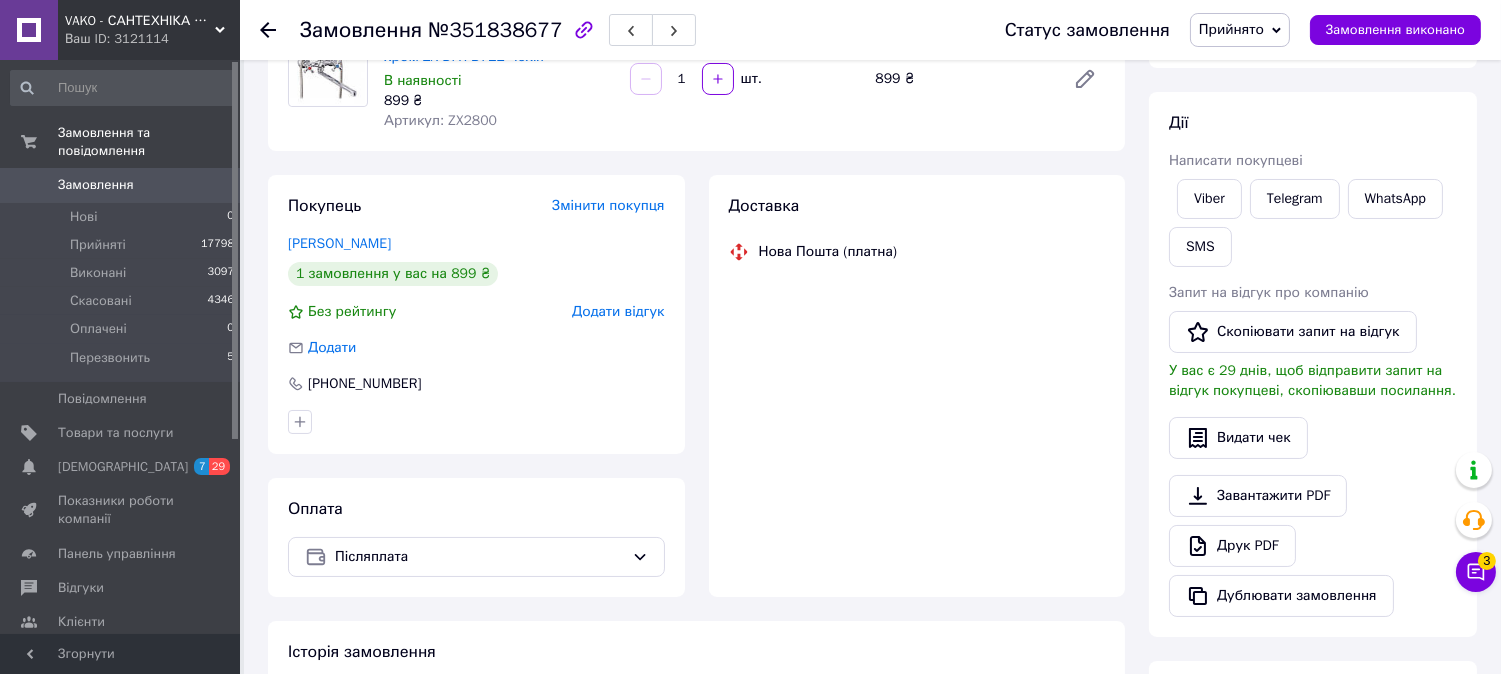scroll, scrollTop: 222, scrollLeft: 0, axis: vertical 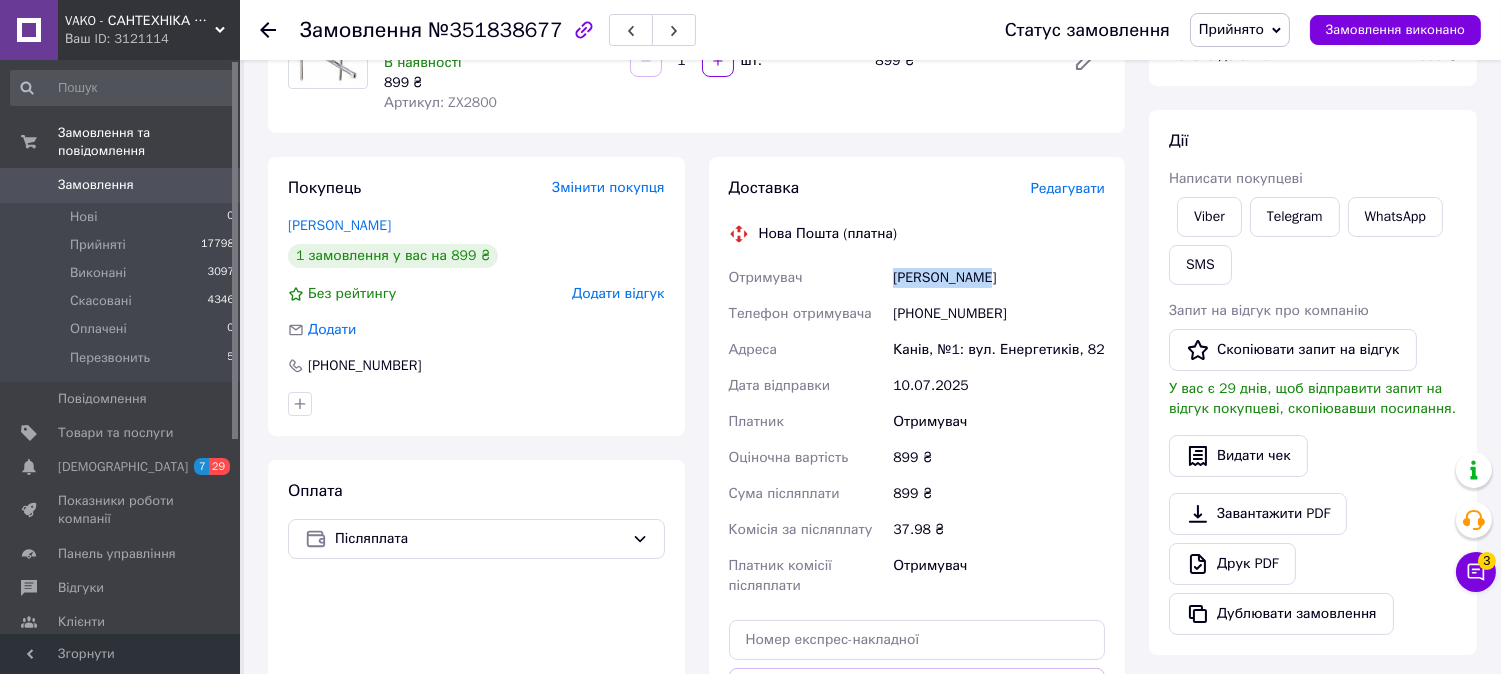 drag, startPoint x: 893, startPoint y: 276, endPoint x: 995, endPoint y: 271, distance: 102.122475 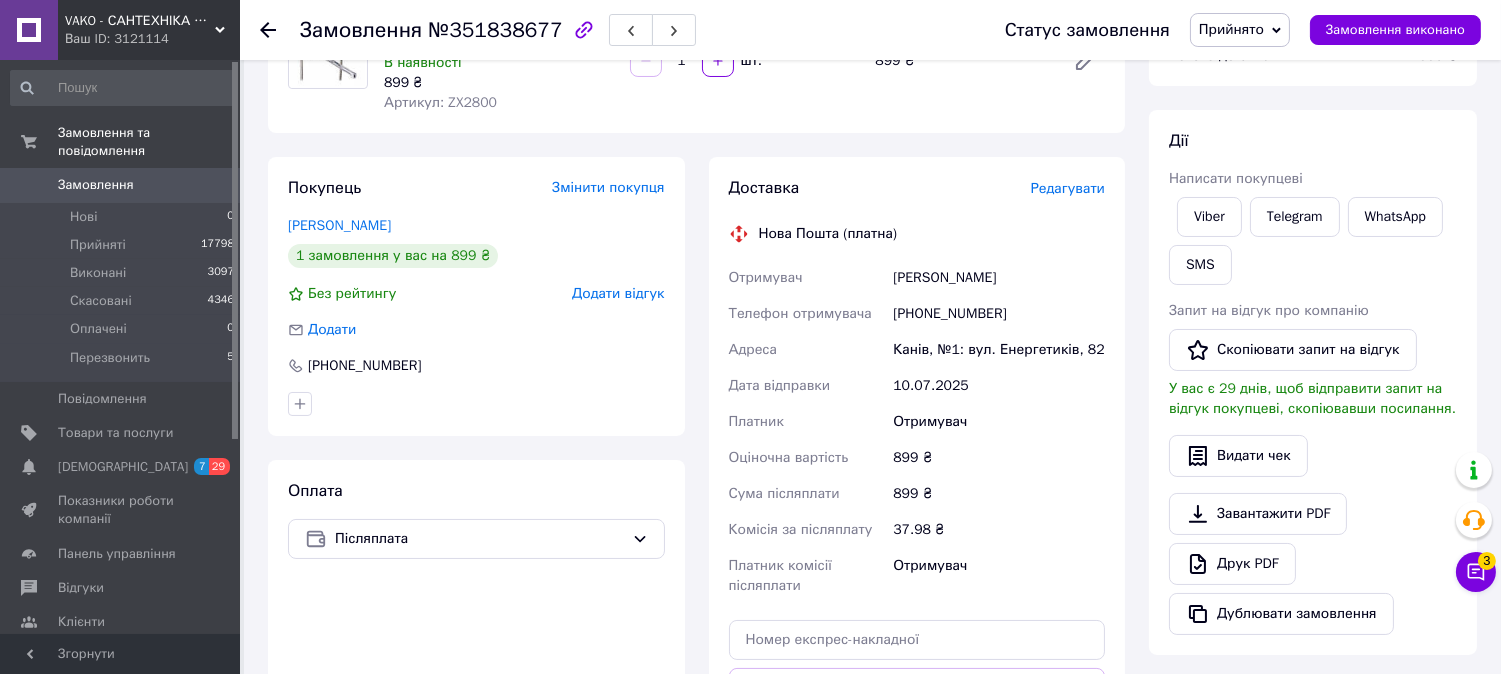 click on "[PERSON_NAME]" at bounding box center (999, 278) 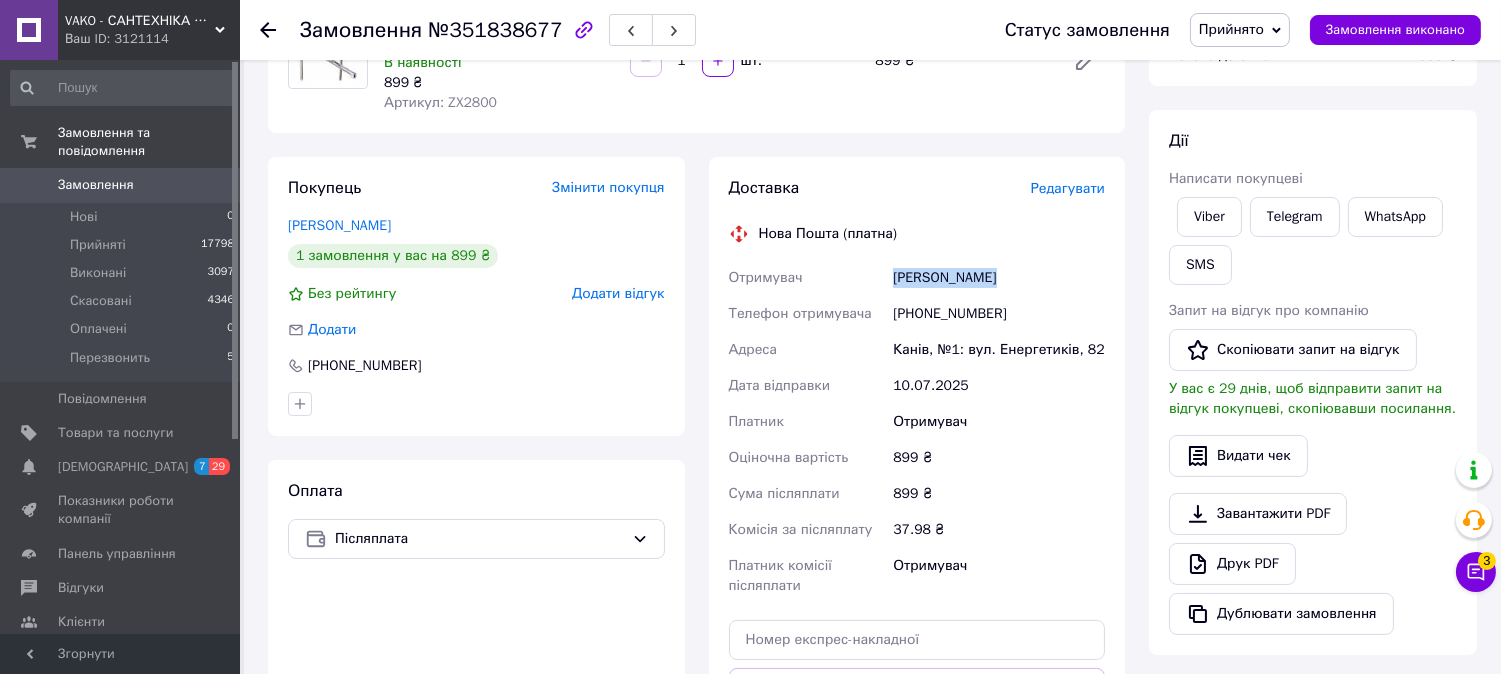 drag, startPoint x: 985, startPoint y: 280, endPoint x: 895, endPoint y: 281, distance: 90.005554 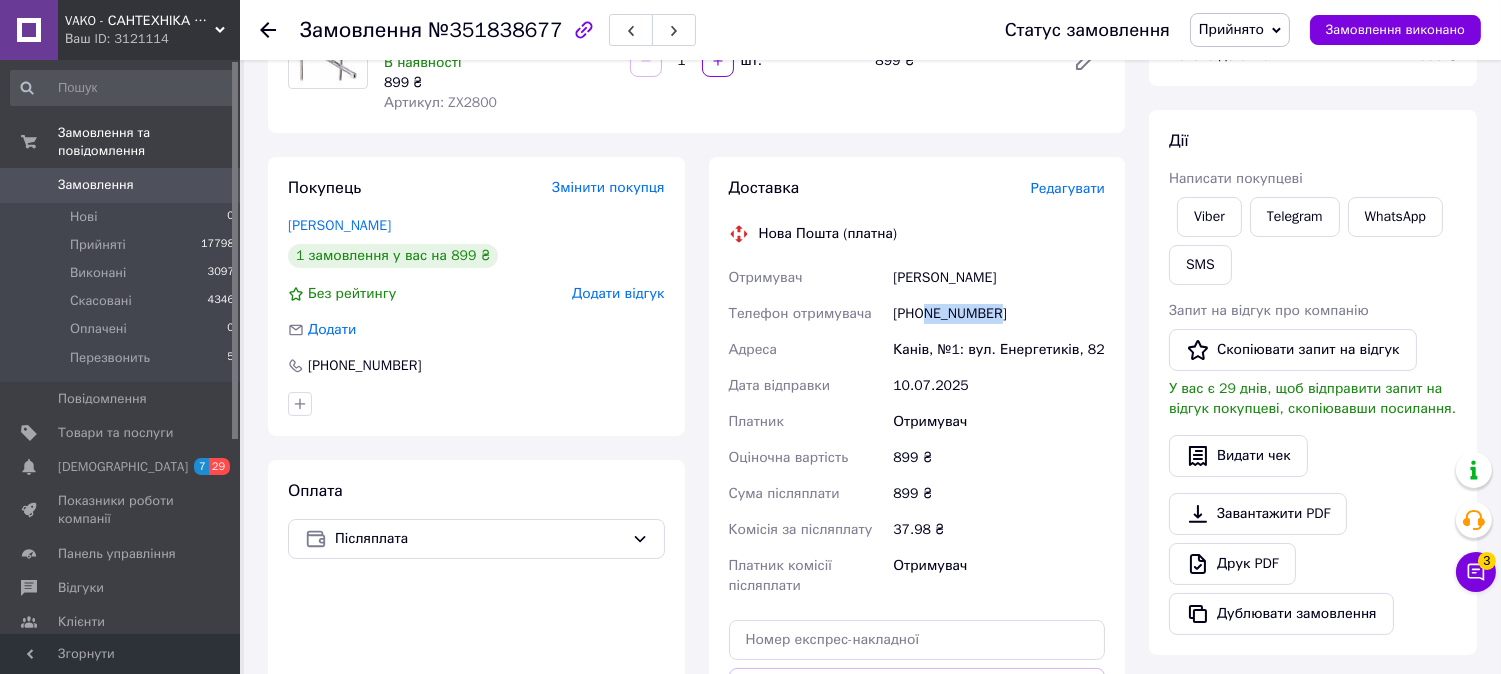 drag, startPoint x: 926, startPoint y: 314, endPoint x: 1011, endPoint y: 307, distance: 85.28775 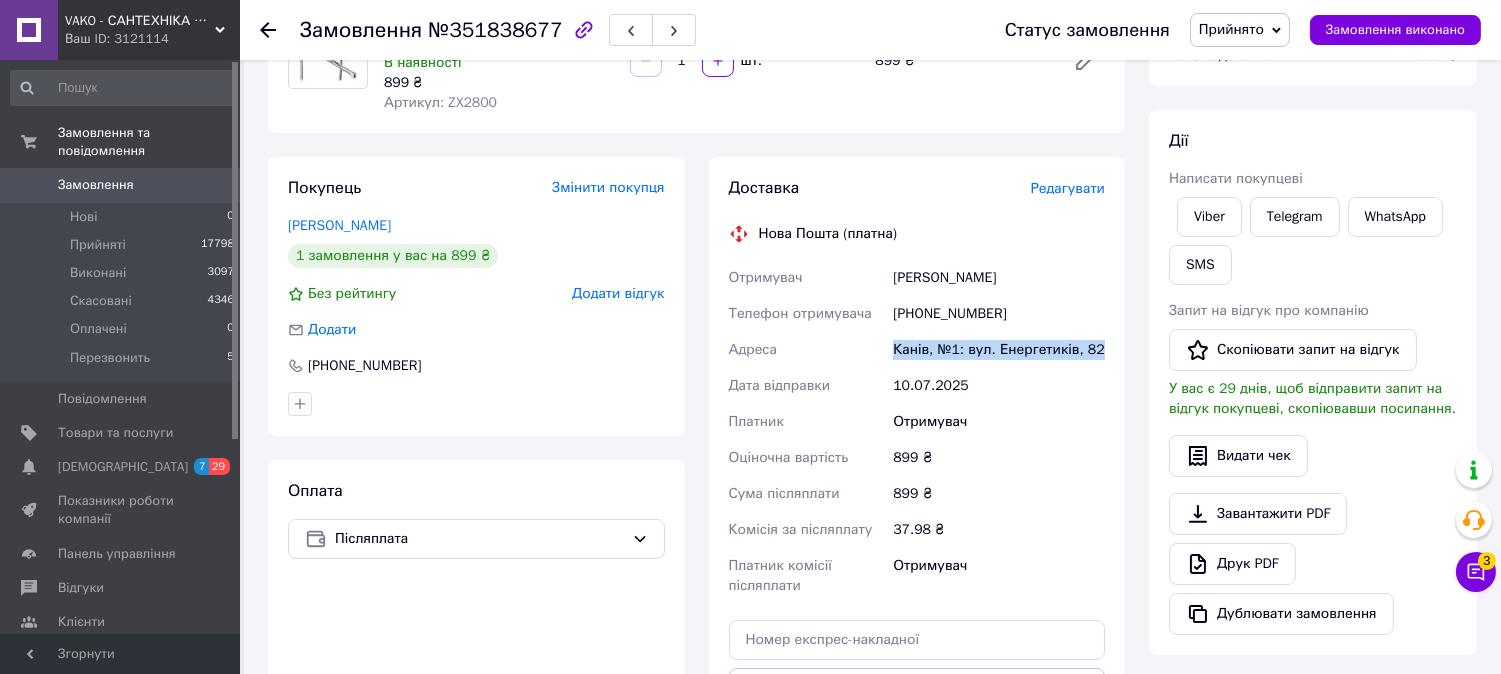 drag, startPoint x: 893, startPoint y: 352, endPoint x: 1093, endPoint y: 353, distance: 200.0025 